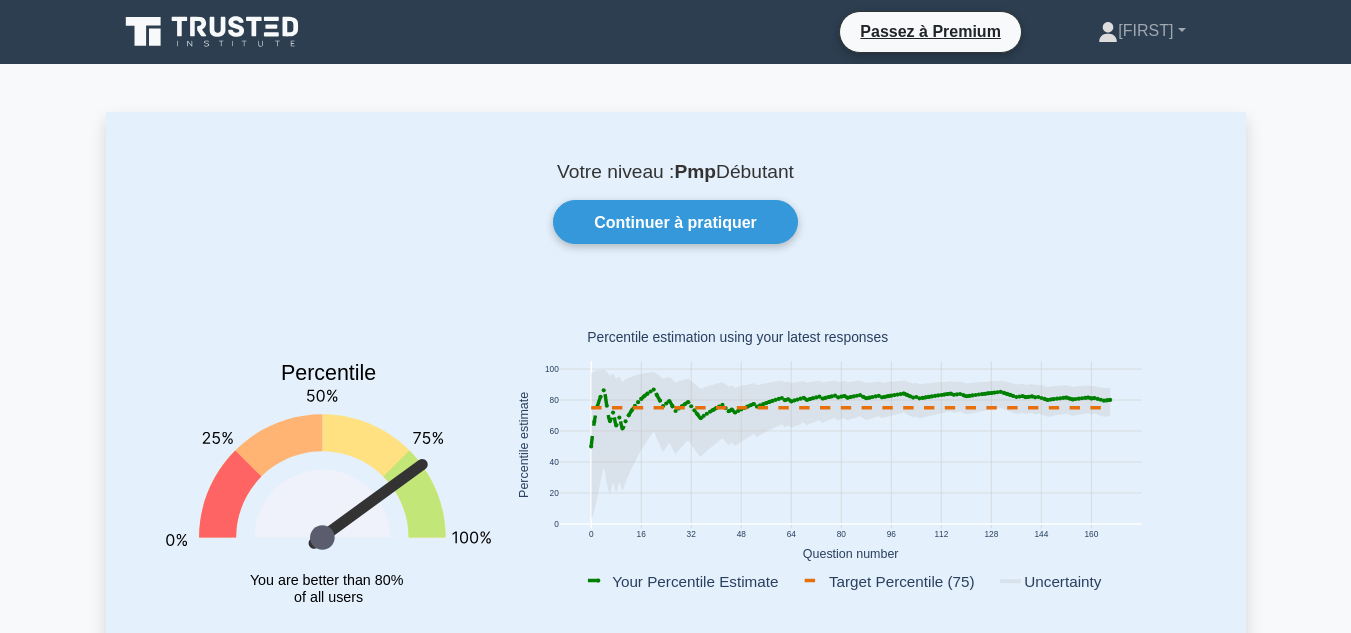 scroll, scrollTop: 0, scrollLeft: 0, axis: both 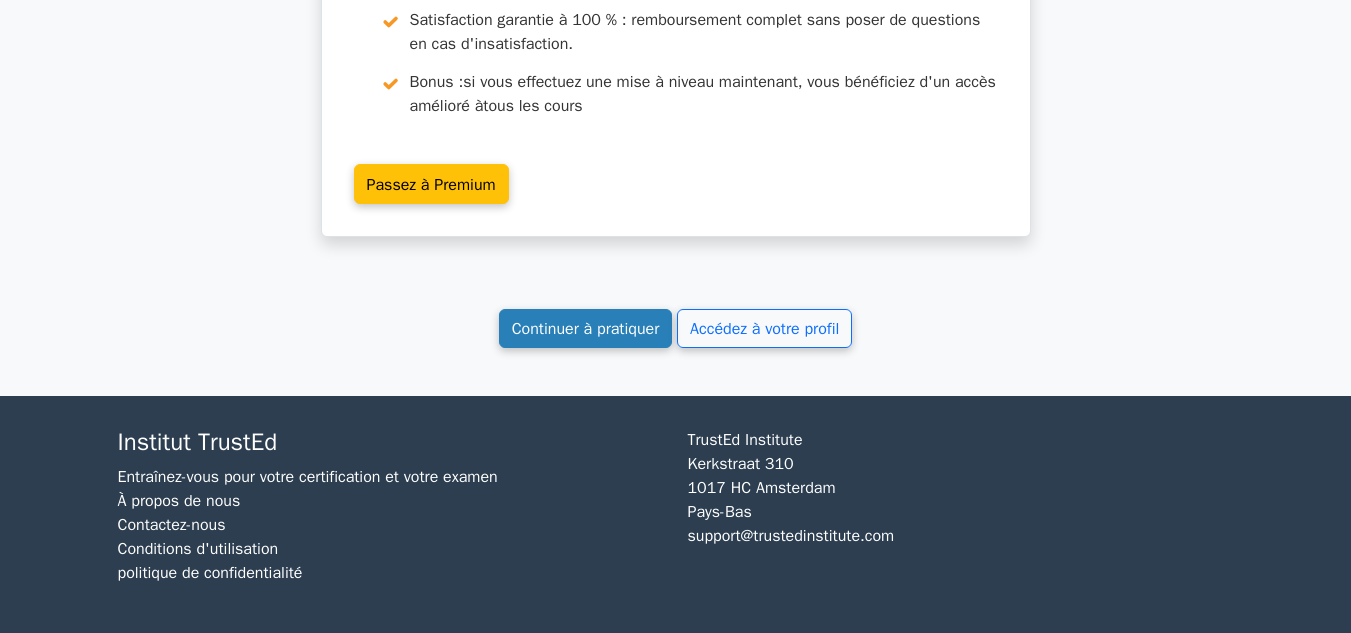 click on "Continuer à pratiquer" at bounding box center [586, 329] 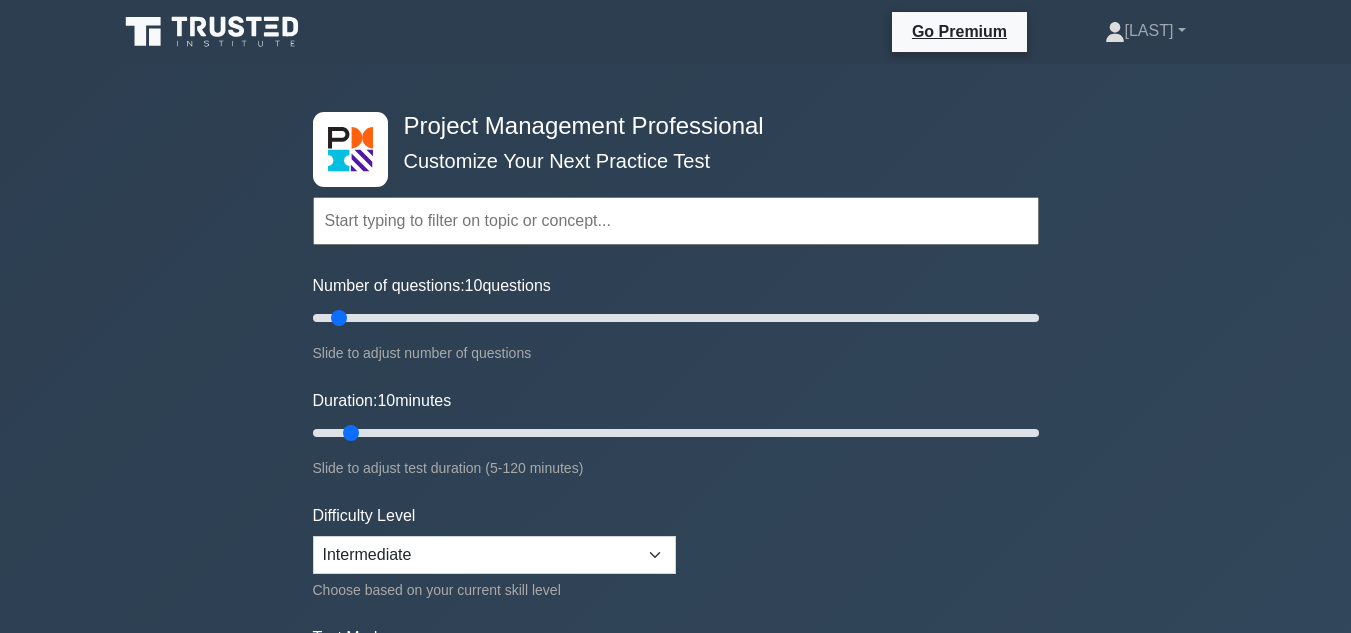 scroll, scrollTop: 0, scrollLeft: 0, axis: both 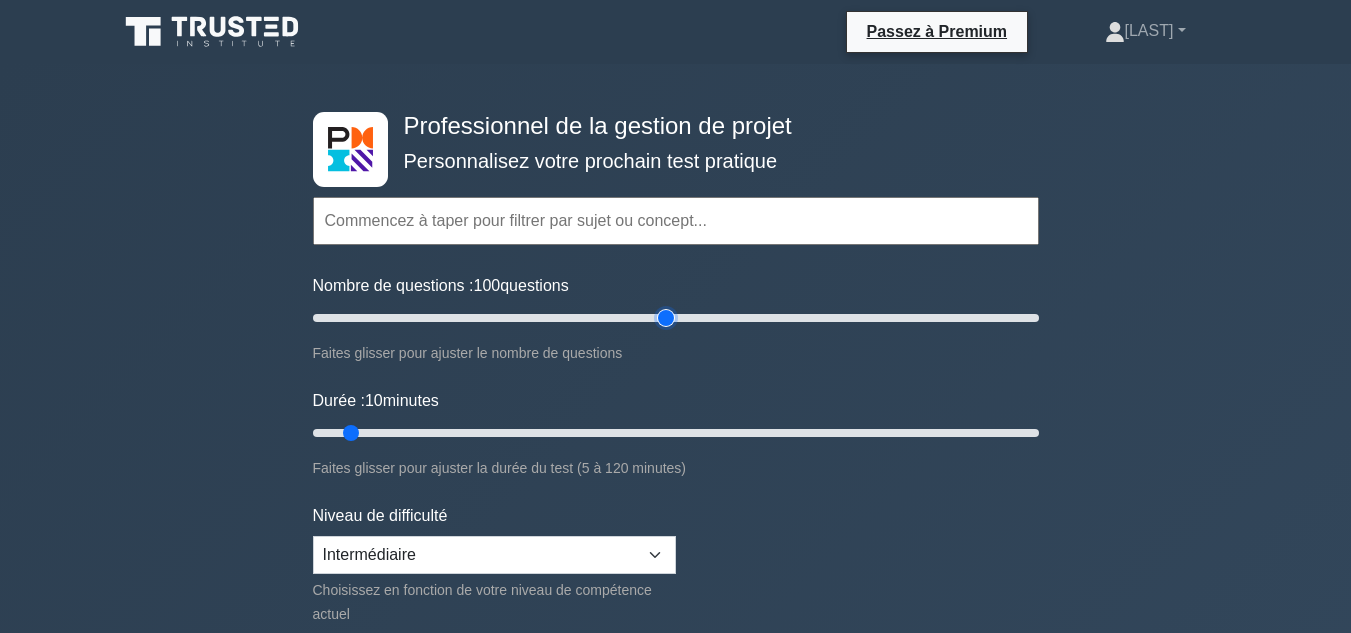click on "Nombre de questions :  100  questions" at bounding box center (676, 318) 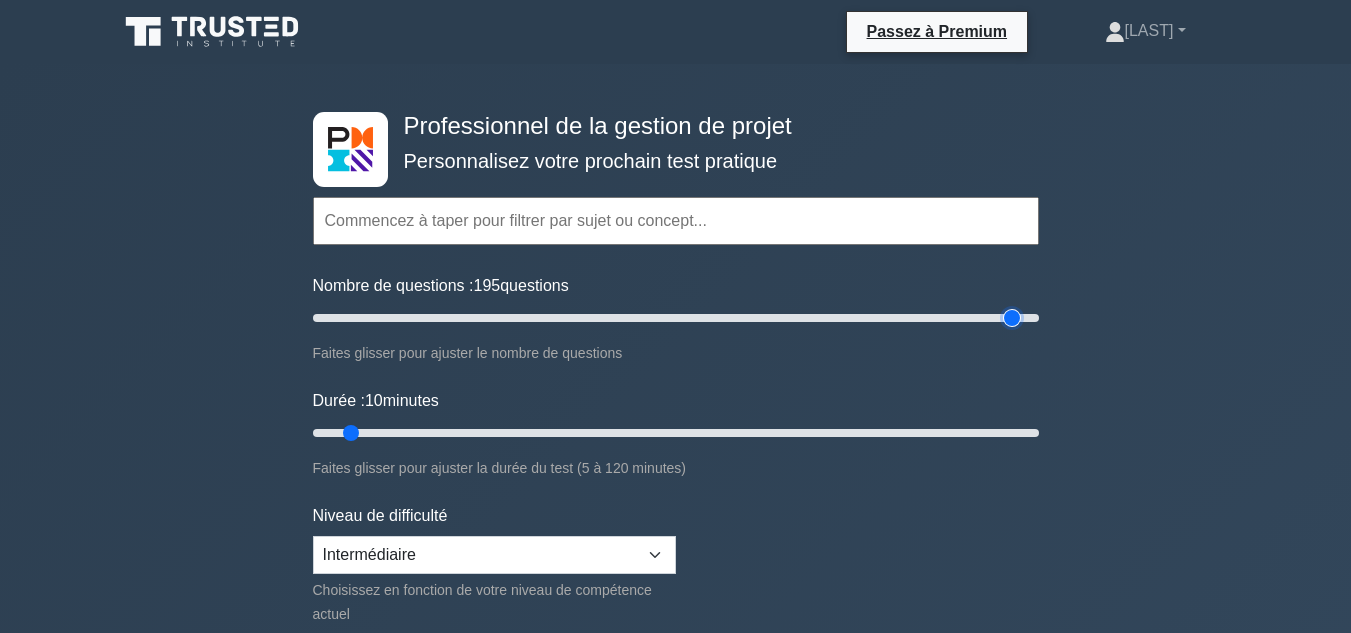click on "Nombre de questions :  195  questions" at bounding box center (676, 318) 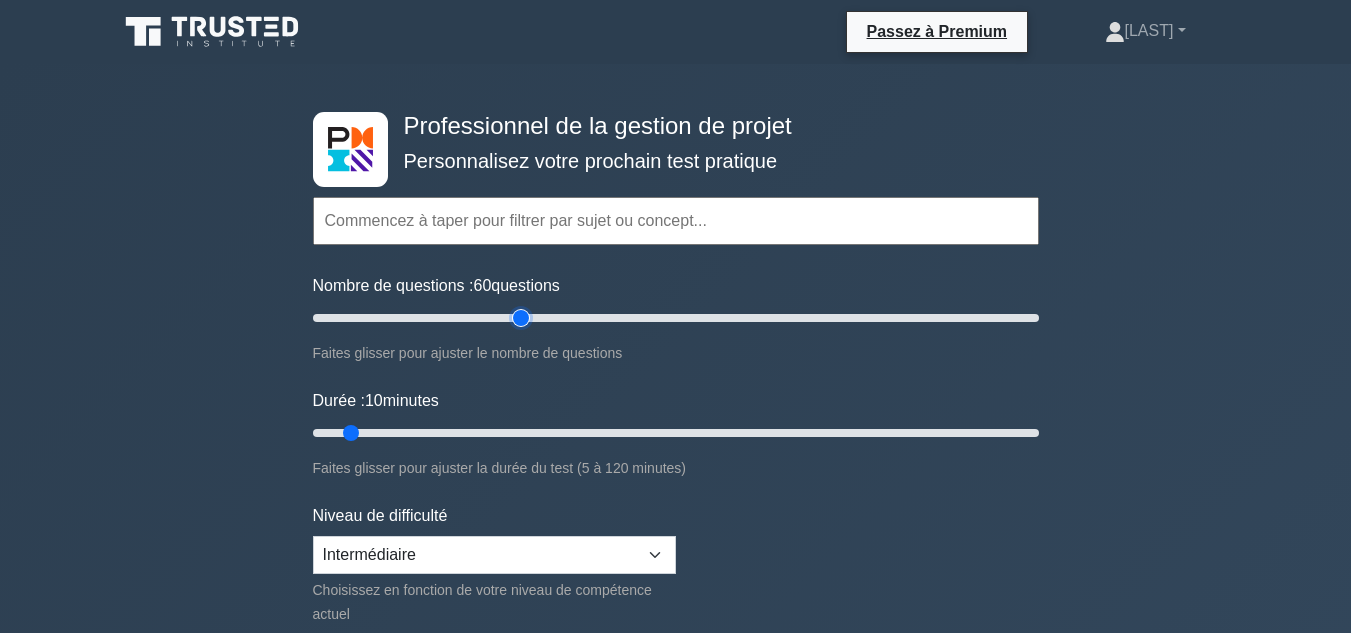 drag, startPoint x: 1004, startPoint y: 319, endPoint x: 526, endPoint y: 338, distance: 478.37747 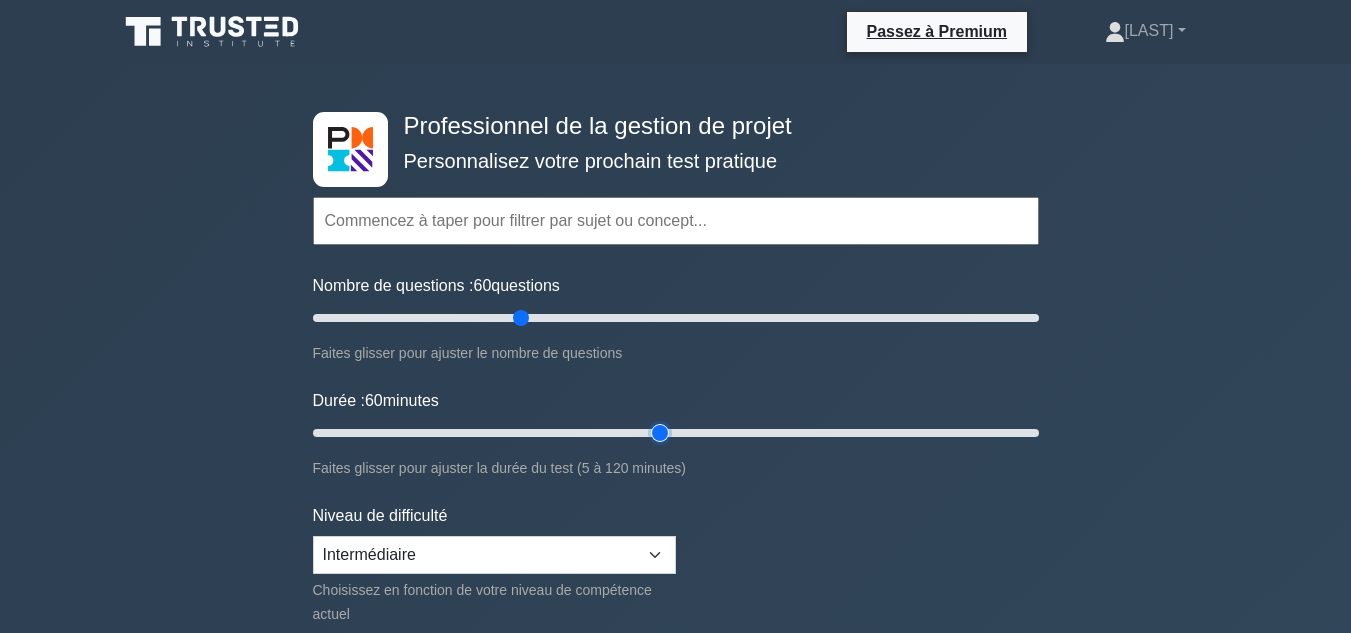type on "60" 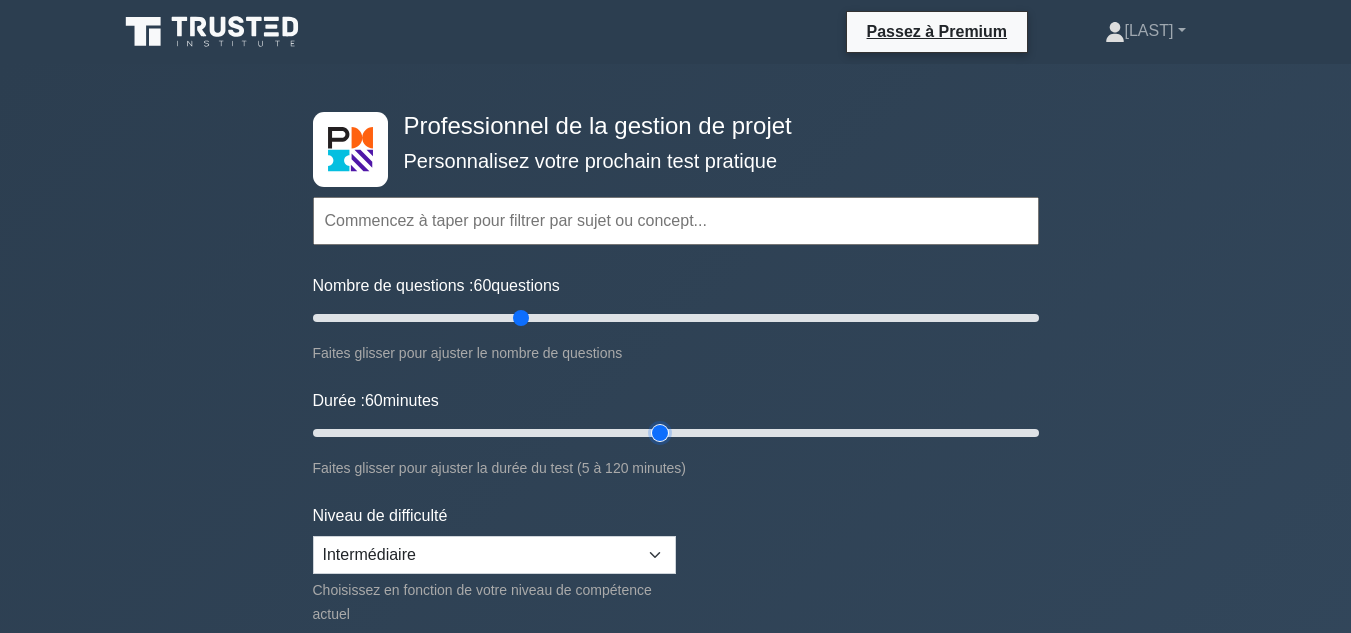 scroll, scrollTop: 482, scrollLeft: 0, axis: vertical 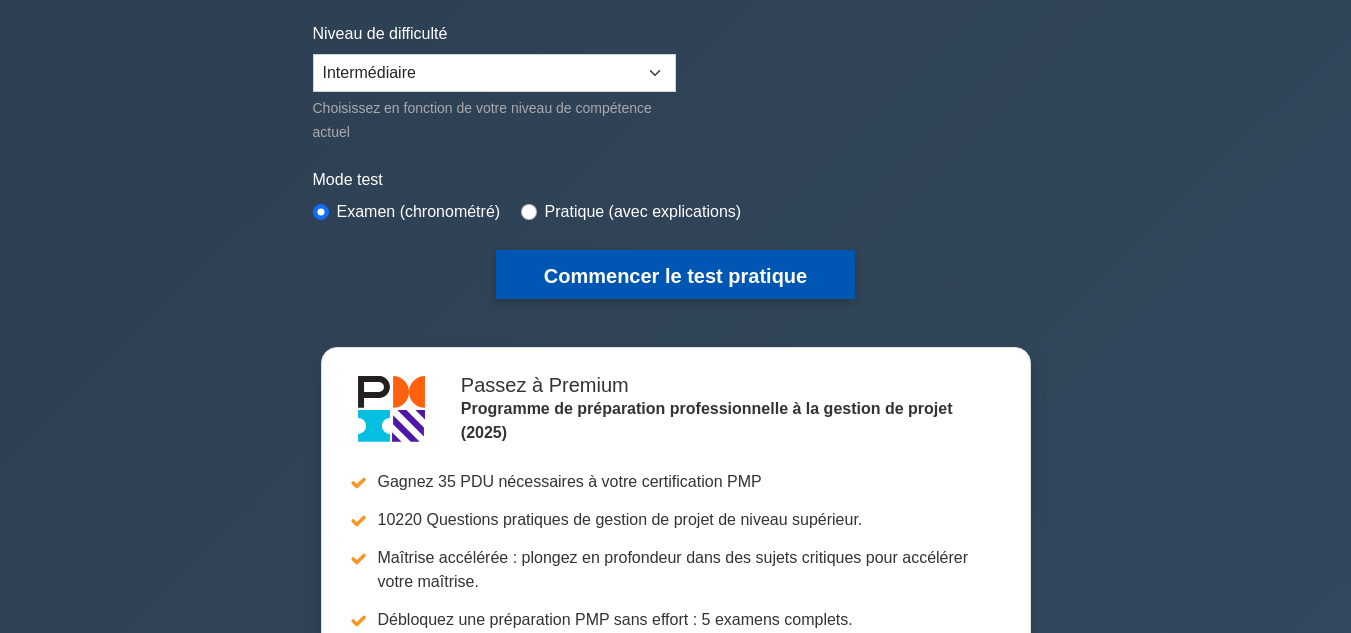 click on "Commencer le test pratique" at bounding box center [675, 276] 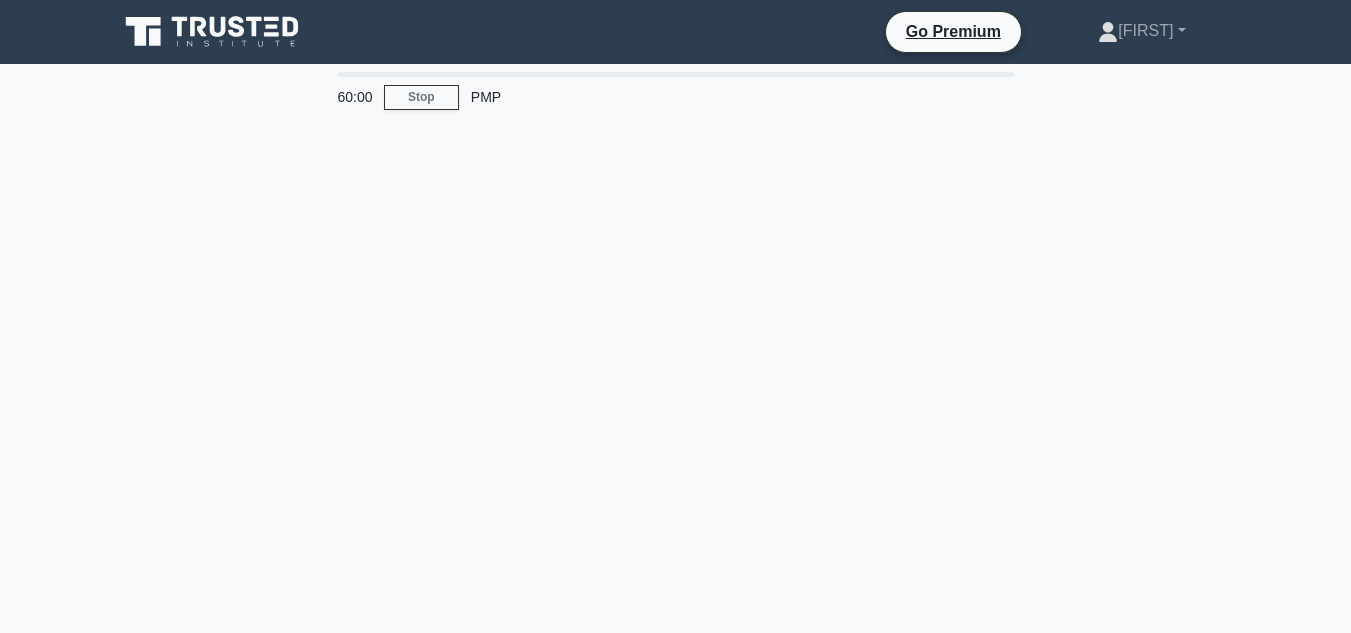 scroll, scrollTop: 0, scrollLeft: 0, axis: both 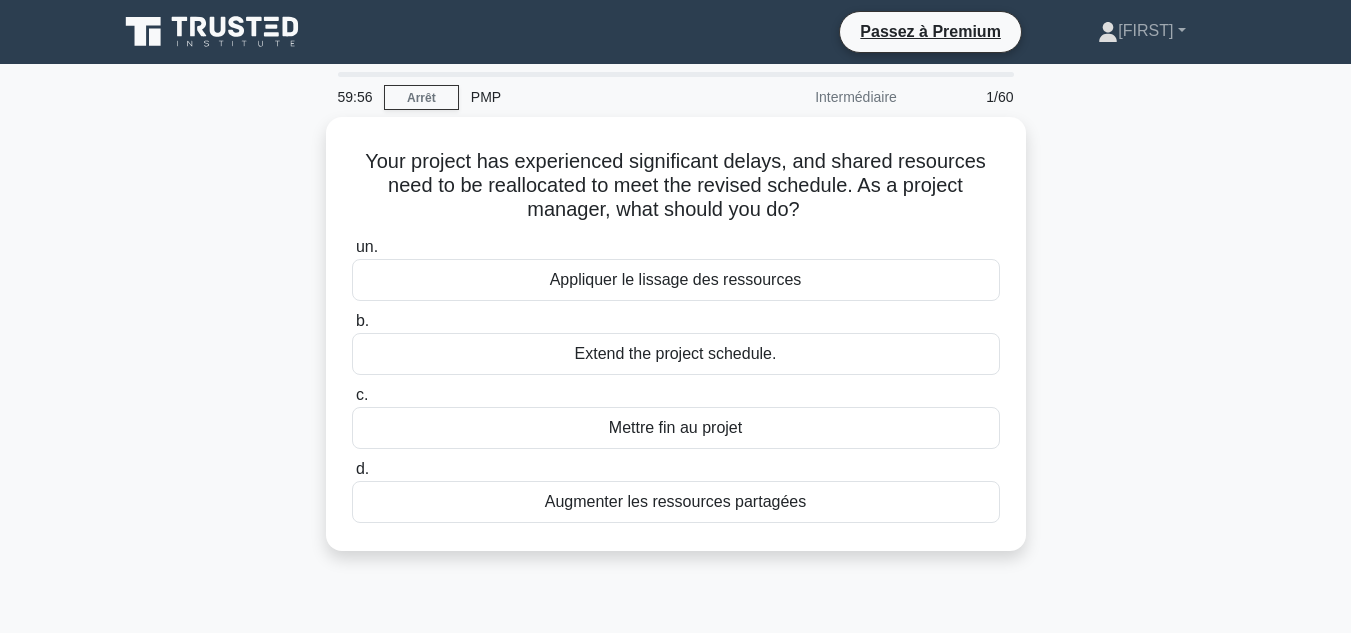 click on "Votre projet a subi des retards importants et les ressources partagées doivent être réaffectées pour respecter le calendrier révisé. En tant que chef de projet, que devez-vous faire ?
.spinner_0XTQ{transform-origin:center;animation:spinner_y6GP .75s linear infinite}@keyframes spinner_y6GP{100%{transform:rotate(360deg)}}
un.
Appliquer le lissage des ressources" at bounding box center [676, 346] 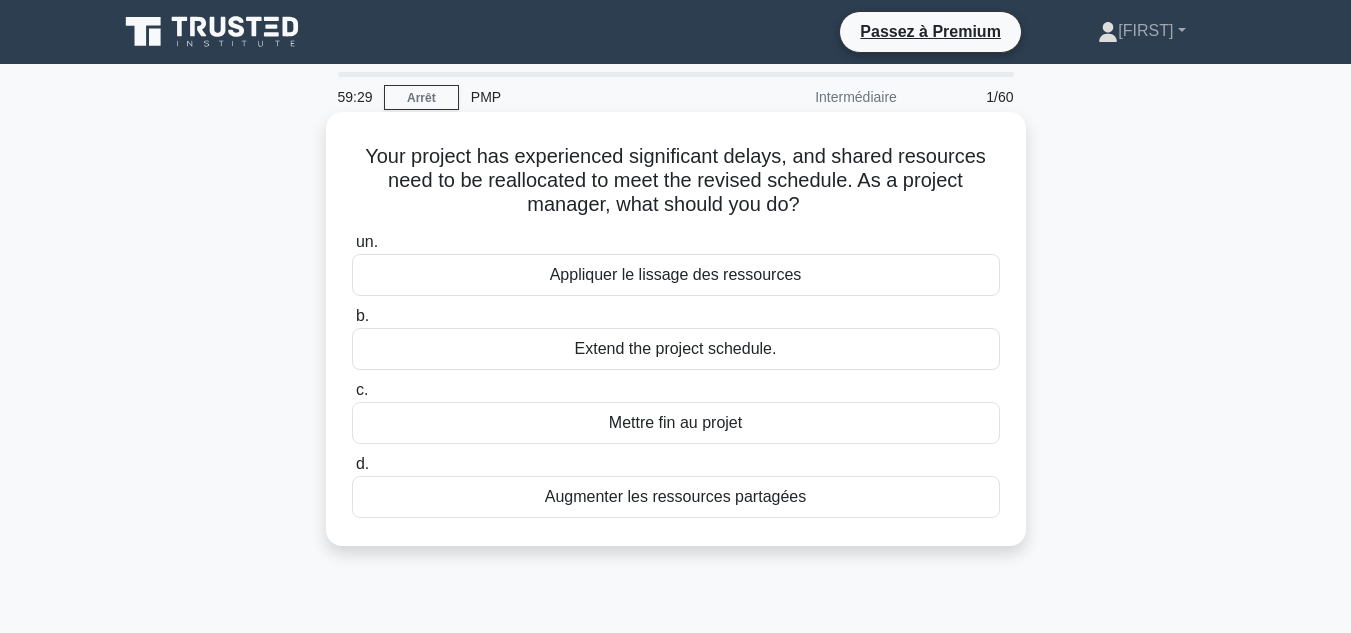 click on "Appliquer le lissage des ressources" at bounding box center [676, 275] 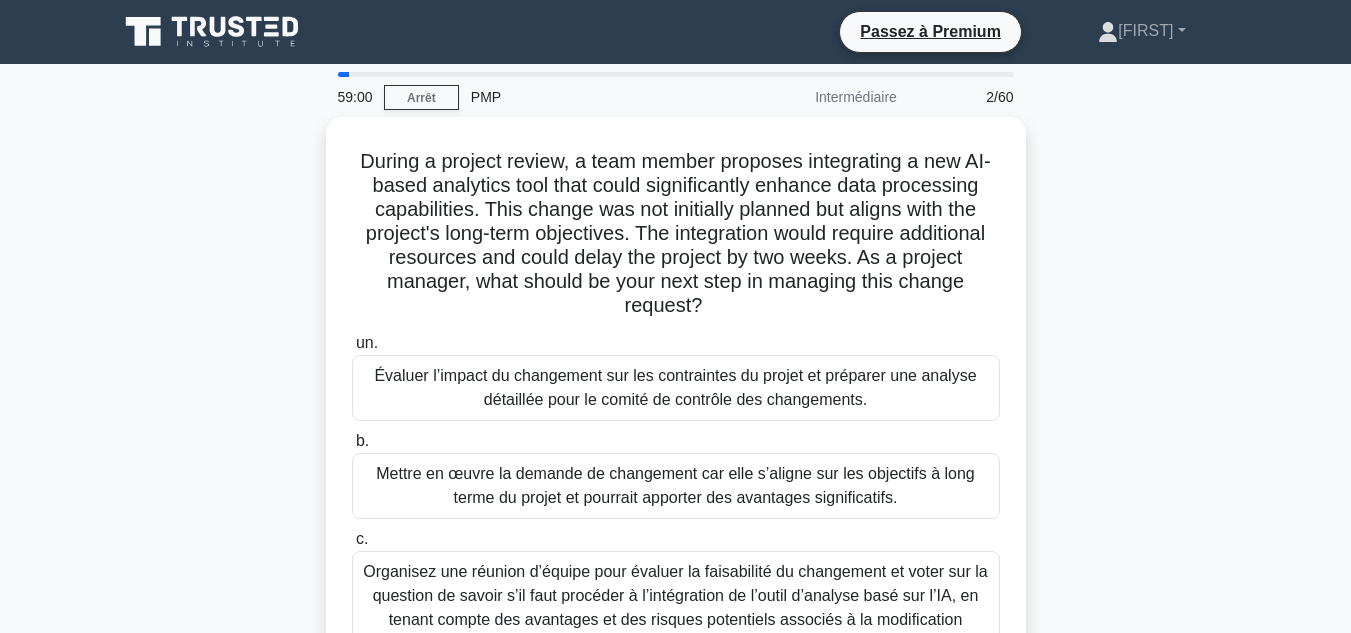 click on "Lors d'une revue de projet, un membre de l'équipe propose l'intégration d'un nouvel outil d'analyse basé sur l'IA qui pourrait considérablement améliorer les capacités de traitement des données. Ce changement n'était pas prévu initialement, mais s'inscrit dans les objectifs à long terme du projet. L'intégration nécessiterait des ressources supplémentaires et pourrait retarder le projet de deux semaines. En tant que chef de projet, quelle devrait être votre prochaine étape pour gérer cette demande de changement ?
.spinner_0XTQ{transform-origin:center;animation:spinner_y6GP .75s linear infinite}@keyframes spinner_y6GP{100%{transform:rotate(360deg)}}
un. b. c." at bounding box center (676, 466) 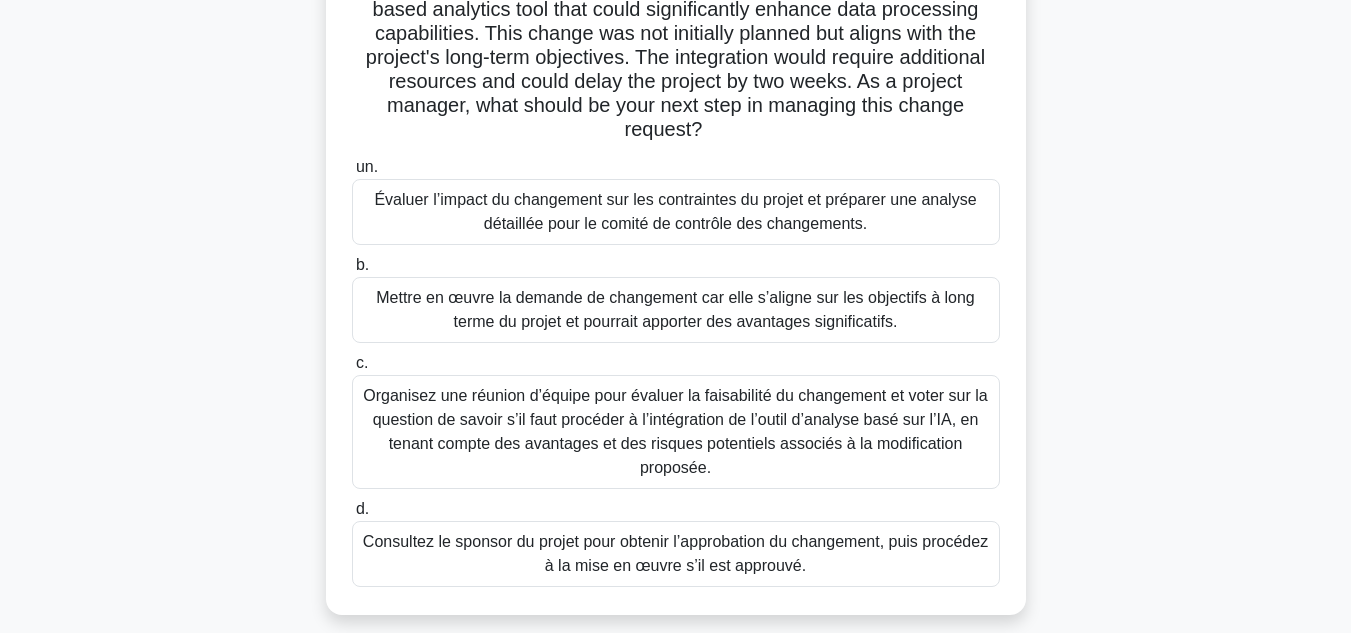 scroll, scrollTop: 181, scrollLeft: 0, axis: vertical 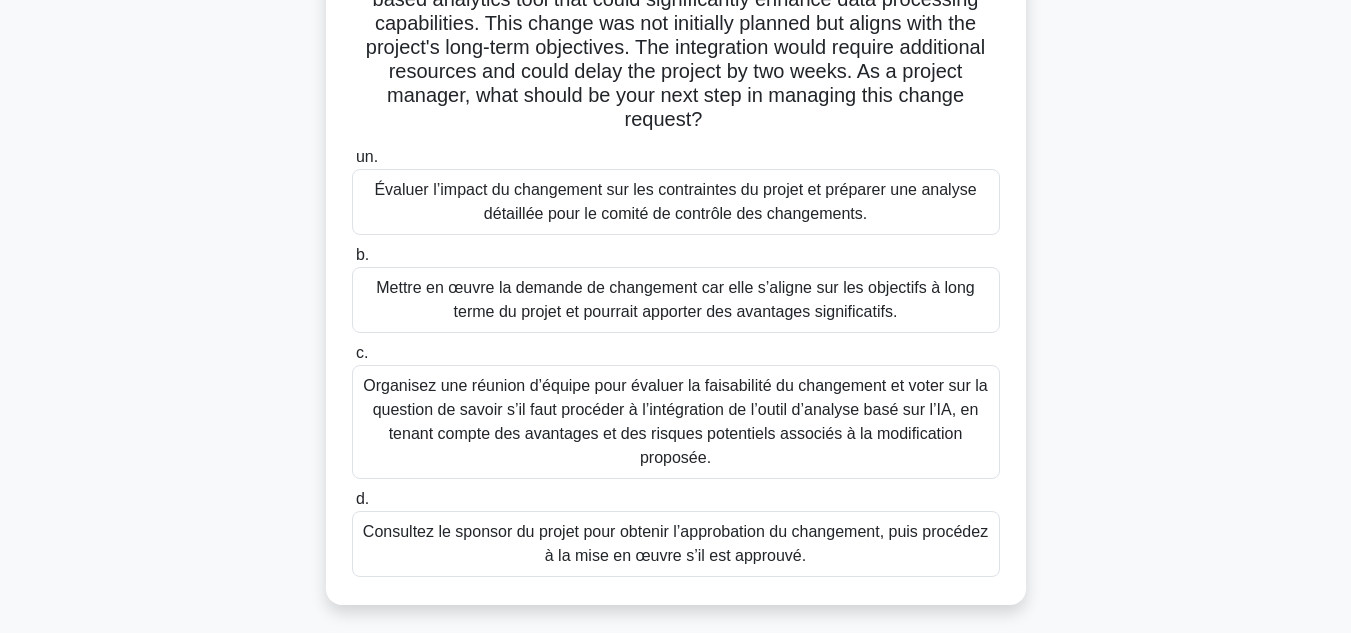 click on "Évaluer l’impact du changement sur les contraintes du projet et préparer une analyse détaillée pour le comité de contrôle des changements." at bounding box center [675, 201] 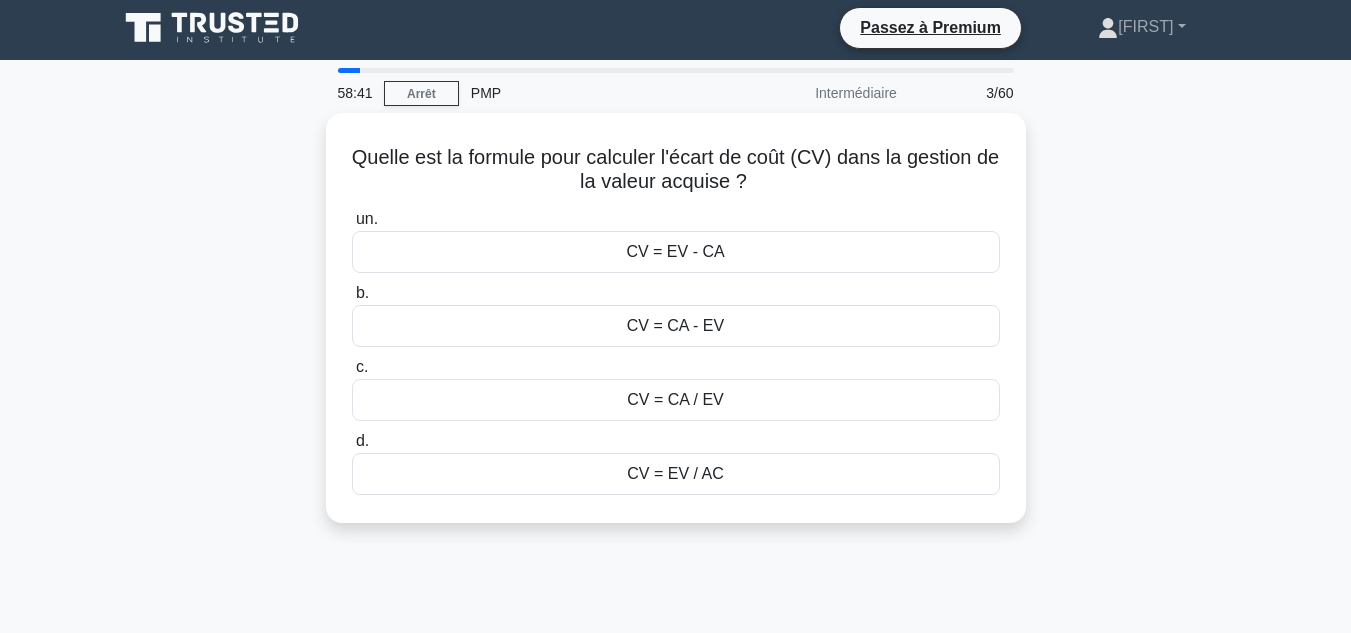 scroll, scrollTop: 0, scrollLeft: 0, axis: both 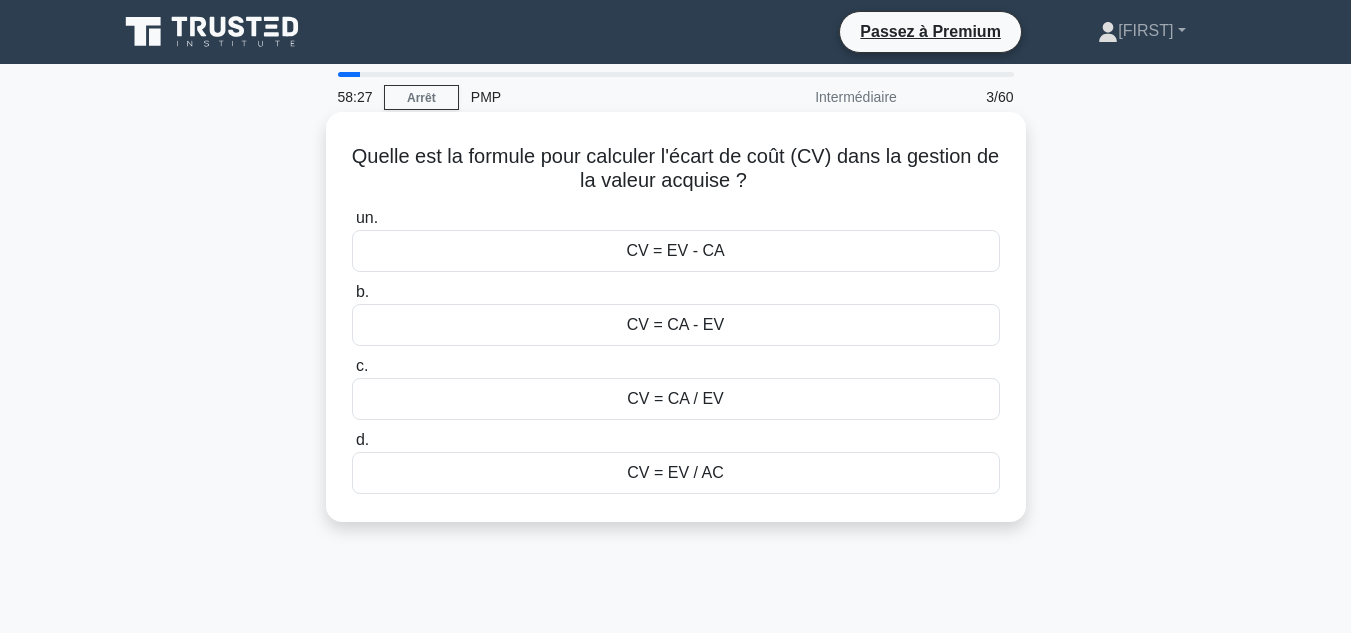 click on "CV = EV - CA" at bounding box center (676, 251) 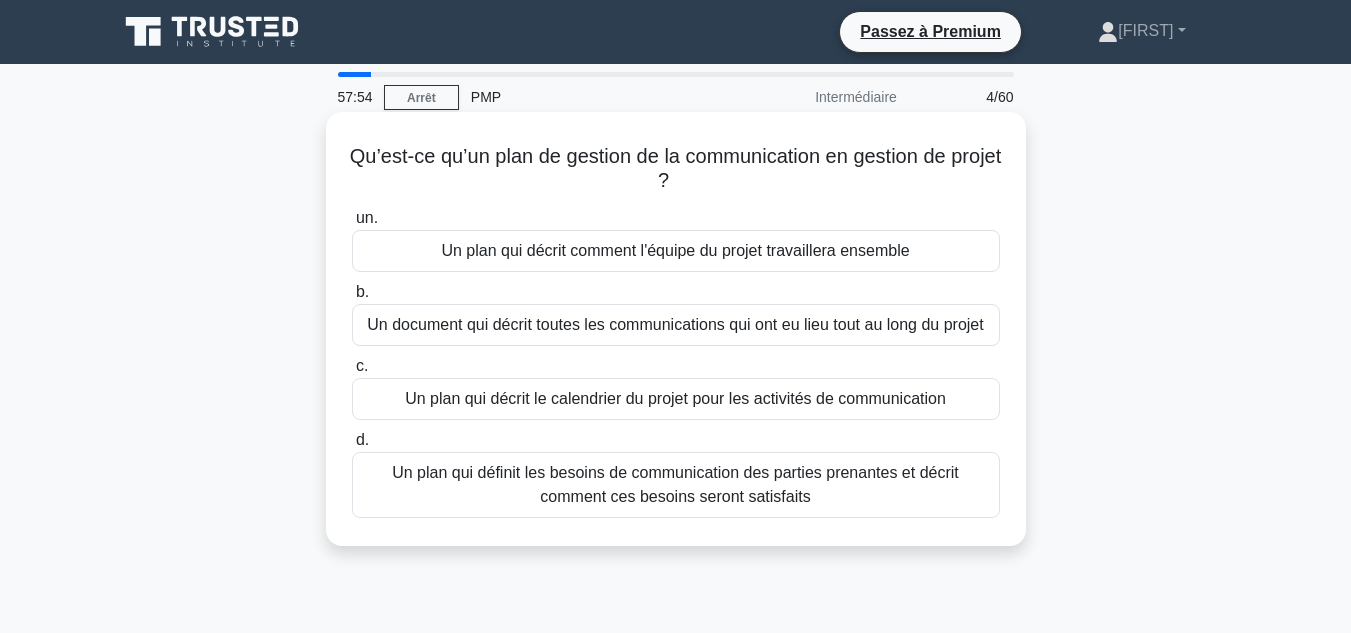click on "Un plan qui décrit comment l'équipe du projet travaillera ensemble" at bounding box center [675, 250] 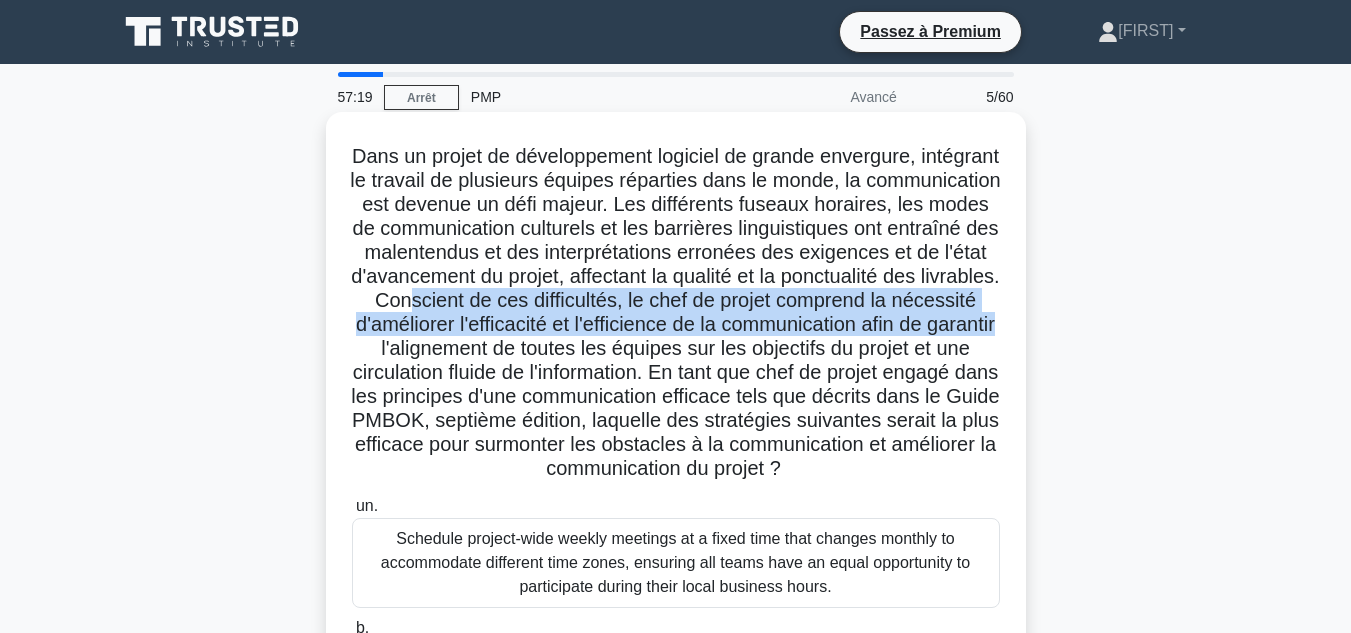 drag, startPoint x: 746, startPoint y: 304, endPoint x: 790, endPoint y: 342, distance: 58.137768 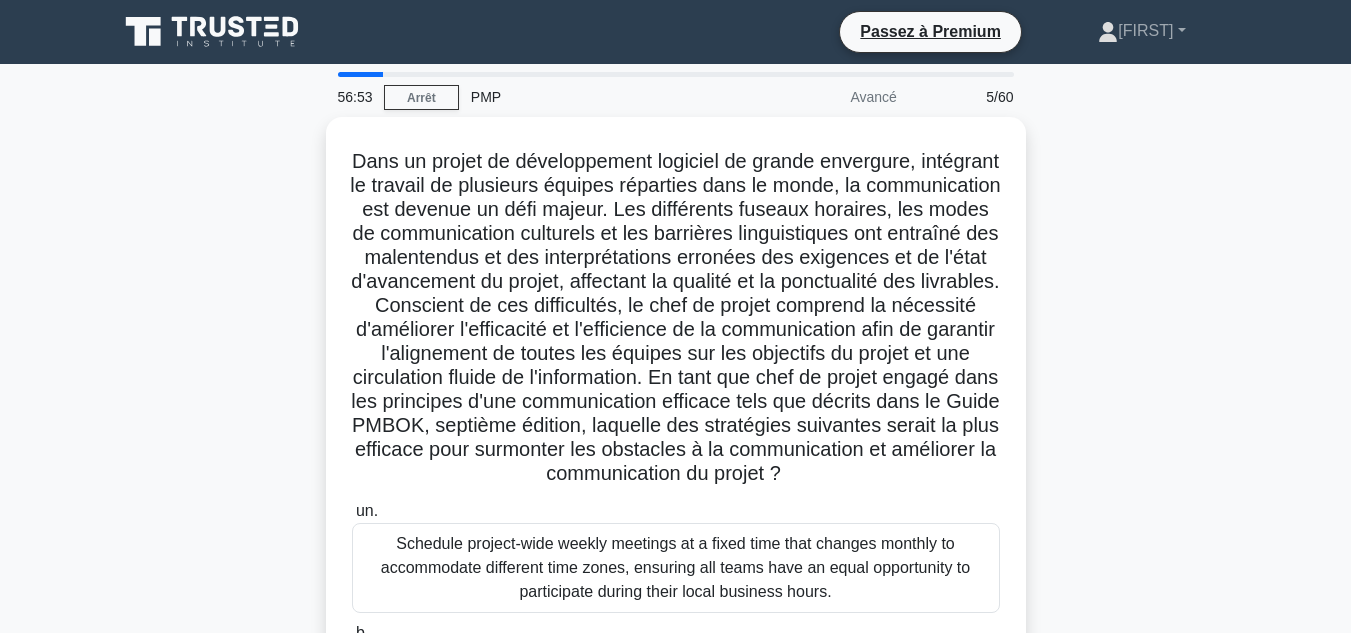 click on ".spinner_0XTQ{transform-origin:center;animation:spinner_y6GP .75s linear infinite}@keyframes spinner_y6GP{100%{transform:rotate(360deg)}}
un.
Planifiez des réunions hebdomadaires à l'échelle du projet à une heure fixe qui change tous les mois pour s'adapter aux différents fuseaux horaires, en veillant à ce que toutes les équipes aient les mêmes chances de participer pendant leurs heures ouvrables locales.
b." at bounding box center [676, 574] 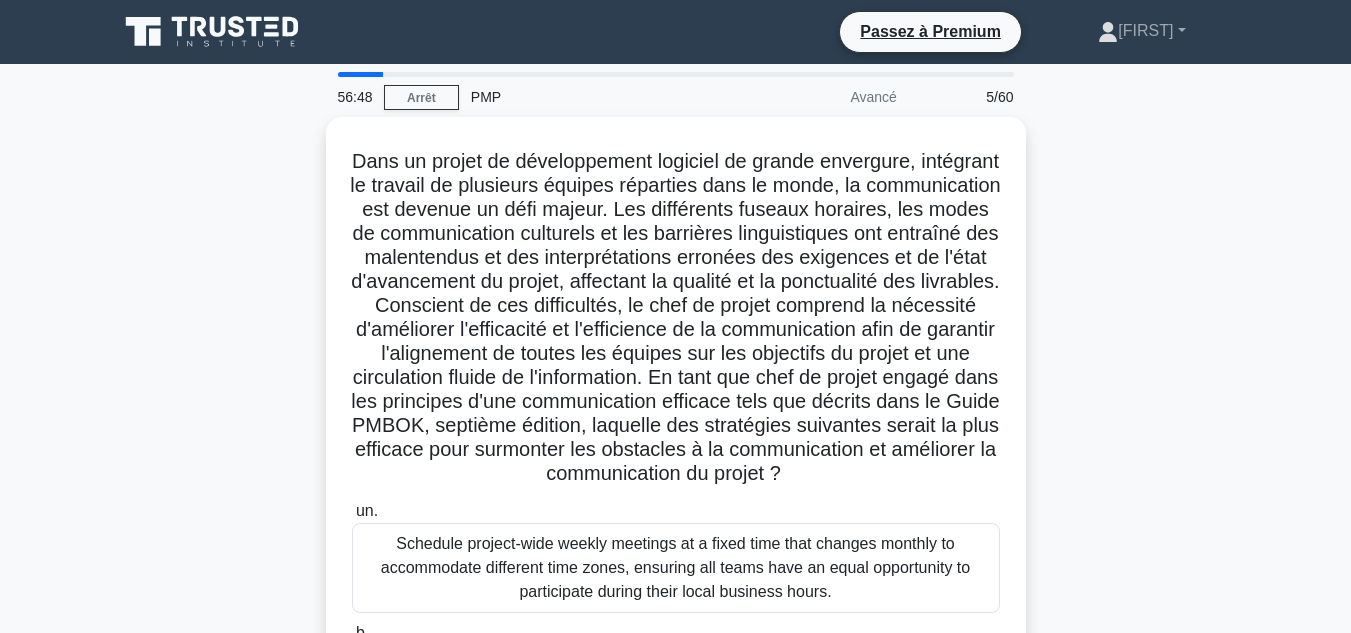 click on "56:48
Arrêt
PMP
Avancé
5/60
.spinner_0XTQ{transform-origin:center;animation:spinner_y6GP .75s linear infinite}@keyframes spinner_y6GP{100%{transform:rotate(360deg)}}
un.
b.
c. d." at bounding box center (675, 572) 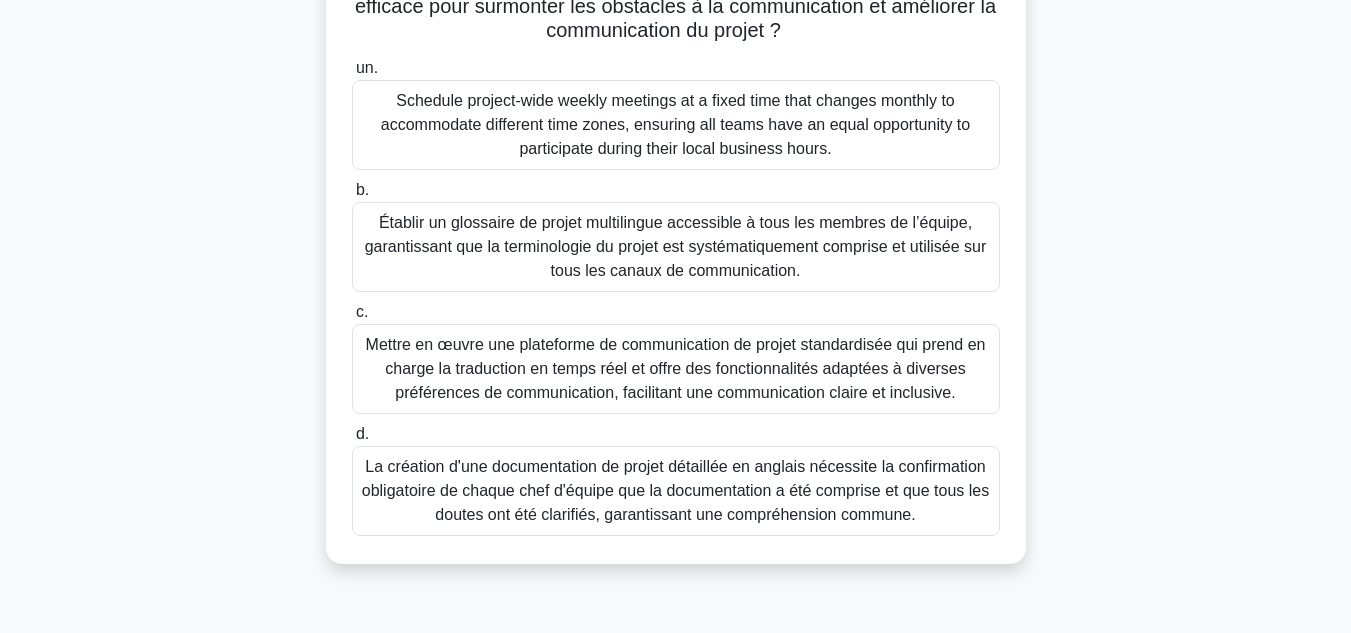 scroll, scrollTop: 445, scrollLeft: 0, axis: vertical 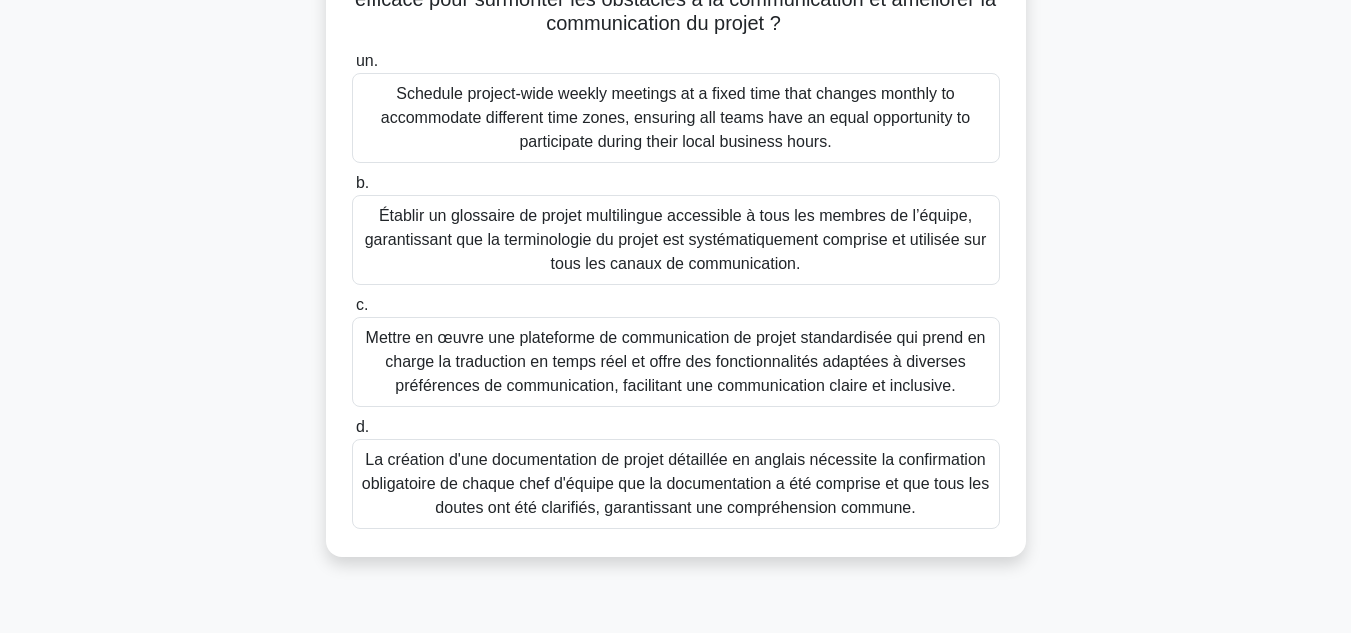 click on "Établir un glossaire de projet multilingue accessible à tous les membres de l’équipe, garantissant que la terminologie du projet est systématiquement comprise et utilisée sur tous les canaux de communication." at bounding box center [676, 239] 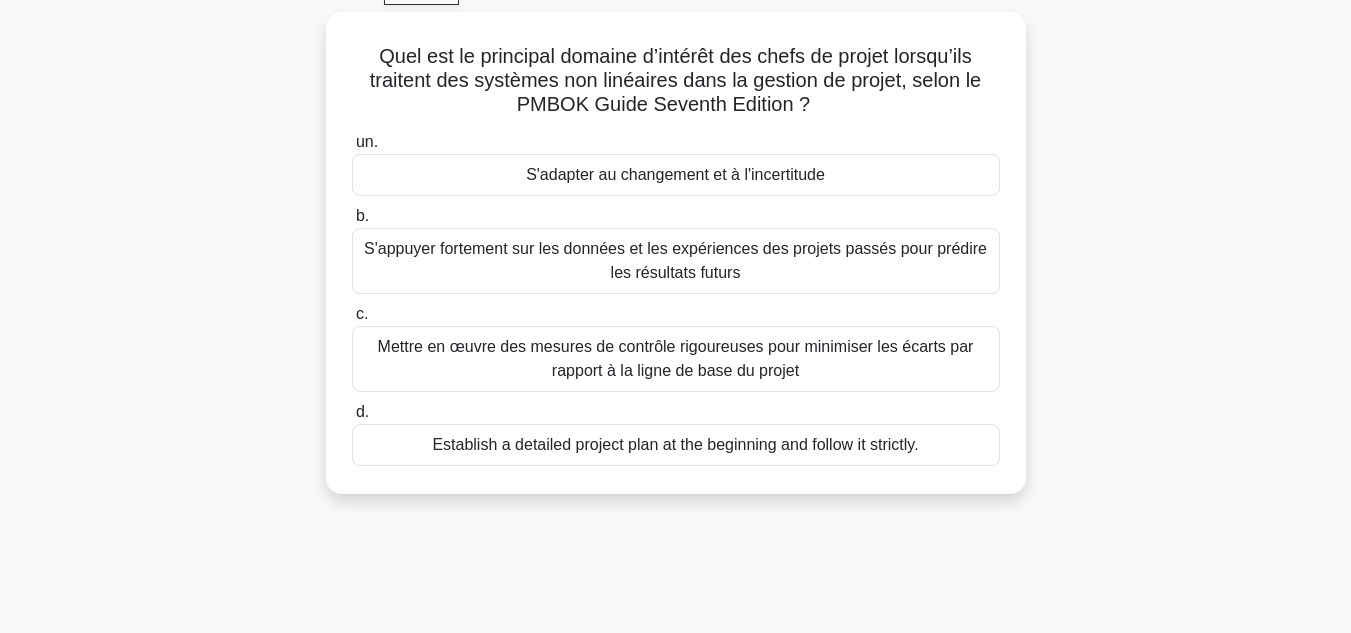 scroll, scrollTop: 0, scrollLeft: 0, axis: both 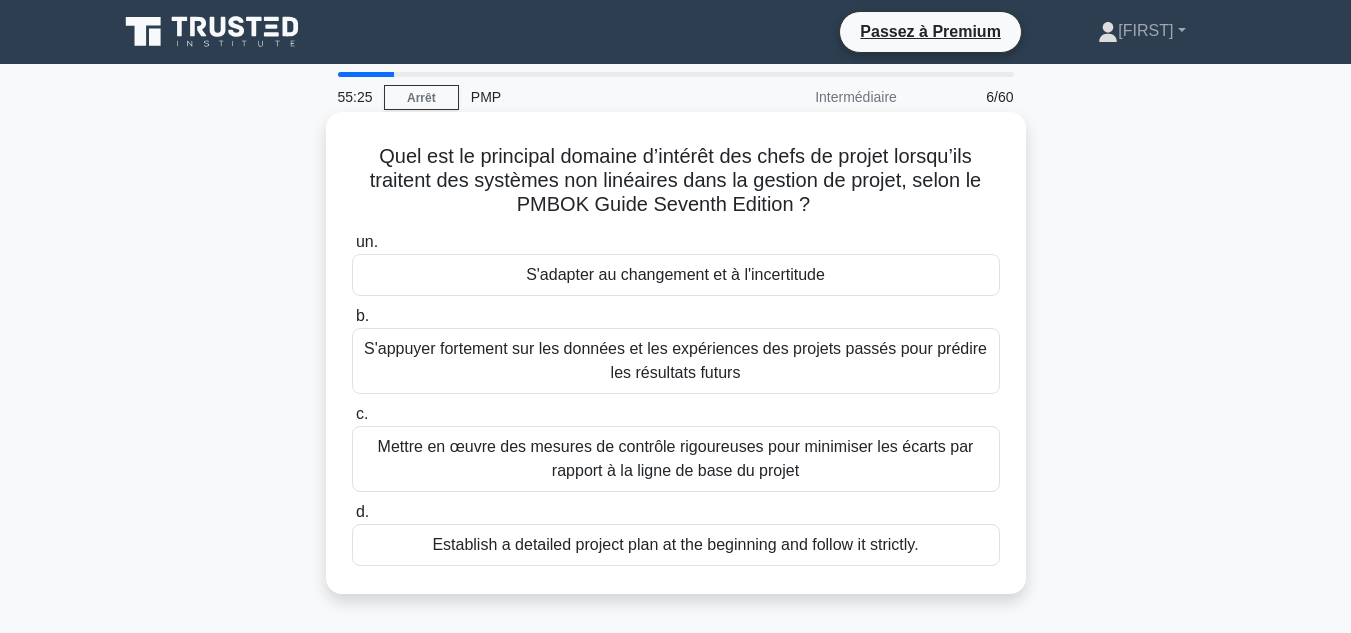 click on "S'adapter au changement et à l'incertitude" at bounding box center (675, 274) 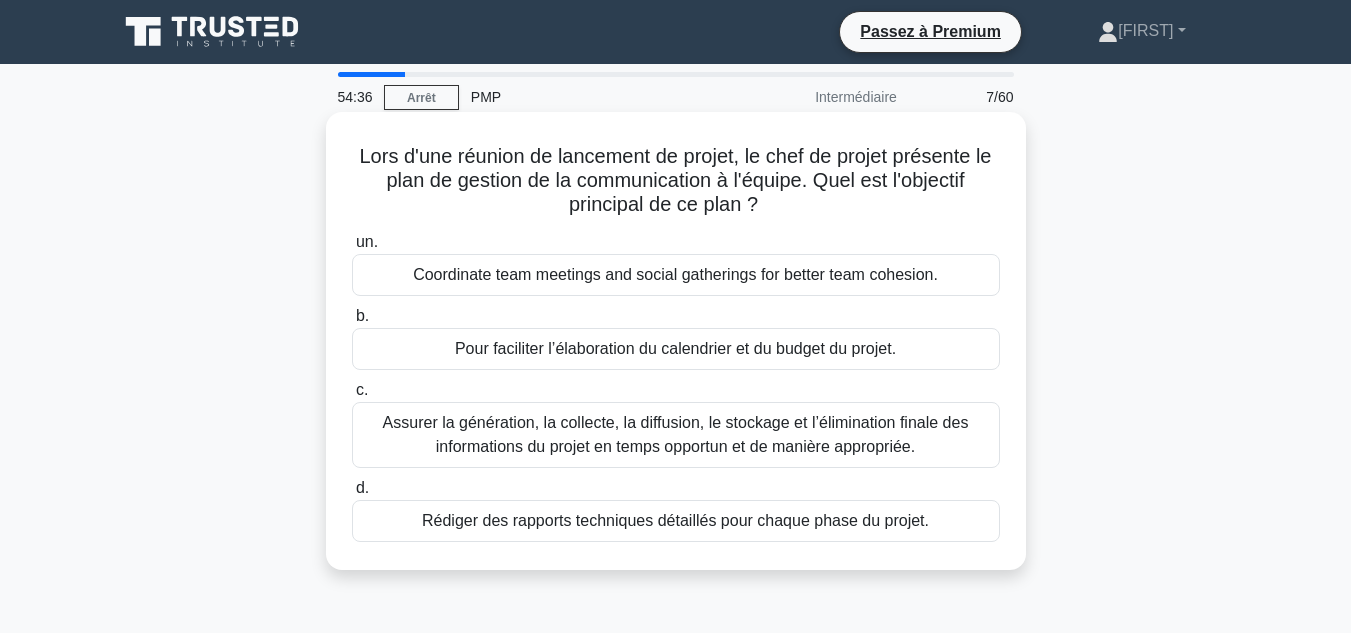 click on "Coordonner les réunions d’équipe et les rassemblements sociaux pour une meilleure cohésion d’équipe." at bounding box center (675, 275) 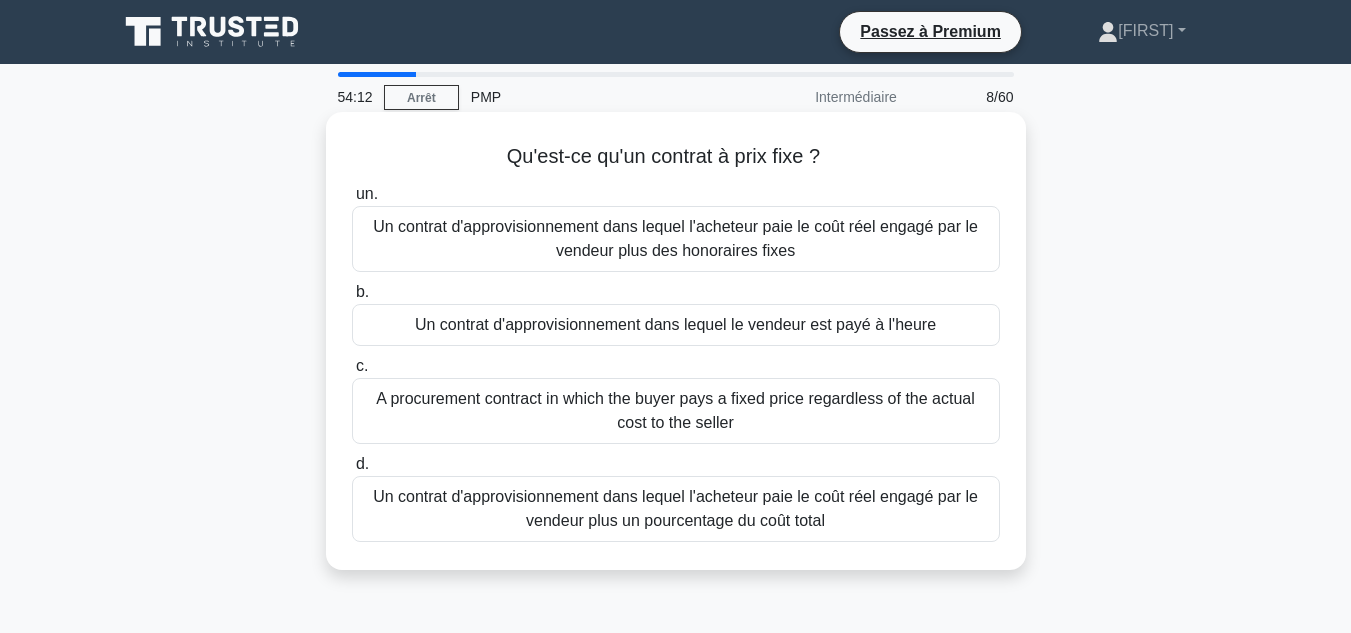 click on "Un contrat d'approvisionnement dans lequel l'acheteur paie un prix fixe quel que soit le coût réel pour le vendeur" at bounding box center (676, 411) 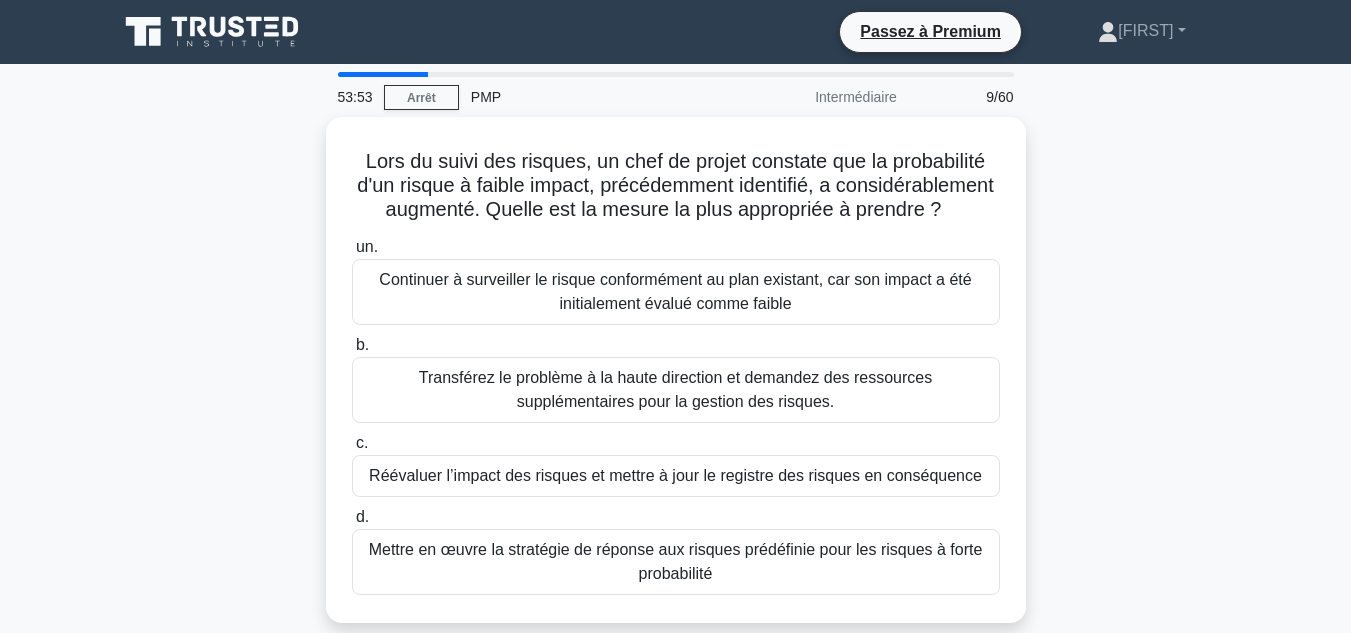 click on "Lors du suivi des risques, un chef de projet constate que la probabilité d'un risque à faible impact, précédemment identifié, a considérablement augmenté. Quelle est la mesure la plus appropriée à prendre ?
.spinner_0XTQ{transform-origin:center;animation:spinner_y6GP .75s linear infinite}@keyframes spinner_y6GP{100%{transform:rotate(360deg)}}
un.
b. c. d." at bounding box center [676, 382] 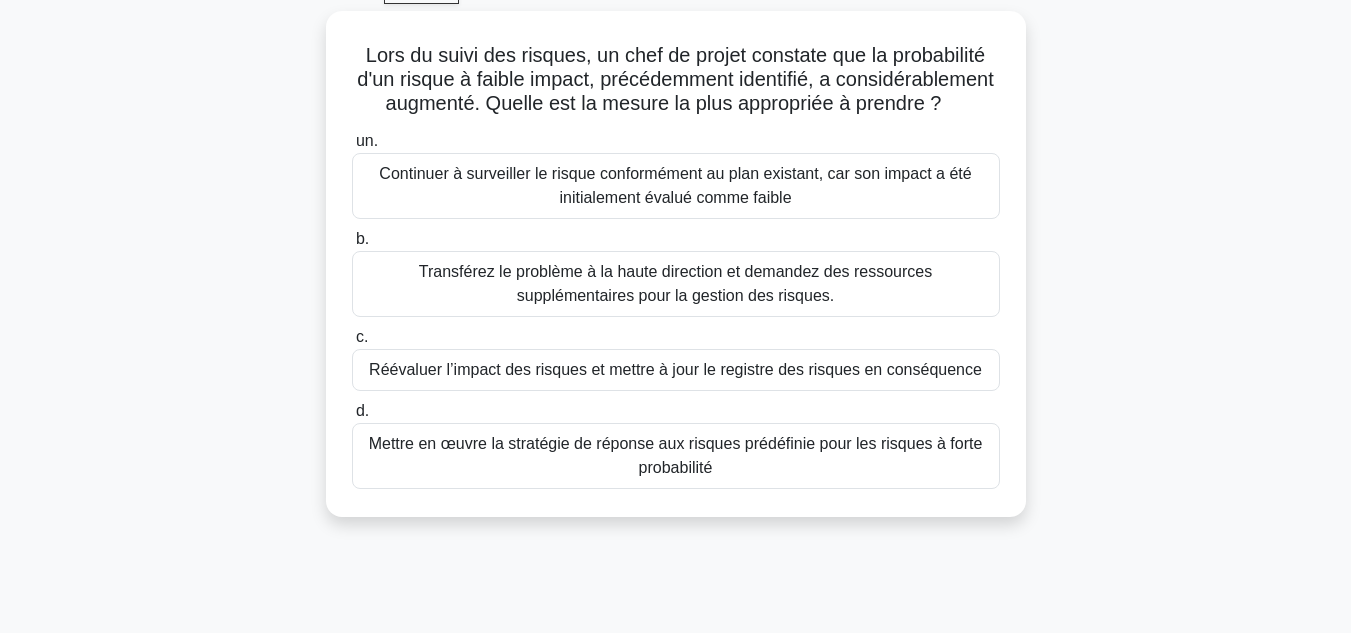 scroll, scrollTop: 108, scrollLeft: 0, axis: vertical 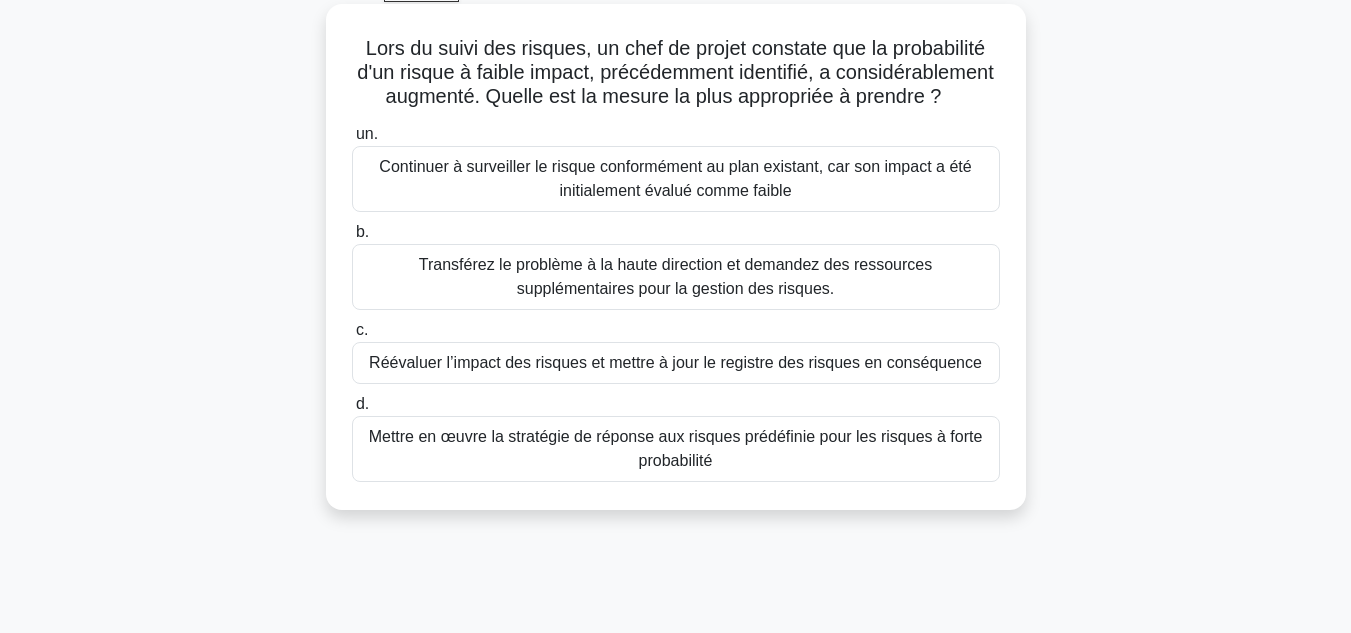 click on "Réévaluer l’impact des risques et mettre à jour le registre des risques en conséquence" at bounding box center (675, 362) 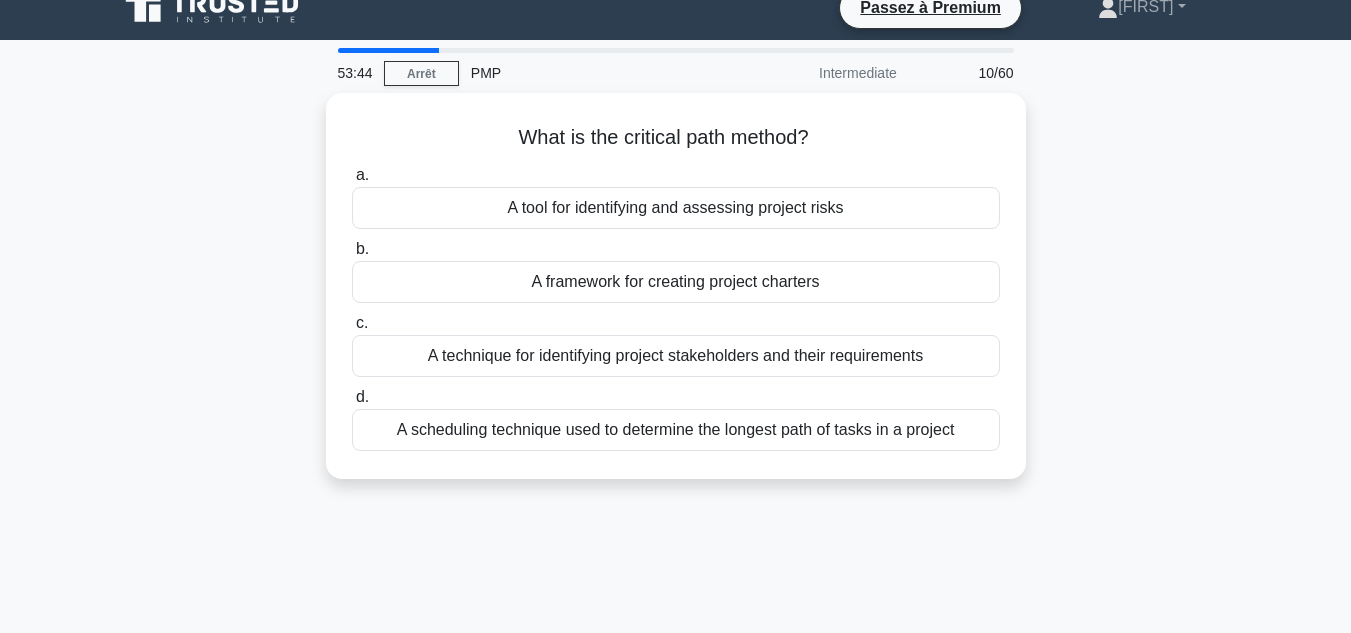 scroll, scrollTop: 0, scrollLeft: 0, axis: both 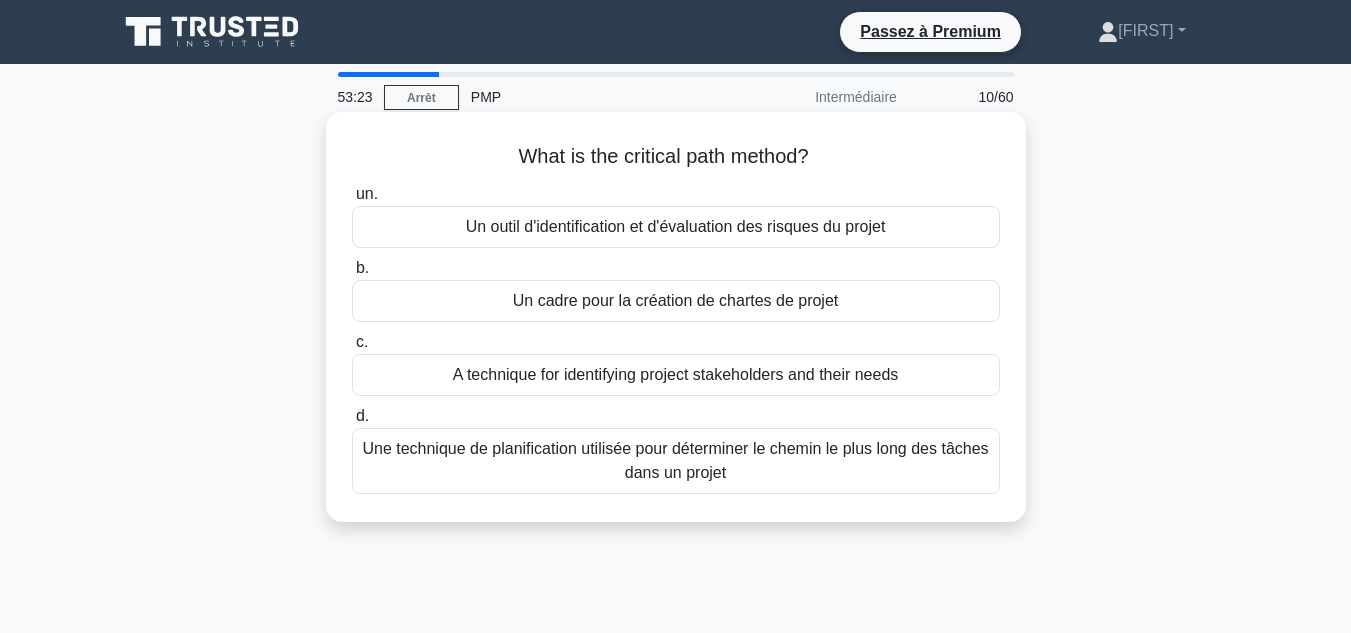 click on "Une technique de planification utilisée pour déterminer le chemin le plus long des tâches dans un projet" at bounding box center [676, 461] 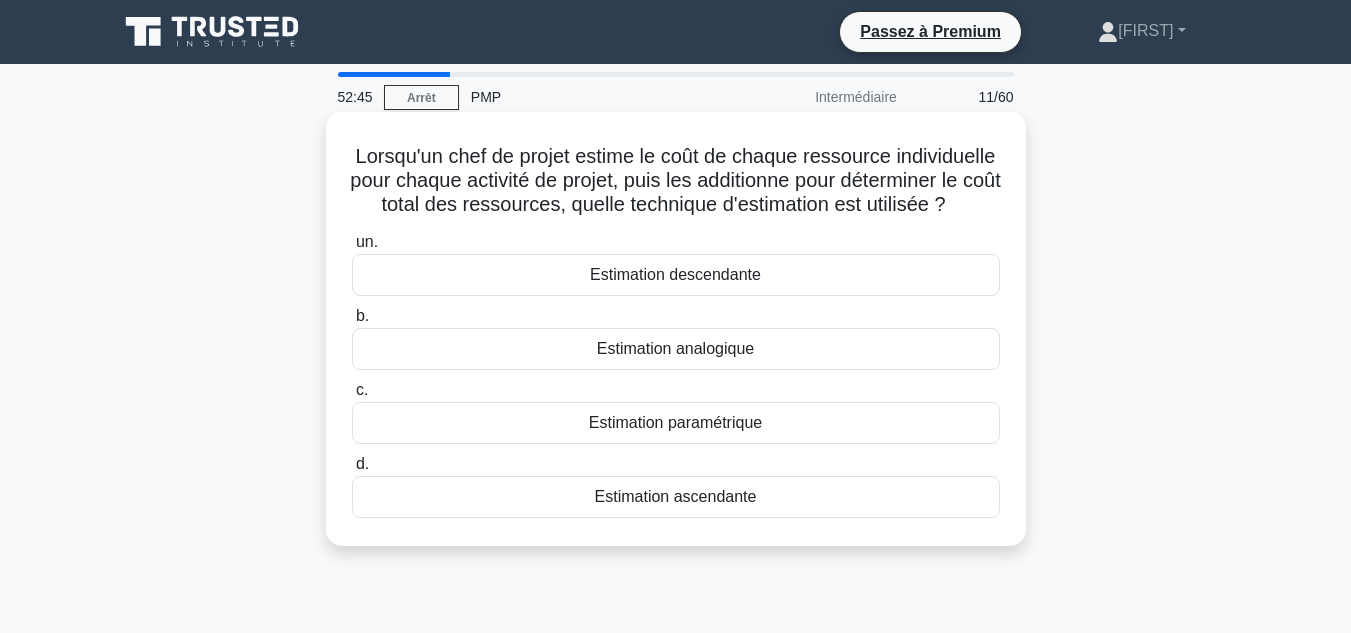 click on "Estimation paramétrique" at bounding box center [675, 422] 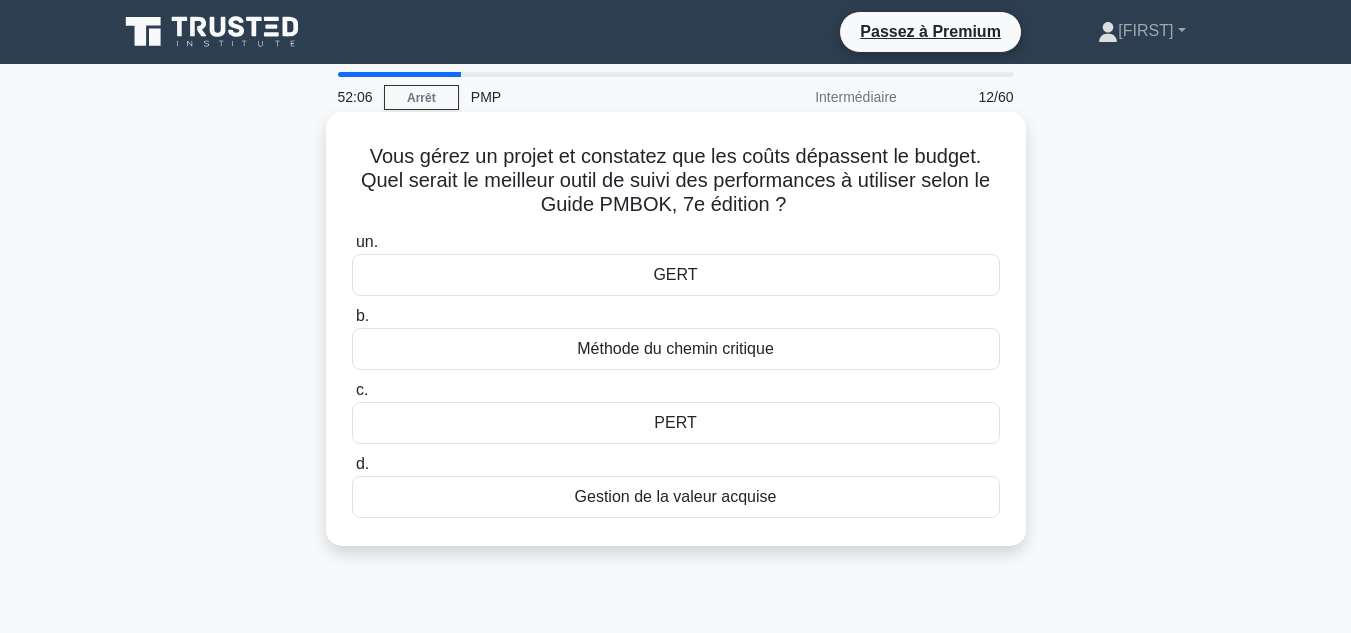 click on "PERT" at bounding box center [676, 423] 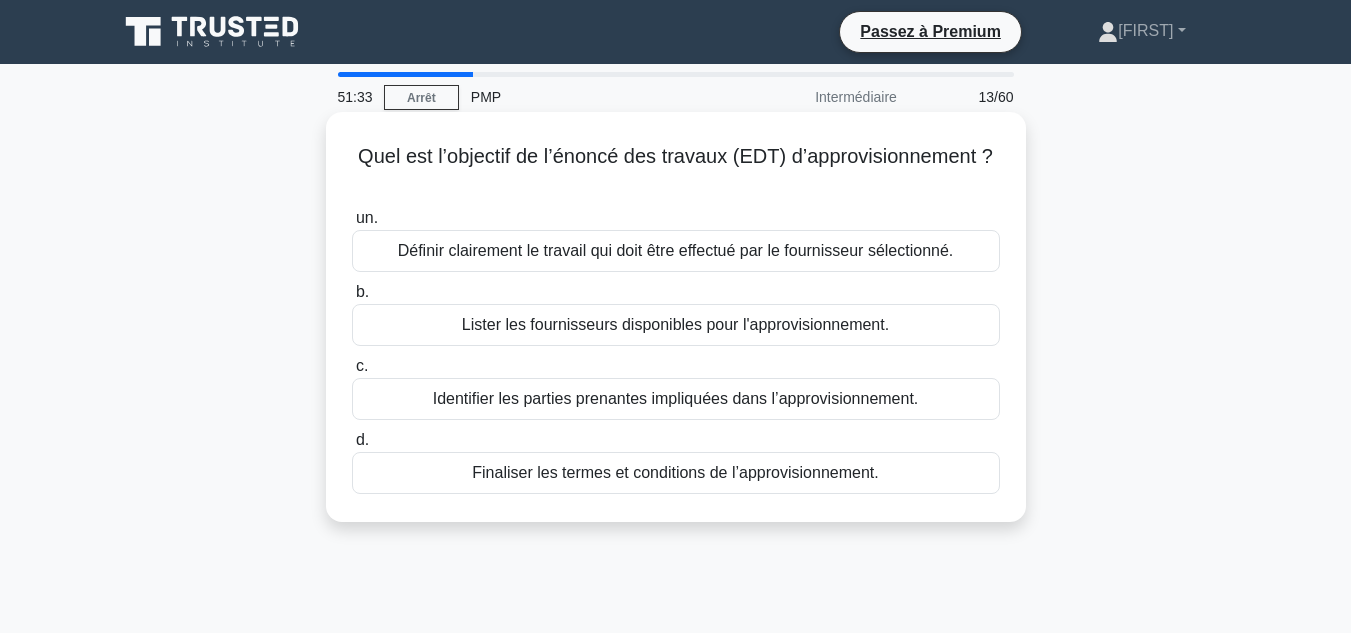 click on "Définir clairement le travail qui doit être effectué par le fournisseur sélectionné." at bounding box center [676, 250] 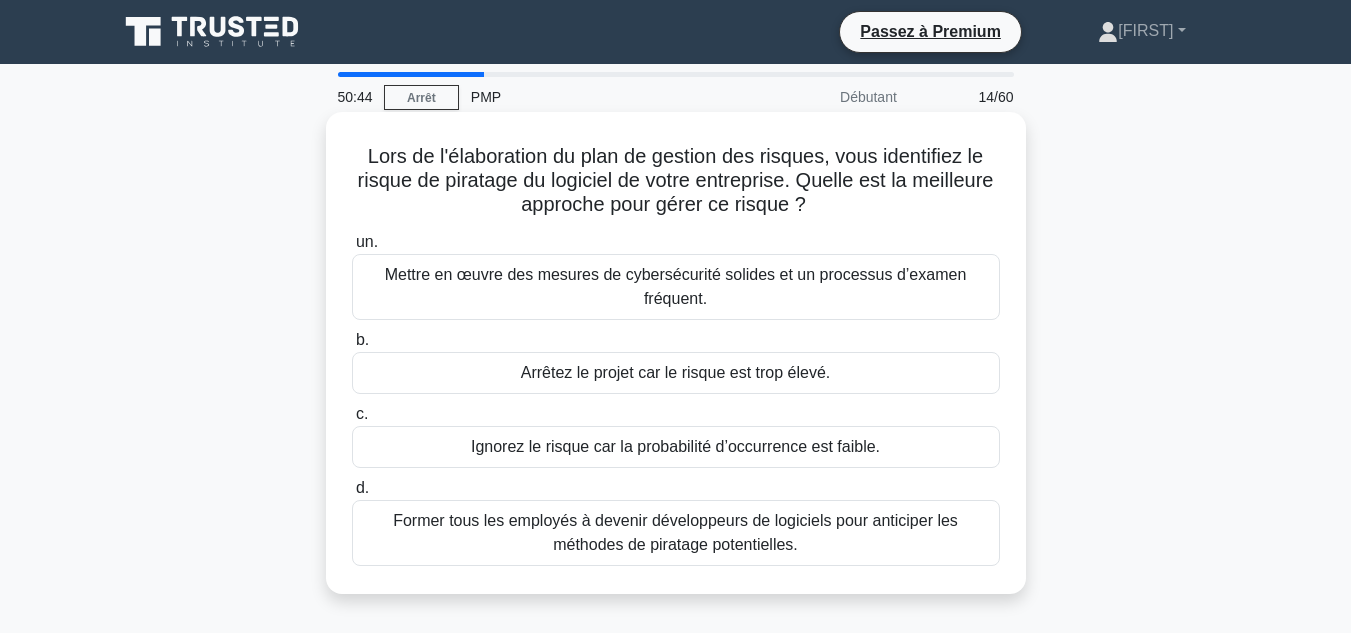 click on "Mettre en œuvre des mesures de cybersécurité solides et un processus d’examen fréquent." at bounding box center (676, 287) 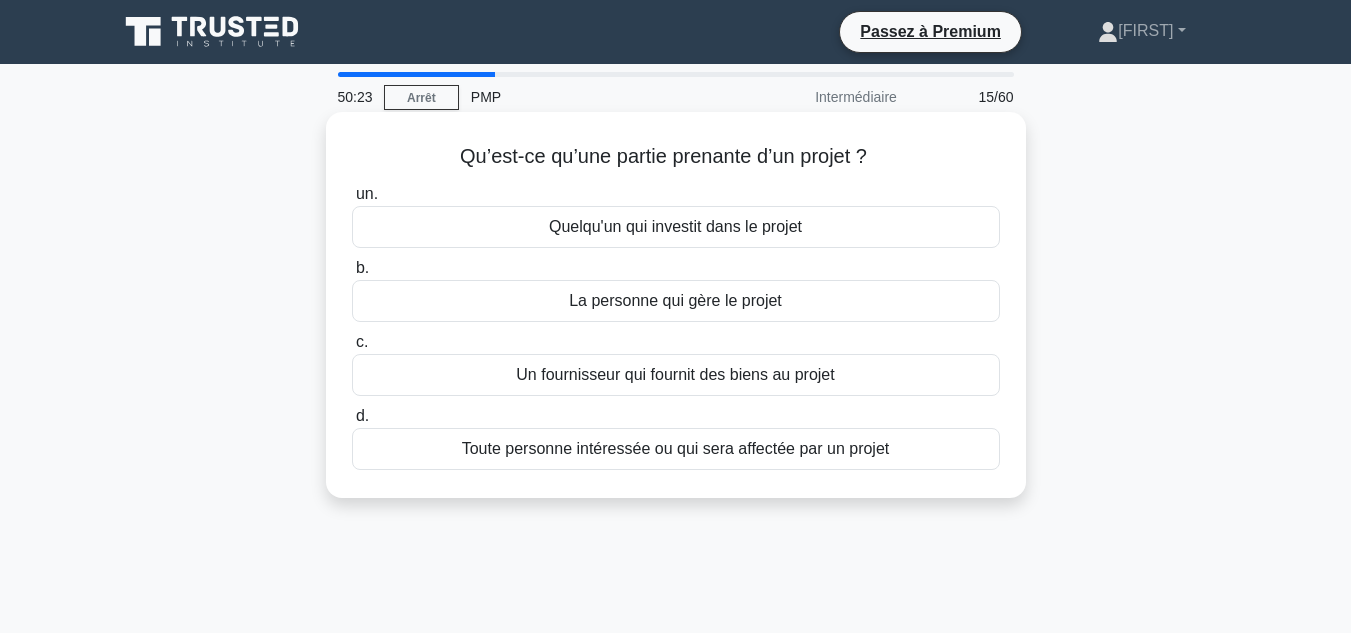 click on "Toute personne intéressée ou qui sera affectée par un projet" at bounding box center (676, 449) 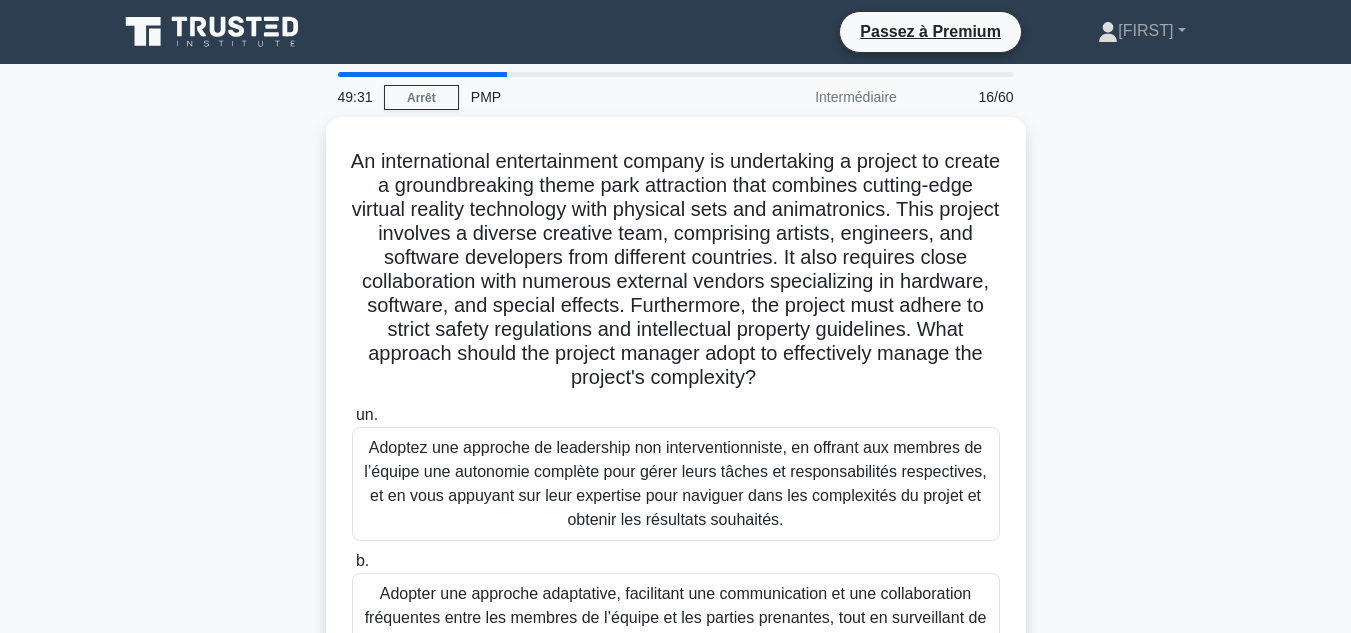 click on "49:31
Arrêt
PMP
Intermédiaire
16/60
.spinner_0XTQ{transform-origin:center;animation:spinner_y6GP .75s linear infinite}@keyframes spinner_y6GP{100%{transform:rotate(360deg)}}
un.
b.
c. d." at bounding box center [675, 572] 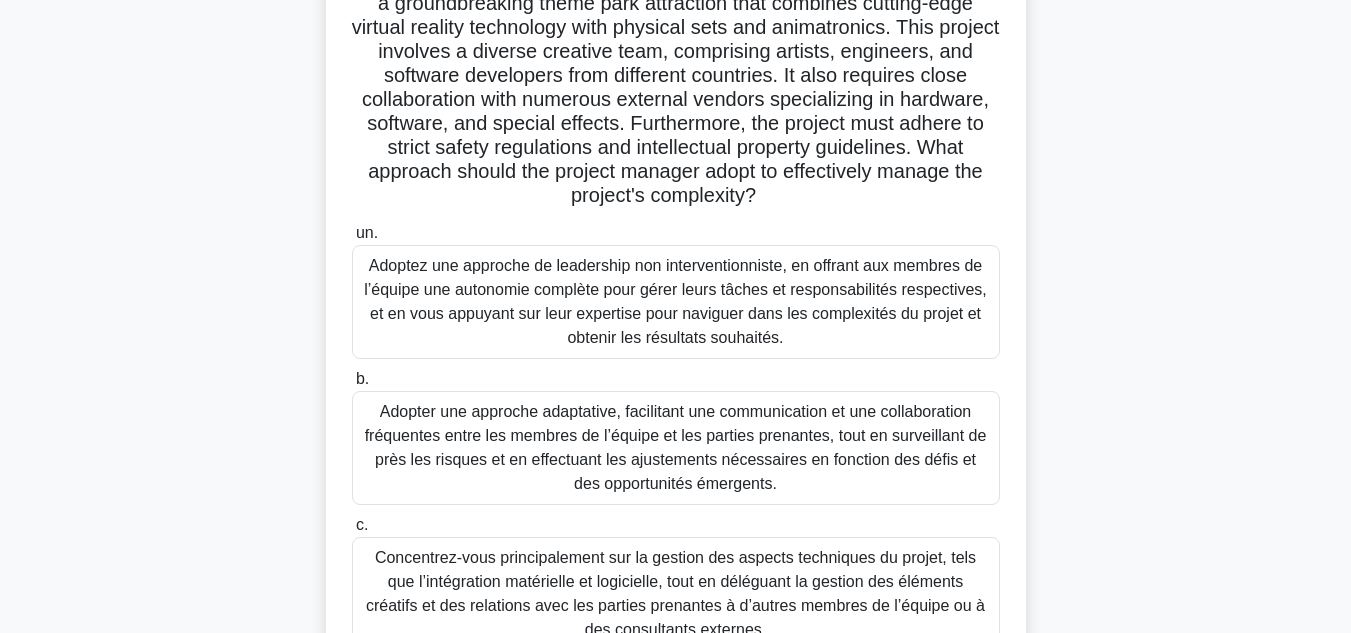 scroll, scrollTop: 240, scrollLeft: 0, axis: vertical 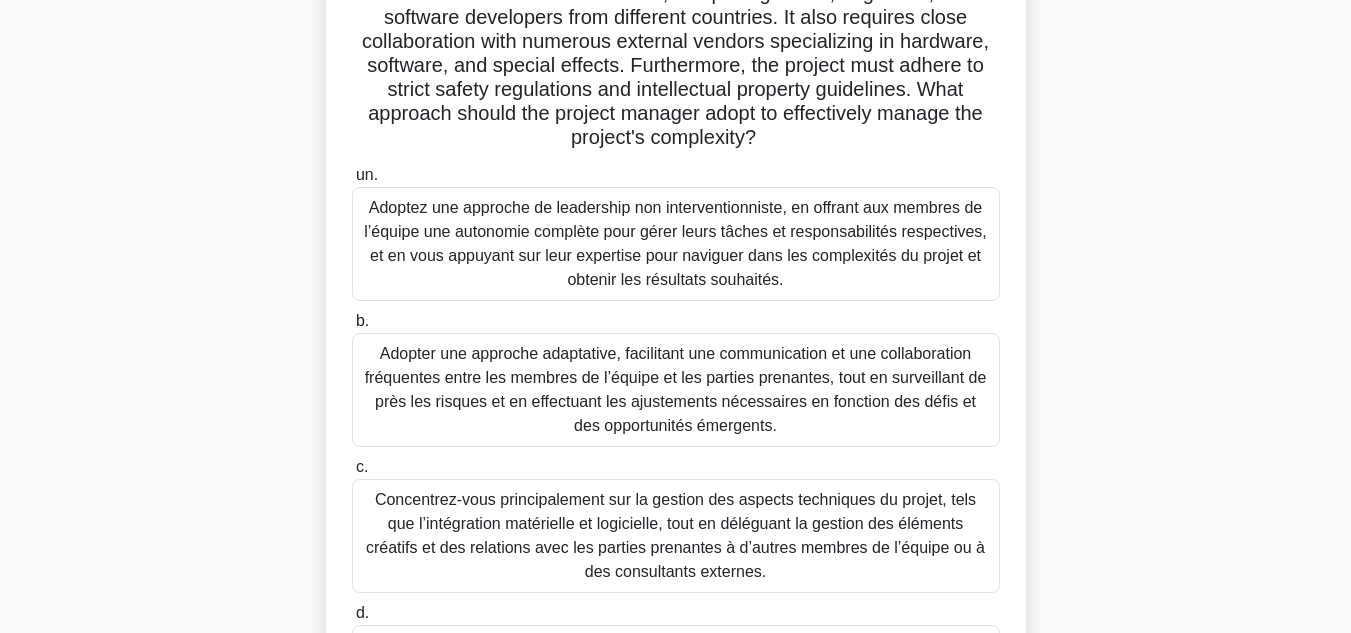 click on "49:14
Arrêt
PMP
Intermédiaire
16/60
.spinner_0XTQ{transform-origin:center;animation:spinner_y6GP .75s linear infinite}@keyframes spinner_y6GP{100%{transform:rotate(360deg)}}
un.
b.
c. d." at bounding box center (675, 332) 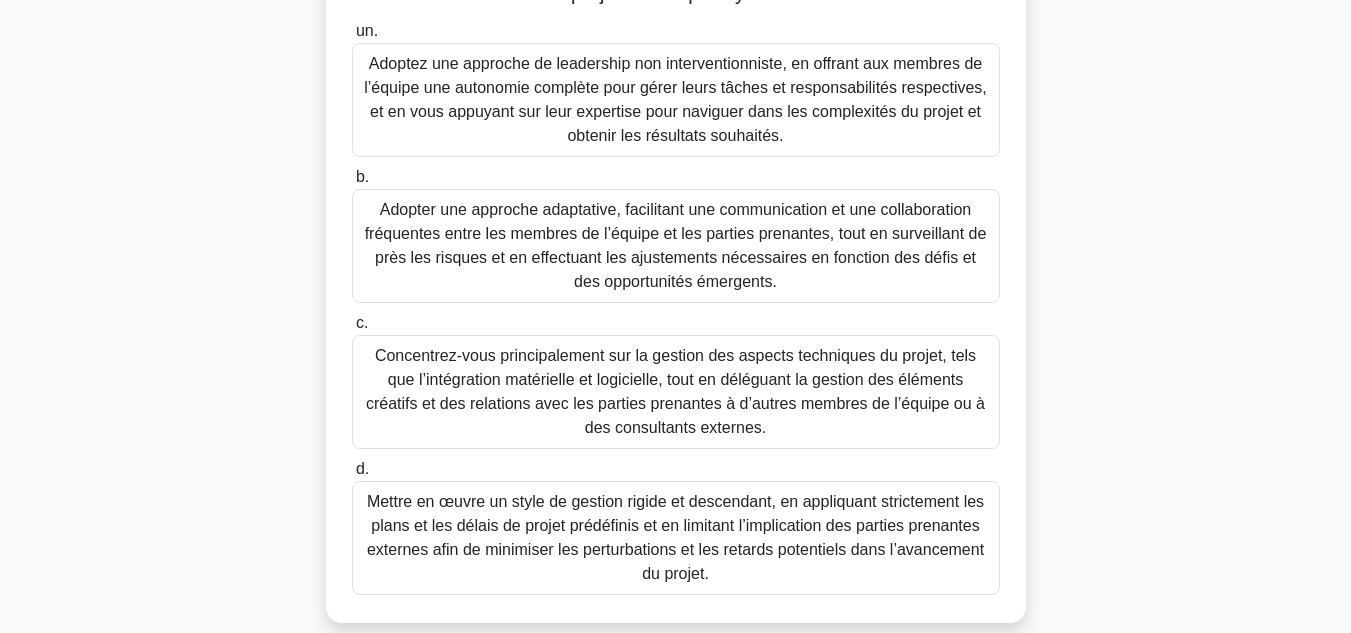 scroll, scrollTop: 392, scrollLeft: 0, axis: vertical 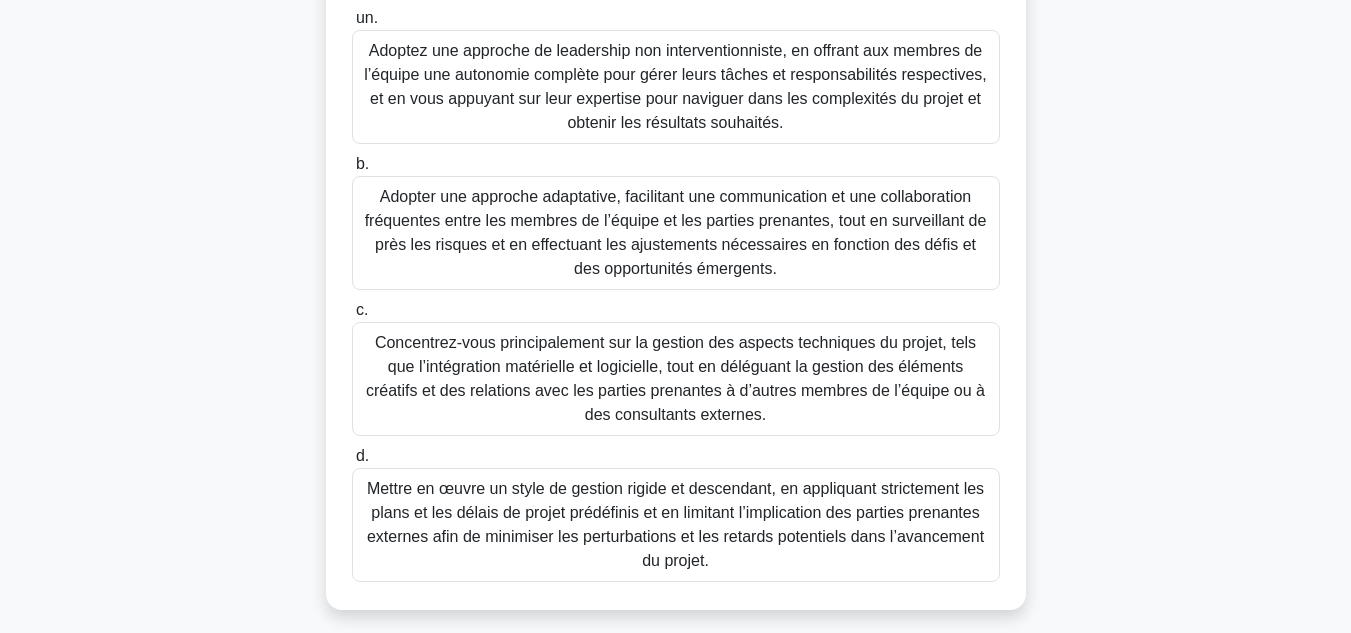 click on "Adopter une approche adaptative, facilitant une communication et une collaboration fréquentes entre les membres de l’équipe et les parties prenantes, tout en surveillant de près les risques et en effectuant les ajustements nécessaires en fonction des défis et des opportunités émergents." at bounding box center (676, 232) 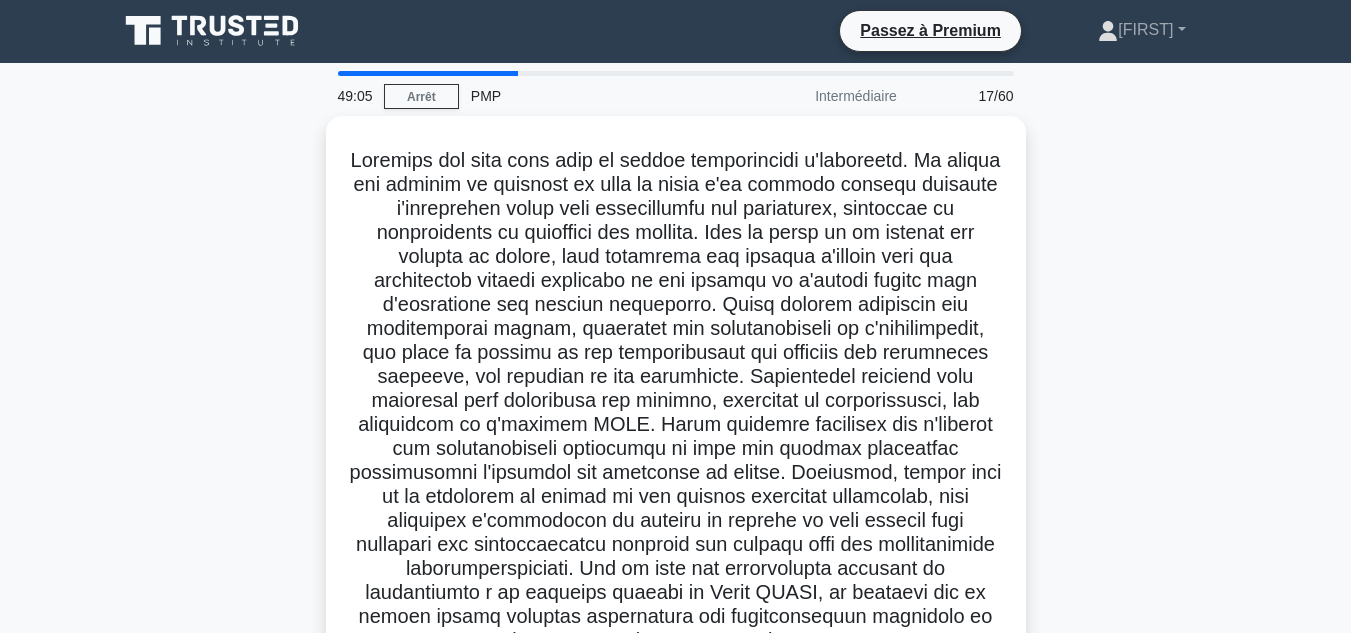 scroll, scrollTop: 0, scrollLeft: 0, axis: both 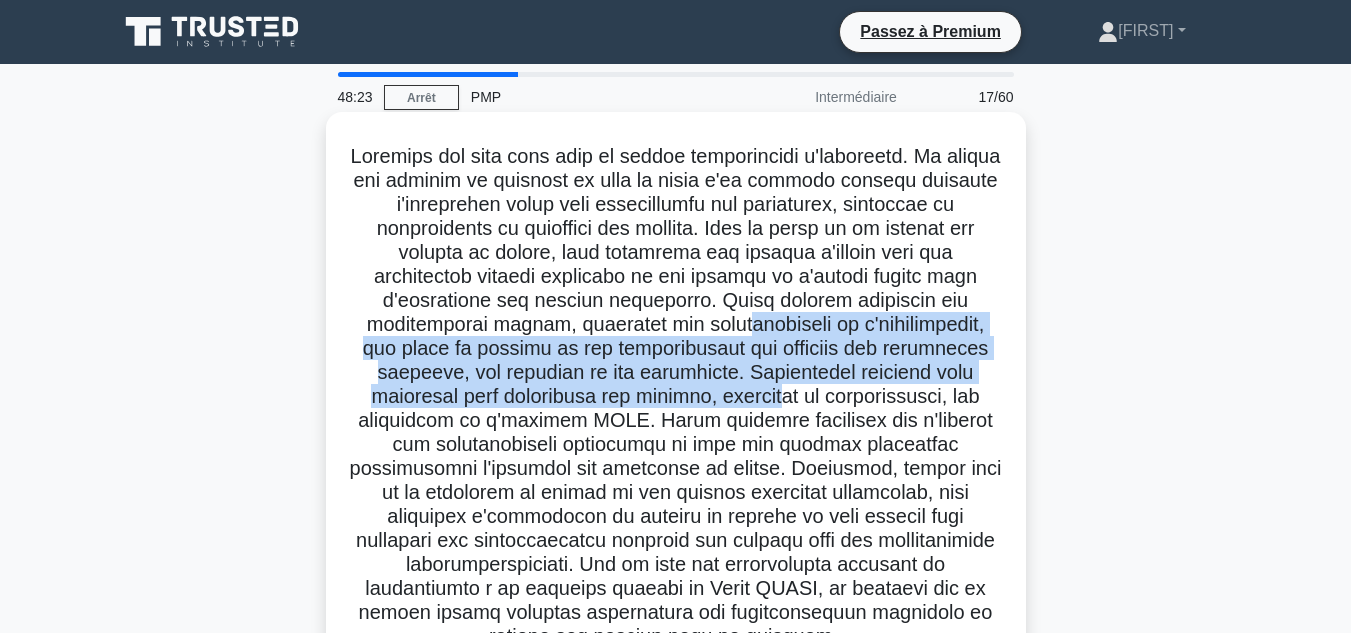 drag, startPoint x: 732, startPoint y: 329, endPoint x: 775, endPoint y: 399, distance: 82.1523 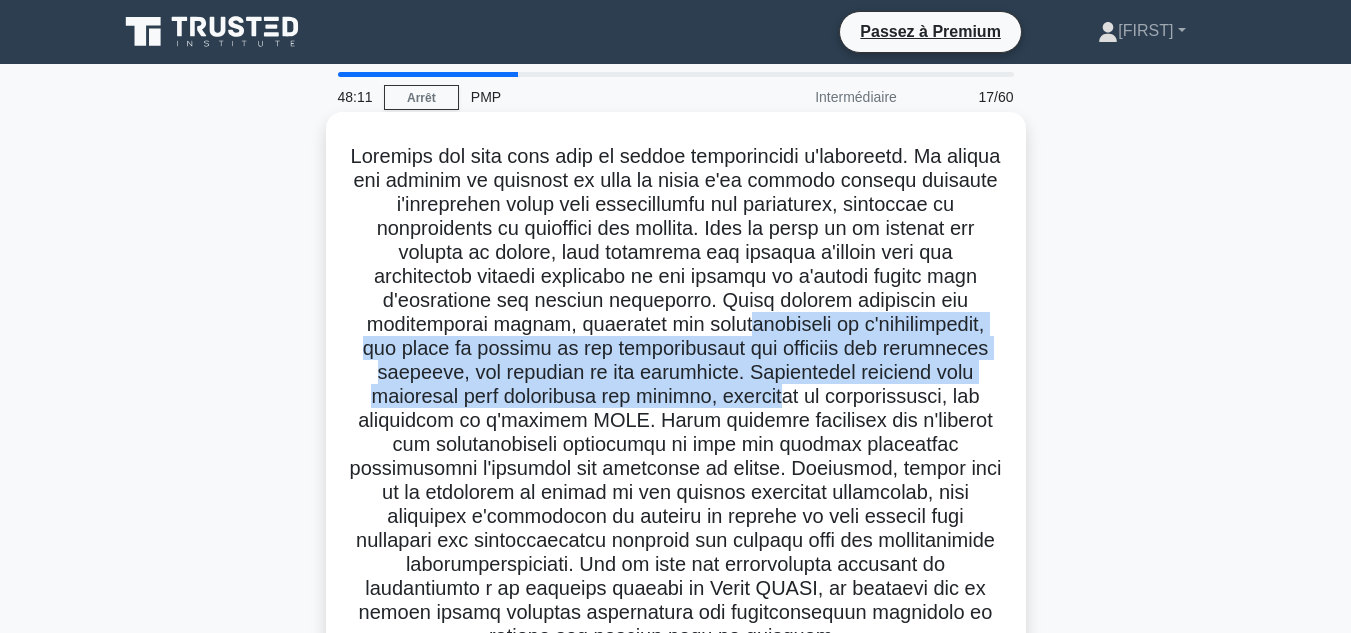 click at bounding box center (676, 396) 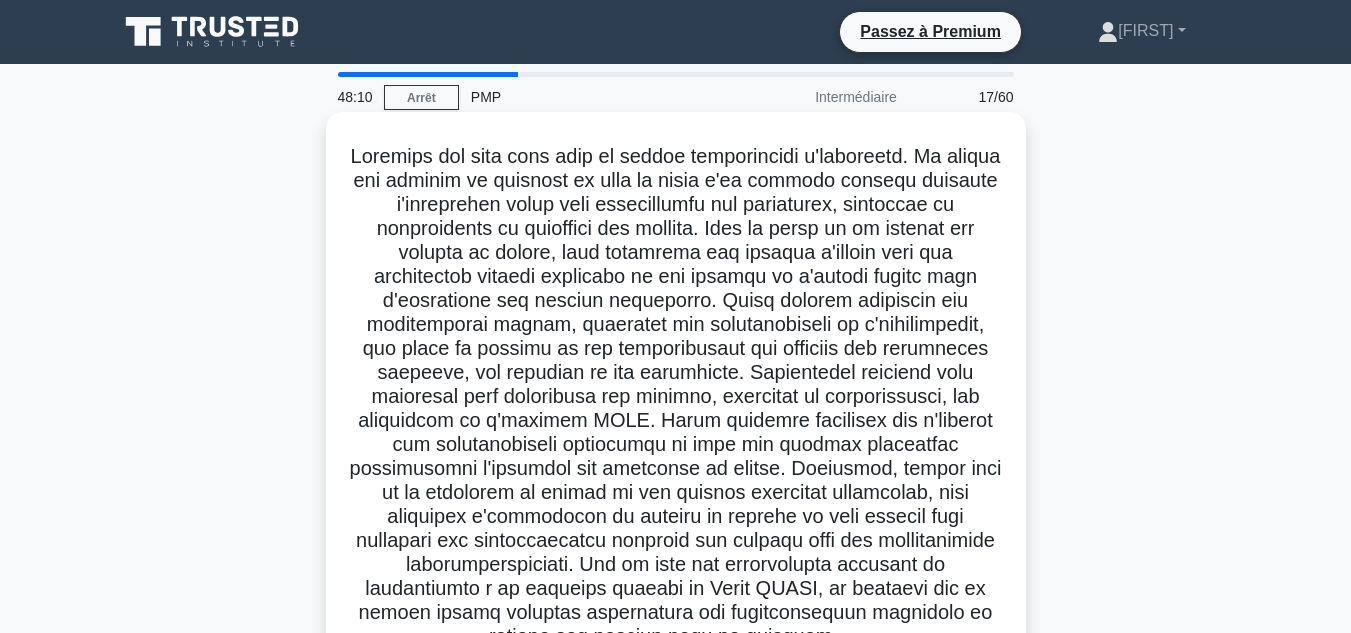 click at bounding box center [676, 396] 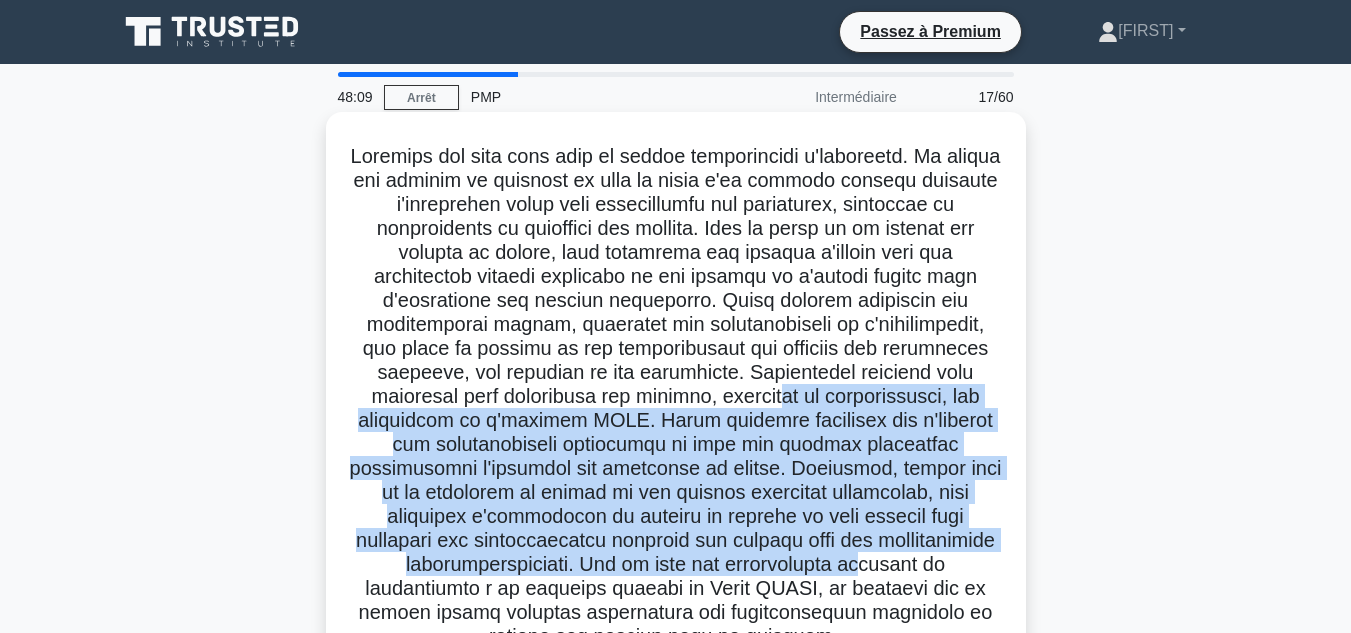 drag, startPoint x: 775, startPoint y: 399, endPoint x: 857, endPoint y: 564, distance: 184.25255 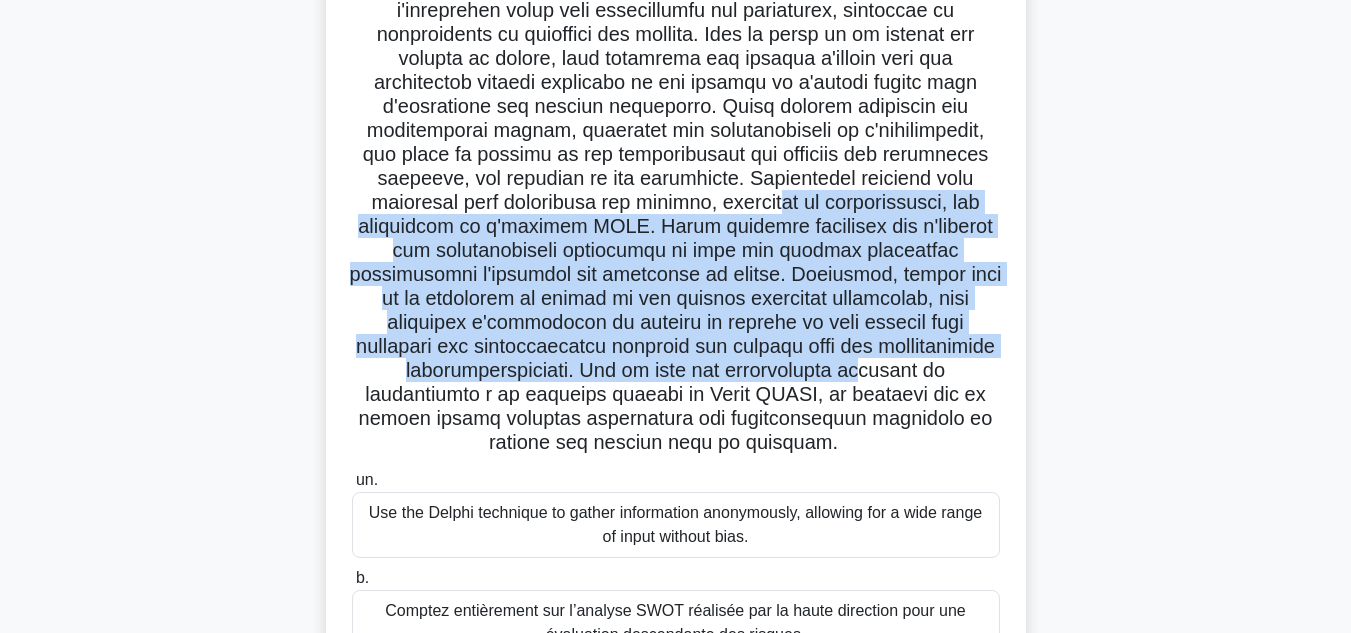 scroll, scrollTop: 195, scrollLeft: 0, axis: vertical 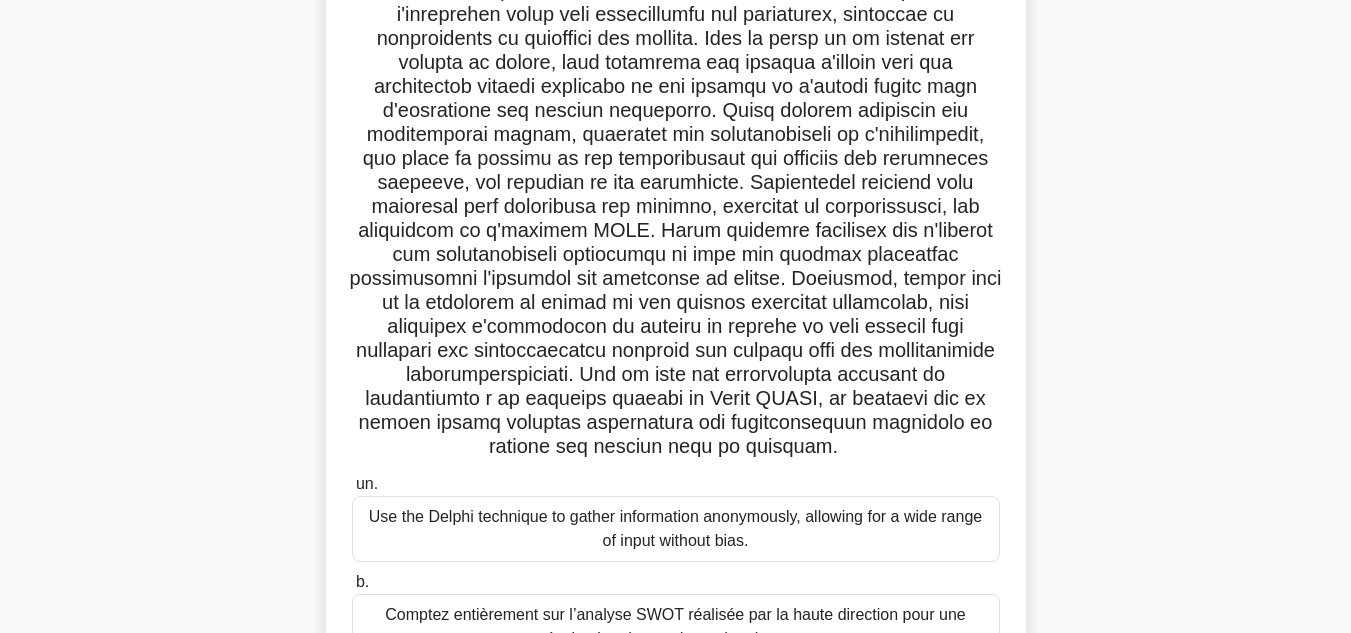 click on "47:33
Arrêt
PMP
Intermédiaire
17/60
.spinner_0XTQ{transform-origin:center;animation:spinner_y6GP .75s linear infinite}@keyframes spinner_y6GP{100%{transform:rotate(360deg)}}
un.
b.
c. d." at bounding box center [675, 392] 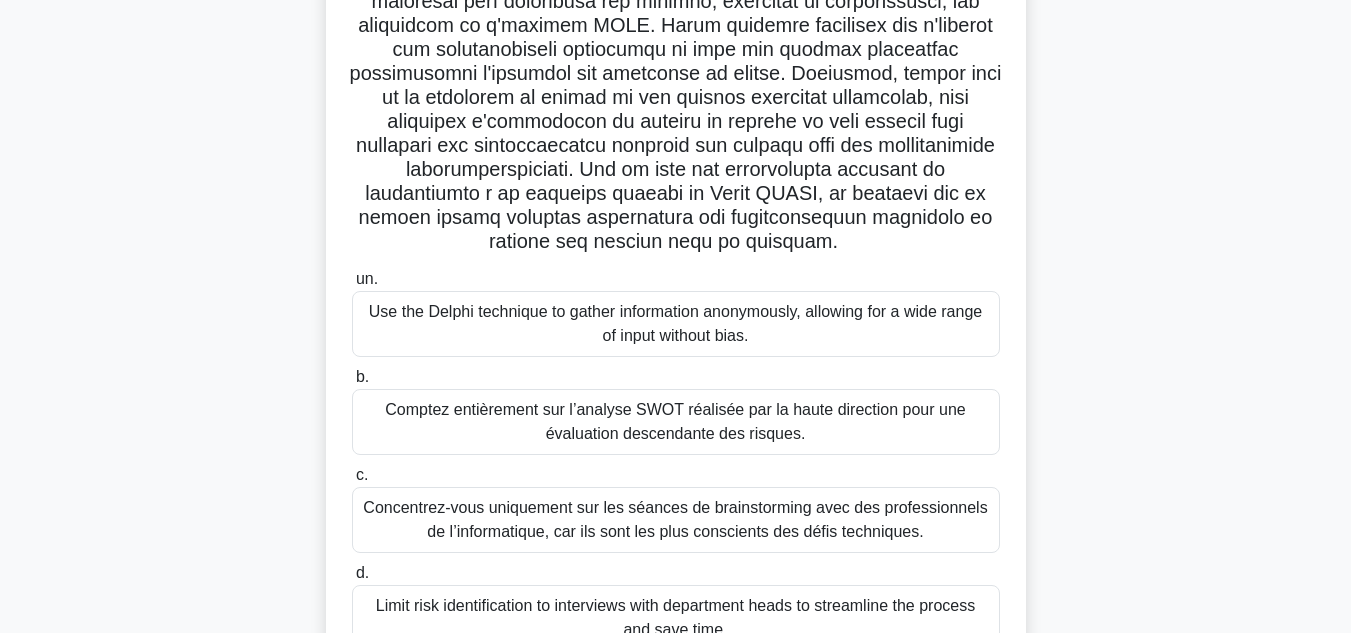 scroll, scrollTop: 479, scrollLeft: 0, axis: vertical 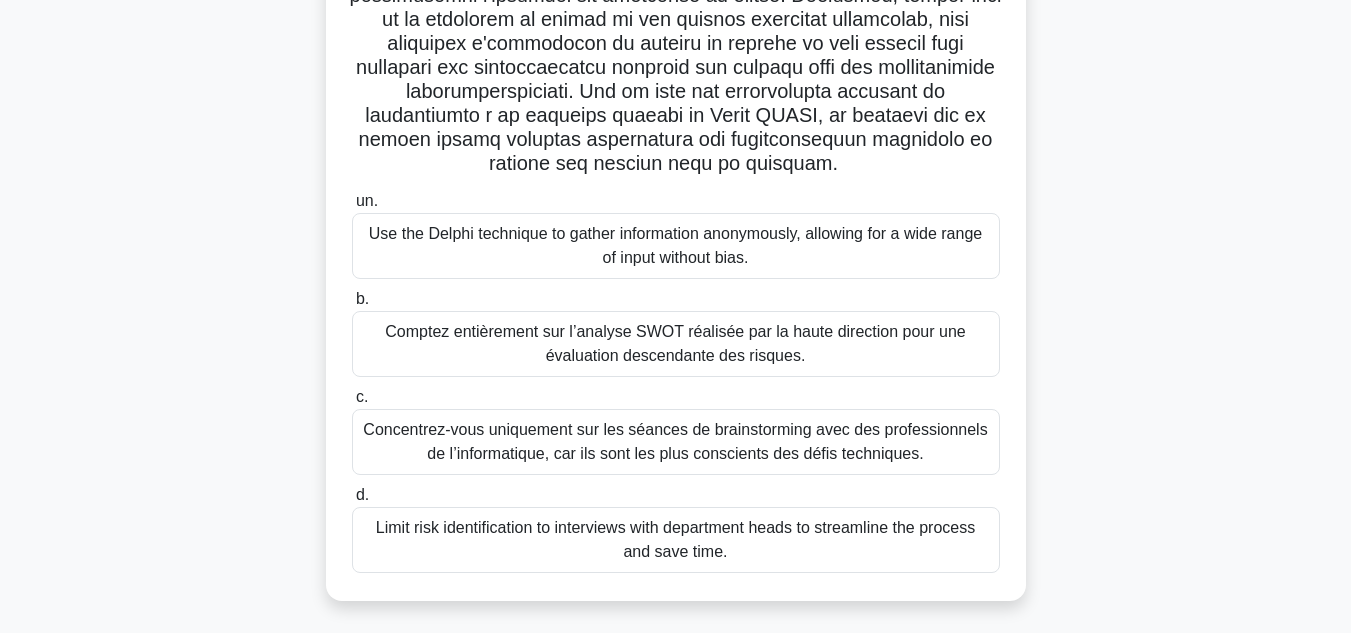 click on "47:27
Arrêt
PMP
Intermédiaire
17/60
.spinner_0XTQ{transform-origin:center;animation:spinner_y6GP .75s linear infinite}@keyframes spinner_y6GP{100%{transform:rotate(360deg)}}
un.
b.
c. d." at bounding box center (675, 109) 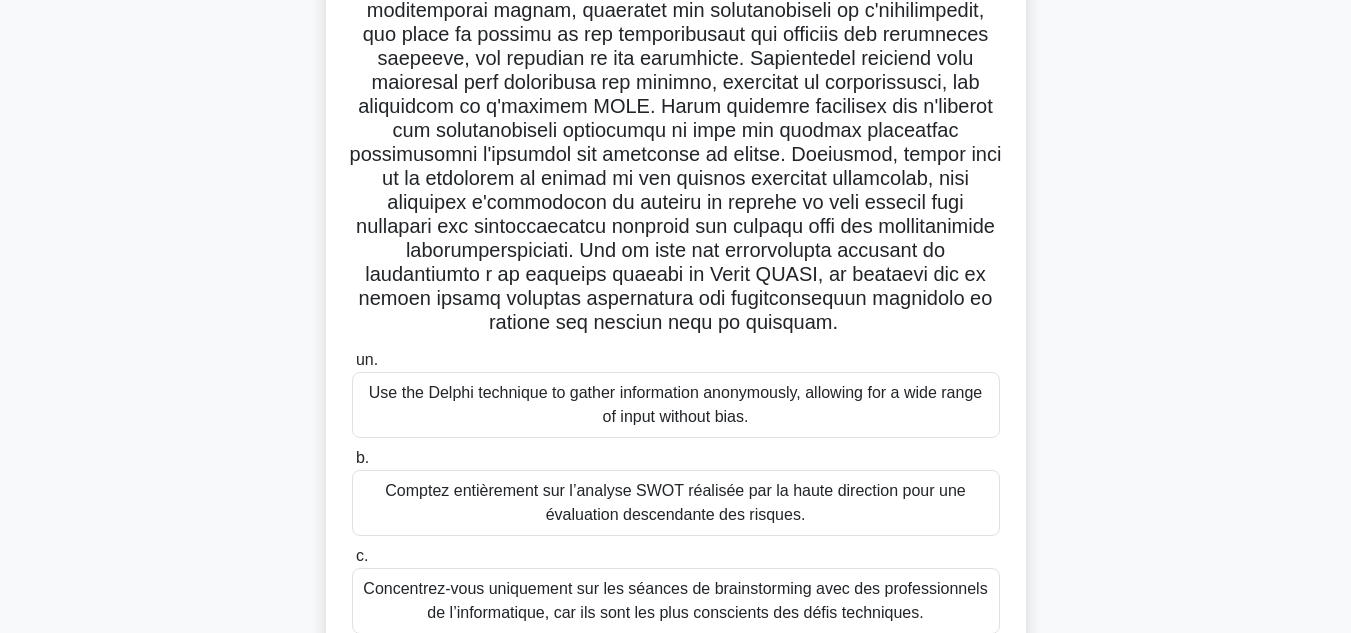 scroll, scrollTop: 468, scrollLeft: 0, axis: vertical 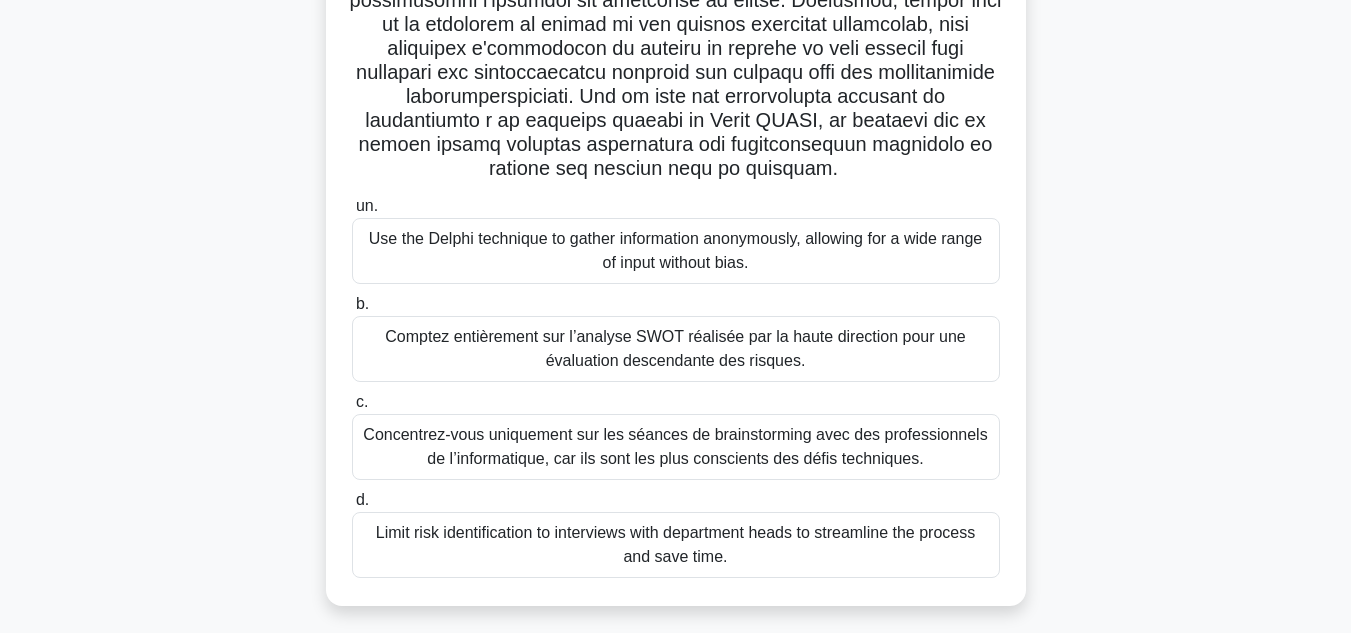 click on "Comptez entièrement sur l’analyse SWOT réalisée par la haute direction pour une évaluation descendante des risques." at bounding box center (676, 349) 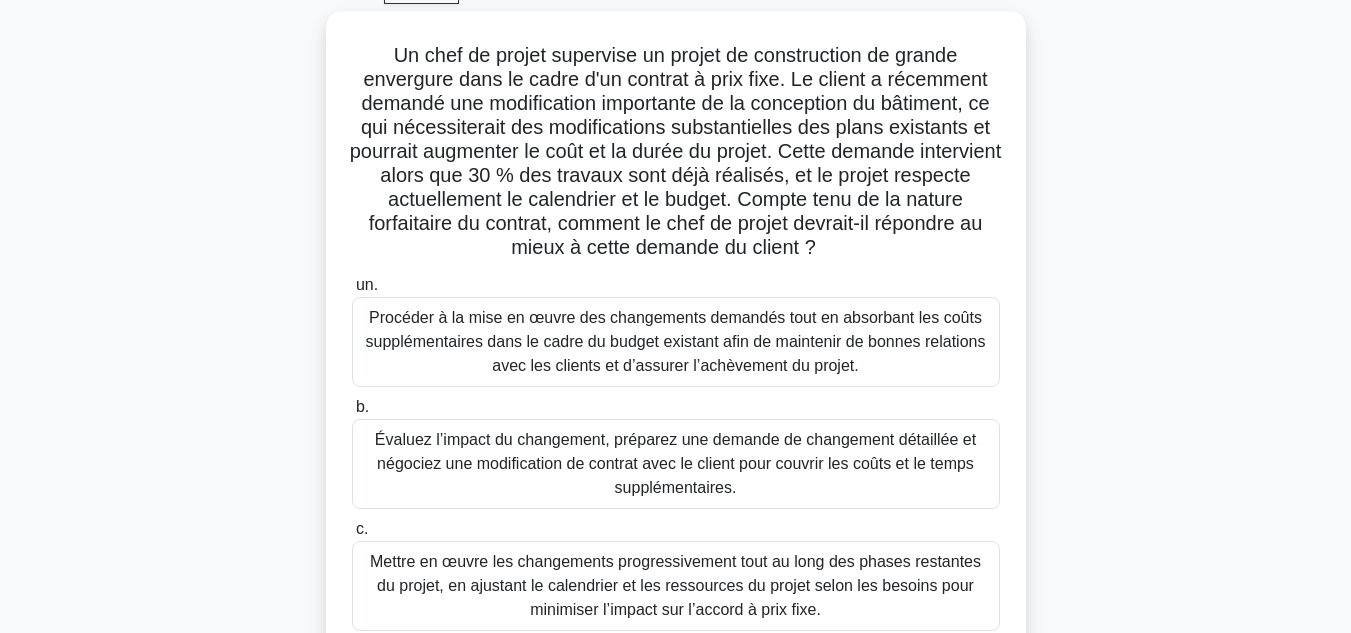 scroll, scrollTop: 0, scrollLeft: 0, axis: both 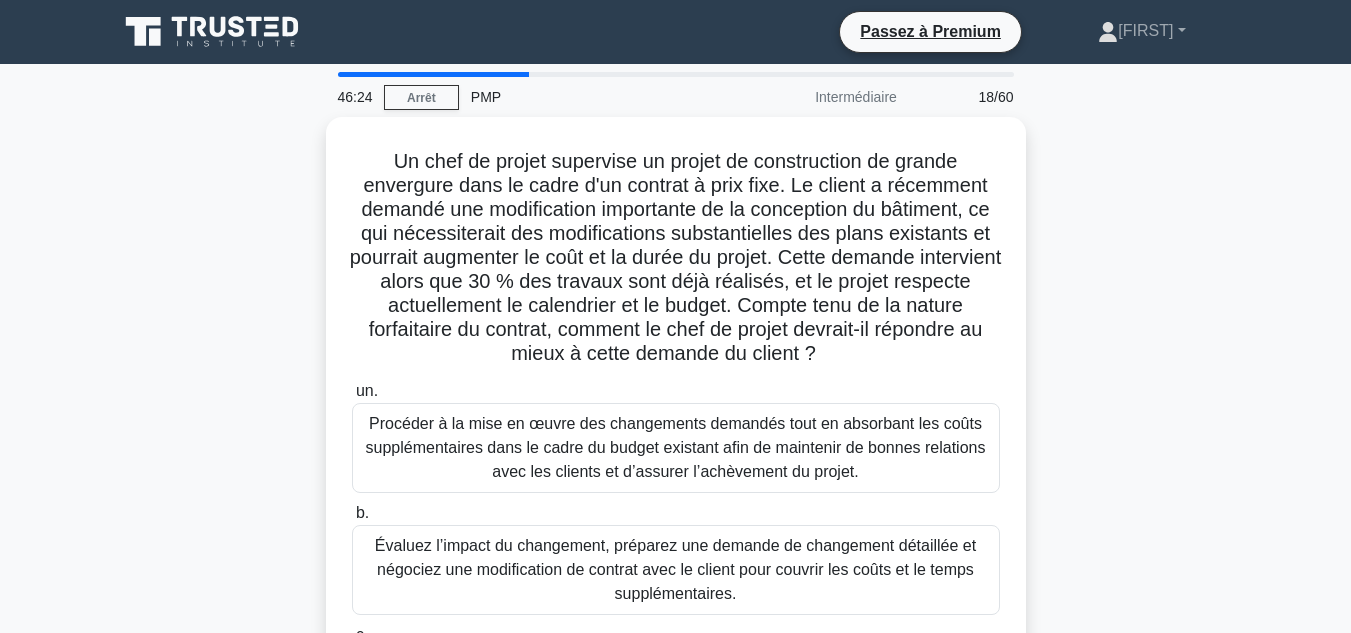 click on "46:24
Arrêt
PMP
Intermédiaire
18/60
Un chef de projet supervise un projet de construction de grande envergure dans le cadre d'un contrat à prix fixe. Le client a récemment demandé une modification importante de la conception du bâtiment, ce qui nécessiterait des modifications substantielles des plans existants et pourrait augmenter le coût et la durée du projet. Cette demande intervient alors que 30 % des travaux sont déjà réalisés, et le projet respecte actuellement le calendrier et le budget. Compte tenu de la nature forfaitaire du contrat, comment le chef de projet devrait-il répondre au mieux à cette demande du client ?" at bounding box center (675, 572) 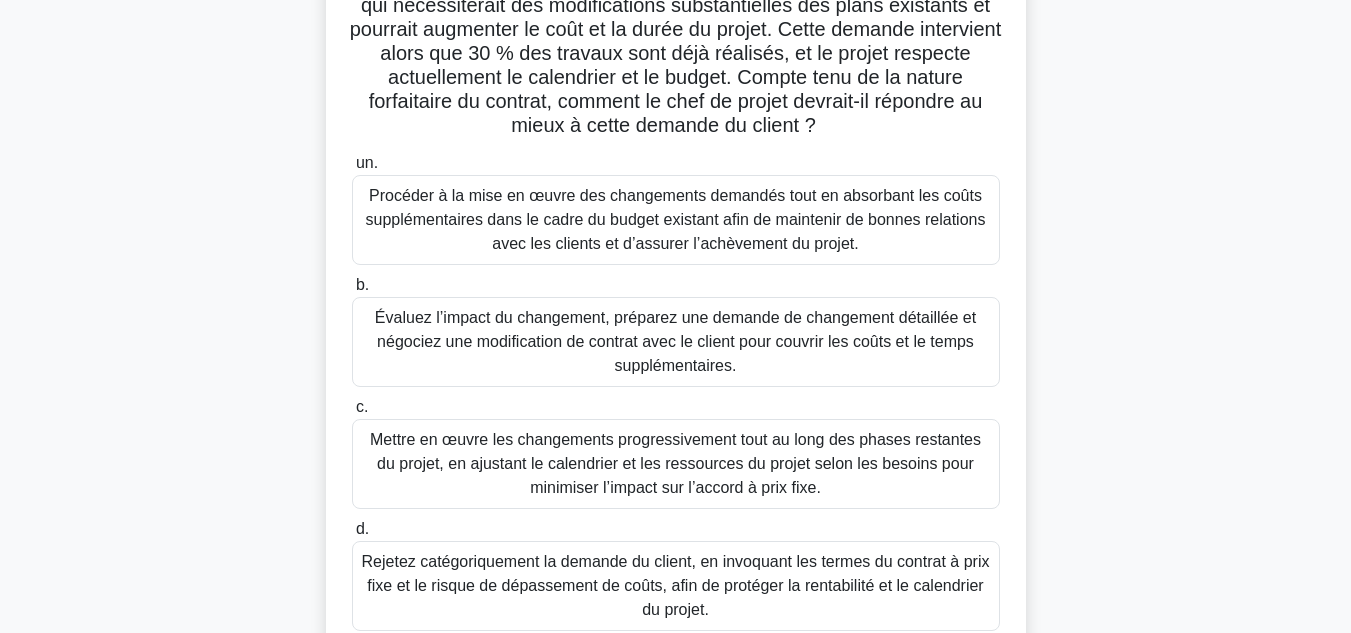 scroll, scrollTop: 229, scrollLeft: 0, axis: vertical 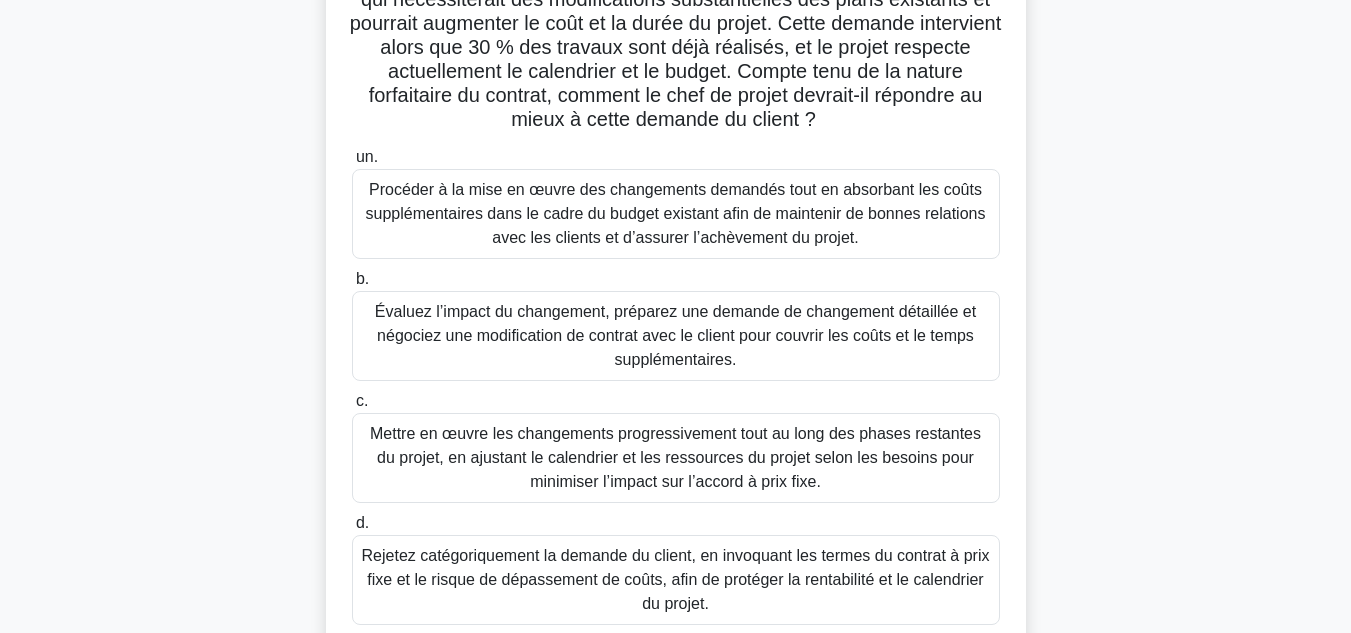 click on "Évaluez l’impact du changement, préparez une demande de changement détaillée et négociez une modification de contrat avec le client pour couvrir les coûts et le temps supplémentaires." at bounding box center [675, 335] 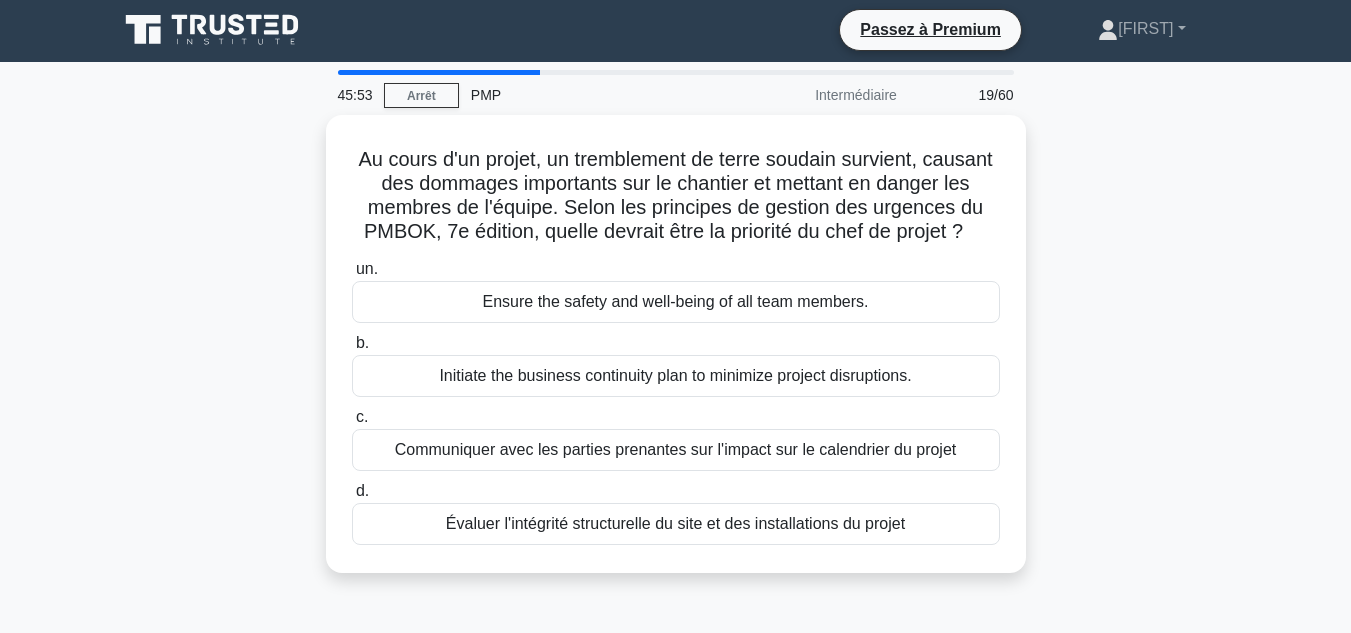 scroll, scrollTop: 0, scrollLeft: 0, axis: both 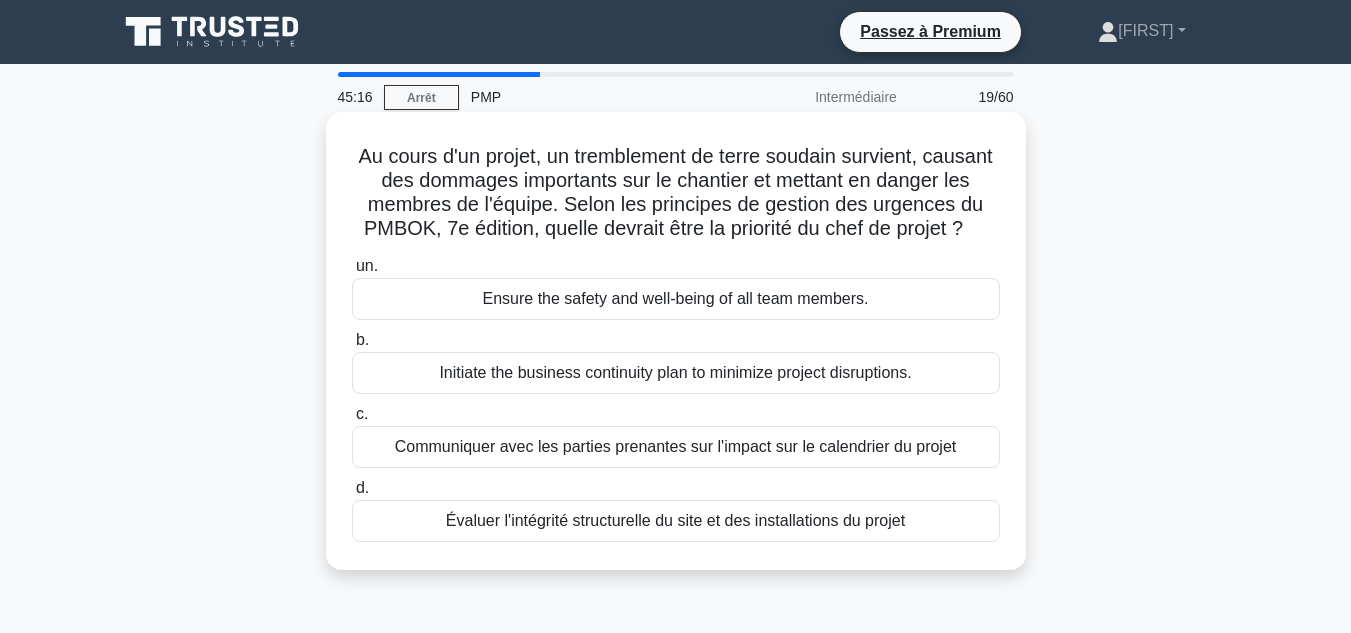 click on "Assurer la sécurité et le bien-être de tous les membres de l'équipe" at bounding box center [676, 298] 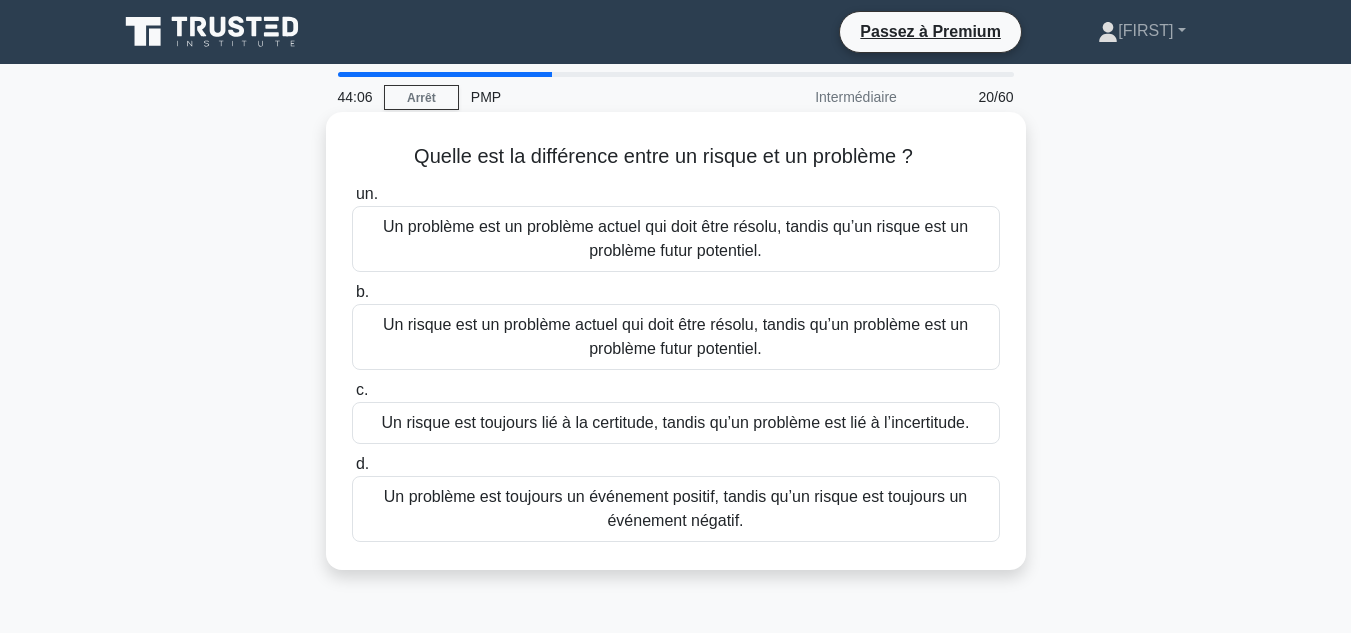 click on "Un problème est un problème actuel qui doit être résolu, tandis qu’un risque est un problème futur potentiel." at bounding box center (676, 239) 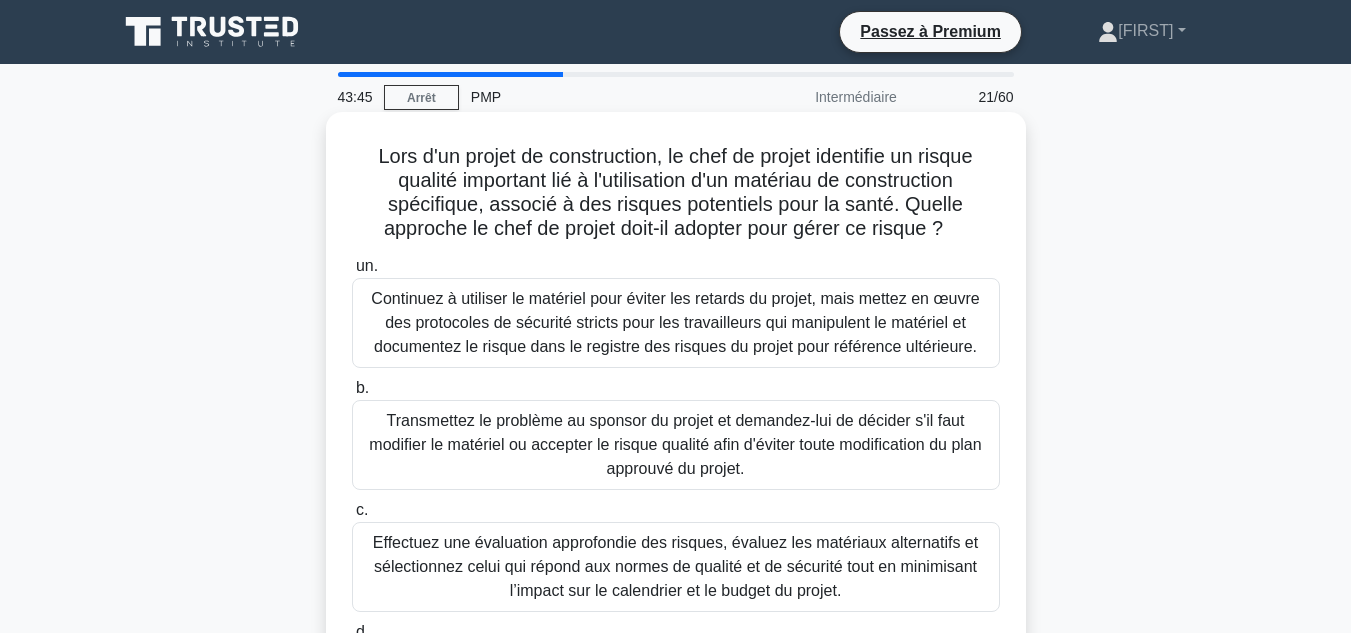 click on "Lors d'un projet de construction, le chef de projet identifie un risque qualité important lié à l'utilisation d'un matériau de construction spécifique, associé à des risques potentiels pour la santé. Quelle approche le chef de projet doit-il adopter pour gérer ce risque ?" at bounding box center [675, 192] 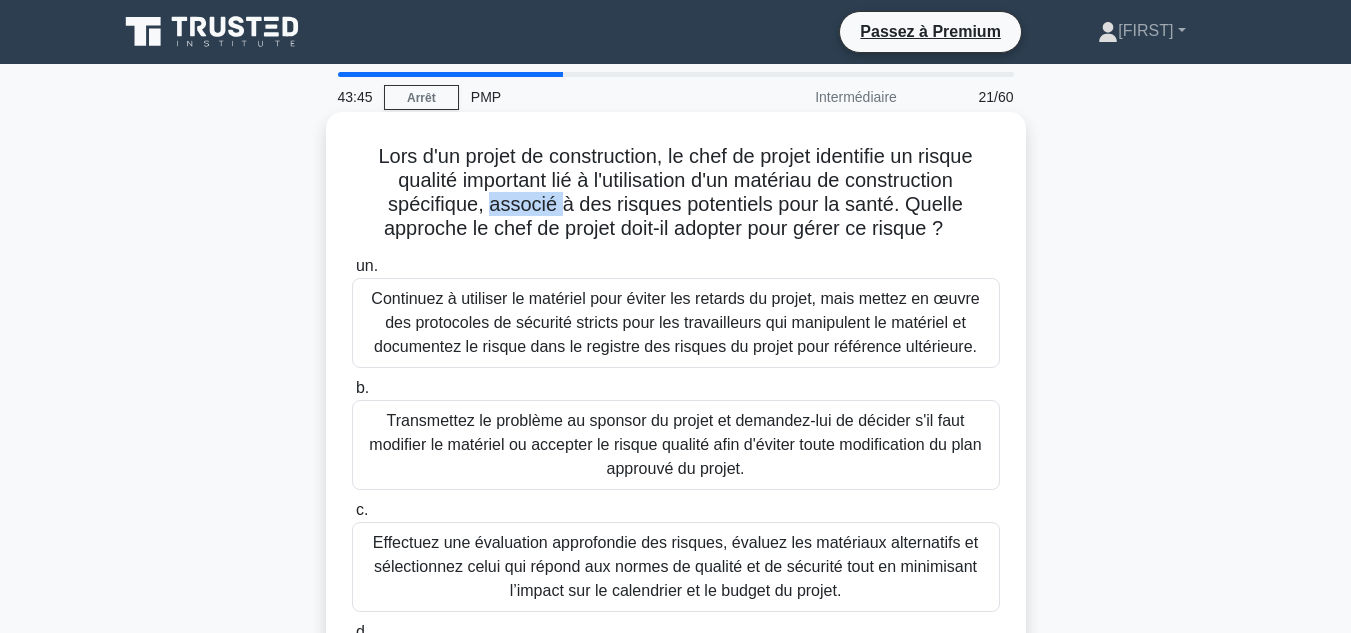 click on "Lors d'un projet de construction, le chef de projet identifie un risque qualité important lié à l'utilisation d'un matériau de construction spécifique, associé à des risques potentiels pour la santé. Quelle approche le chef de projet doit-il adopter pour gérer ce risque ?" at bounding box center [675, 192] 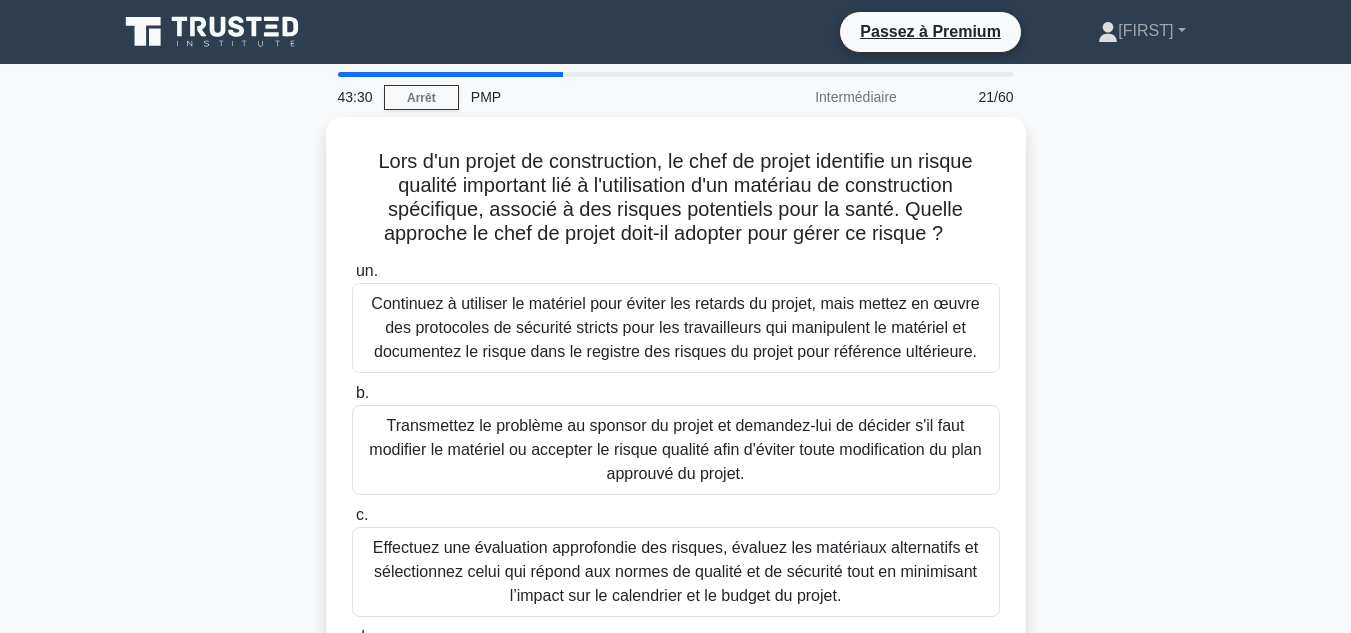 click on "Lors d'un projet de construction, le chef de projet identifie un risque qualité important lié à l'utilisation d'un matériau de construction spécifique, associé à des risques potentiels pour la santé. Quelle approche le chef de projet doit-il adopter pour gérer ce risque ?
.spinner_0XTQ{transform-origin:center;animation:spinner_y6GP .75s linear infinite}@keyframes spinner_y6GP{100%{transform:rotate(360deg)}}
un.
b. c. d." at bounding box center [676, 466] 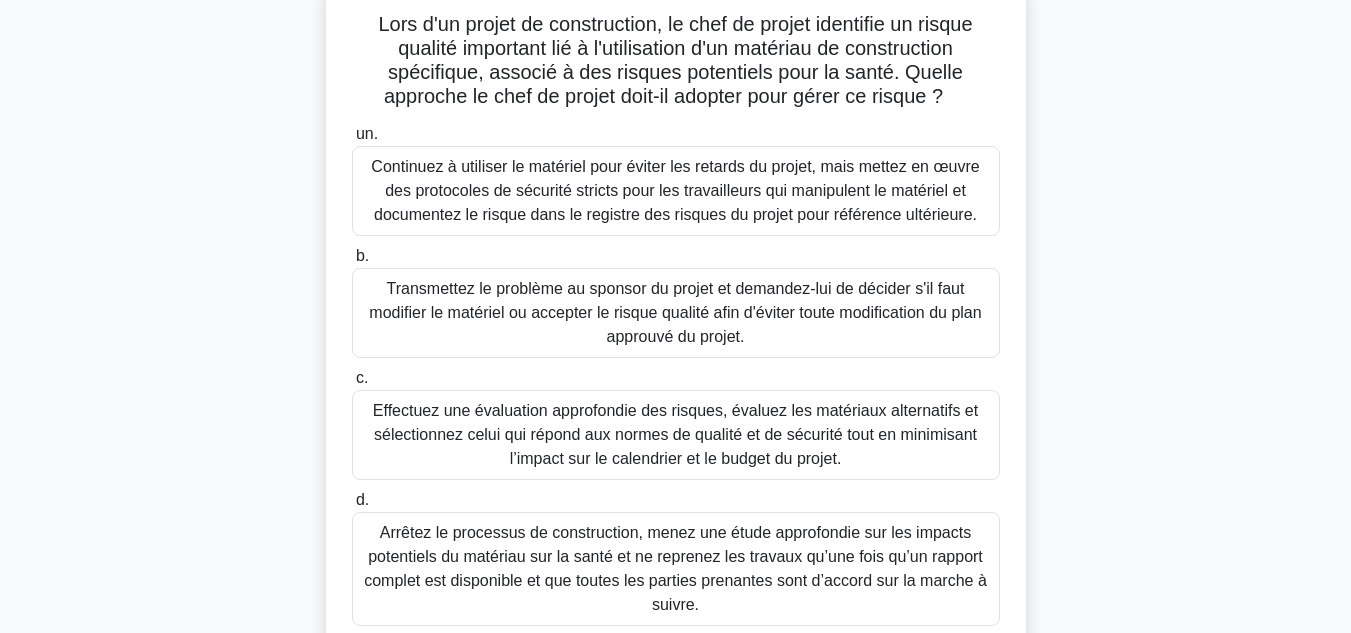 scroll, scrollTop: 142, scrollLeft: 0, axis: vertical 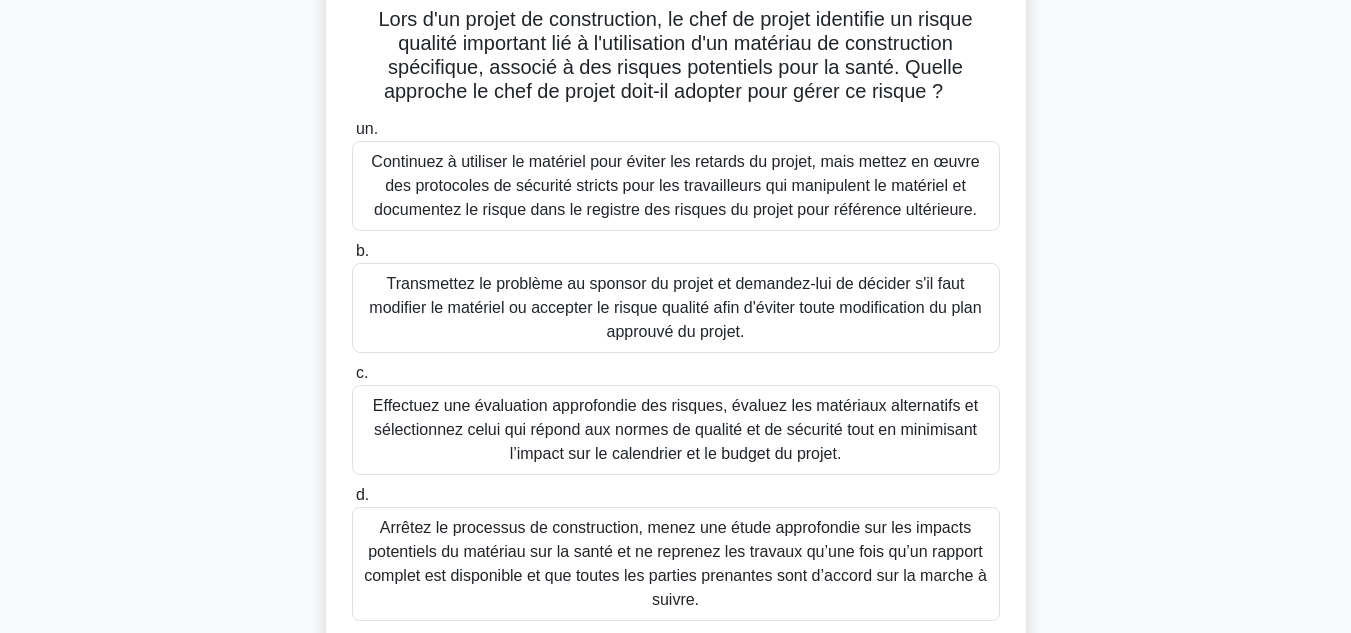 click on "43:22
Arrêt
PMP
Intermédiaire
21/60
Lors d'un projet de construction, le chef de projet identifie un risque qualité important lié à l'utilisation d'un matériau de construction spécifique, associé à des risques potentiels pour la santé. Quelle approche le chef de projet doit-il adopter pour gérer ce risque ?
.spinner_0XTQ{transform-origin:center;animation:spinner_y6GP .75s linear infinite}@keyframes spinner_y6GP{100%{transform:rotate(360deg)}}
un. b. c. d." at bounding box center [675, 430] 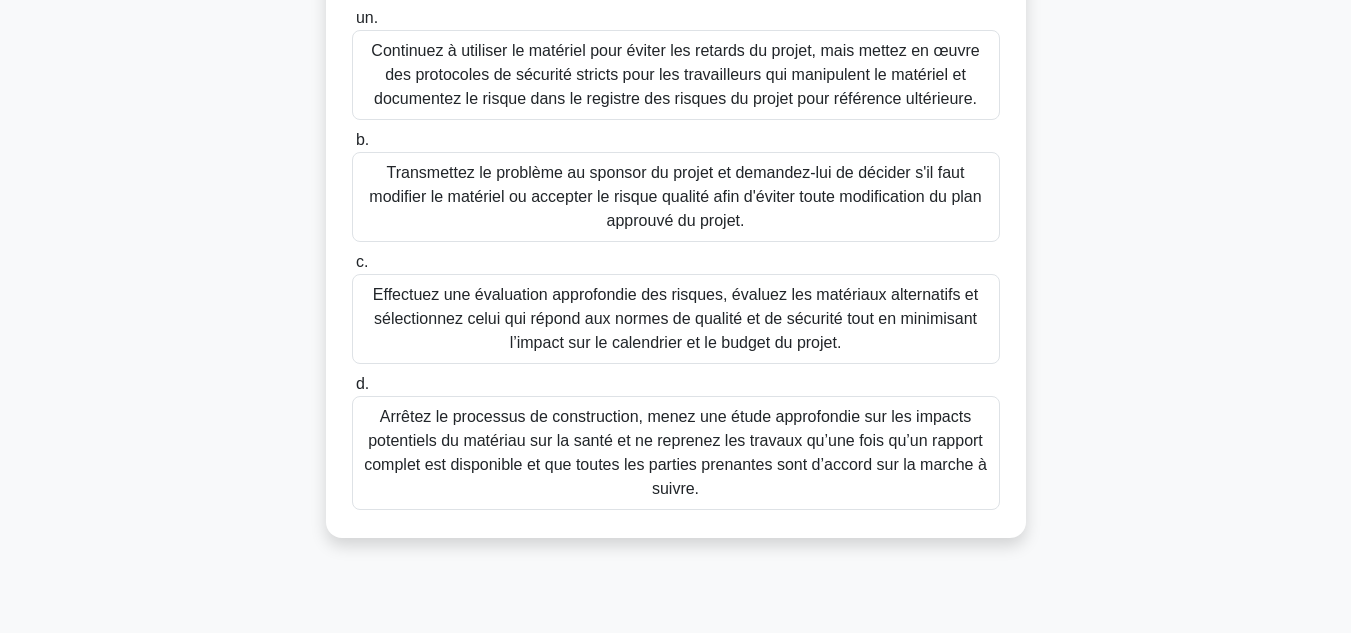 scroll, scrollTop: 254, scrollLeft: 0, axis: vertical 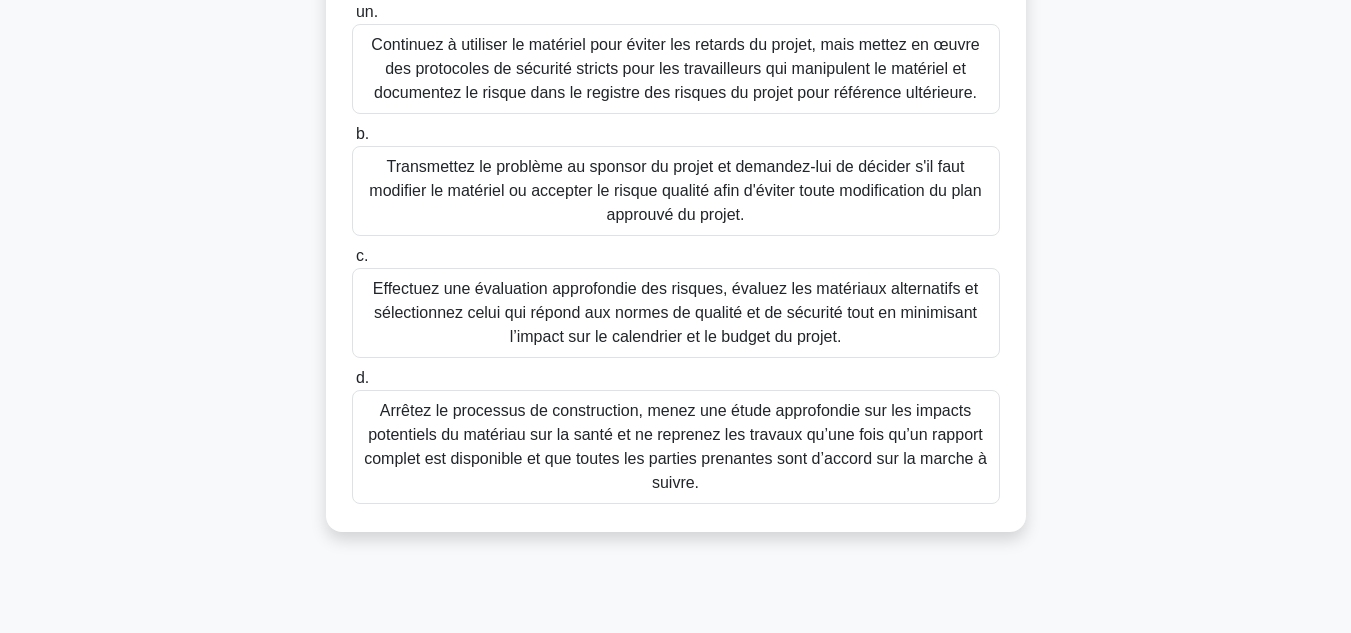 click on "Effectuez une évaluation approfondie des risques, évaluez les matériaux alternatifs et sélectionnez celui qui répond aux normes de qualité et de sécurité tout en minimisant l’impact sur le calendrier et le budget du projet." at bounding box center [676, 313] 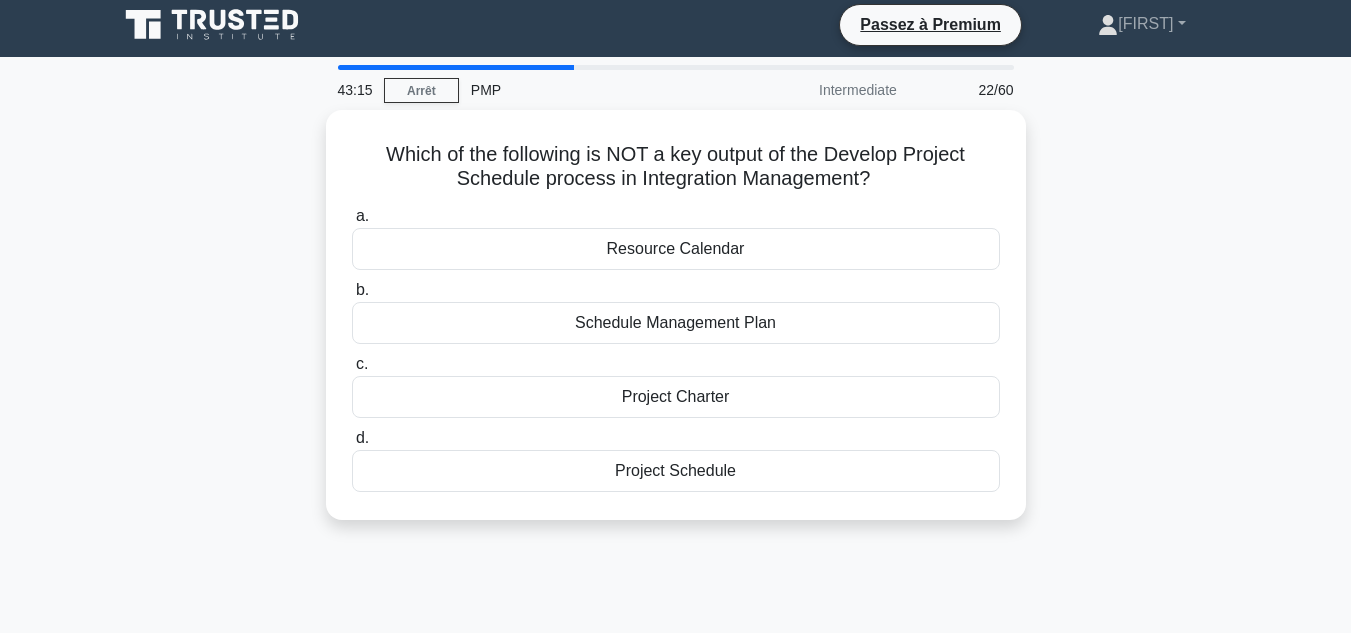 scroll, scrollTop: 0, scrollLeft: 0, axis: both 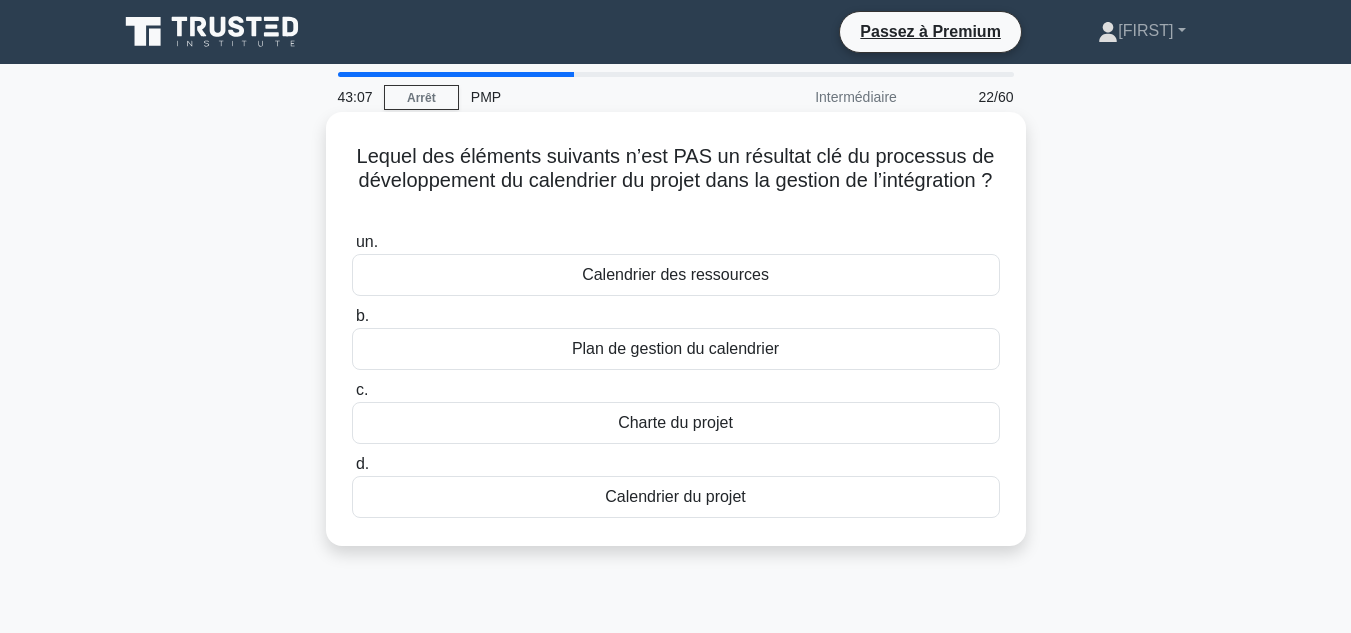 click on "Lequel des éléments suivants n’est PAS un résultat clé du processus de développement du calendrier du projet dans la gestion de l’intégration ?" at bounding box center [676, 168] 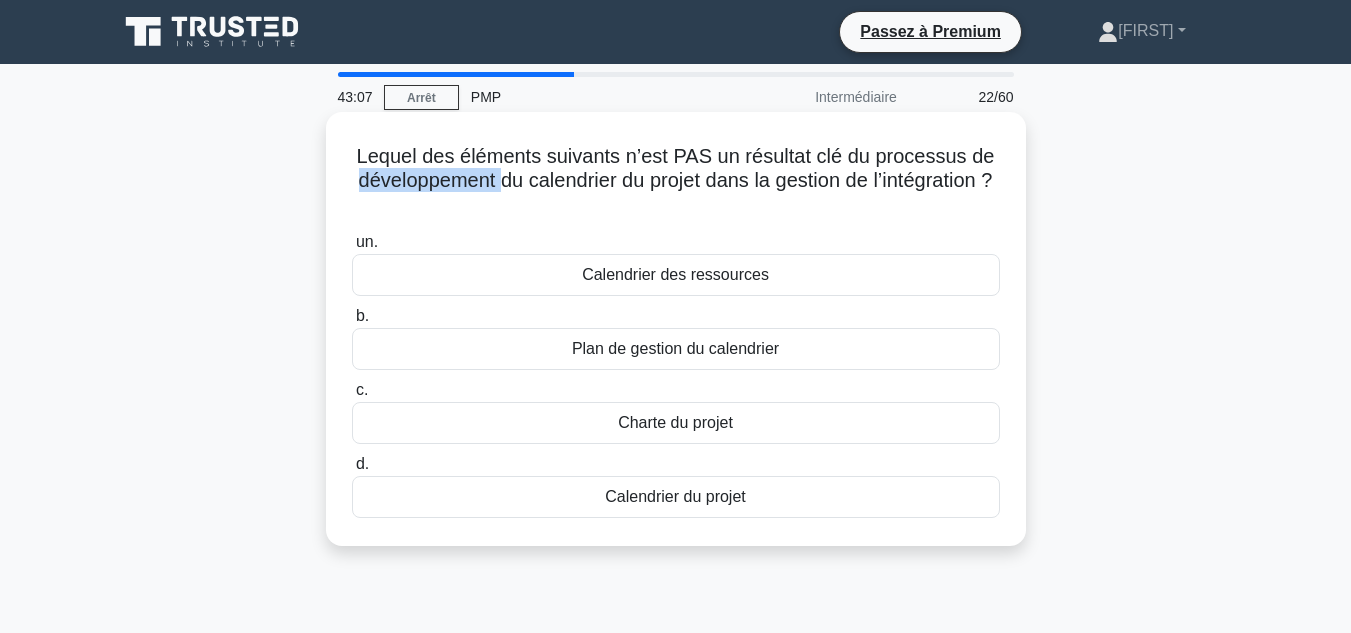 click on "Lequel des éléments suivants n’est PAS un résultat clé du processus de développement du calendrier du projet dans la gestion de l’intégration ?" at bounding box center (676, 168) 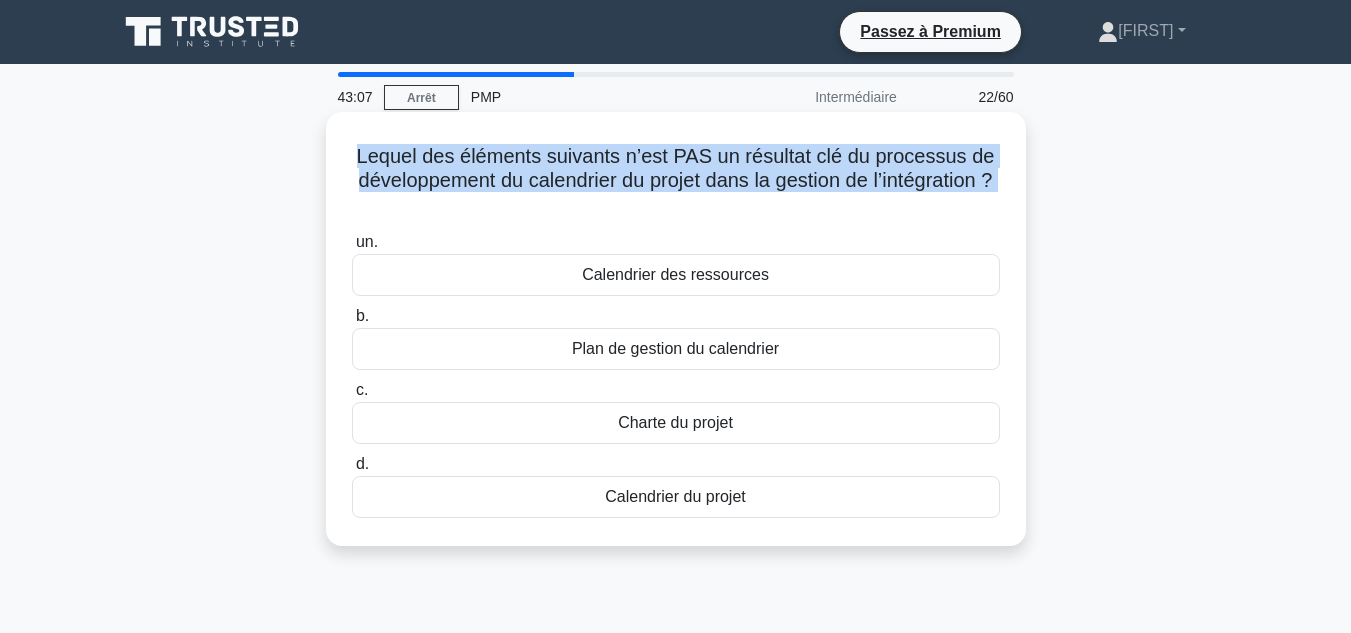 click on "Lequel des éléments suivants n’est PAS un résultat clé du processus de développement du calendrier du projet dans la gestion de l’intégration ?" at bounding box center (676, 168) 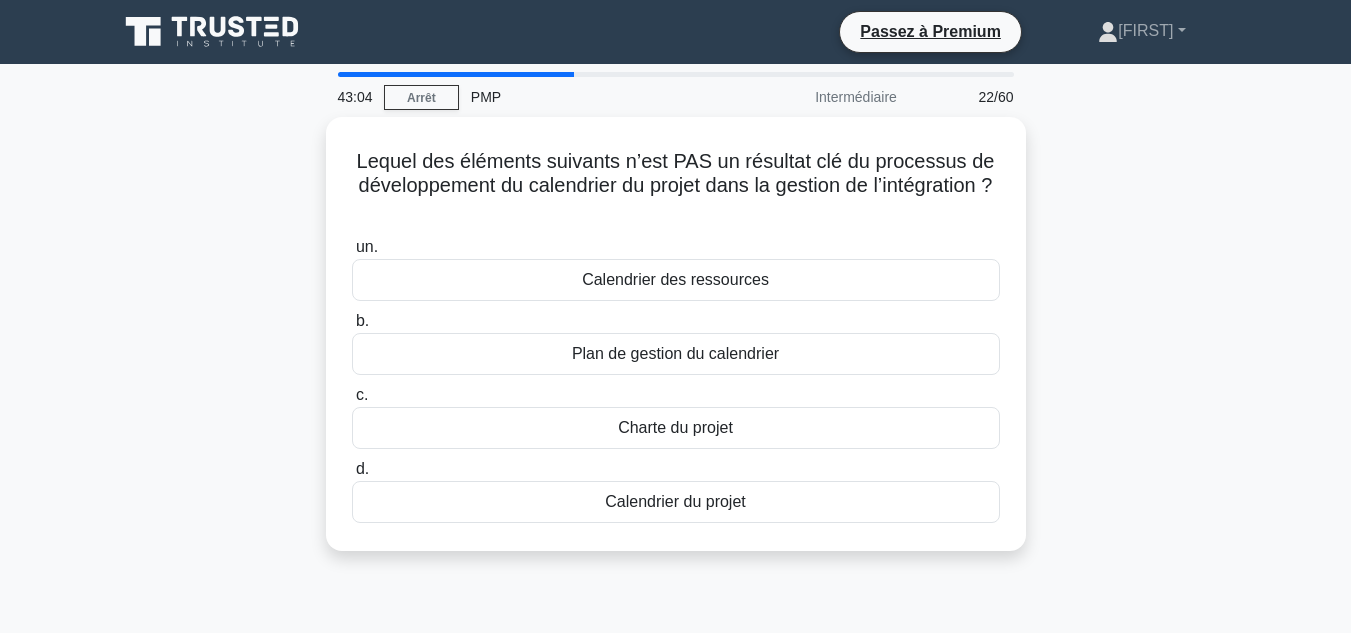 click on "Lequel des éléments suivants n’est PAS un résultat clé du processus de développement du calendrier du projet dans la gestion de l’intégration ?
.spinner_0XTQ{transform-origin:center;animation:spinner_y6GP .75s linear infinite}@keyframes spinner_y6GP{100%{transform:rotate(360deg)}}
un.
Calendrier des ressources
b. c. d." at bounding box center [676, 346] 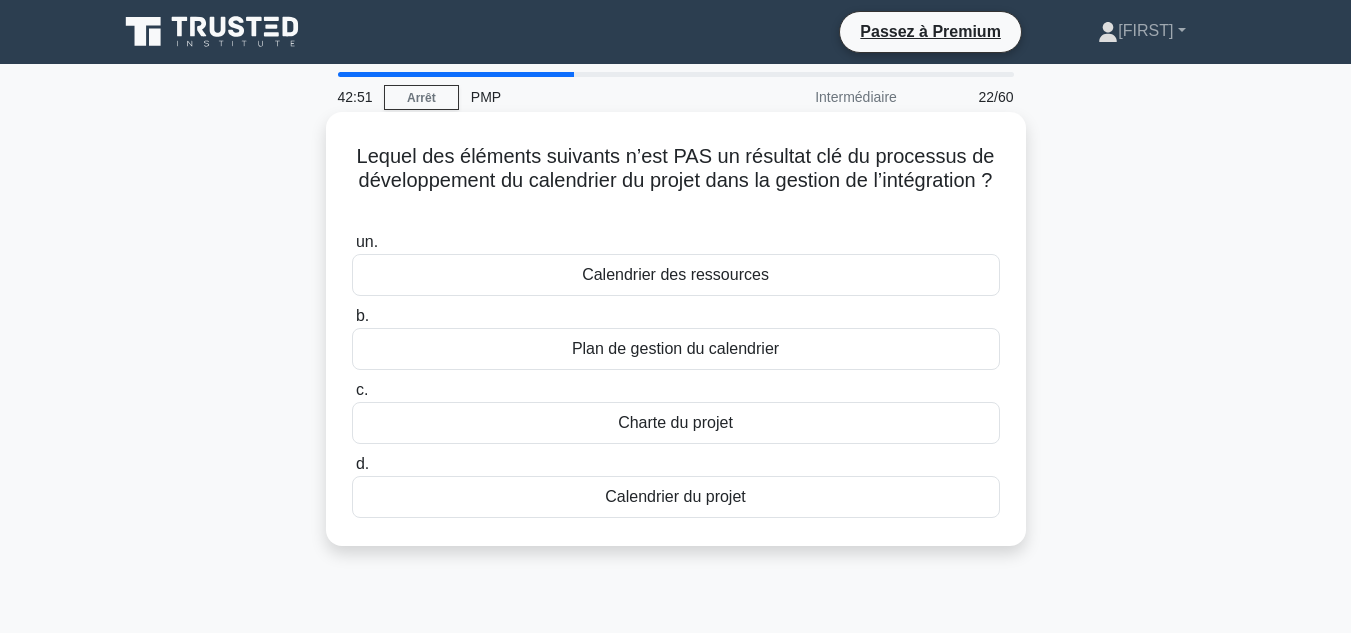 click on "Charte du projet" at bounding box center (676, 423) 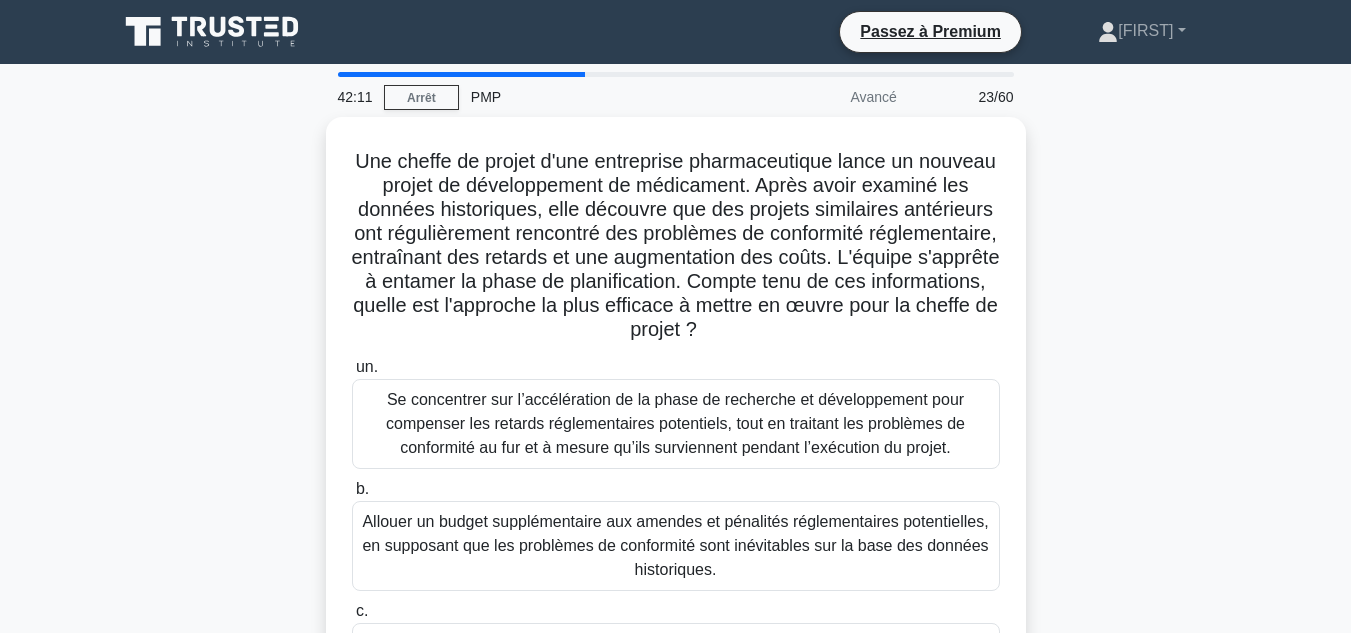 click on "42:11
Arrêt
PMP
Avancé
23/60
Une cheffe de projet d'une entreprise pharmaceutique lance un nouveau projet de développement de médicament. Après avoir examiné les données historiques, elle découvre que des projets similaires antérieurs ont régulièrement rencontré des problèmes de conformité réglementaire, entraînant des retards et une augmentation des coûts. L'équipe s'apprête à entamer la phase de planification. Compte tenu de ces informations, quelle est l'approche la plus efficace à mettre en œuvre pour la cheffe de projet ?
.spinner_0XTQ{transform-origin:center;animation:spinner_y6GP .75s linear infinite}@keyframes spinner_y6GP{100%{transform:rotate(360deg)}}
un. b. c. d." at bounding box center (675, 572) 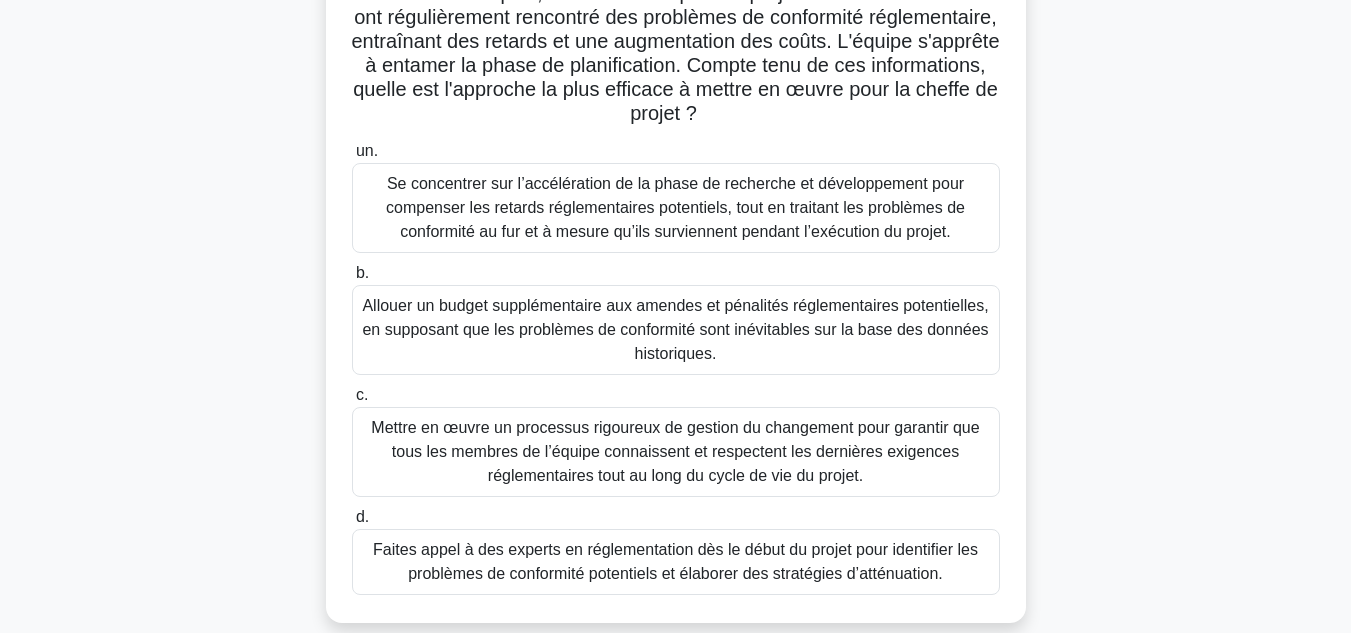 scroll, scrollTop: 217, scrollLeft: 0, axis: vertical 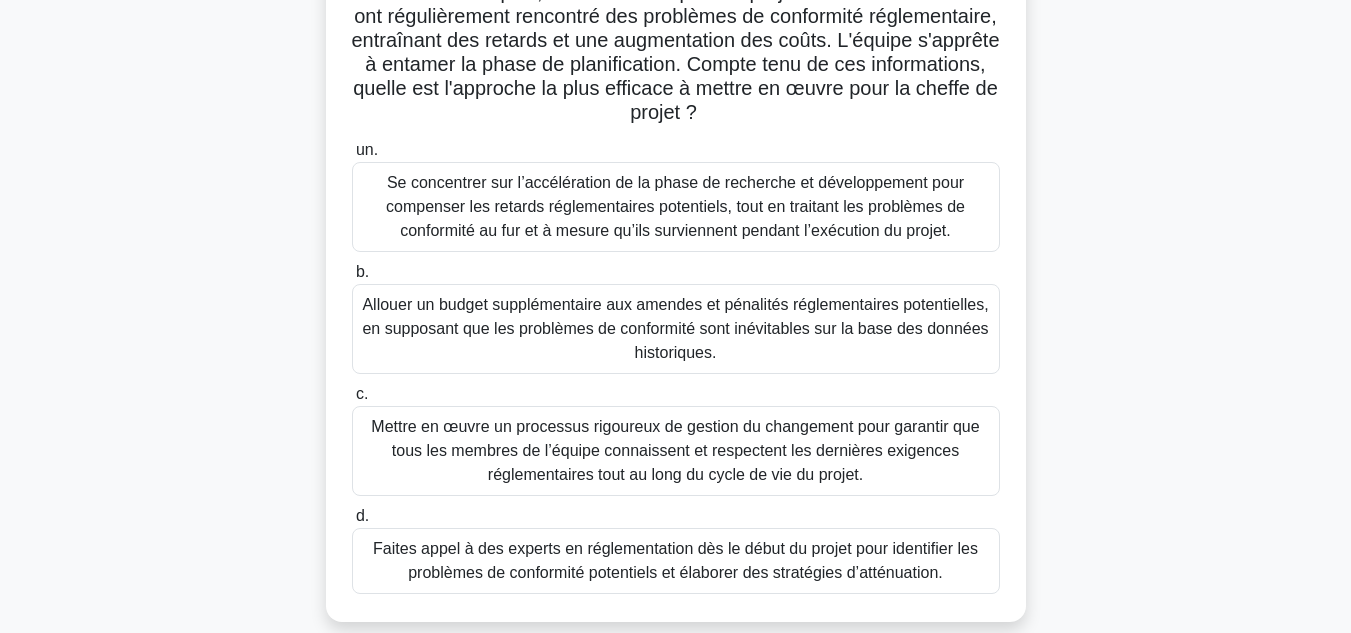 click on "41:58
Arrêt
PMP
Avancé
23/60
Une cheffe de projet d'une entreprise pharmaceutique lance un nouveau projet de développement de médicament. Après avoir examiné les données historiques, elle découvre que des projets similaires antérieurs ont régulièrement rencontré des problèmes de conformité réglementaire, entraînant des retards et une augmentation des coûts. L'équipe s'apprête à entamer la phase de planification. Compte tenu de ces informations, quelle est l'approche la plus efficace à mettre en œuvre pour la cheffe de projet ?
.spinner_0XTQ{transform-origin:center;animation:spinner_y6GP .75s linear infinite}@keyframes spinner_y6GP{100%{transform:rotate(360deg)}}
un. b. c. d." at bounding box center [675, 355] 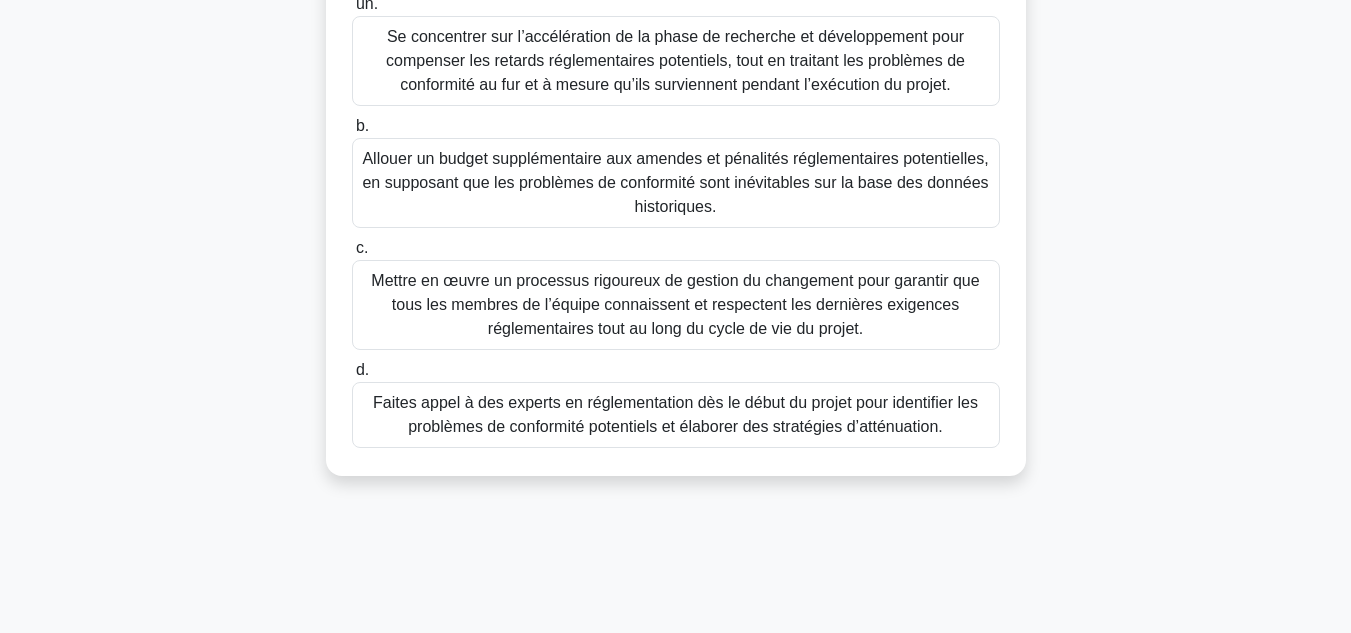 scroll, scrollTop: 364, scrollLeft: 0, axis: vertical 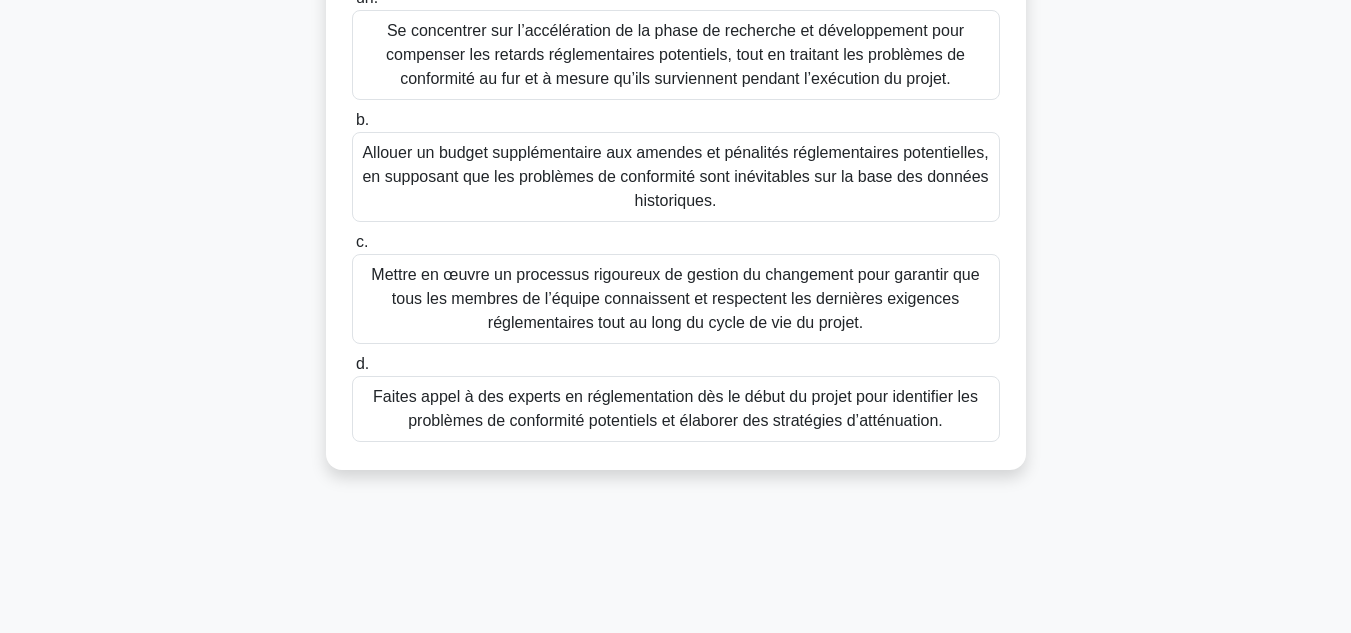 click on "Faites appel à des experts en réglementation dès le début du projet pour identifier les problèmes de conformité potentiels et élaborer des stratégies d’atténuation." at bounding box center (675, 408) 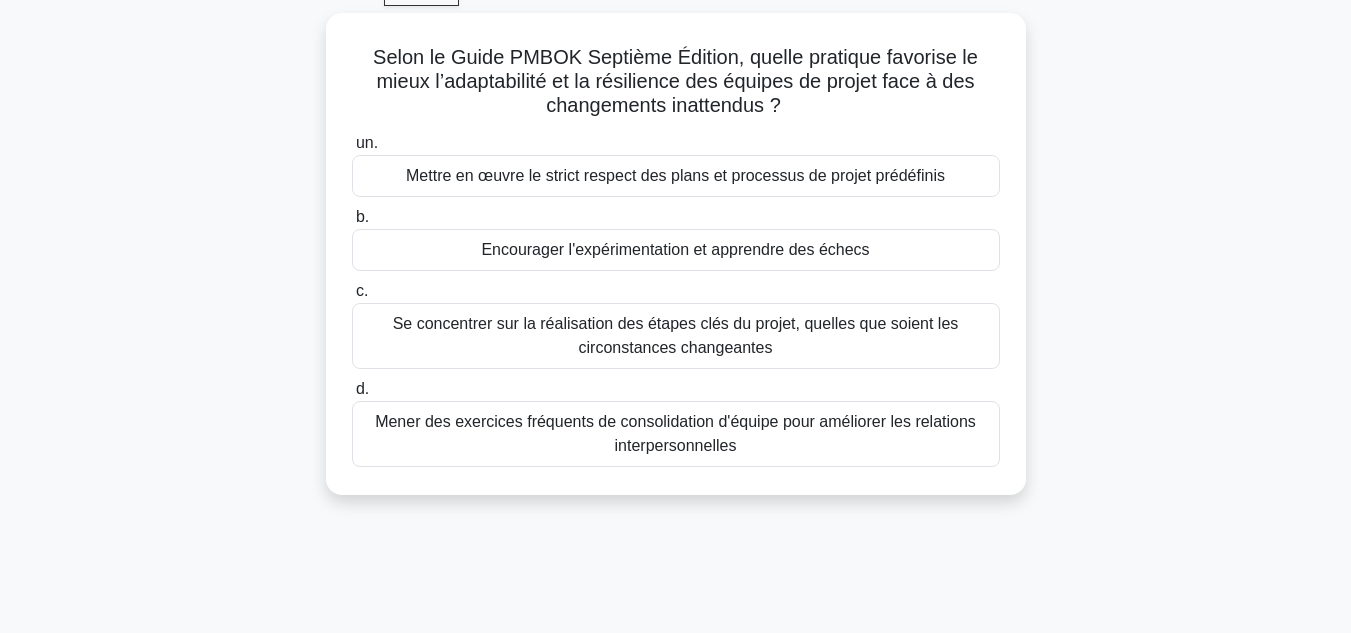 scroll, scrollTop: 0, scrollLeft: 0, axis: both 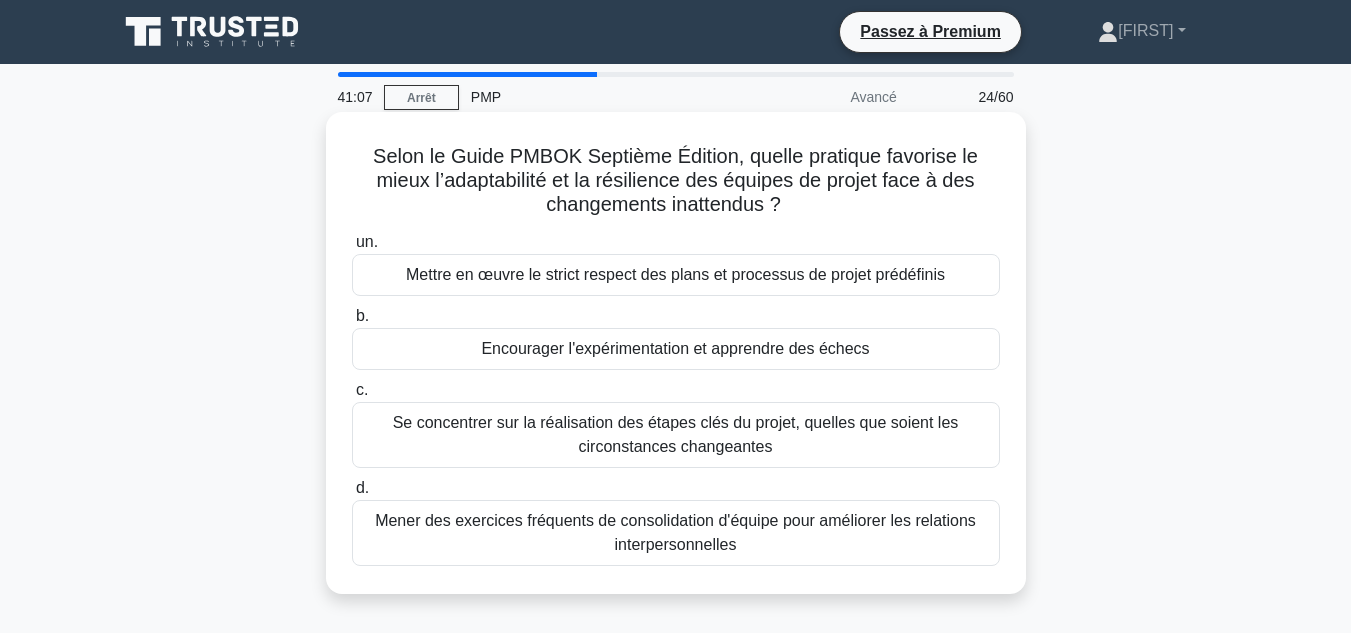 click on "Encourager l'expérimentation et apprendre des échecs" at bounding box center (675, 348) 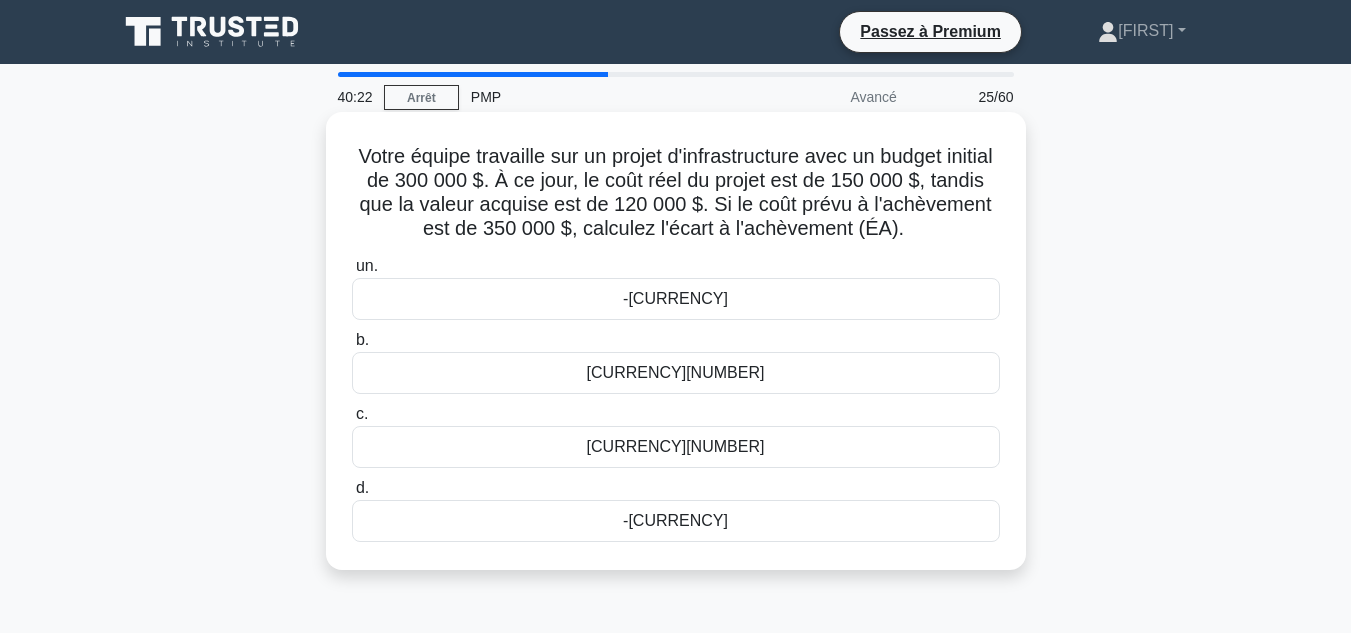 click on "-50 000 $" at bounding box center (676, 299) 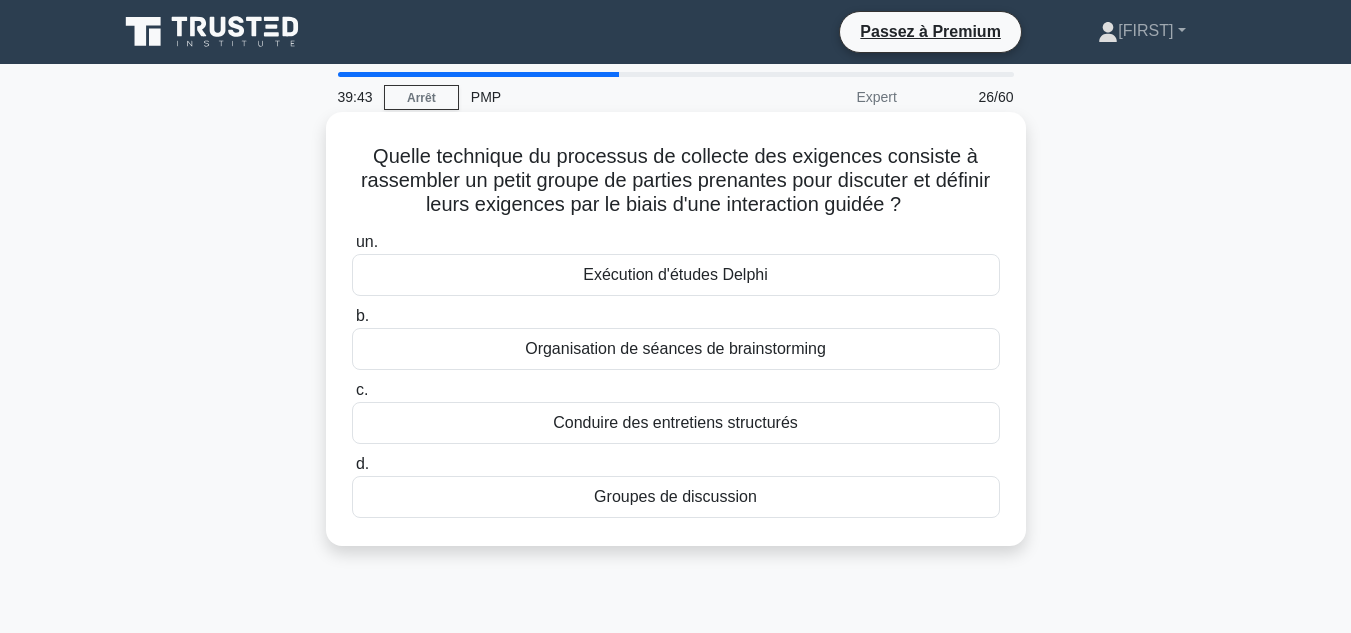 click on "Exécution d'études Delphi" at bounding box center (676, 275) 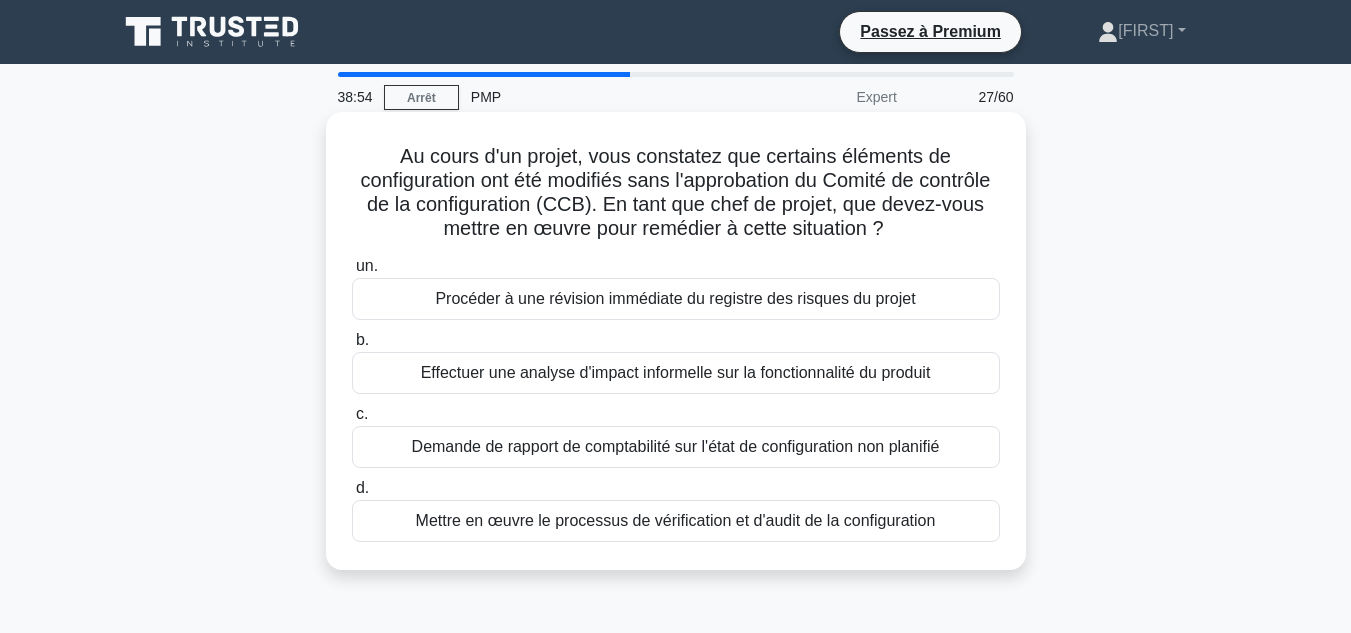 click on "Effectuer une analyse d'impact informelle sur la fonctionnalité du produit" at bounding box center (676, 373) 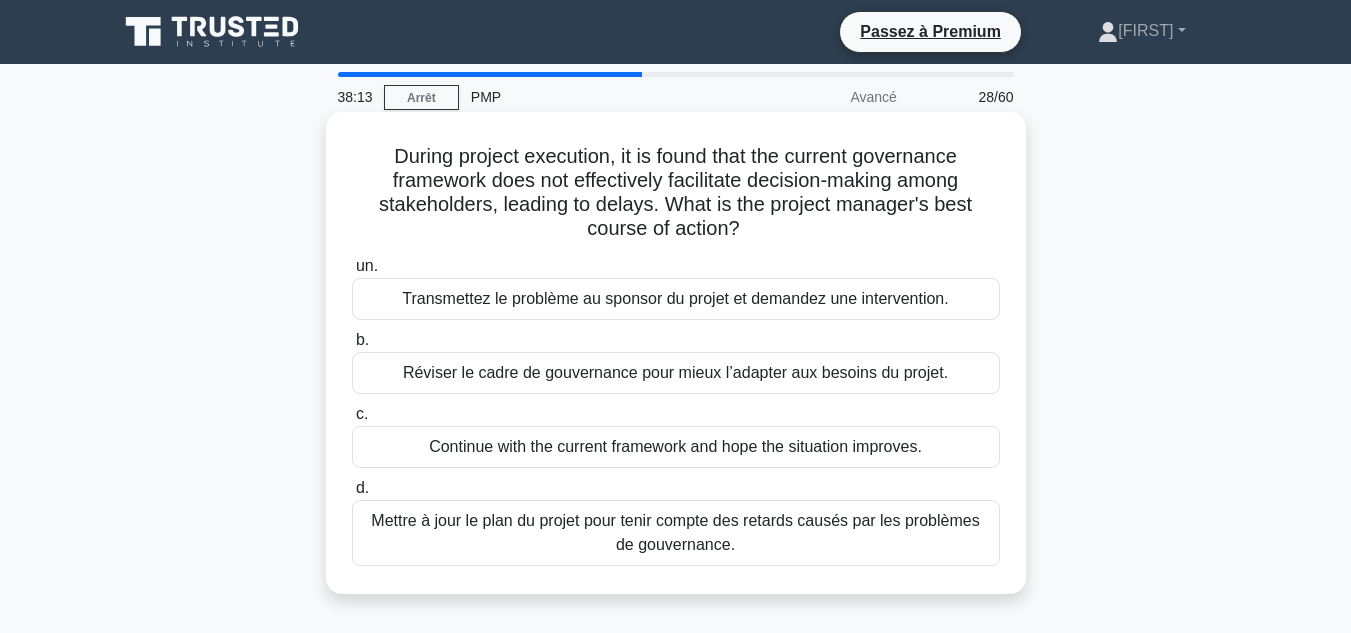 click on "Réviser le cadre de gouvernance pour mieux l’adapter aux besoins du projet." at bounding box center [675, 372] 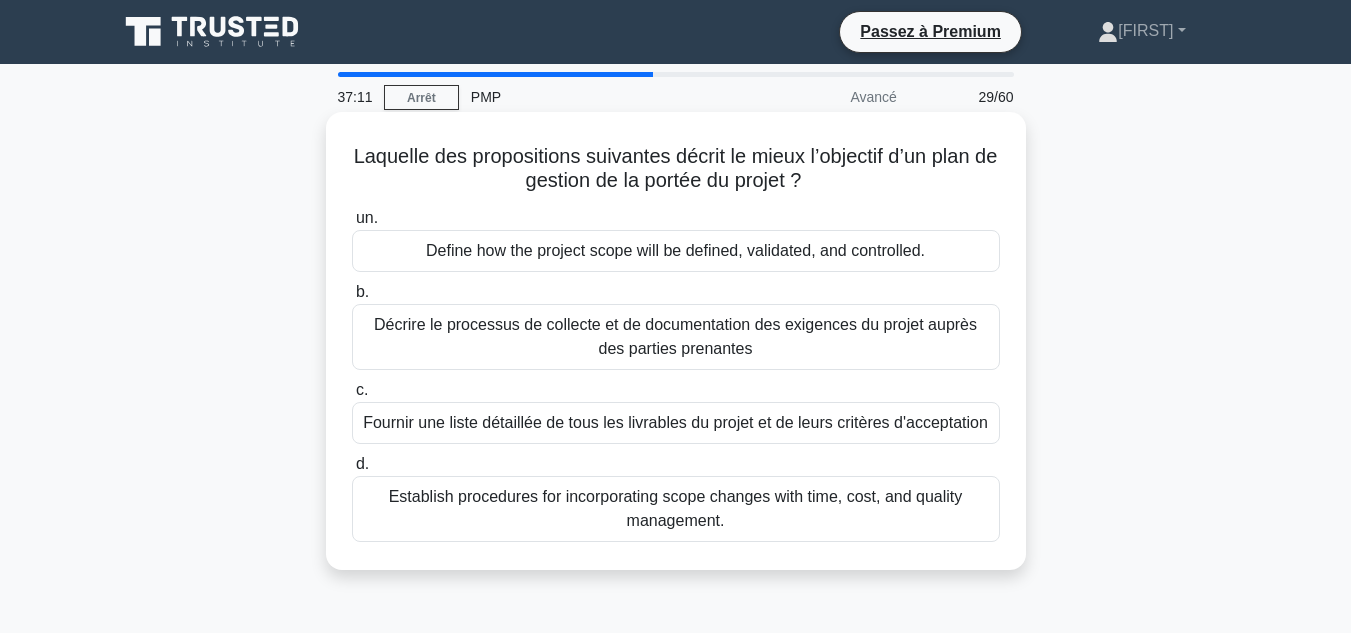 click on "Définir comment la portée du projet sera définie, validée et contrôlée" at bounding box center (675, 250) 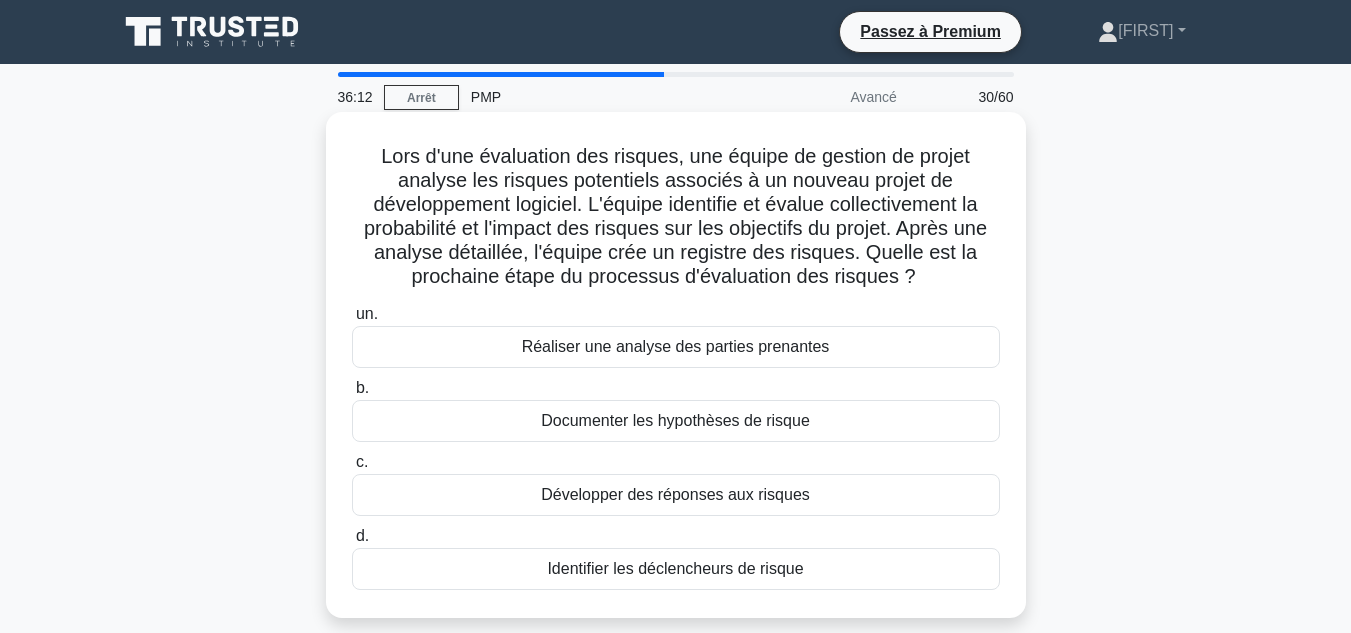 click on "Documenter les hypothèses de risque" at bounding box center [675, 420] 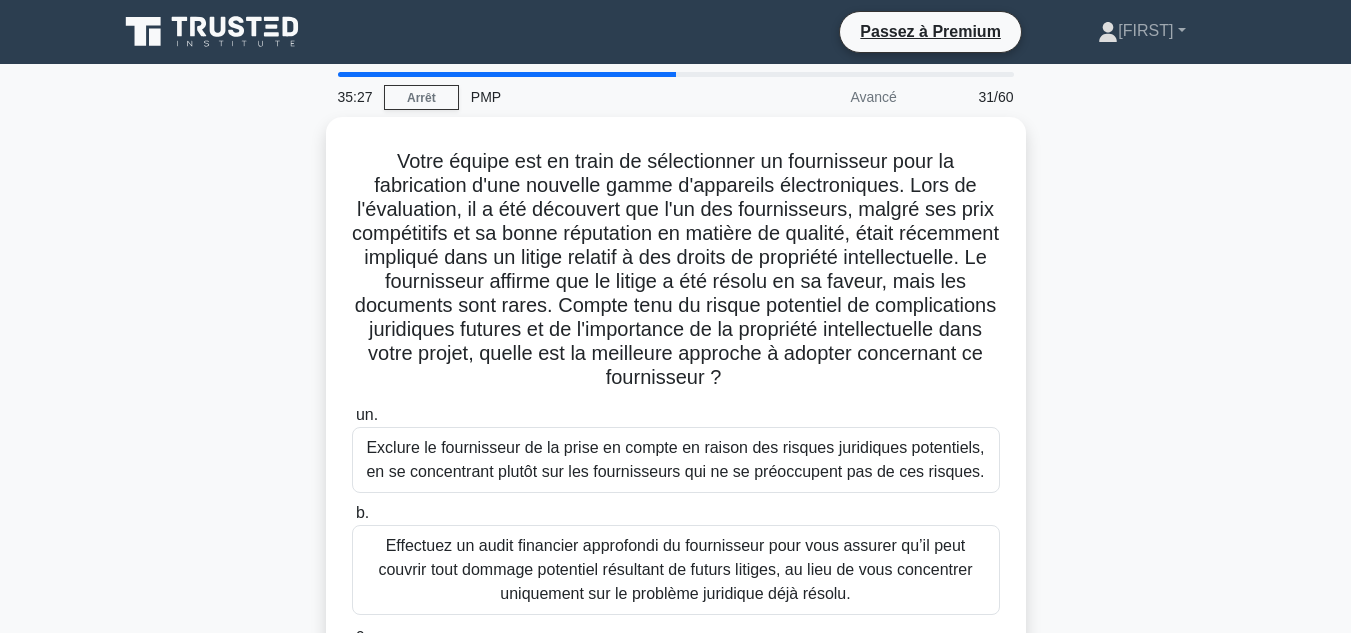 click on "Votre équipe est en train de sélectionner un fournisseur pour la fabrication d'une nouvelle gamme d'appareils électroniques. Lors de l'évaluation, il a été découvert que l'un des fournisseurs, malgré ses prix compétitifs et sa bonne réputation en matière de qualité, était récemment impliqué dans un litige relatif à des droits de propriété intellectuelle. Le fournisseur affirme que le litige a été résolu en sa faveur, mais les documents sont rares. Compte tenu du risque potentiel de complications juridiques futures et de l'importance de la propriété intellectuelle dans votre projet, quelle est la meilleure approche à adopter concernant ce fournisseur ?
.spinner_0XTQ{transform-origin:center;animation:spinner_y6GP .75s linear infinite}@keyframes spinner_y6GP{100%{transform:rotate(360deg)}}
un. b. c. d." at bounding box center [676, 490] 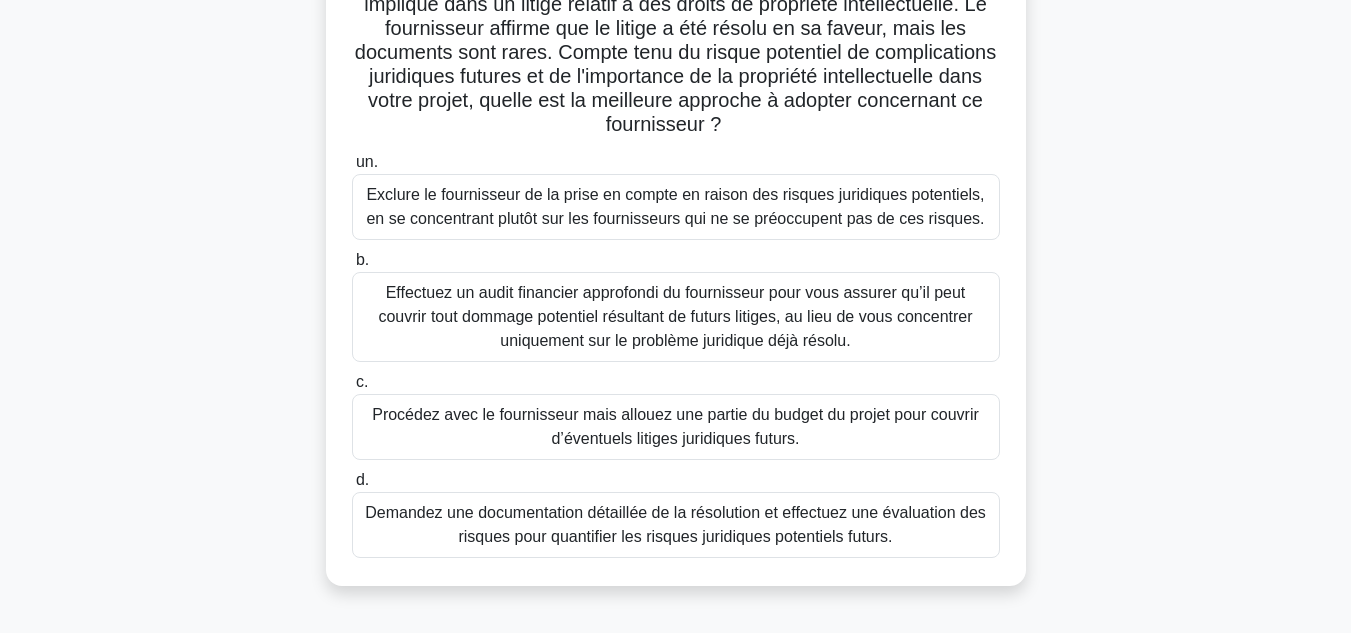 scroll, scrollTop: 252, scrollLeft: 0, axis: vertical 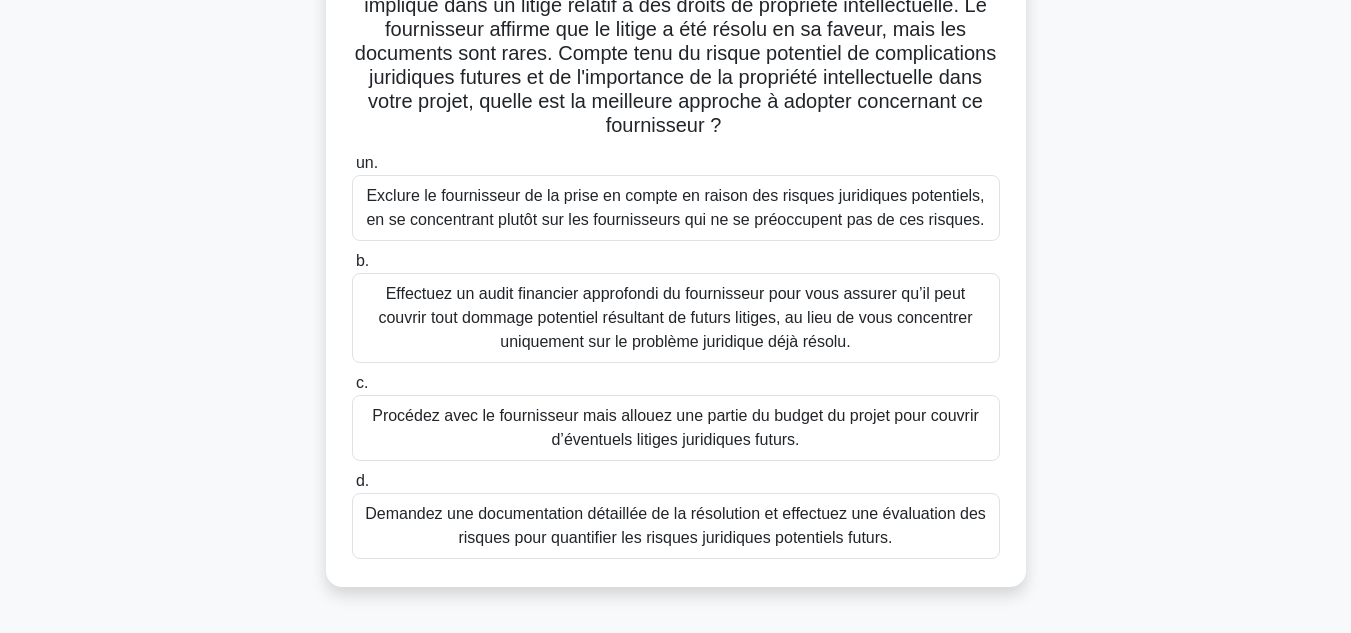 click on "Votre équipe est en train de sélectionner un fournisseur pour la fabrication d'une nouvelle gamme d'appareils électroniques. Lors de l'évaluation, il a été découvert que l'un des fournisseurs, malgré ses prix compétitifs et sa bonne réputation en matière de qualité, était récemment impliqué dans un litige relatif à des droits de propriété intellectuelle. Le fournisseur affirme que le litige a été résolu en sa faveur, mais les documents sont rares. Compte tenu du risque potentiel de complications juridiques futures et de l'importance de la propriété intellectuelle dans votre projet, quelle est la meilleure approche à adopter concernant ce fournisseur ?
.spinner_0XTQ{transform-origin:center;animation:spinner_y6GP .75s linear infinite}@keyframes spinner_y6GP{100%{transform:rotate(360deg)}}
un. b. c. d." at bounding box center (676, 238) 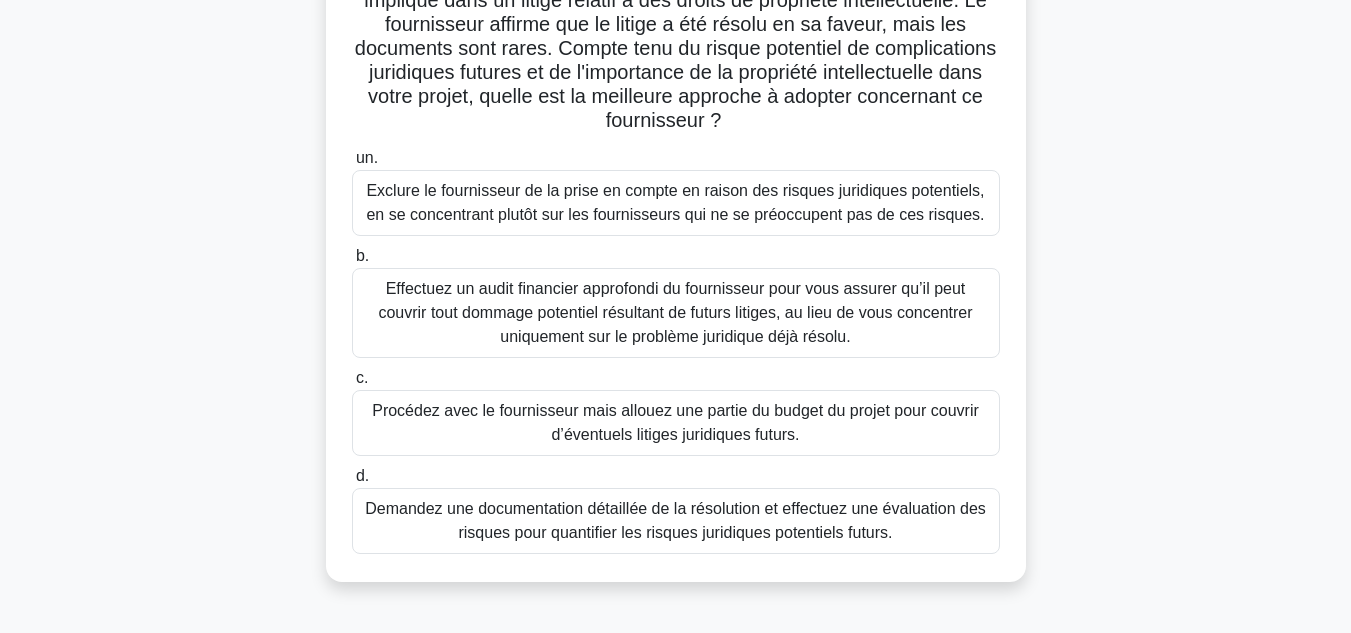 click on "Demandez une documentation détaillée de la résolution et effectuez une évaluation des risques pour quantifier les risques juridiques potentiels futurs." at bounding box center (675, 520) 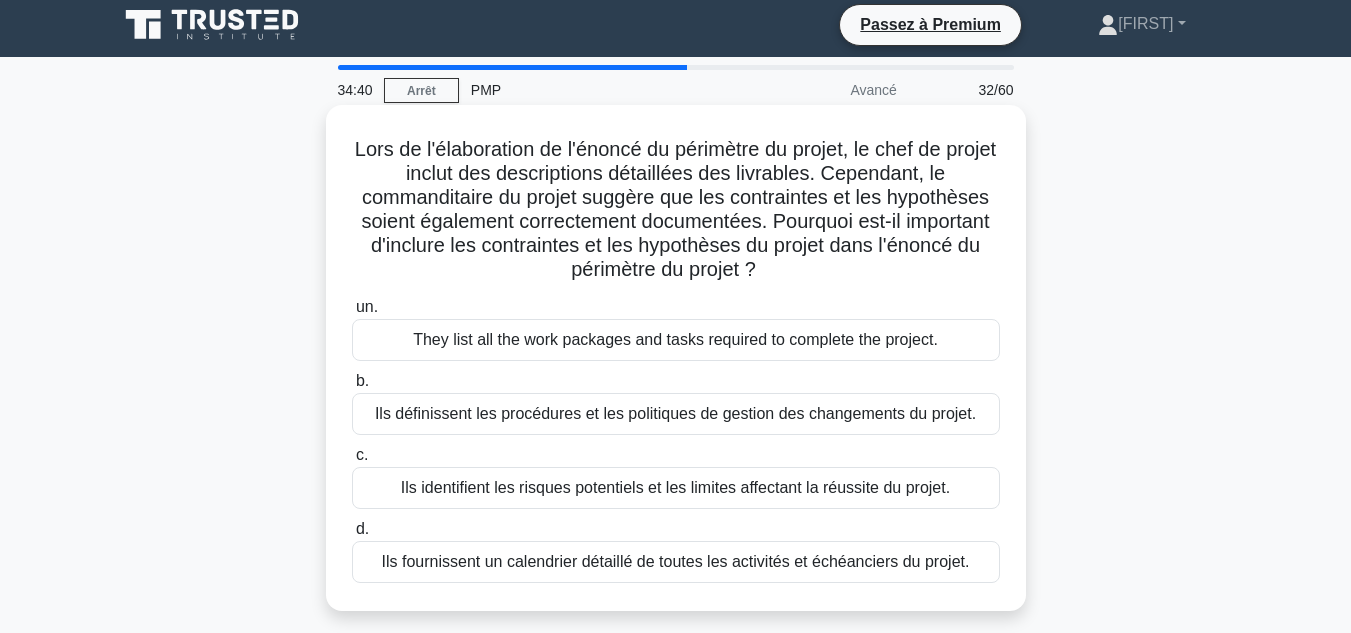 scroll, scrollTop: 0, scrollLeft: 0, axis: both 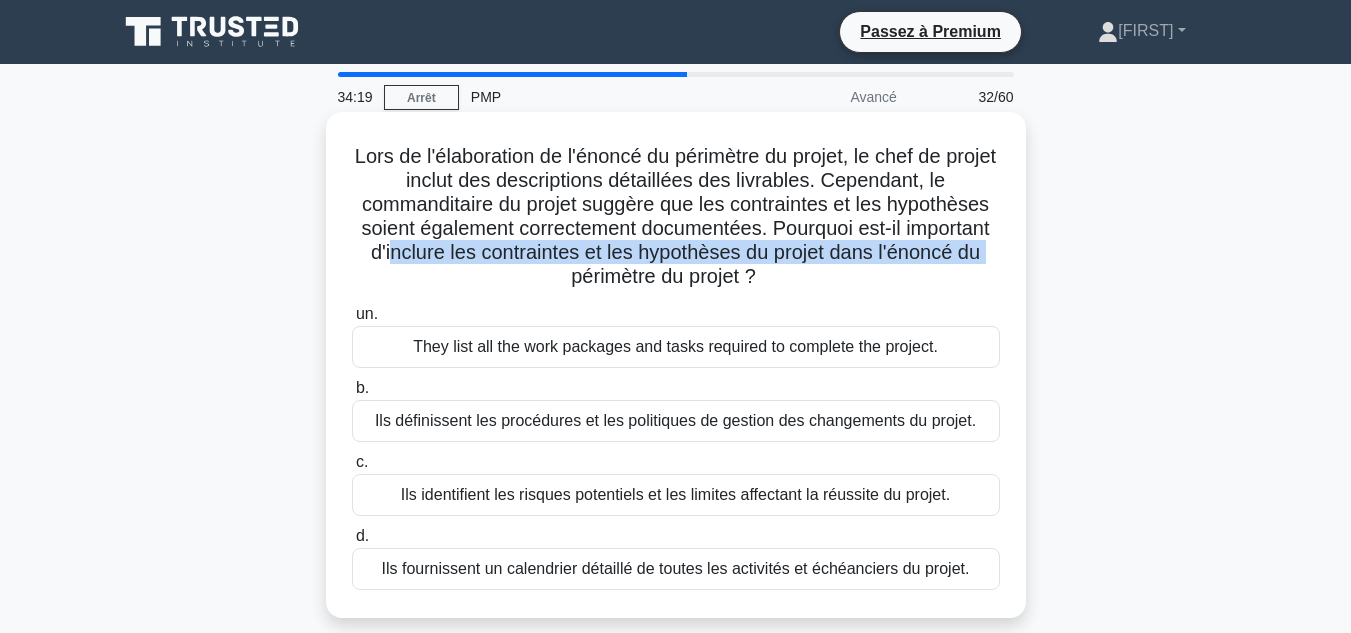 drag, startPoint x: 387, startPoint y: 255, endPoint x: 520, endPoint y: 266, distance: 133.45412 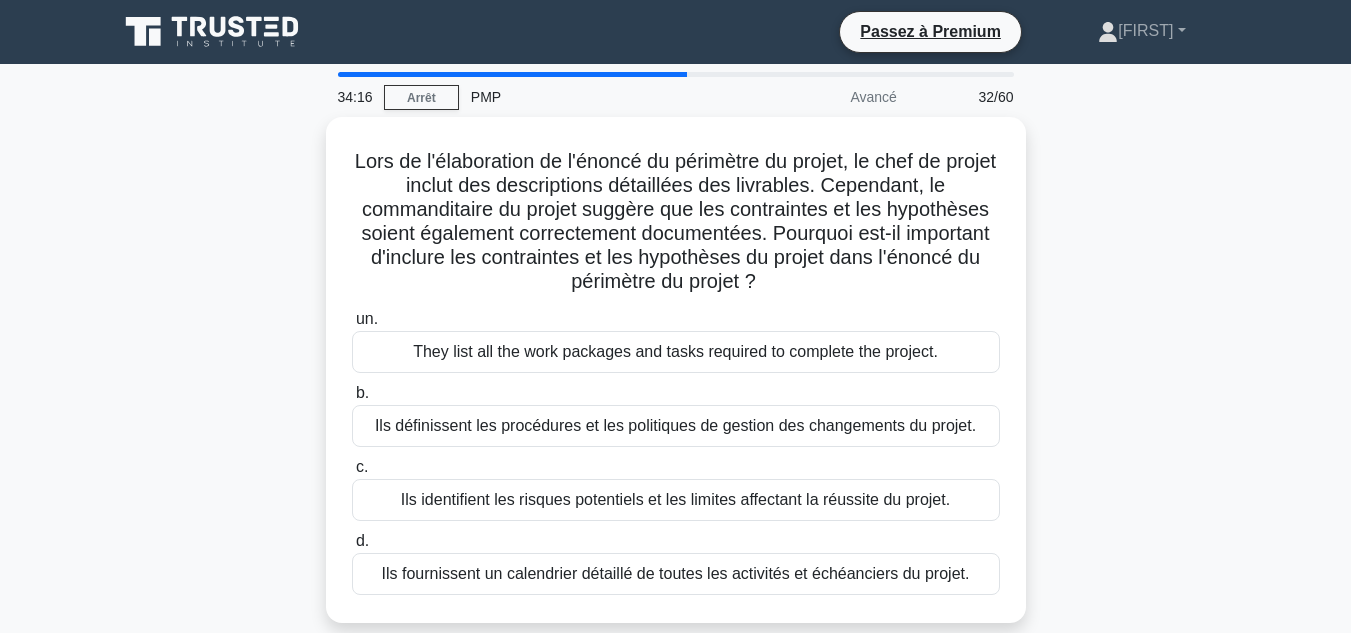 click on "Lors de l'élaboration de l'énoncé du périmètre du projet, le chef de projet inclut des descriptions détaillées des livrables. Cependant, le commanditaire du projet suggère que les contraintes et les hypothèses soient également correctement documentées. Pourquoi est-il important d'inclure les contraintes et les hypothèses du projet dans l'énoncé du périmètre du projet ?
.spinner_0XTQ{transform-origin:center;animation:spinner_y6GP .75s linear infinite}@keyframes spinner_y6GP{100%{transform:rotate(360deg)}}
un.
b. c. d." at bounding box center (676, 382) 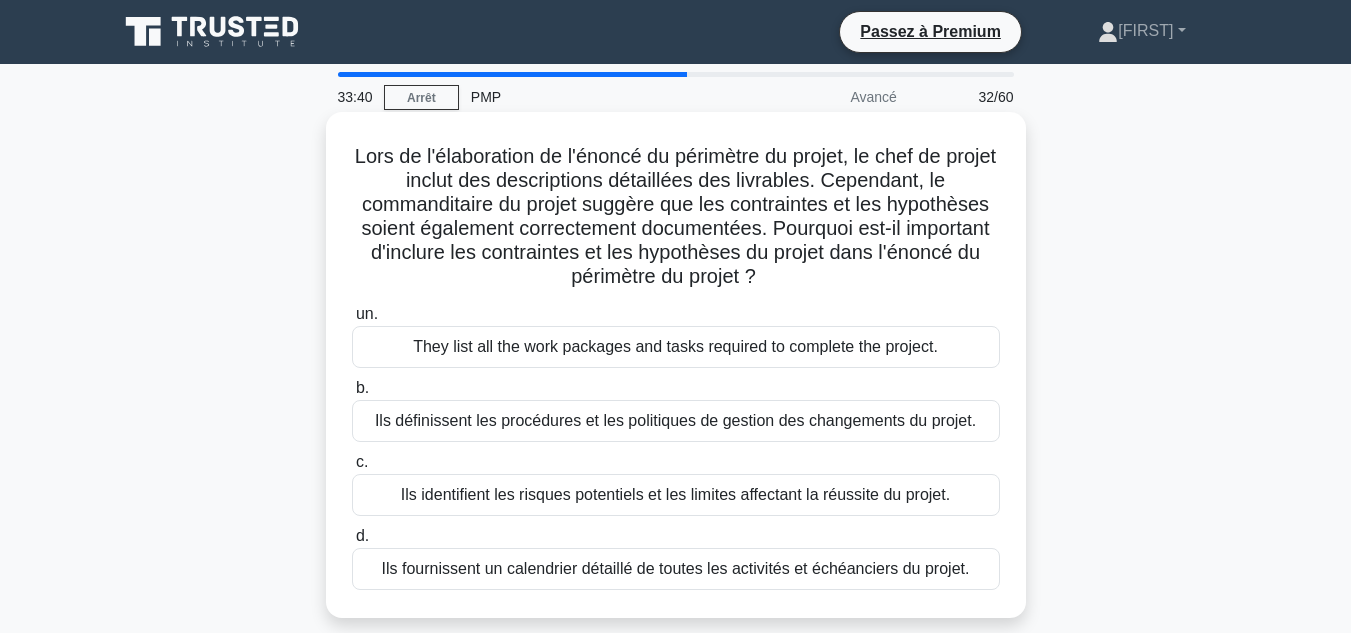 click on "Ils répertorient tous les lots de travaux et tâches nécessaires à la réalisation du projet." at bounding box center [675, 346] 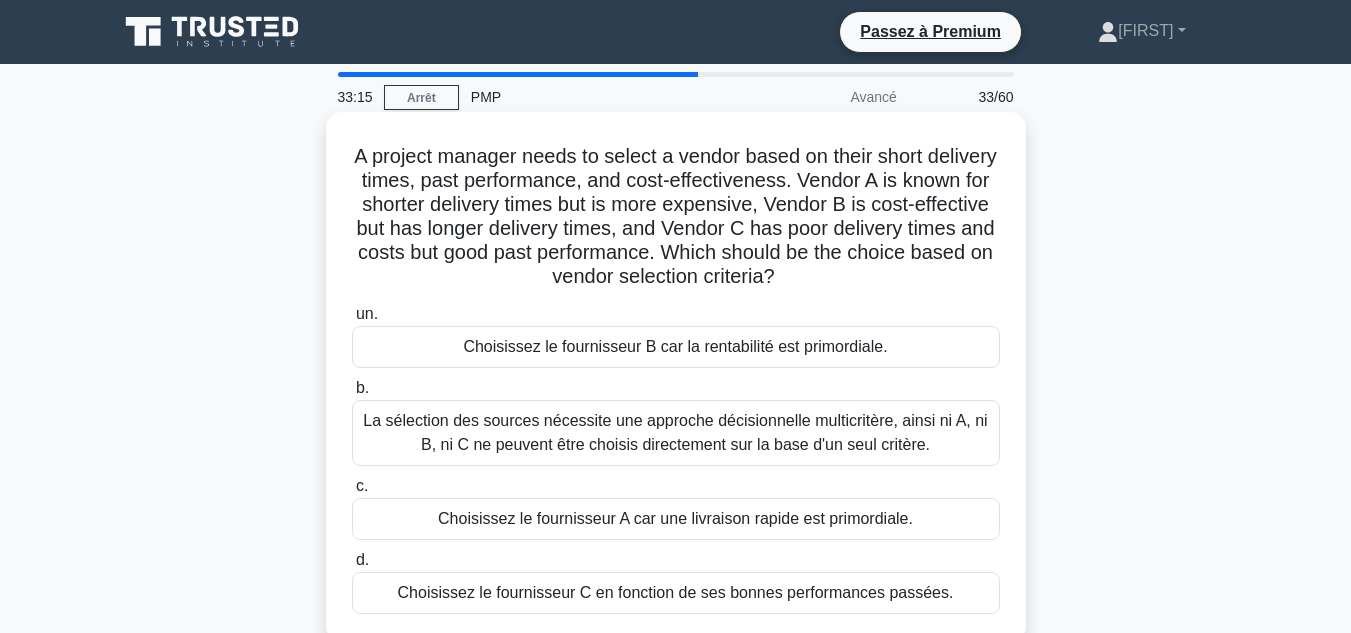 drag, startPoint x: 793, startPoint y: 224, endPoint x: 832, endPoint y: 286, distance: 73.24616 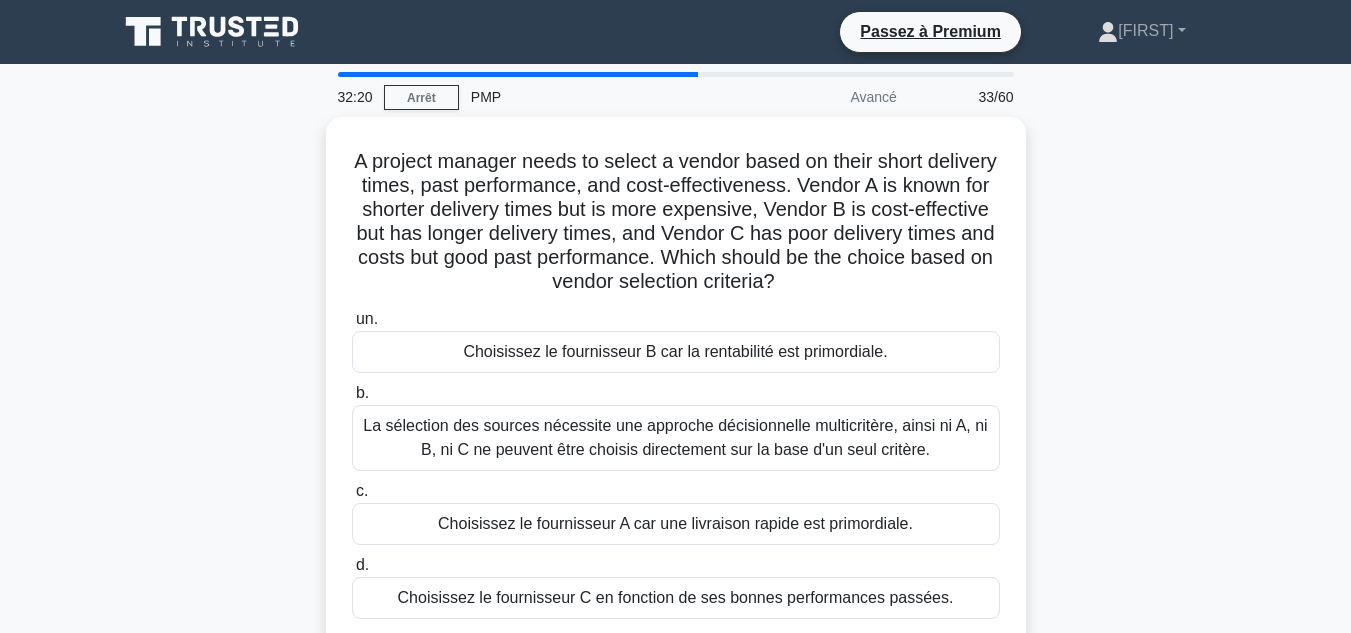 click on "Un chef de projet doit choisir un fournisseur en fonction de ses délais de livraison courts, de ses performances passées et de sa rentabilité. Le fournisseur A est réputé pour ses délais de livraison plus courts mais plus coûteux, le fournisseur B est rentable mais ses délais de livraison sont plus longs, et le fournisseur C présente des délais et des coûts de livraison médiocres mais de bonnes performances passées. Quel devrait être le choix en fonction des critères de sélection des fournisseurs ?
.spinner_0XTQ{transform-origin:center;animation:spinner_y6GP .75s linear infinite}@keyframes spinner_y6GP{100%{transform:rotate(360deg)}}
un. b. c. d." at bounding box center [676, 394] 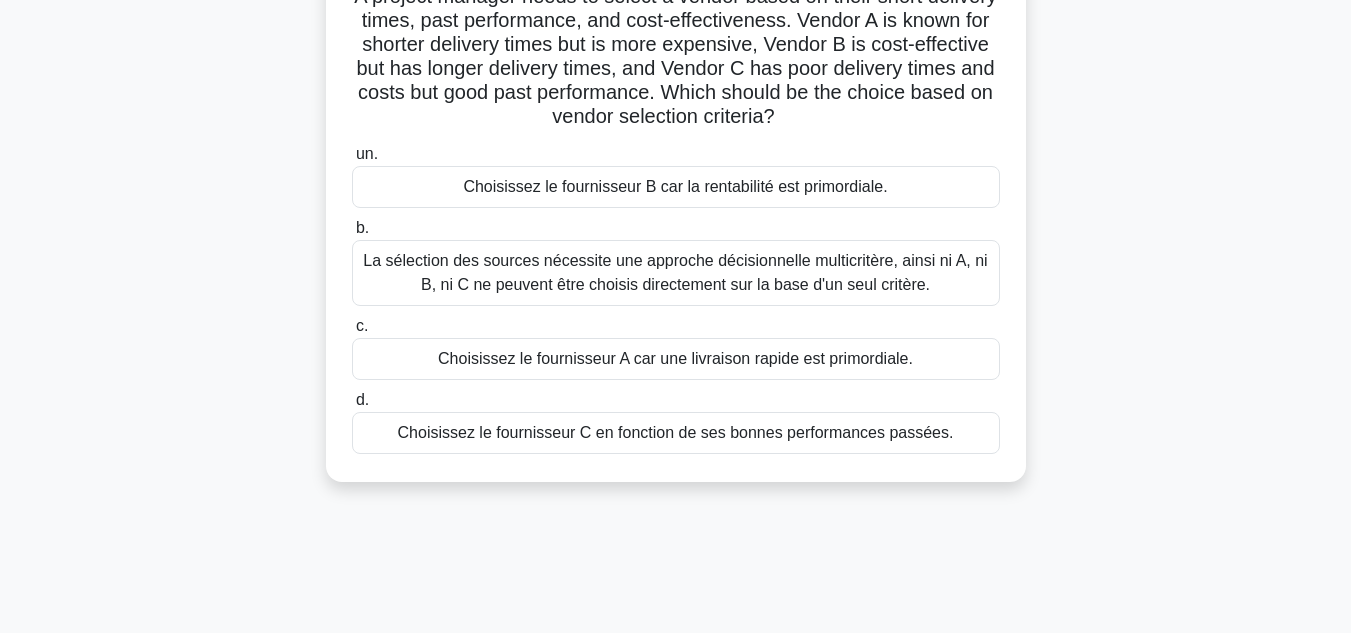 scroll, scrollTop: 166, scrollLeft: 0, axis: vertical 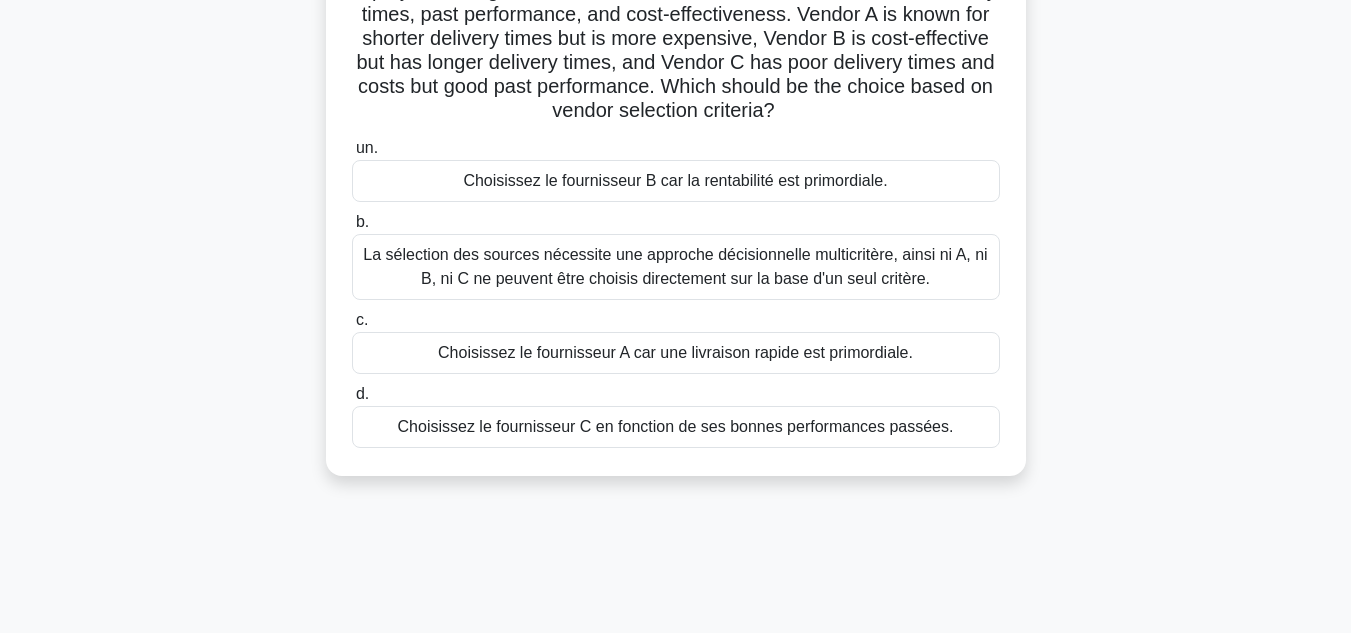 click on "La sélection des sources nécessite une approche décisionnelle multicritère, ainsi ni A, ni B, ni C ne peuvent être choisis directement sur la base d'un seul critère." at bounding box center [675, 266] 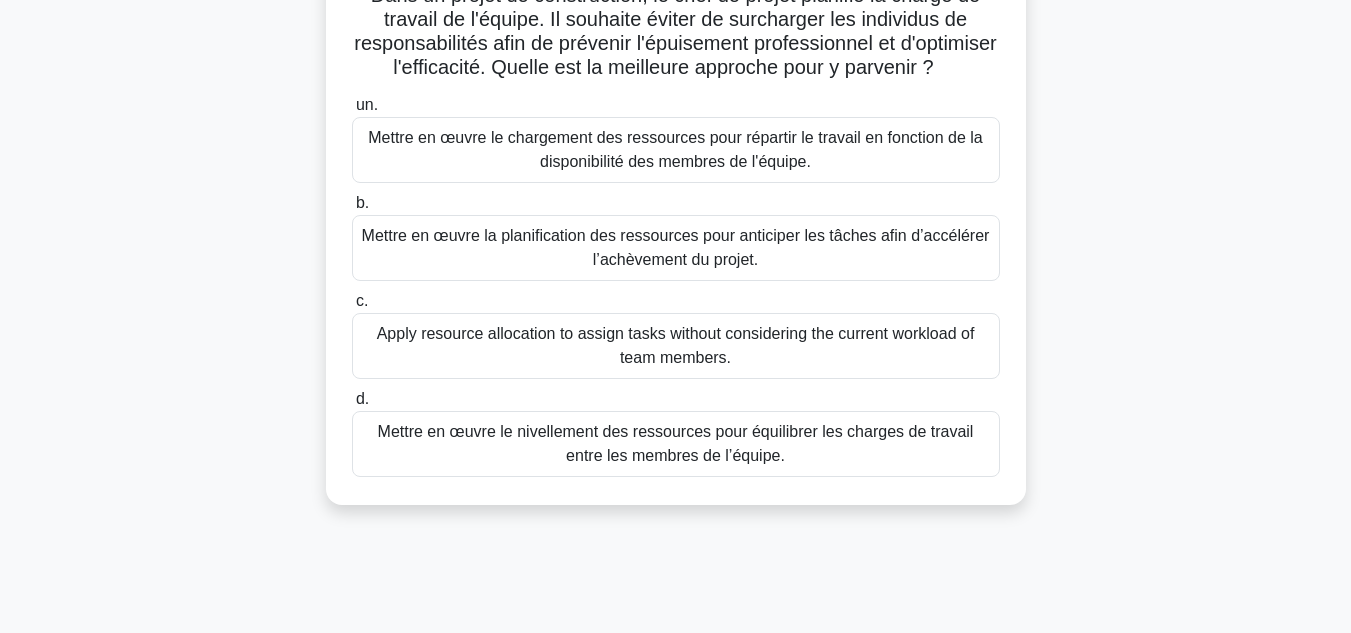 scroll, scrollTop: 0, scrollLeft: 0, axis: both 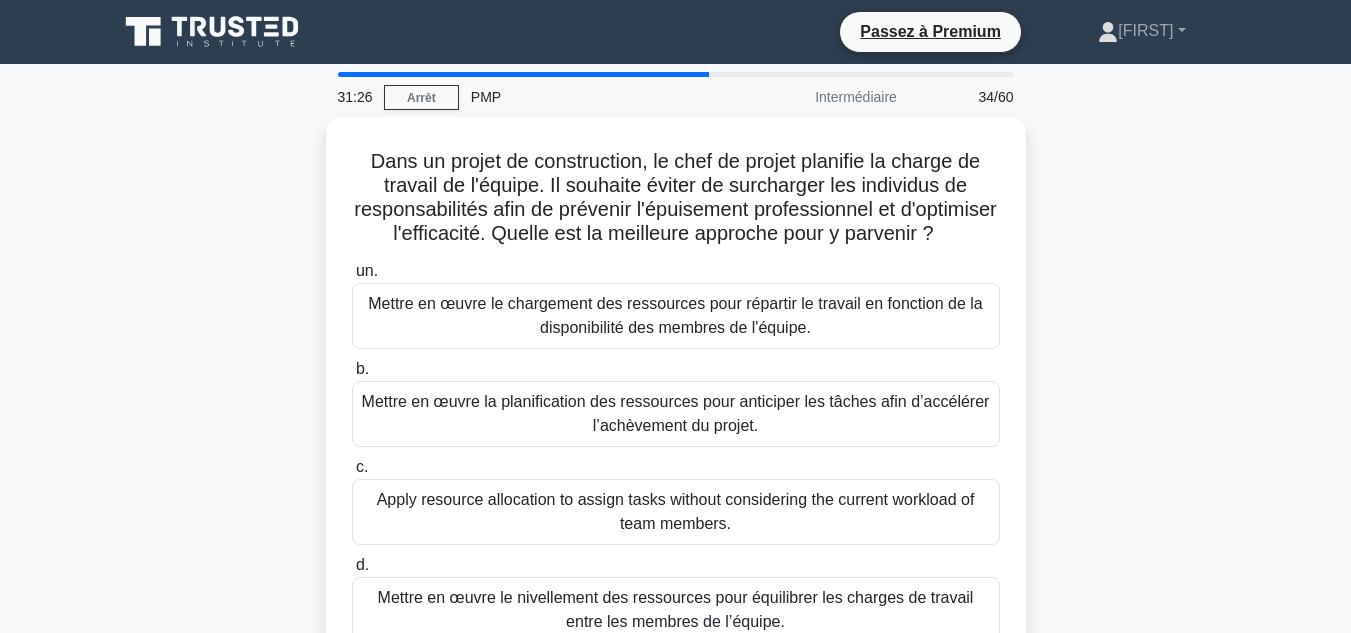 click on "Dans un projet de construction, le chef de projet planifie la charge de travail de l'équipe. Il souhaite éviter de surcharger les individus de responsabilités afin de prévenir l'épuisement professionnel et d'optimiser l'efficacité. Quelle est la meilleure approche pour y parvenir ?
.spinner_0XTQ{transform-origin:center;animation:spinner_y6GP .75s linear infinite}@keyframes spinner_y6GP{100%{transform:rotate(360deg)}}
un.
b. c. d." at bounding box center [676, 406] 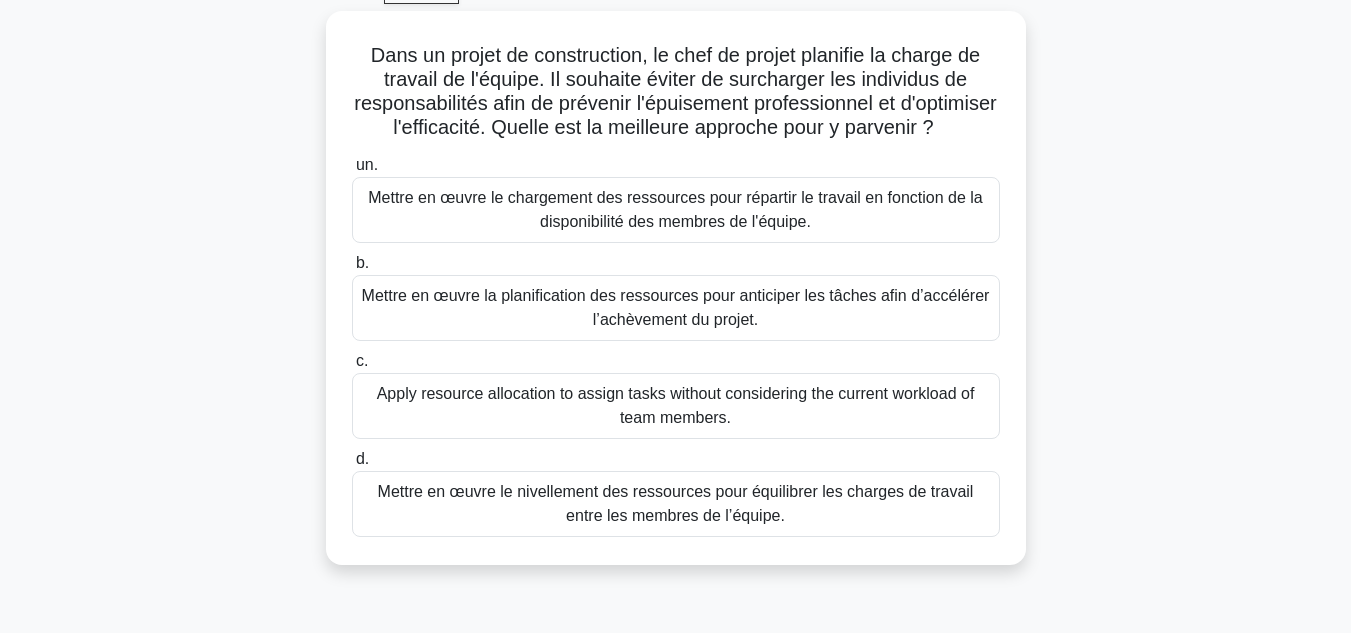 scroll, scrollTop: 113, scrollLeft: 0, axis: vertical 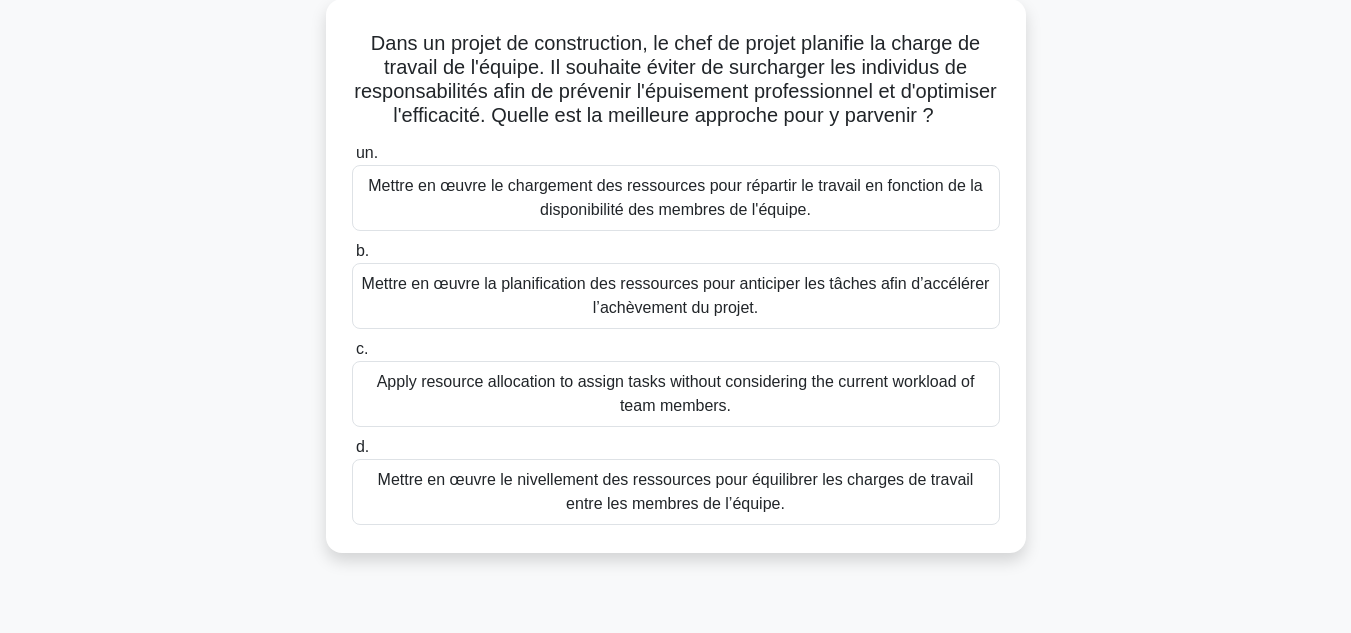 click on "Mettre en œuvre le nivellement des ressources pour équilibrer les charges de travail entre les membres de l’équipe." at bounding box center [676, 491] 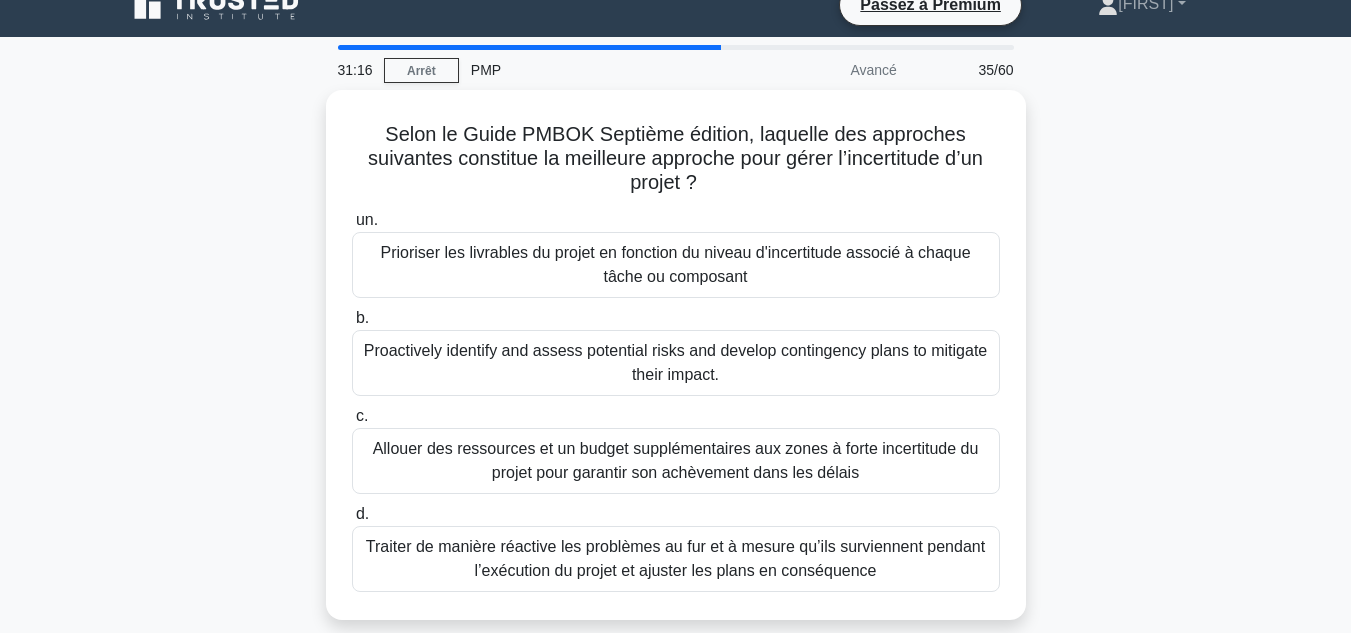 scroll, scrollTop: 0, scrollLeft: 0, axis: both 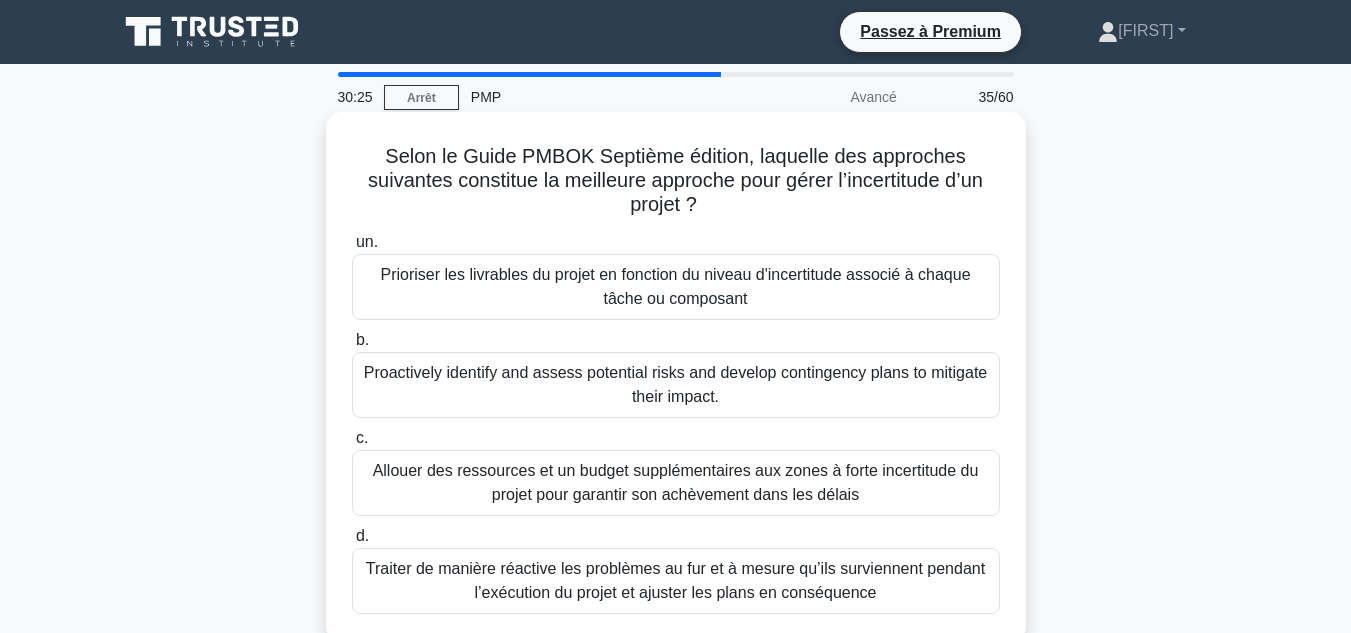 click on "Identifier et évaluer de manière proactive les risques potentiels et élaborer des plans d'urgence pour atténuer leur impact" at bounding box center (676, 385) 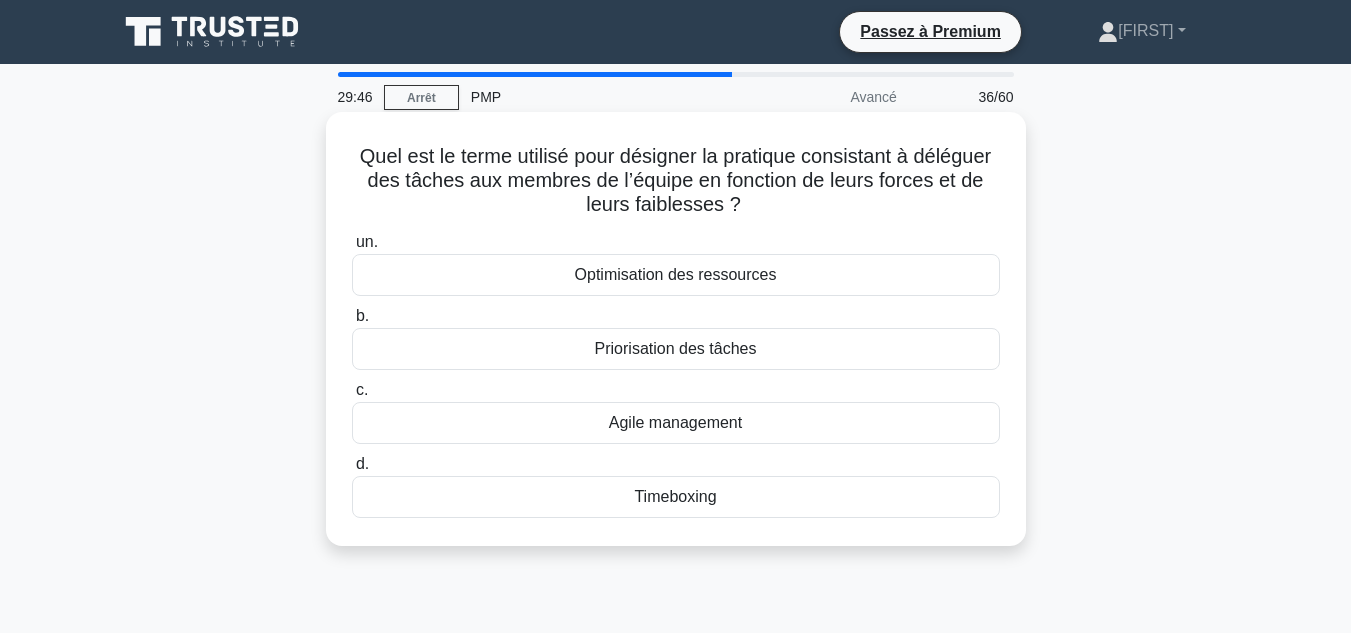 click on "Priorisation des tâches" at bounding box center (676, 348) 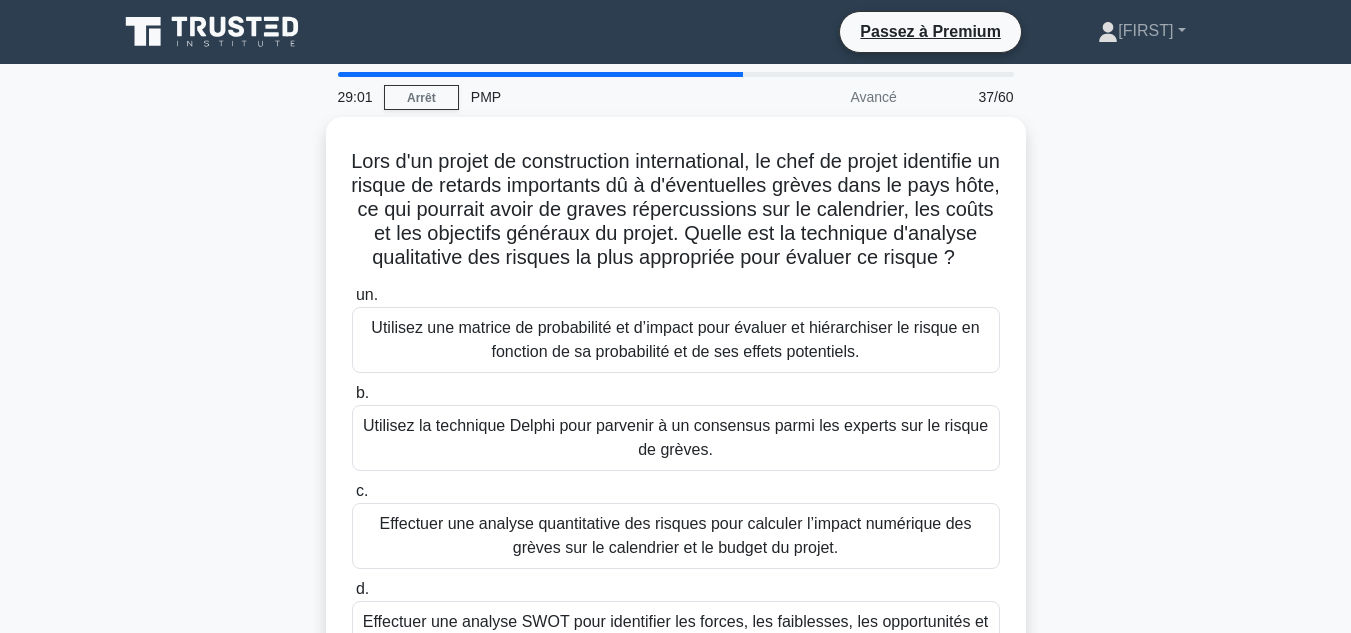 click on "Lors d'un projet de construction international, le chef de projet identifie un risque de retards importants dû à d'éventuelles grèves dans le pays hôte, ce qui pourrait avoir de graves répercussions sur le calendrier, les coûts et les objectifs généraux du projet. Quelle est la technique d'analyse qualitative des risques la plus appropriée pour évaluer ce risque ?
.spinner_0XTQ{transform-origin:center;animation:spinner_y6GP .75s linear infinite}@keyframes spinner_y6GP{100%{transform:rotate(360deg)}}
un.
b." at bounding box center [676, 418] 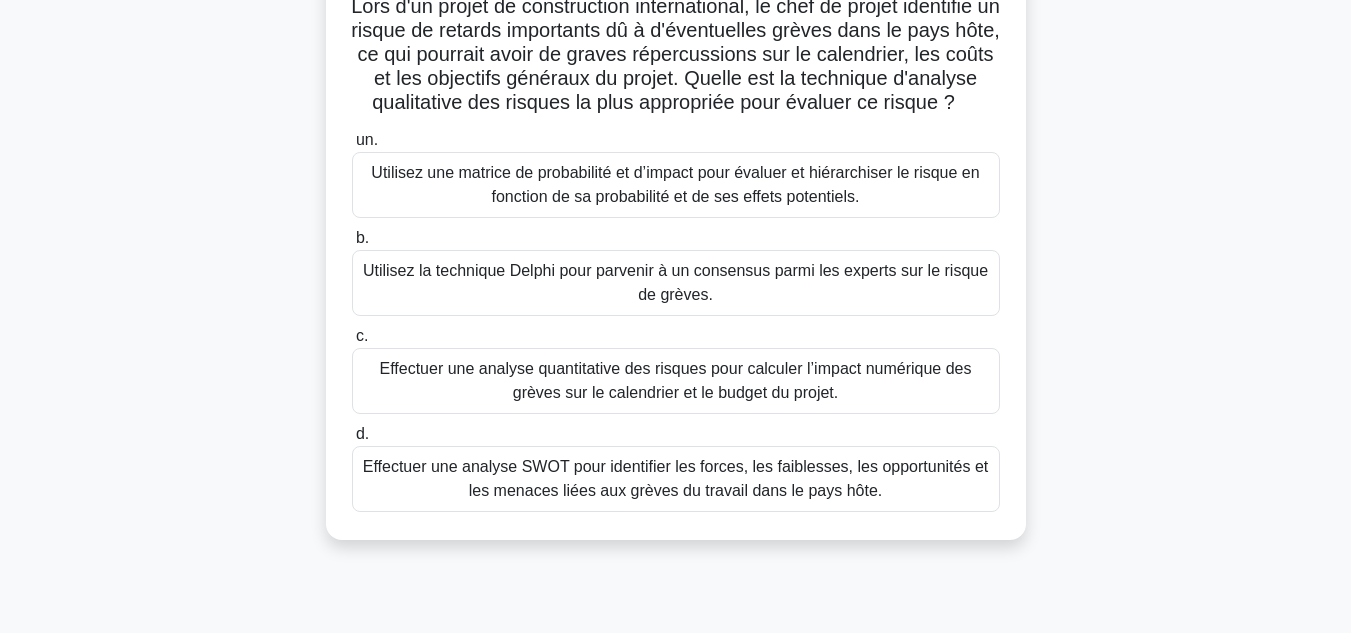scroll, scrollTop: 156, scrollLeft: 0, axis: vertical 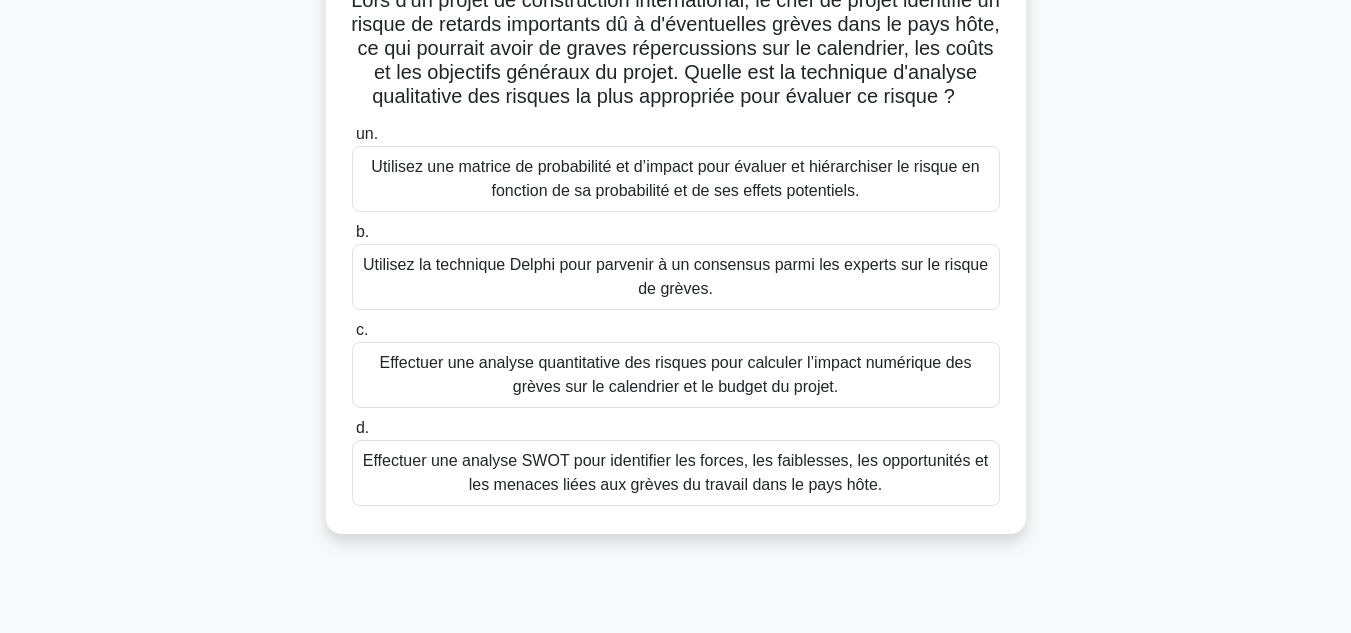 click on "Utilisez une matrice de probabilité et d’impact pour évaluer et hiérarchiser le risque en fonction de sa probabilité et de ses effets potentiels." at bounding box center (675, 178) 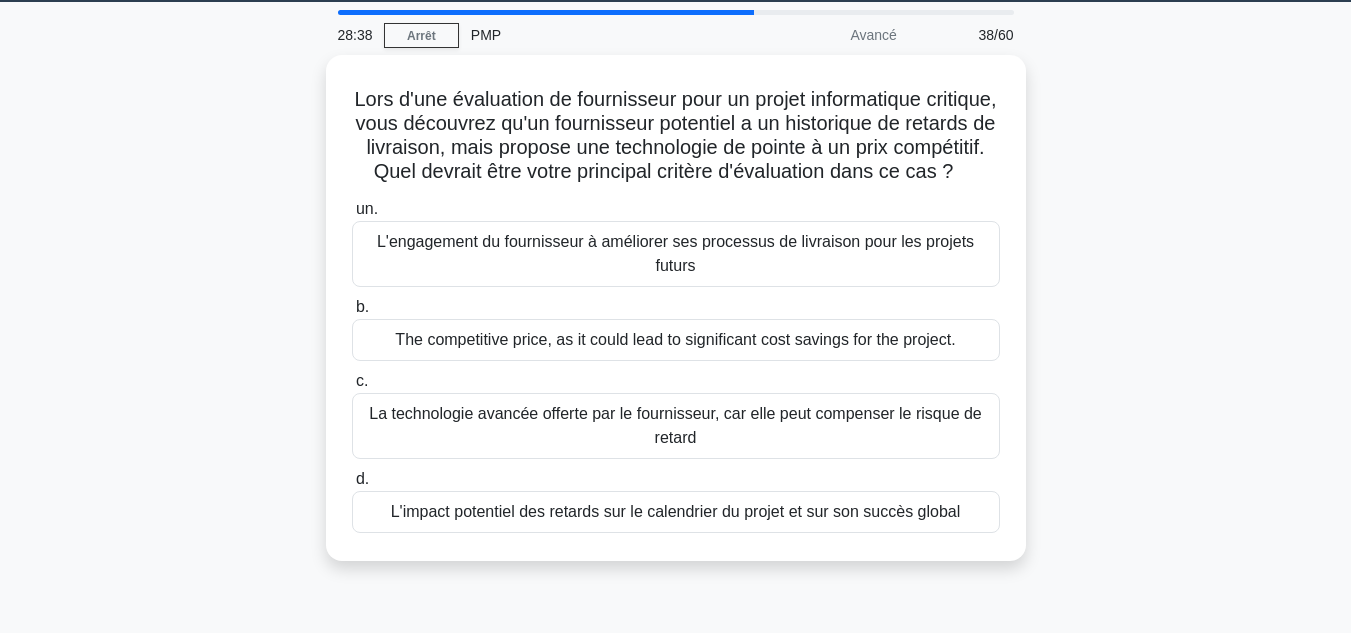 scroll, scrollTop: 0, scrollLeft: 0, axis: both 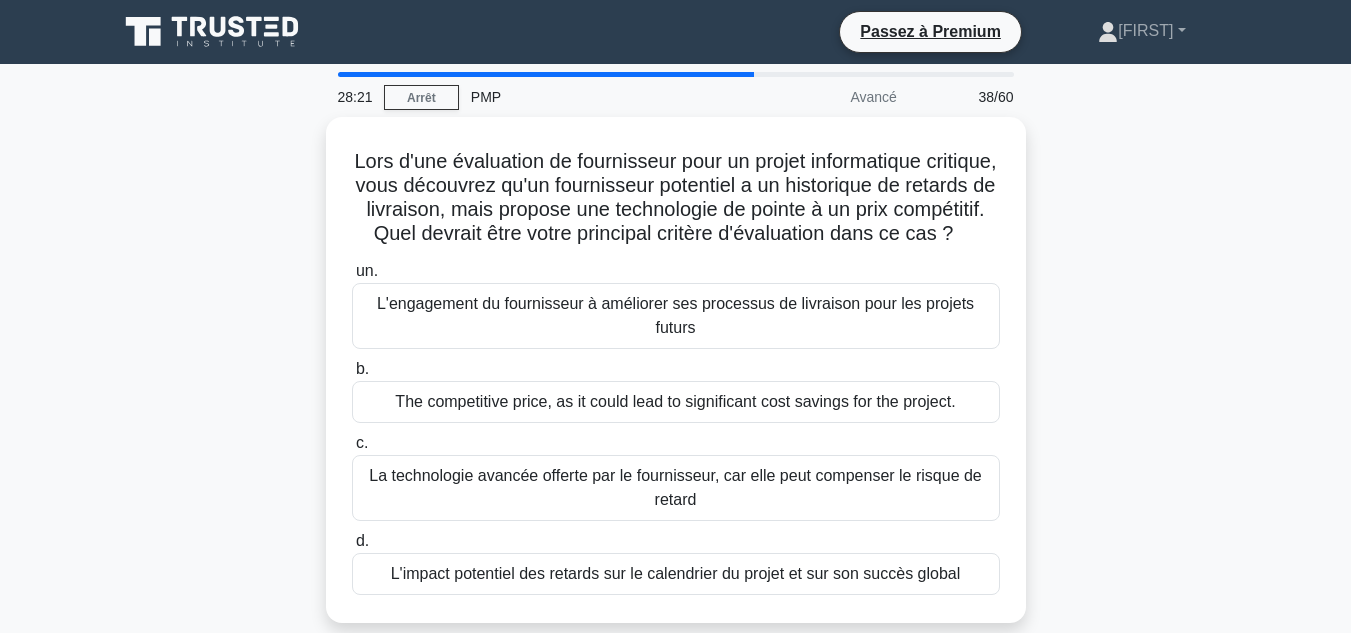 click on "Lors d'une évaluation de fournisseur pour un projet informatique critique, vous découvrez qu'un fournisseur potentiel a un historique de retards de livraison, mais propose une technologie de pointe à un prix compétitif. Quel devrait être votre principal critère d'évaluation dans ce cas ?
.spinner_0XTQ{transform-origin:center;animation:spinner_y6GP .75s linear infinite}@keyframes spinner_y6GP{100%{transform:rotate(360deg)}}
un.
b. c." at bounding box center [676, 382] 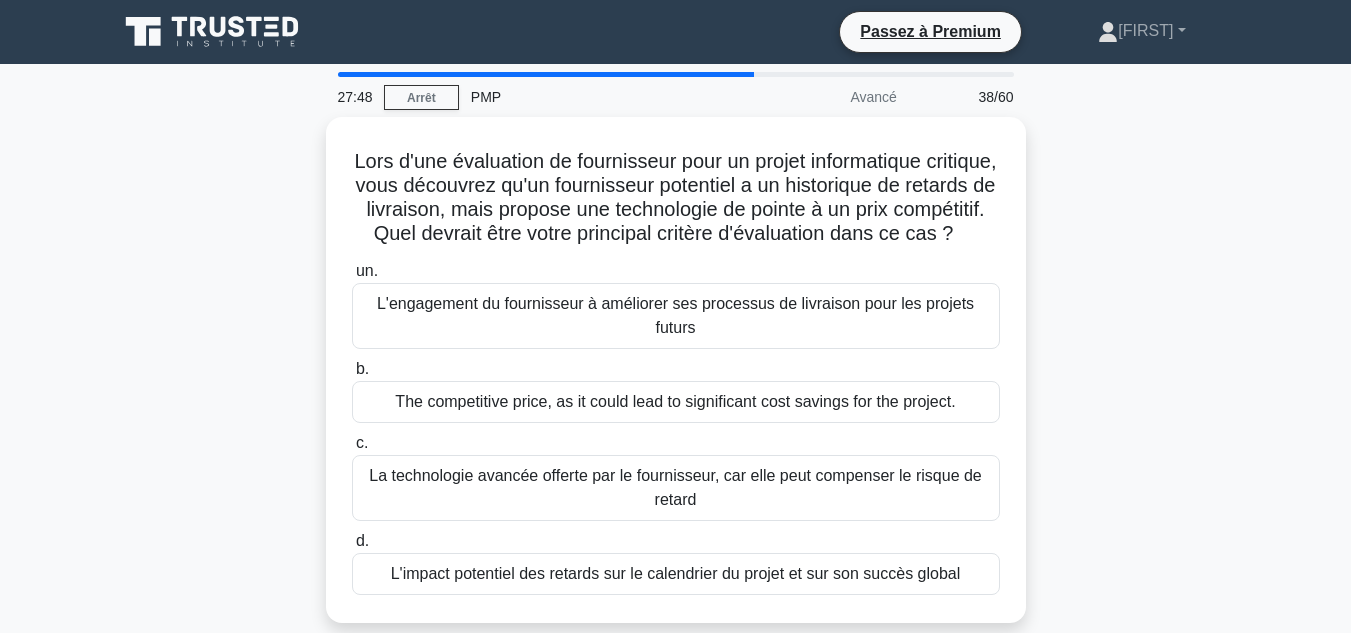 click on "Lors d'une évaluation de fournisseur pour un projet informatique critique, vous découvrez qu'un fournisseur potentiel a un historique de retards de livraison, mais propose une technologie de pointe à un prix compétitif. Quel devrait être votre principal critère d'évaluation dans ce cas ?
.spinner_0XTQ{transform-origin:center;animation:spinner_y6GP .75s linear infinite}@keyframes spinner_y6GP{100%{transform:rotate(360deg)}}
un.
b. c." at bounding box center (676, 382) 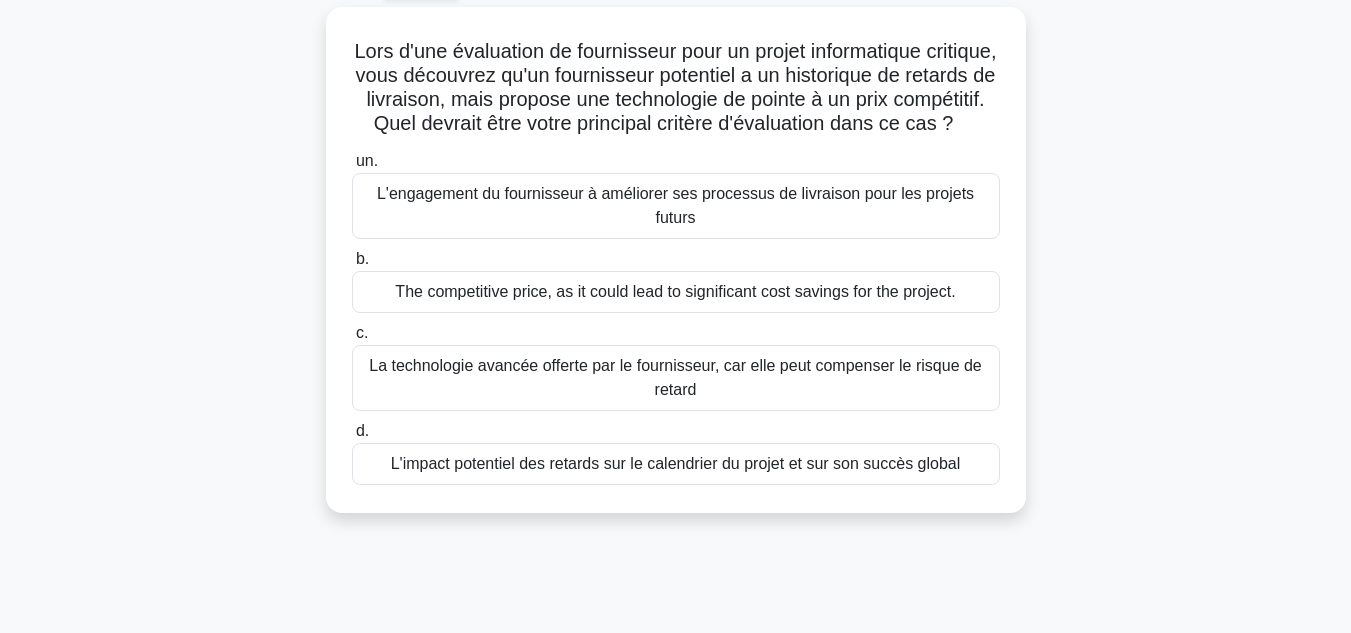 scroll, scrollTop: 111, scrollLeft: 0, axis: vertical 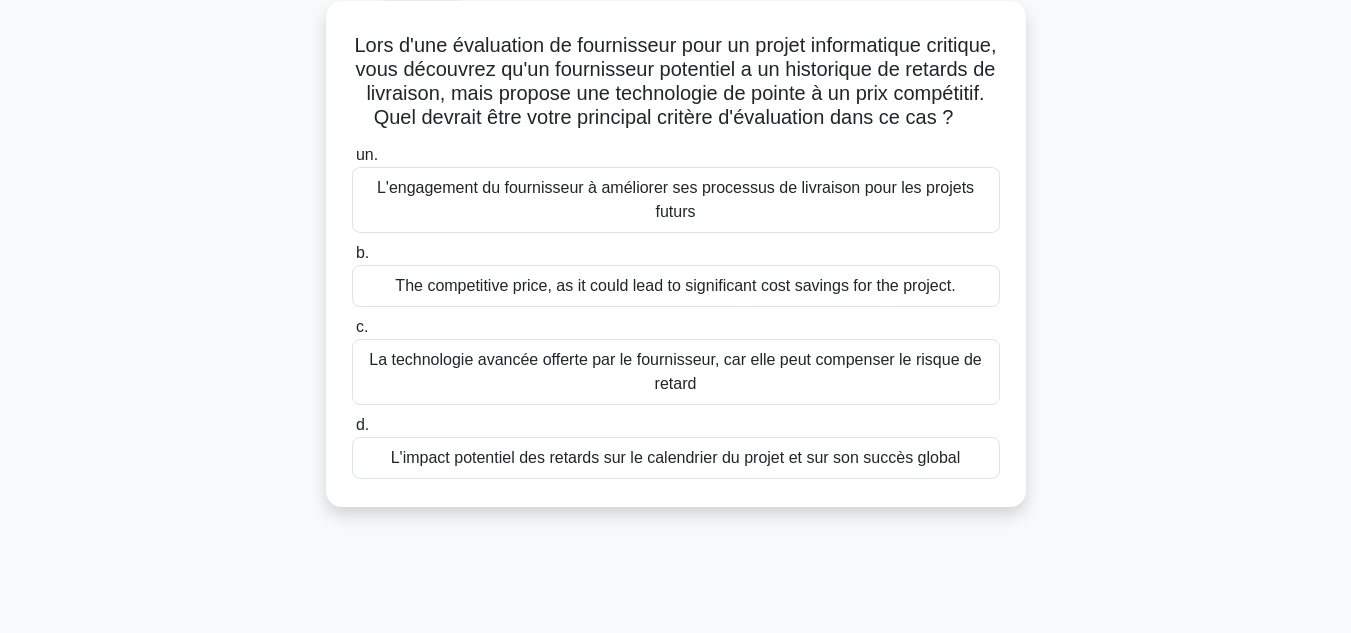 click on "L'impact potentiel des retards sur le calendrier du projet et sur son succès global" at bounding box center [676, 458] 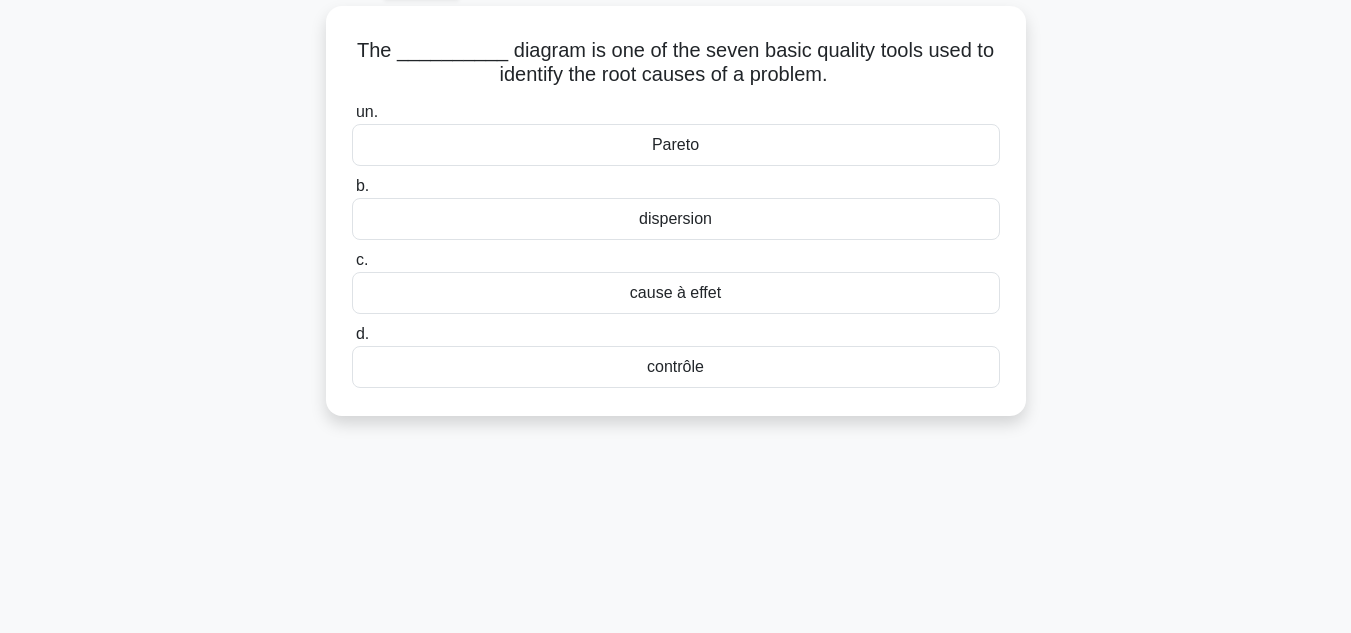 scroll, scrollTop: 0, scrollLeft: 0, axis: both 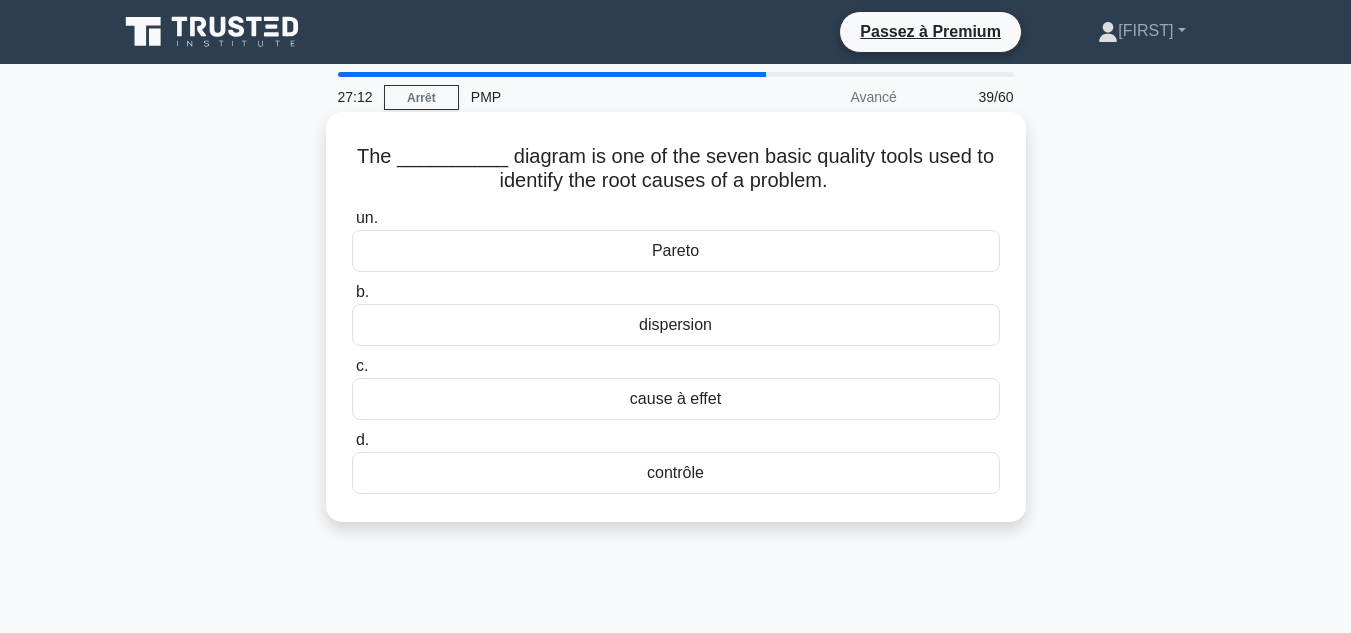 click on "Pareto" at bounding box center (676, 251) 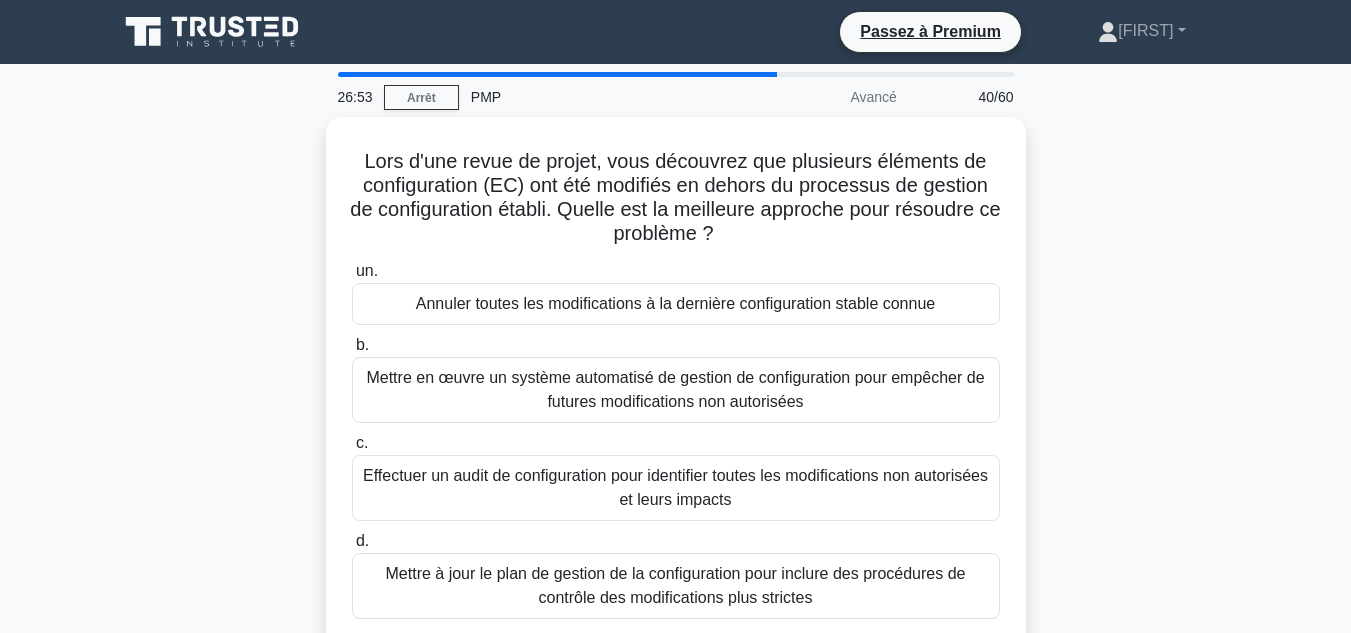 click on "Lors d'une revue de projet, vous découvrez que plusieurs éléments de configuration (EC) ont été modifiés en dehors du processus de gestion de configuration établi. Quelle est la meilleure approche pour résoudre ce problème ?
.spinner_0XTQ{transform-origin:center;animation:spinner_y6GP .75s linear infinite}@keyframes spinner_y6GP{100%{transform:rotate(360deg)}}
un." at bounding box center (676, 394) 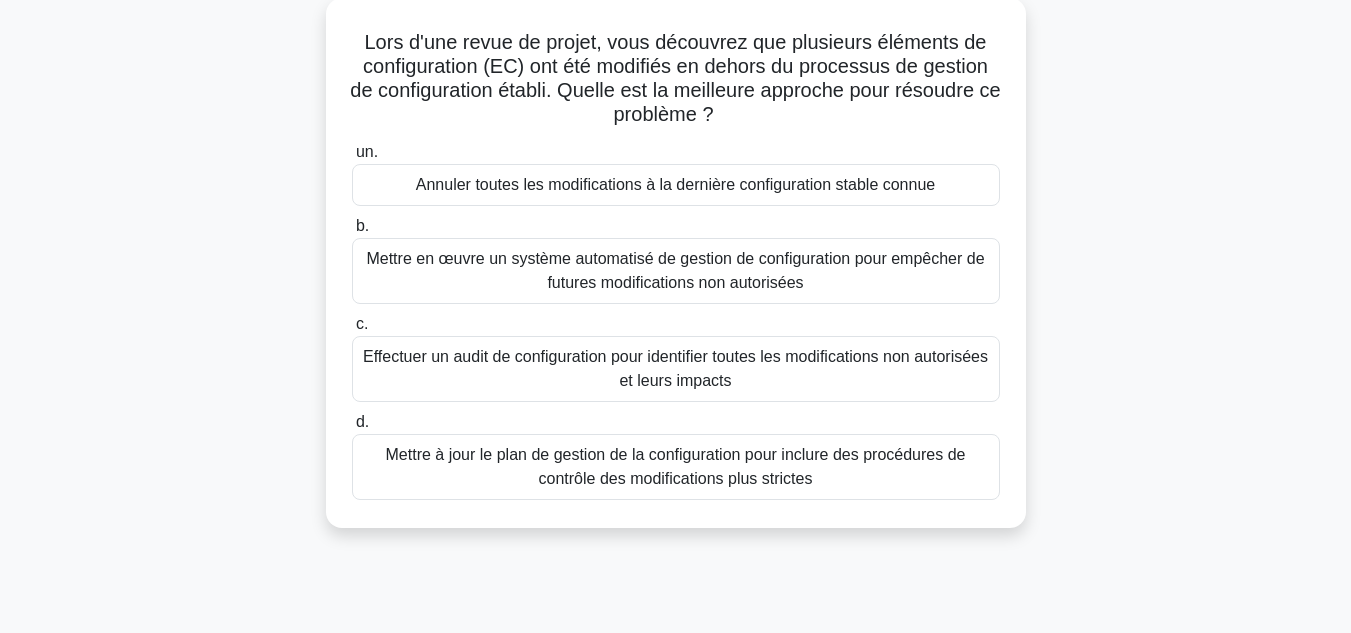 scroll, scrollTop: 154, scrollLeft: 0, axis: vertical 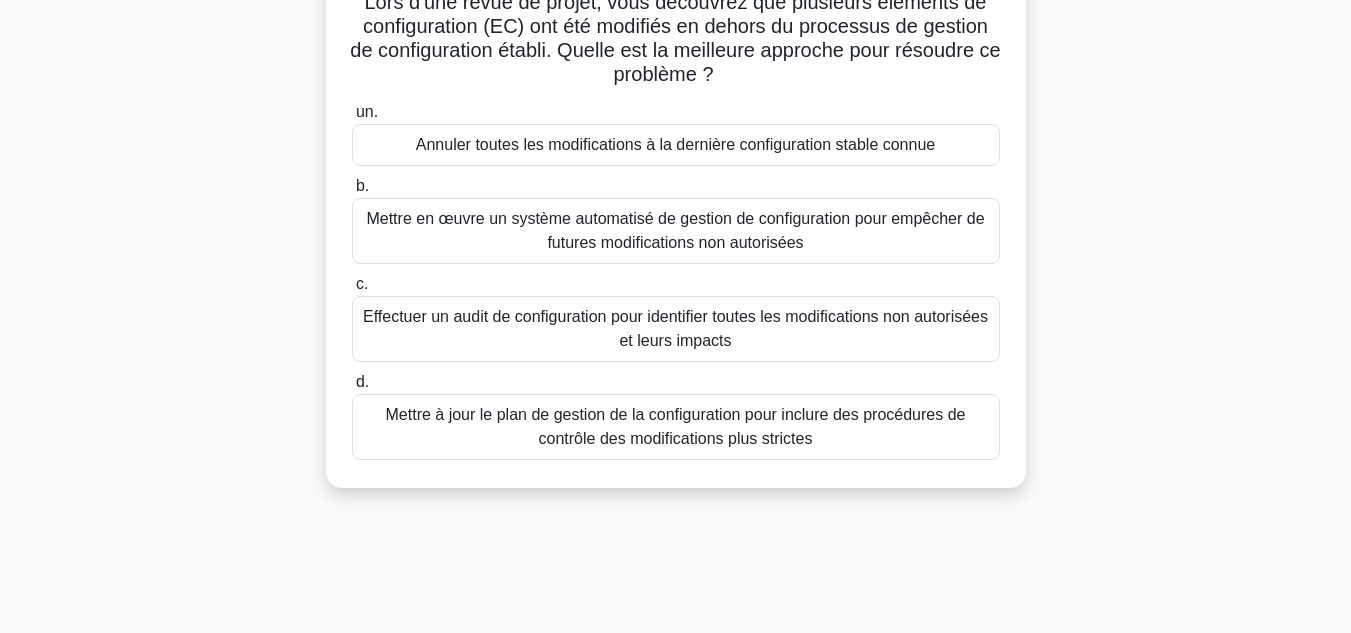 click on "Effectuer un audit de configuration pour identifier toutes les modifications non autorisées et leurs impacts" at bounding box center [675, 328] 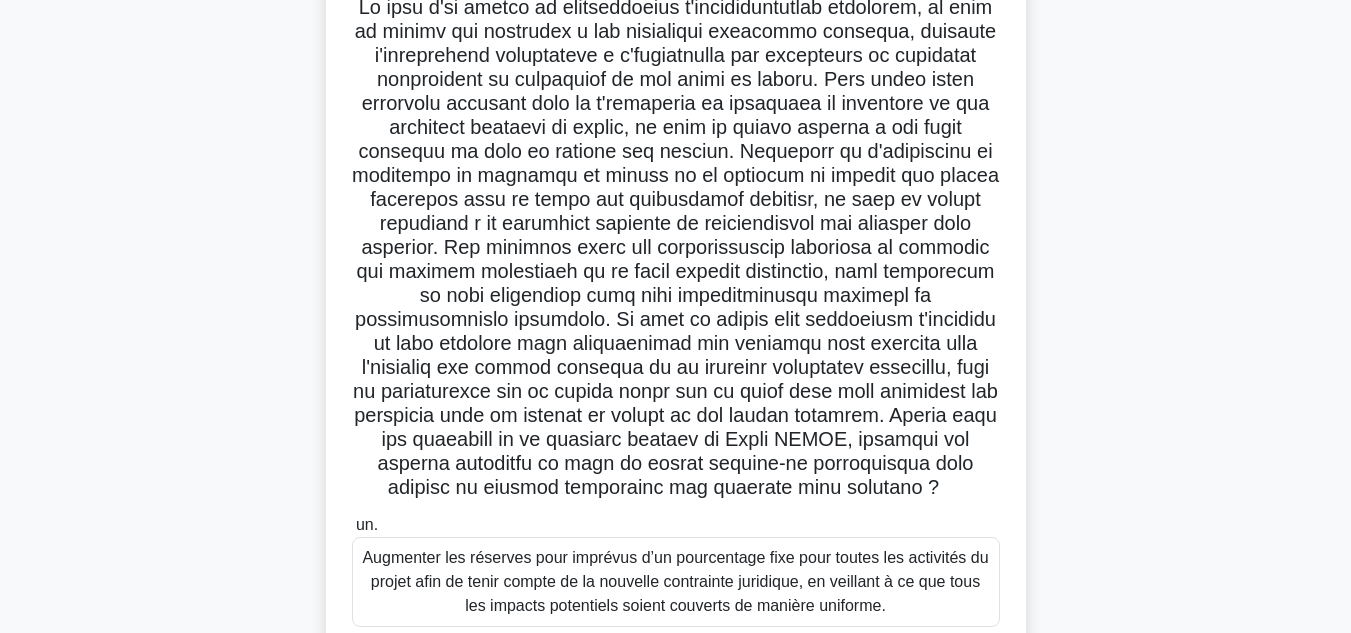 scroll, scrollTop: 0, scrollLeft: 0, axis: both 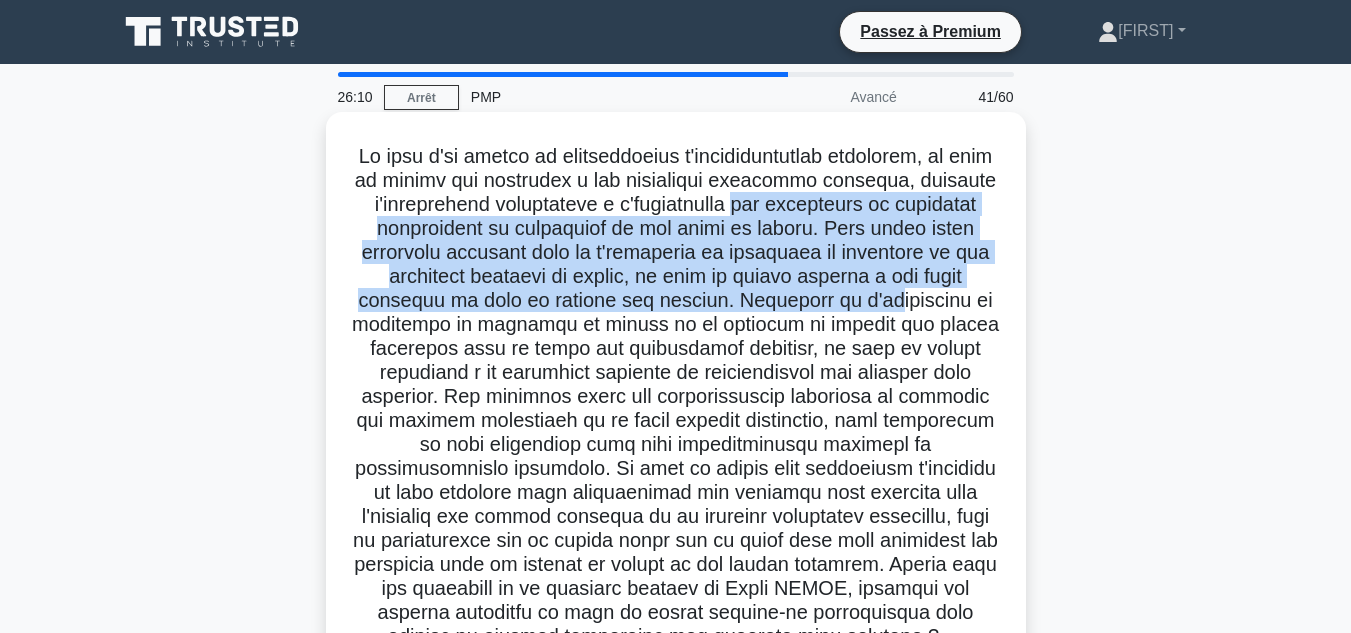 drag, startPoint x: 819, startPoint y: 201, endPoint x: 882, endPoint y: 306, distance: 122.44999 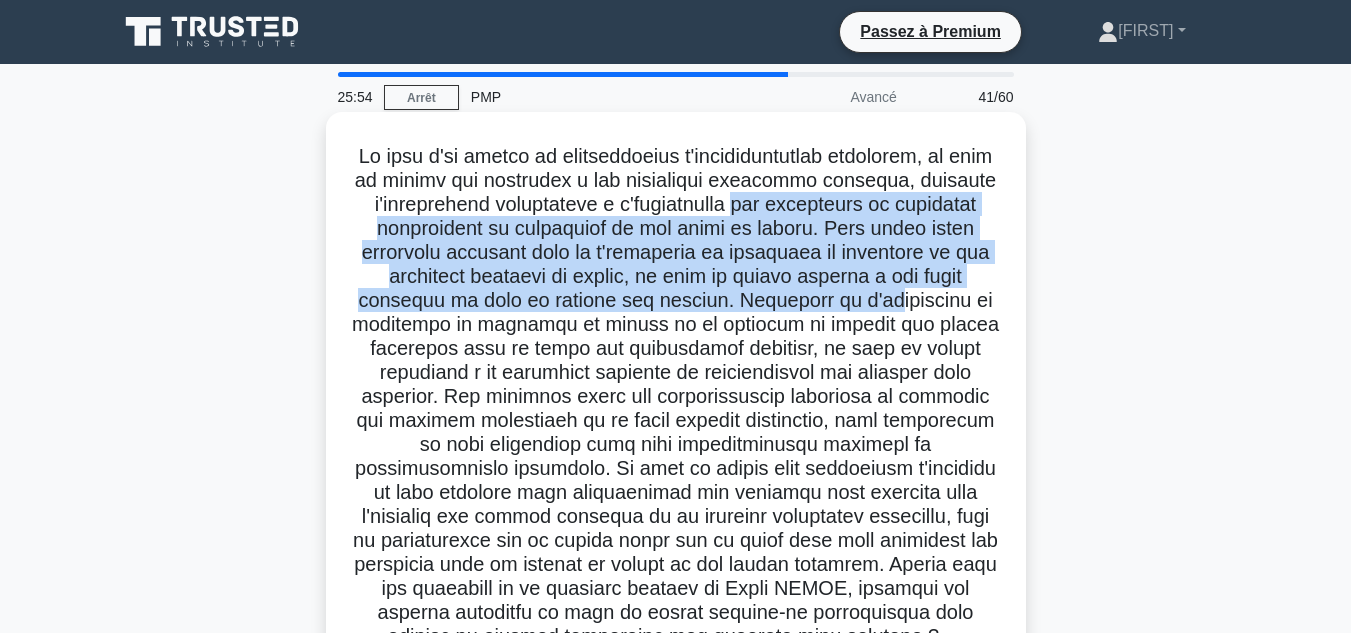click at bounding box center (675, 396) 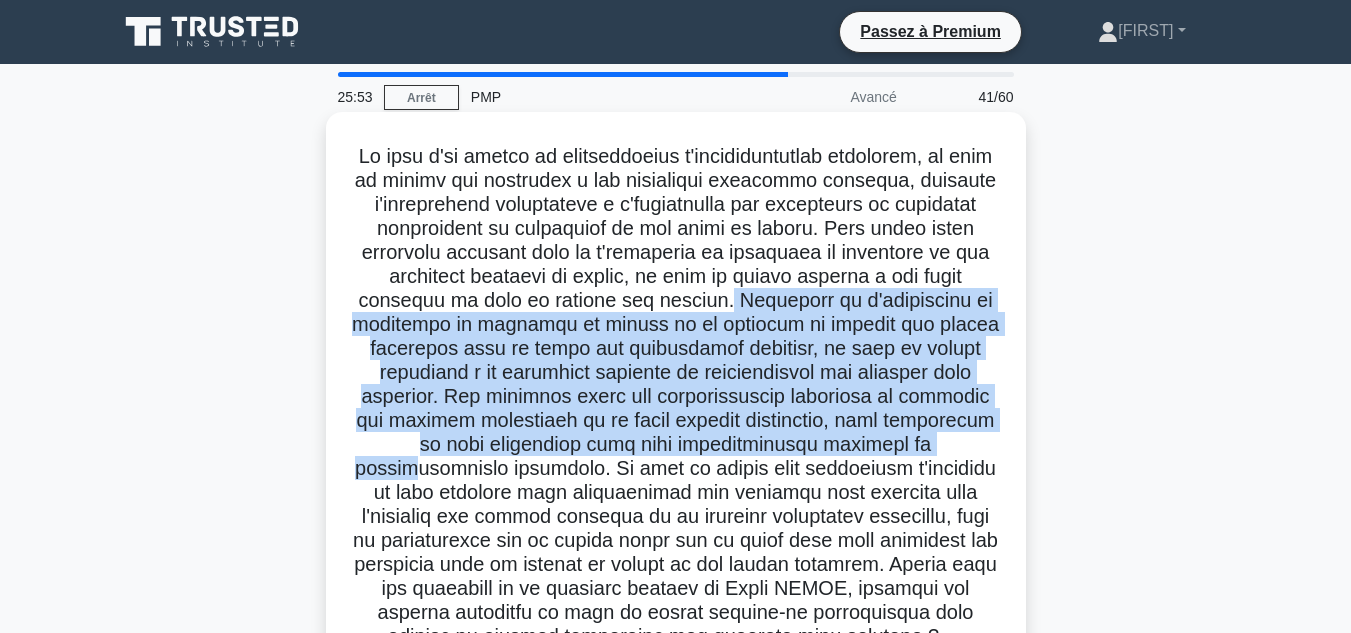 drag, startPoint x: 726, startPoint y: 296, endPoint x: 875, endPoint y: 439, distance: 206.51877 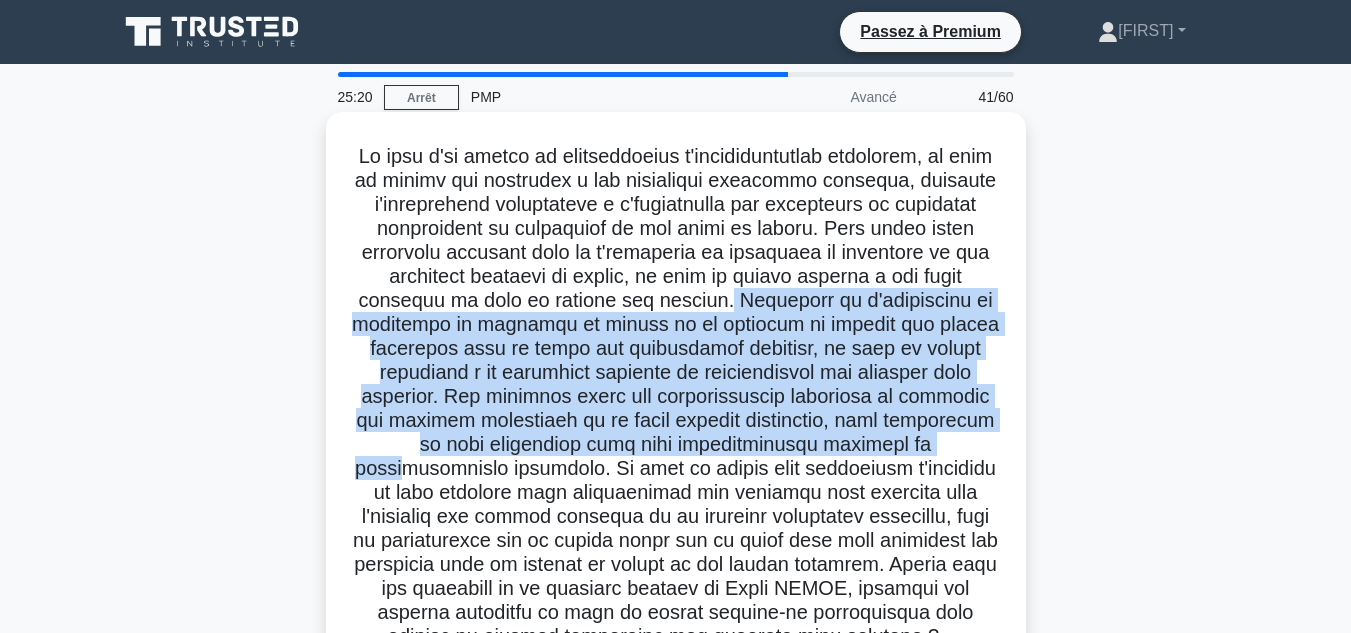 click at bounding box center [675, 396] 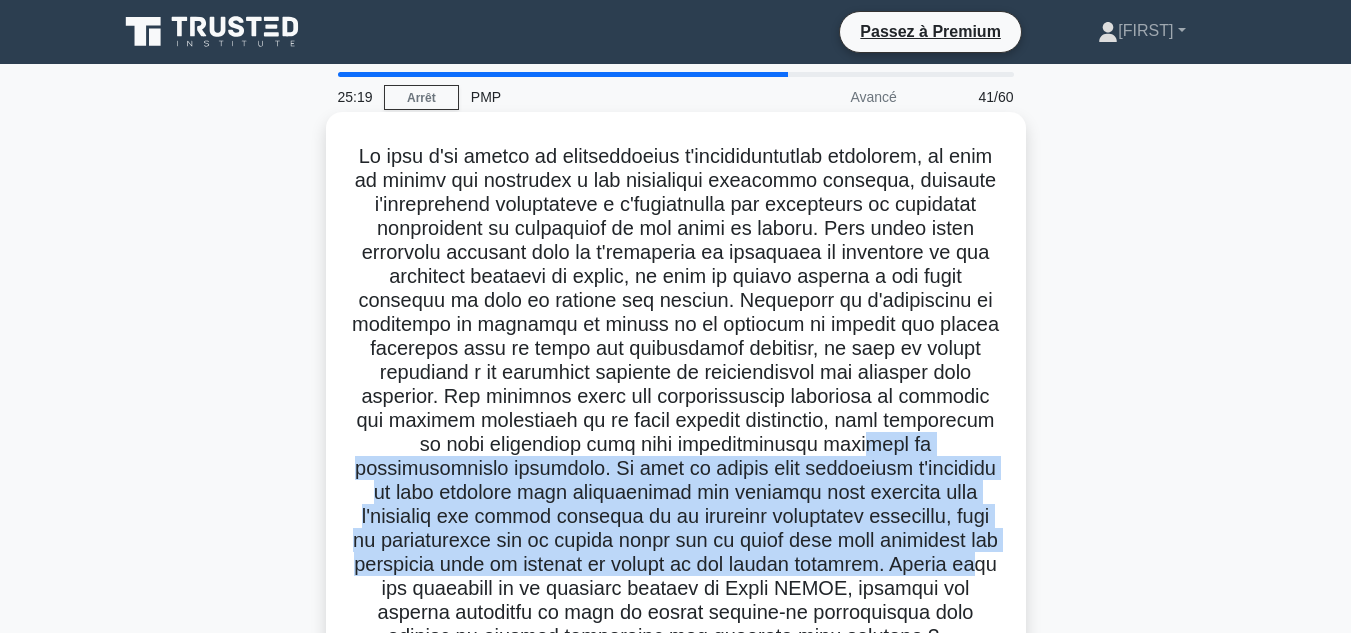 drag, startPoint x: 773, startPoint y: 446, endPoint x: 821, endPoint y: 569, distance: 132.03409 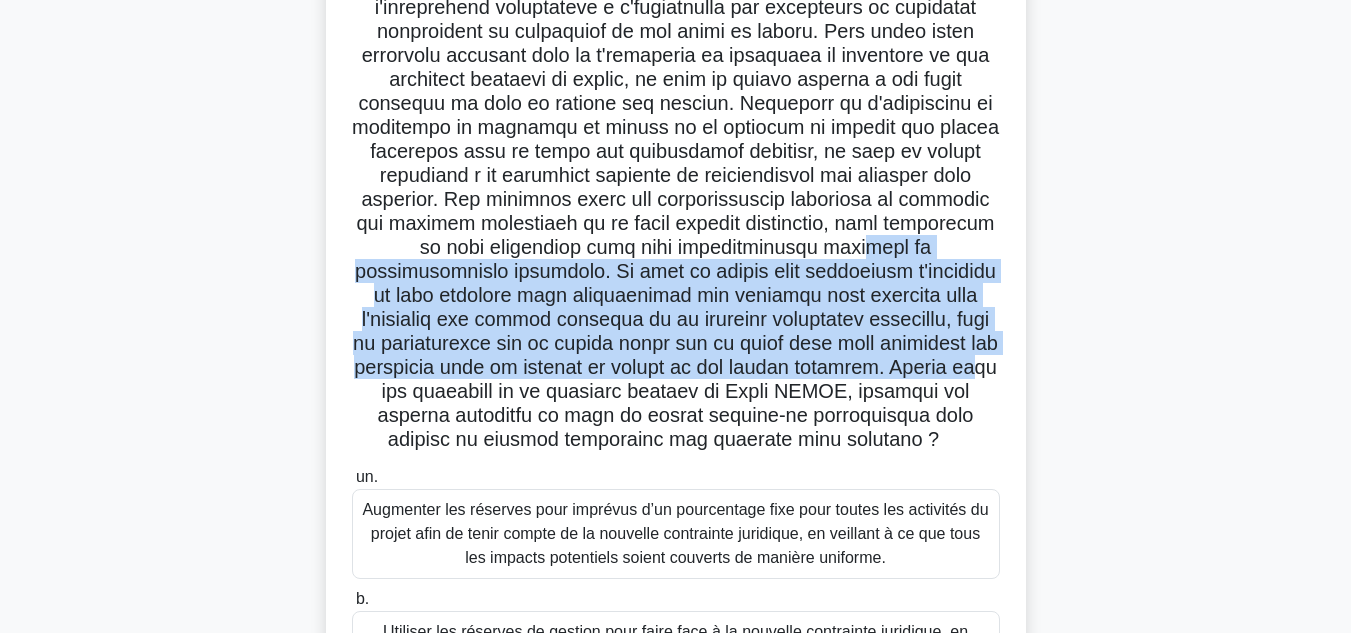 scroll, scrollTop: 198, scrollLeft: 0, axis: vertical 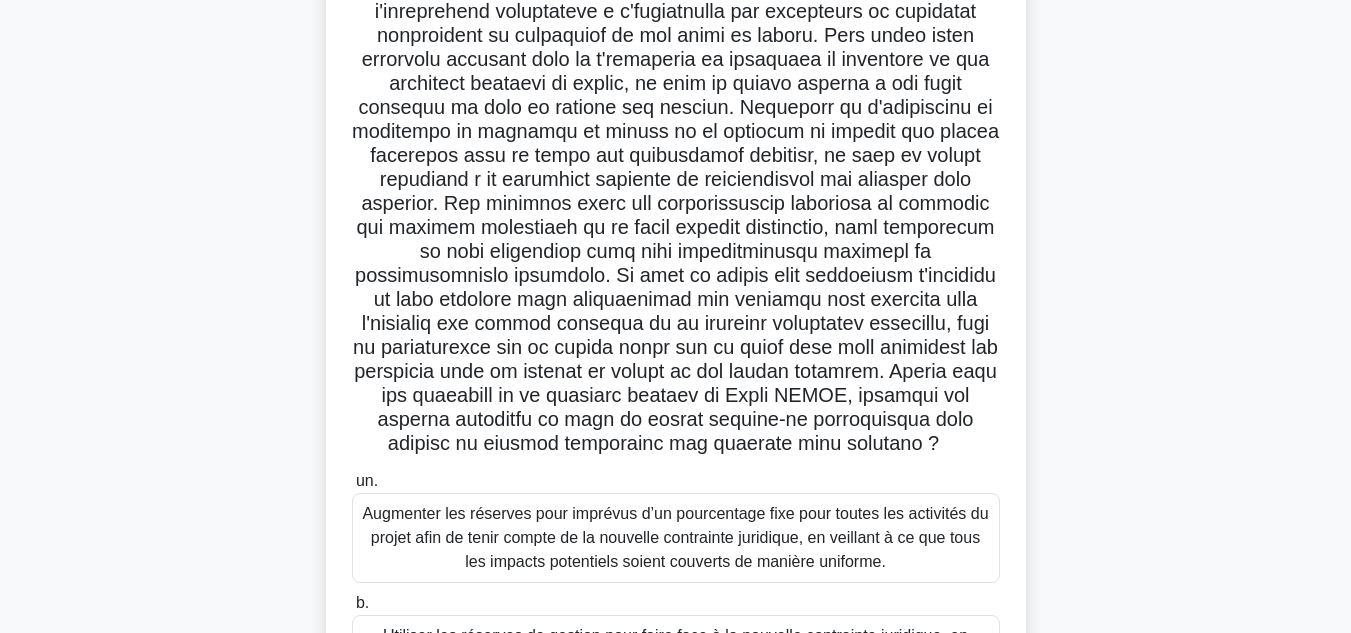 click on "24:49
Arrêt
PMP
Avancé
41/60
.spinner_0XTQ{transform-origin:center;animation:spinner_y6GP .75s linear infinite}@keyframes spinner_y6GP{100%{transform:rotate(360deg)}}
un.
b.
c. d." at bounding box center (675, 413) 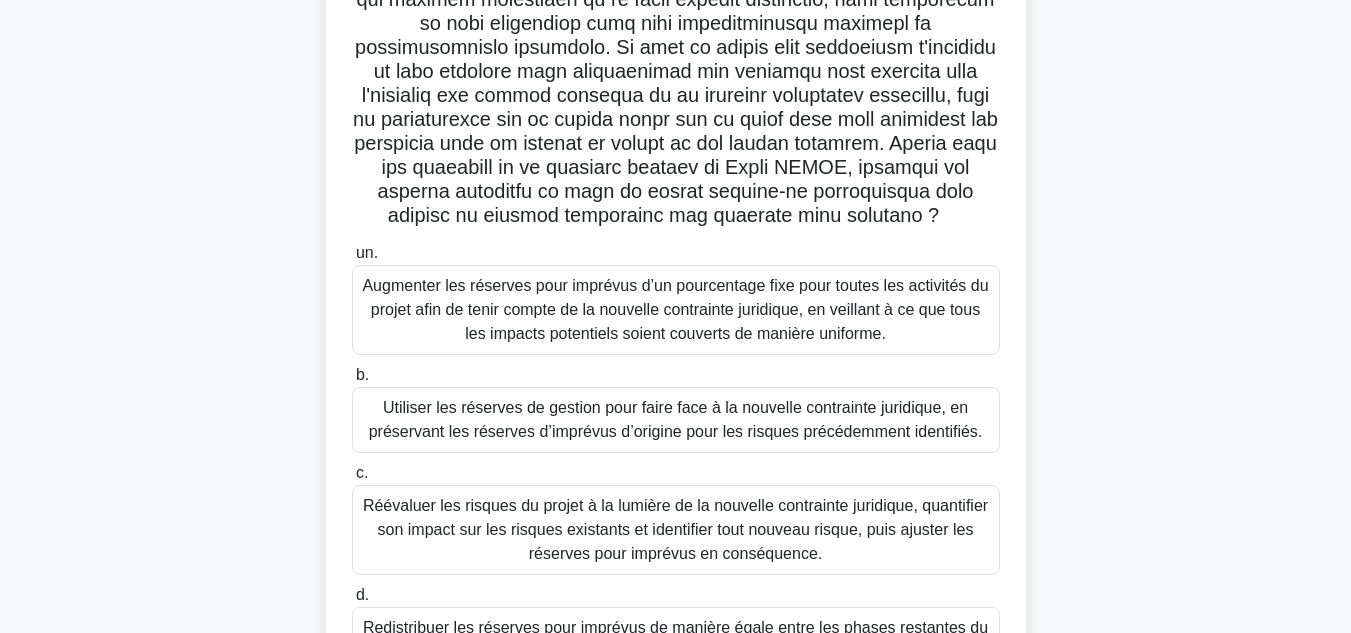 scroll, scrollTop: 441, scrollLeft: 0, axis: vertical 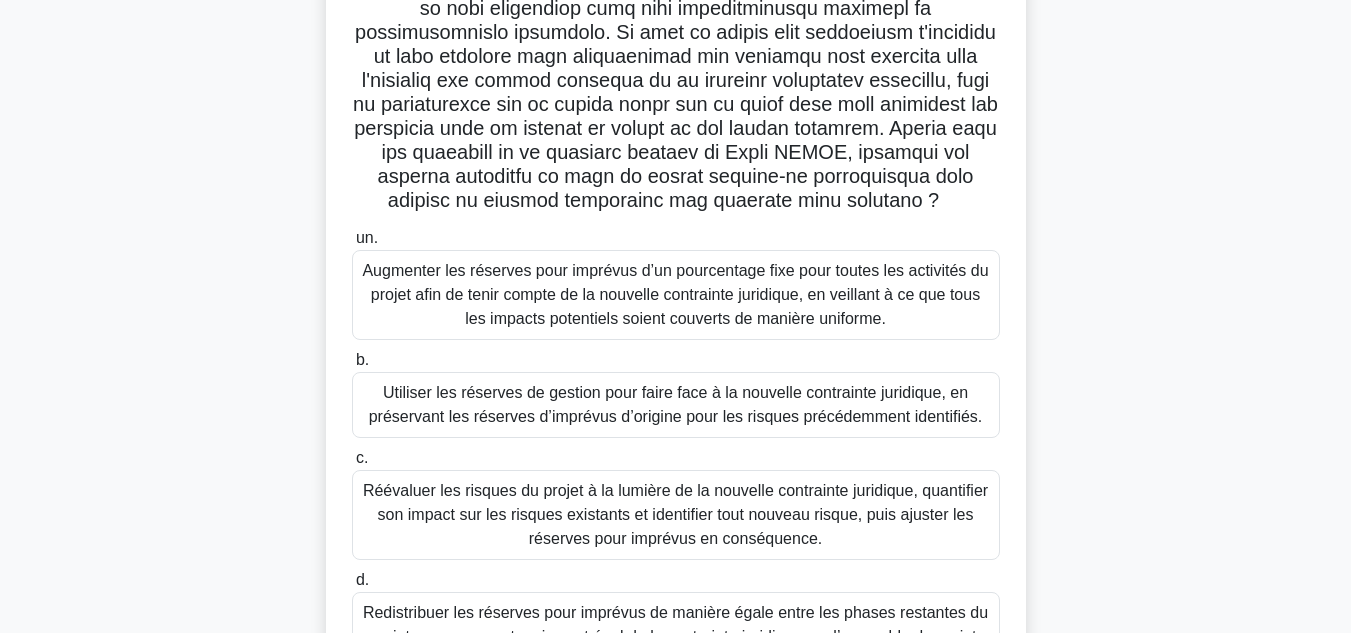 click on ".spinner_0XTQ{transform-origin:center;animation:spinner_y6GP .75s linear infinite}@keyframes spinner_y6GP{100%{transform:rotate(360deg)}}
un.
Augmenter les réserves pour imprévus d’un pourcentage fixe pour toutes les activités du projet afin de tenir compte de la nouvelle contrainte juridique, en veillant à ce que tous les impacts potentiels soient couverts de manière uniforme.
b." at bounding box center (676, 193) 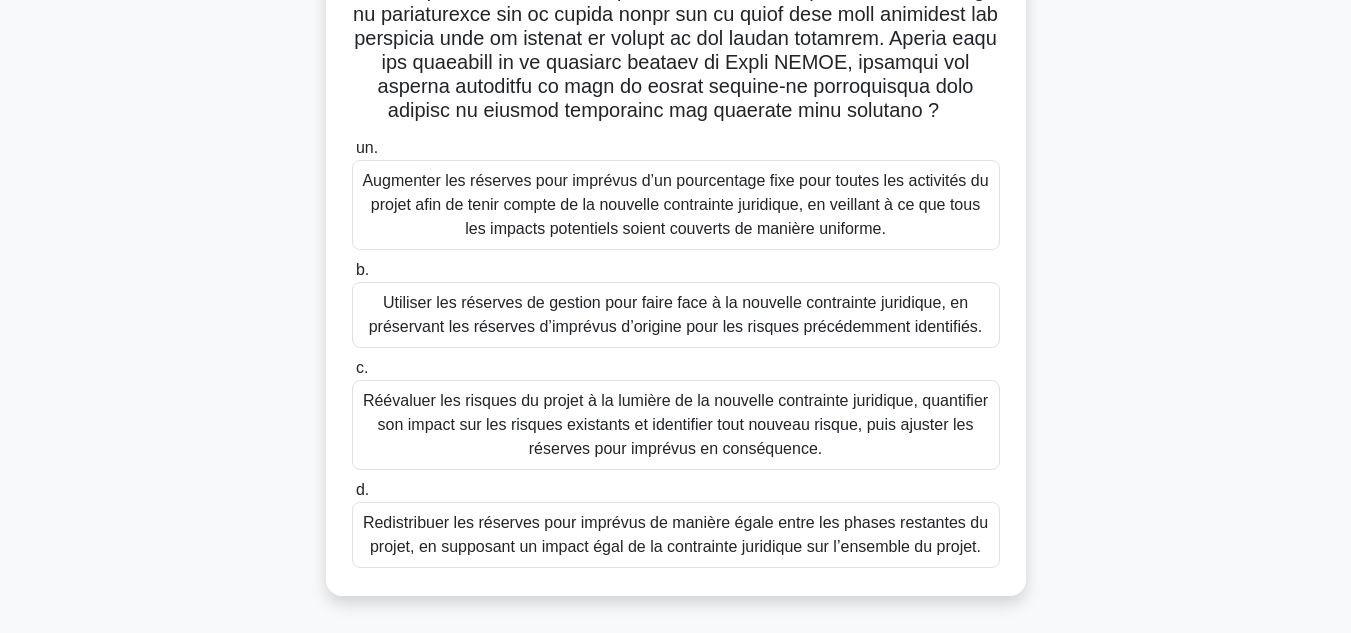 click on "Réévaluer les risques du projet à la lumière de la nouvelle contrainte juridique, quantifier son impact sur les risques existants et identifier tout nouveau risque, puis ajuster les réserves pour imprévus en conséquence." at bounding box center (675, 424) 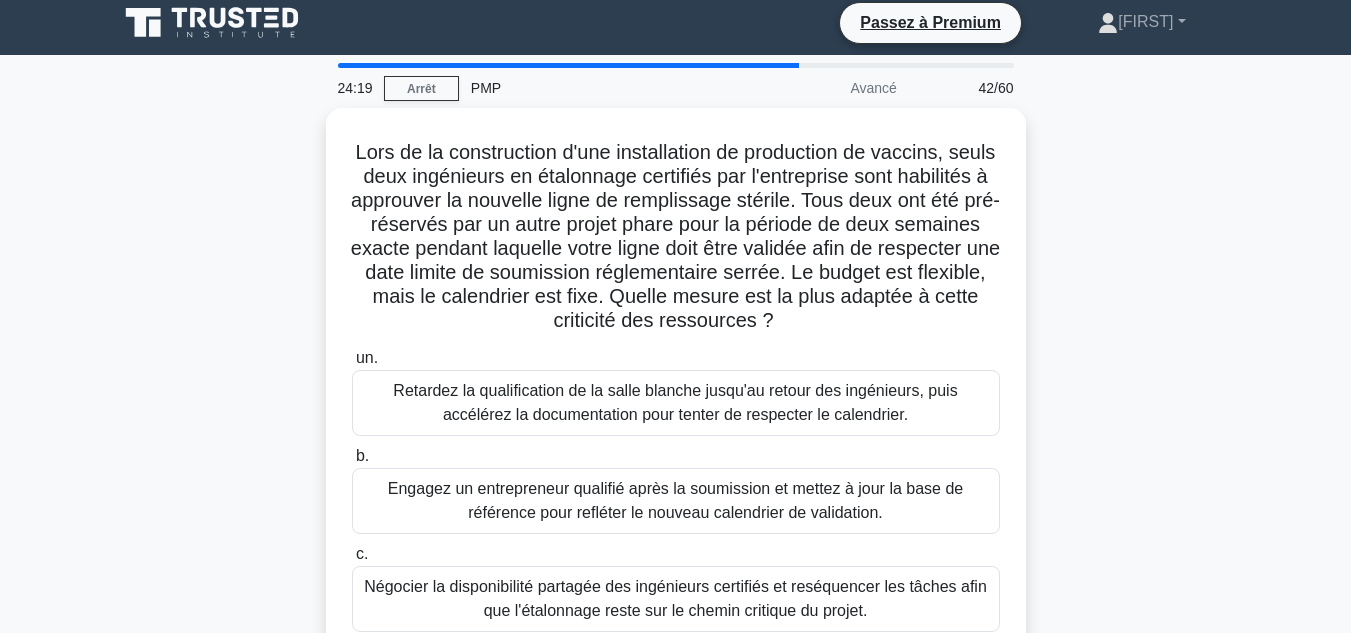 scroll, scrollTop: 0, scrollLeft: 0, axis: both 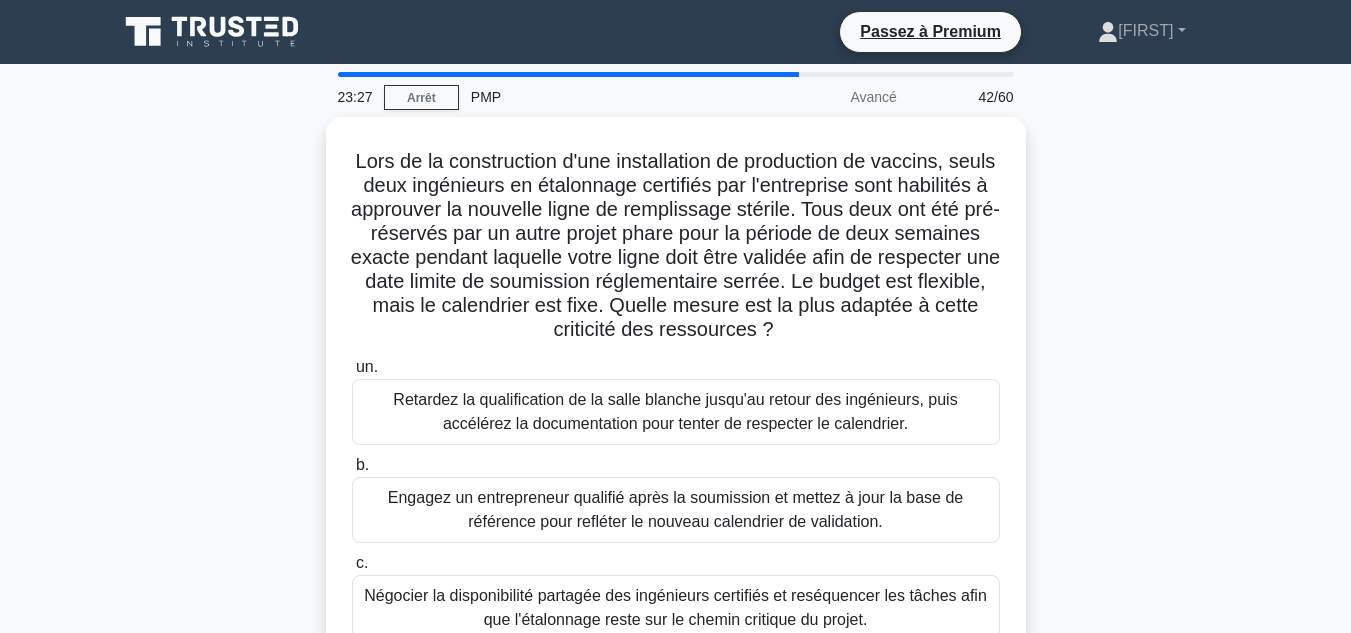 click on "Lors de la construction d'une installation de production de vaccins, seuls deux ingénieurs en étalonnage certifiés par l'entreprise sont habilités à approuver la nouvelle ligne de remplissage stérile. Tous deux ont été pré-réservés par un autre projet phare pour la période de deux semaines exacte pendant laquelle votre ligne doit être validée afin de respecter une date limite de soumission réglementaire serrée. Le budget est flexible, mais le calendrier est fixe. Quelle mesure est la plus adaptée à cette criticité des ressources ?
.spinner_0XTQ{transform-origin:center;animation:spinner_y6GP .75s linear infinite}@keyframes spinner_y6GP{100%{transform:rotate(360deg)}}
un. b. c. d." at bounding box center [676, 466] 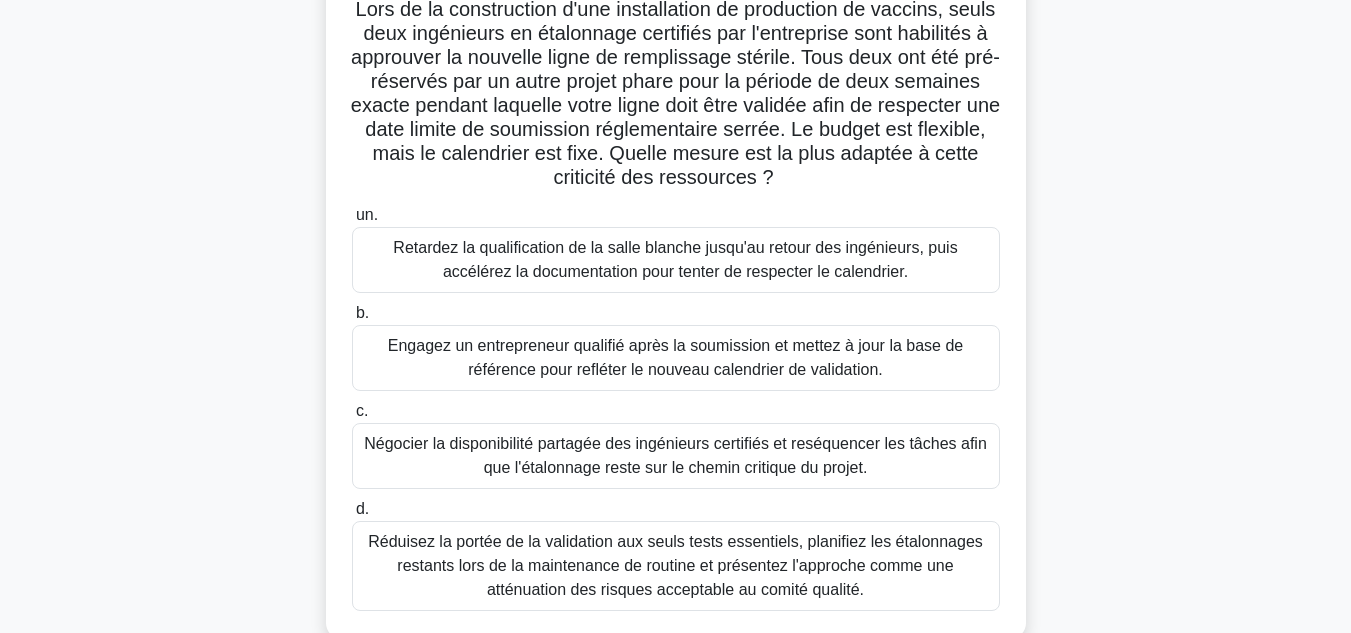 scroll, scrollTop: 153, scrollLeft: 0, axis: vertical 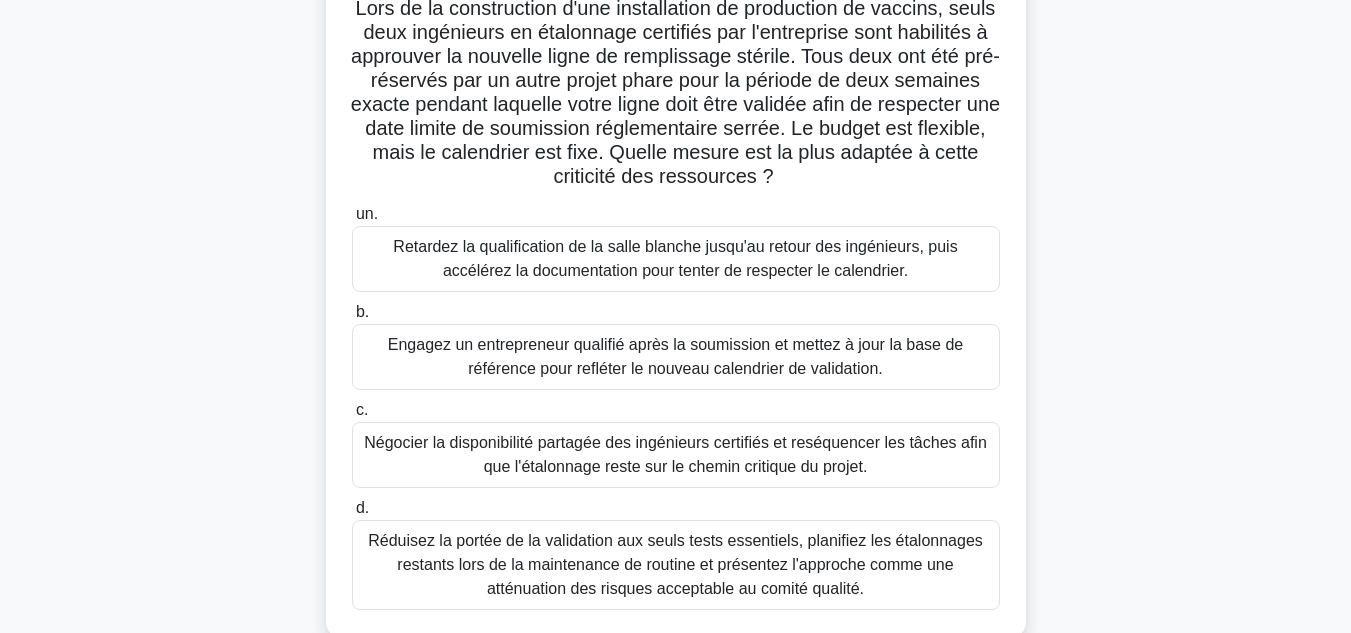 click on "Lors de la construction d'une installation de production de vaccins, seuls deux ingénieurs en étalonnage certifiés par l'entreprise sont habilités à approuver la nouvelle ligne de remplissage stérile. Tous deux ont été pré-réservés par un autre projet phare pour la période de deux semaines exacte pendant laquelle votre ligne doit être validée afin de respecter une date limite de soumission réglementaire serrée. Le budget est flexible, mais le calendrier est fixe. Quelle mesure est la plus adaptée à cette criticité des ressources ?
.spinner_0XTQ{transform-origin:center;animation:spinner_y6GP .75s linear infinite}@keyframes spinner_y6GP{100%{transform:rotate(360deg)}}
un. b. c. d." at bounding box center [676, 313] 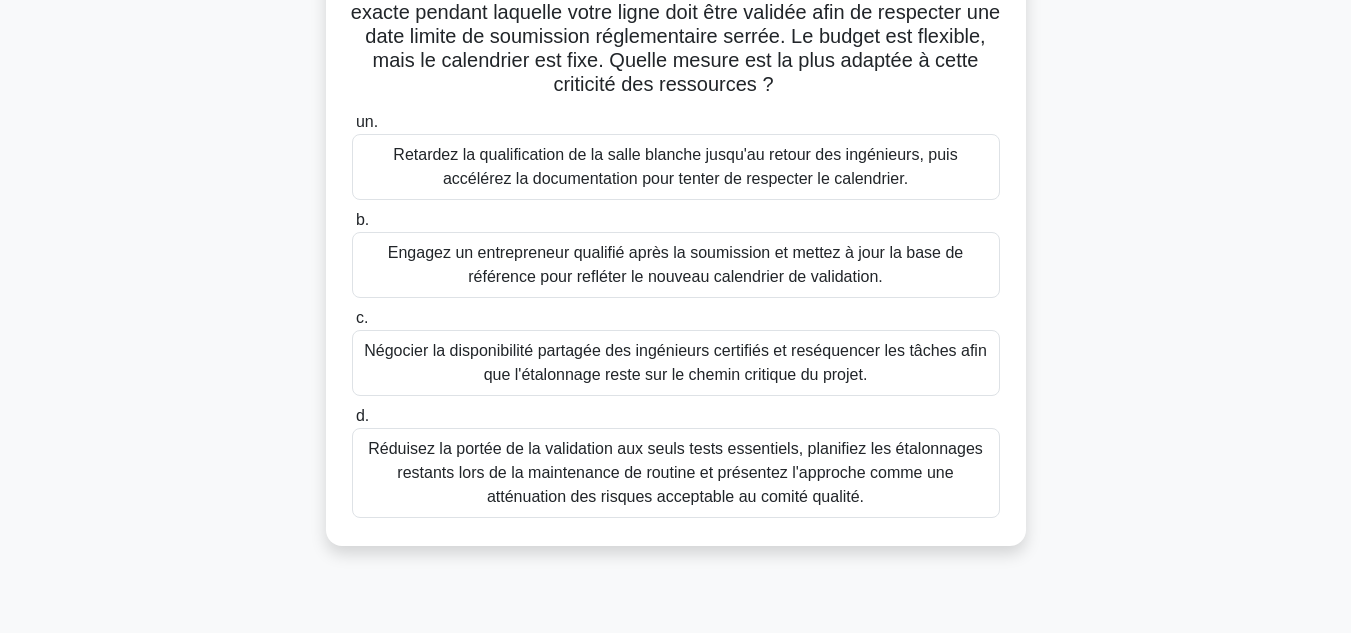 scroll, scrollTop: 246, scrollLeft: 0, axis: vertical 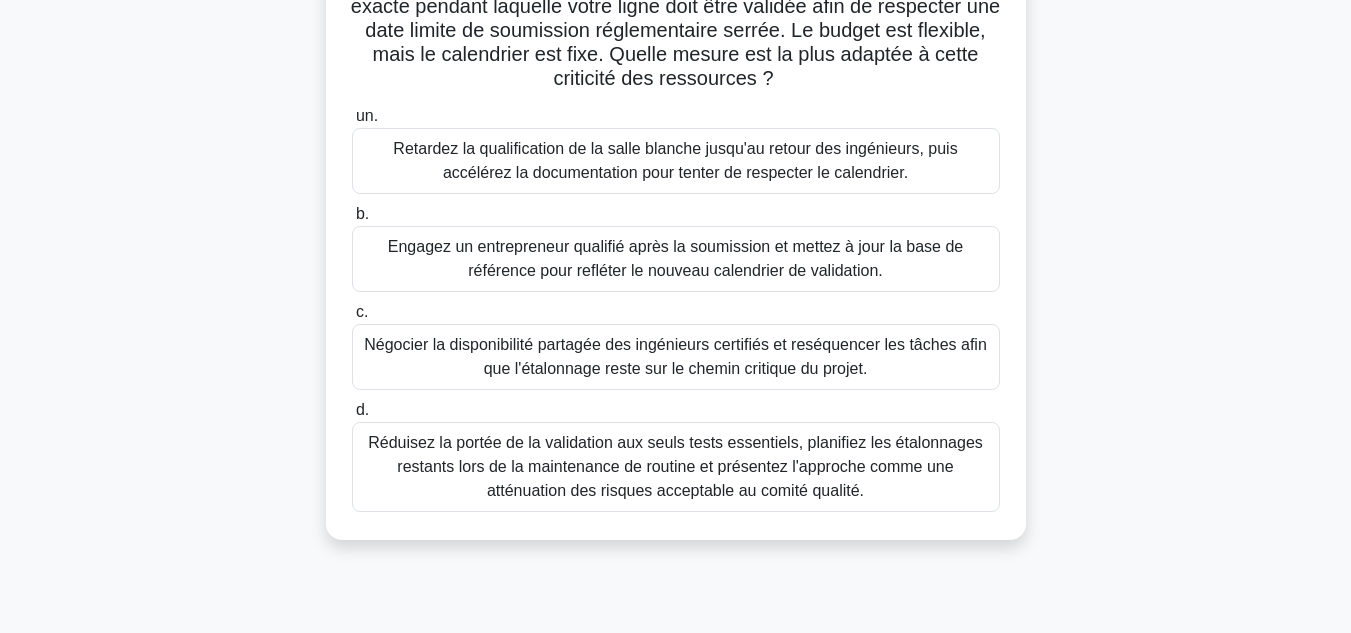 click on "Négocier la disponibilité partagée des ingénieurs certifiés et reséquencer les tâches afin que l'étalonnage reste sur le chemin critique du projet." at bounding box center [676, 357] 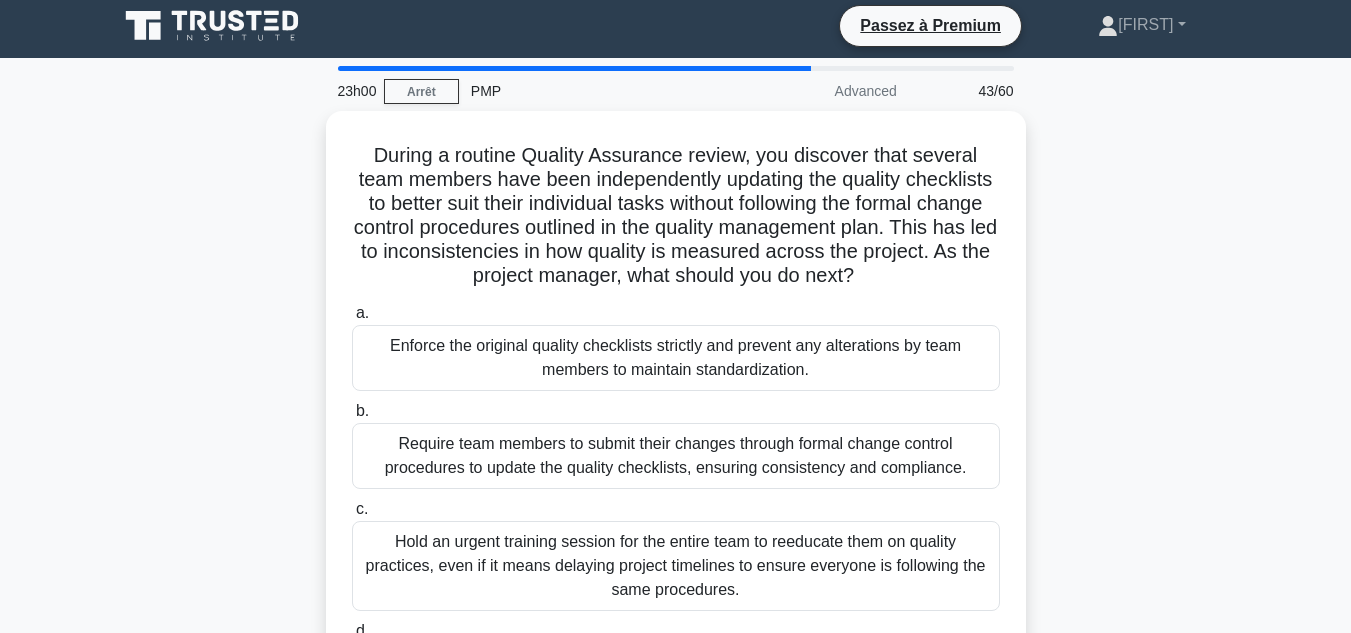 scroll, scrollTop: 0, scrollLeft: 0, axis: both 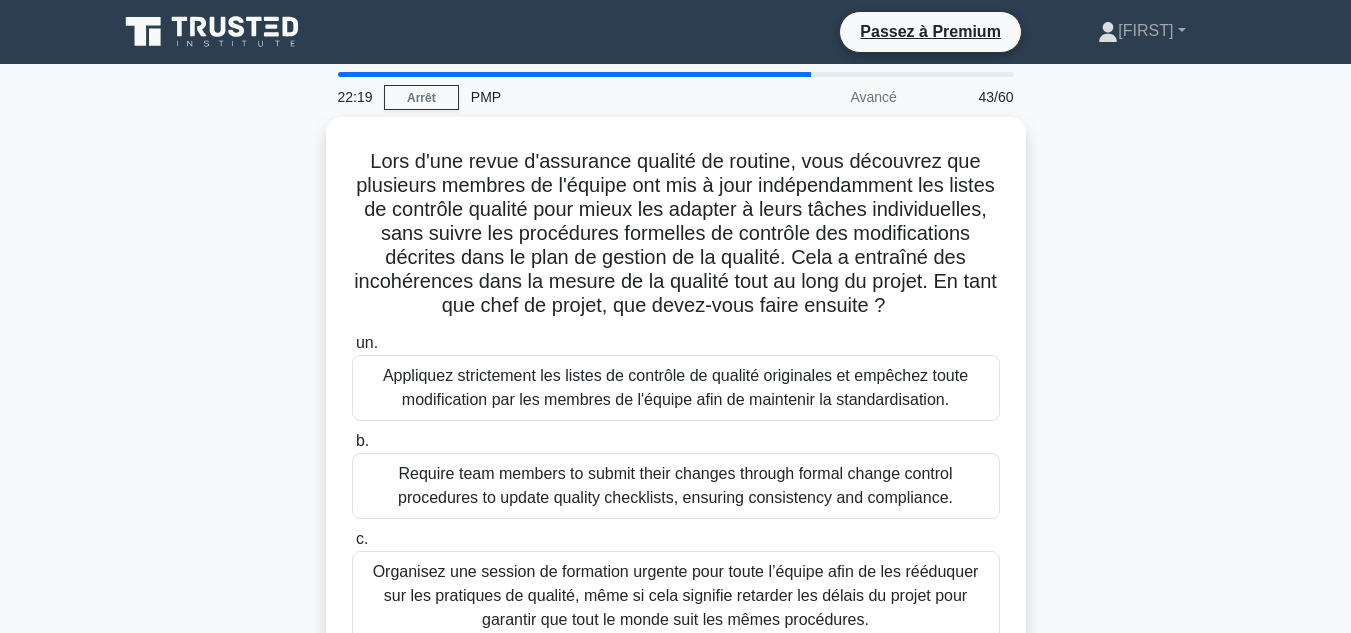 click on "Lors d'une revue d'assurance qualité de routine, vous découvrez que plusieurs membres de l'équipe ont mis à jour indépendamment les listes de contrôle qualité pour mieux les adapter à leurs tâches individuelles, sans suivre les procédures formelles de contrôle des modifications décrites dans le plan de gestion de la qualité. Cela a entraîné des incohérences dans la mesure de la qualité tout au long du projet. En tant que chef de projet, que devez-vous faire ensuite ?
.spinner_0XTQ{transform-origin:center;animation:spinner_y6GP .75s linear infinite}@keyframes spinner_y6GP{100%{transform:rotate(360deg)}}
un. b. c. d." at bounding box center [676, 454] 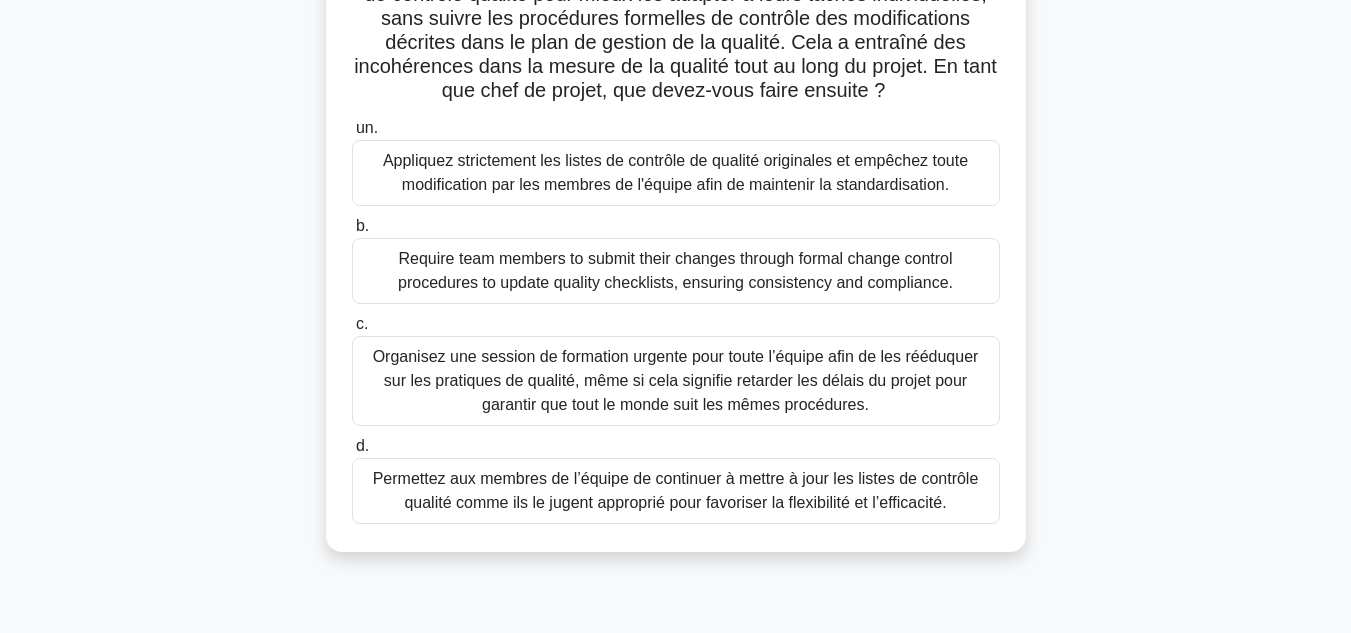 scroll, scrollTop: 216, scrollLeft: 0, axis: vertical 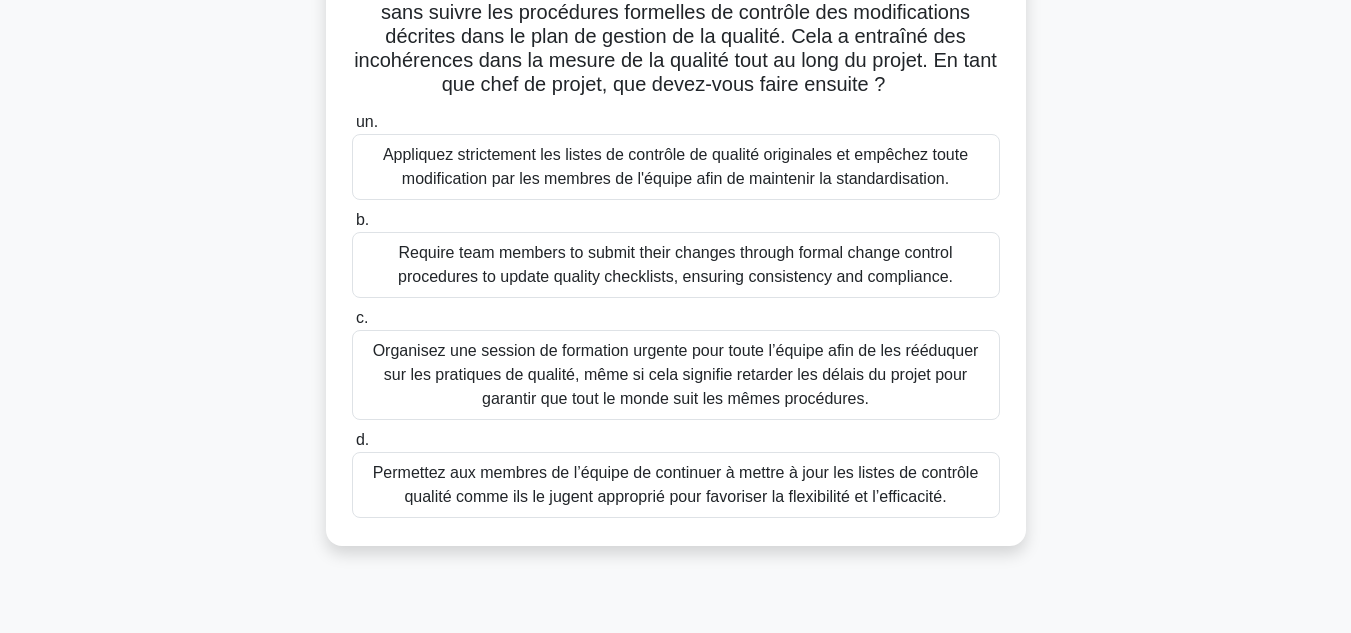click on "Exiger des membres de l’équipe qu’ils soumettent leurs modifications via des procédures formelles de contrôle des modifications pour mettre à jour les listes de contrôle de qualité, garantissant ainsi la cohérence et la conformité." at bounding box center (675, 264) 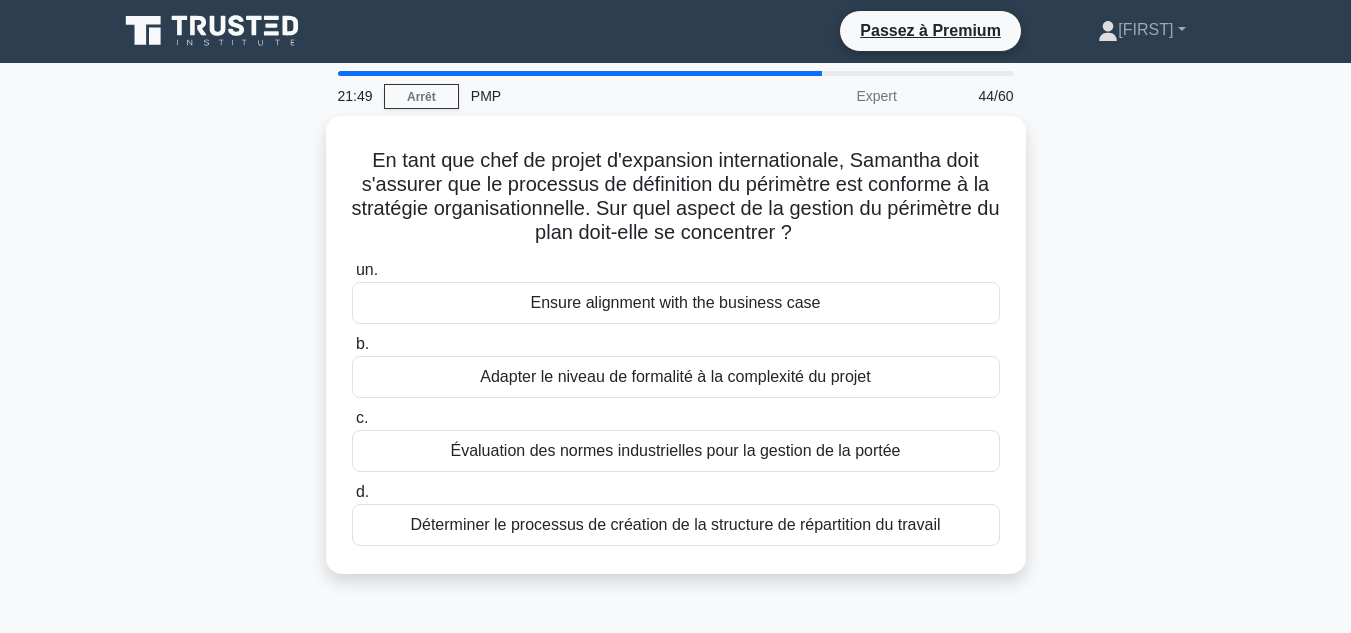 scroll, scrollTop: 0, scrollLeft: 0, axis: both 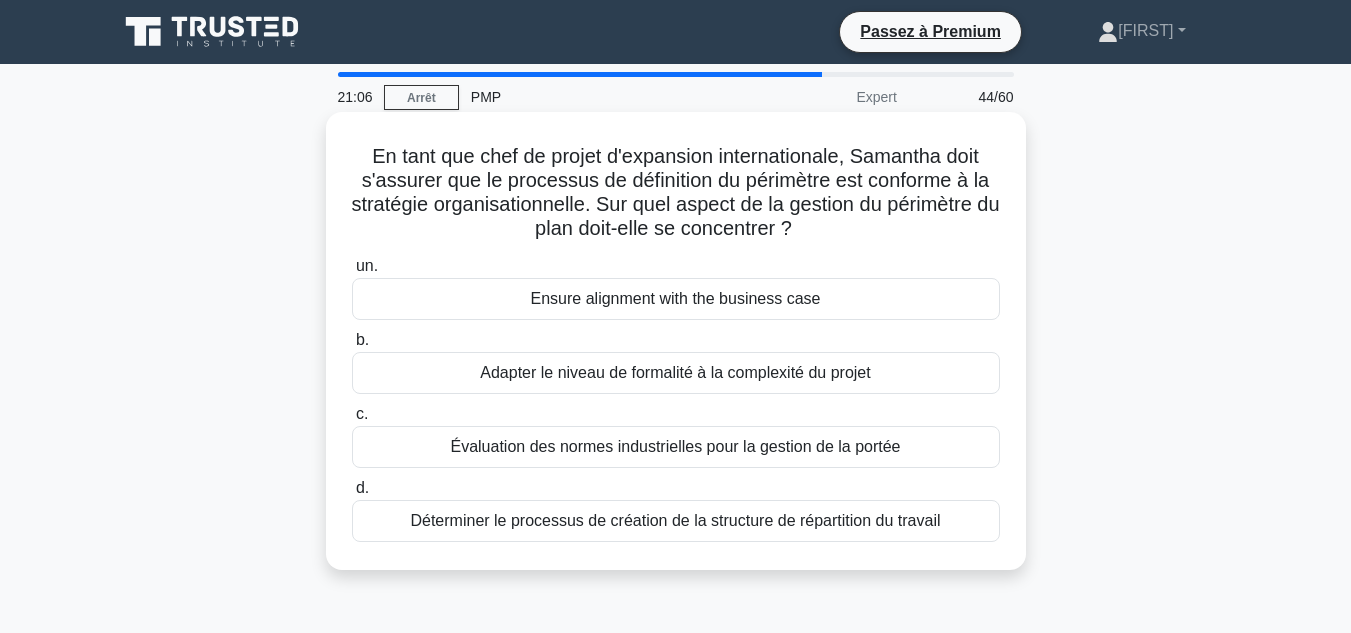 click on "Adapter le niveau de formalité à la complexité du projet" at bounding box center (675, 372) 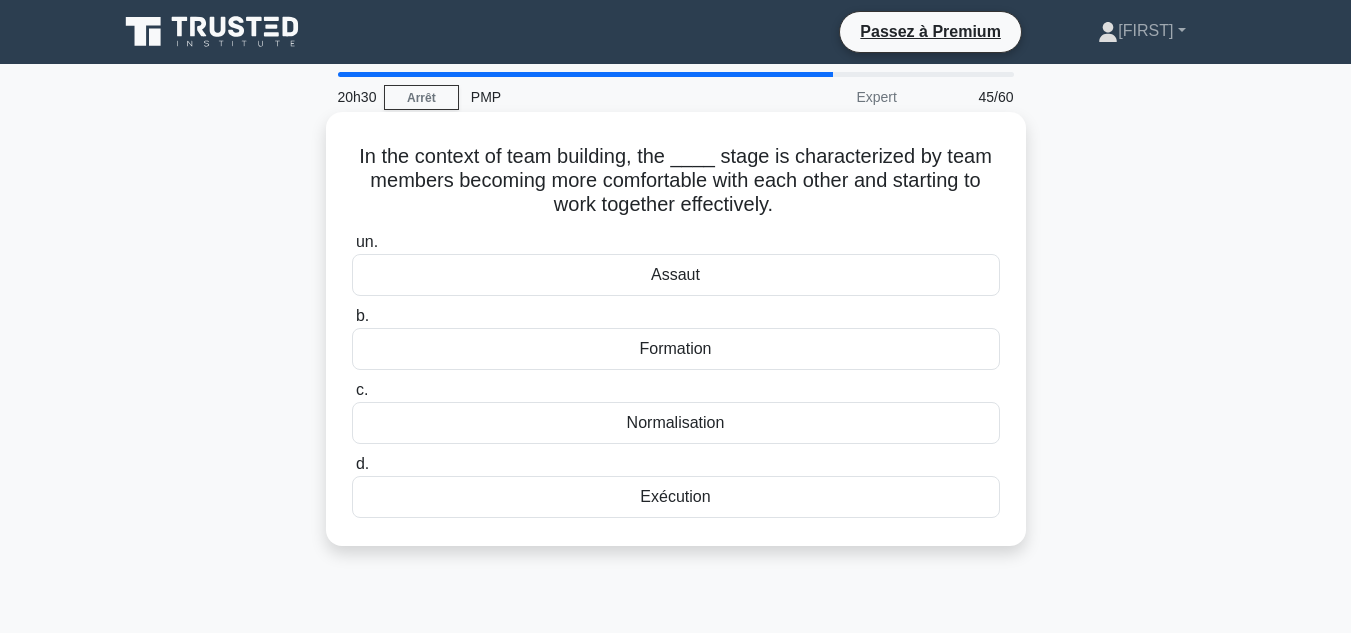 click on "Normalisation" at bounding box center [676, 423] 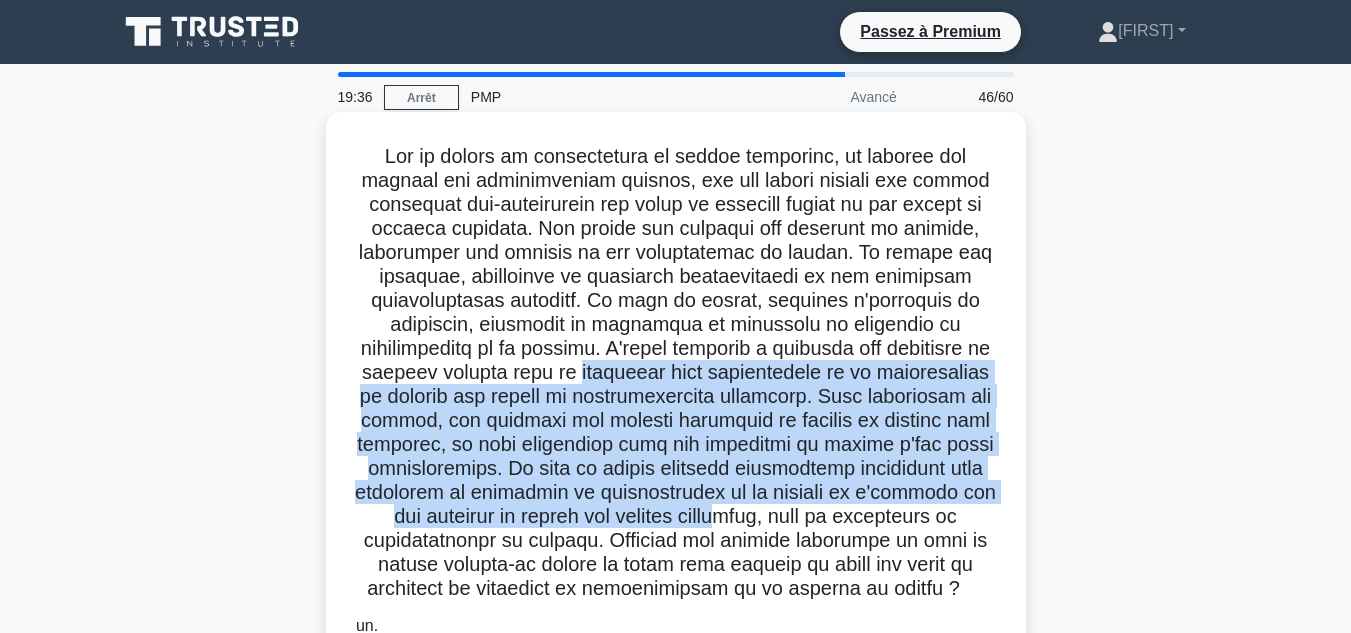 drag, startPoint x: 564, startPoint y: 378, endPoint x: 712, endPoint y: 513, distance: 200.32224 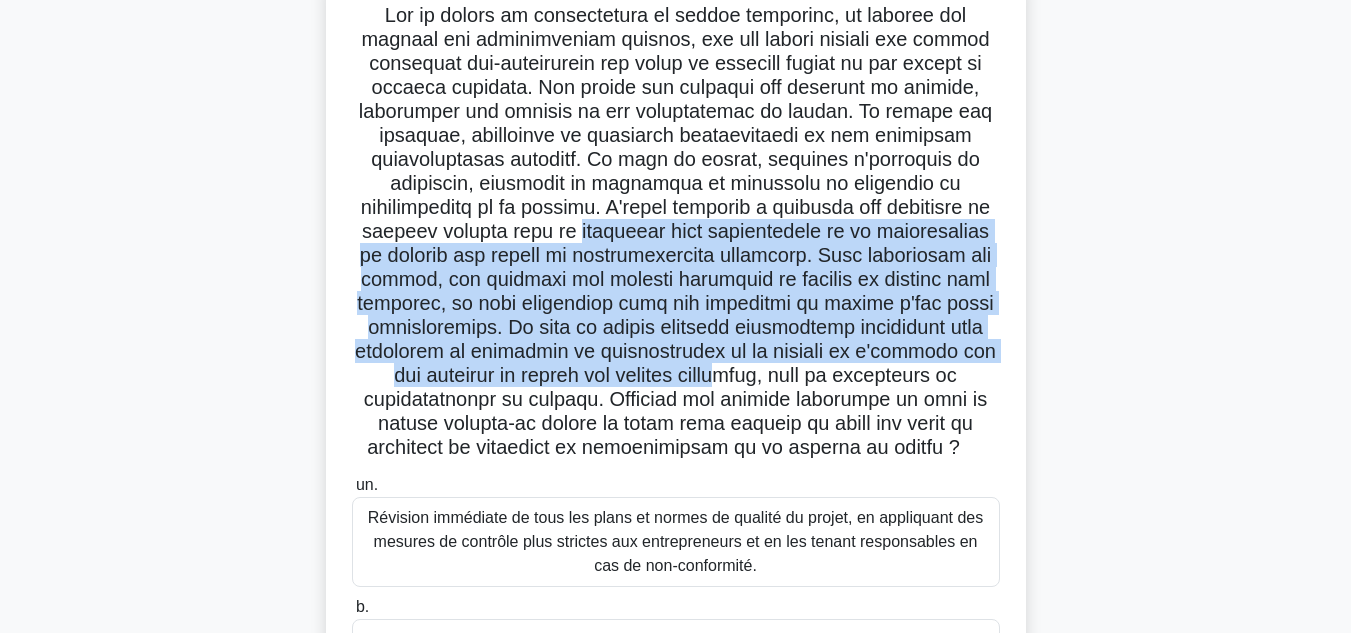 scroll, scrollTop: 144, scrollLeft: 0, axis: vertical 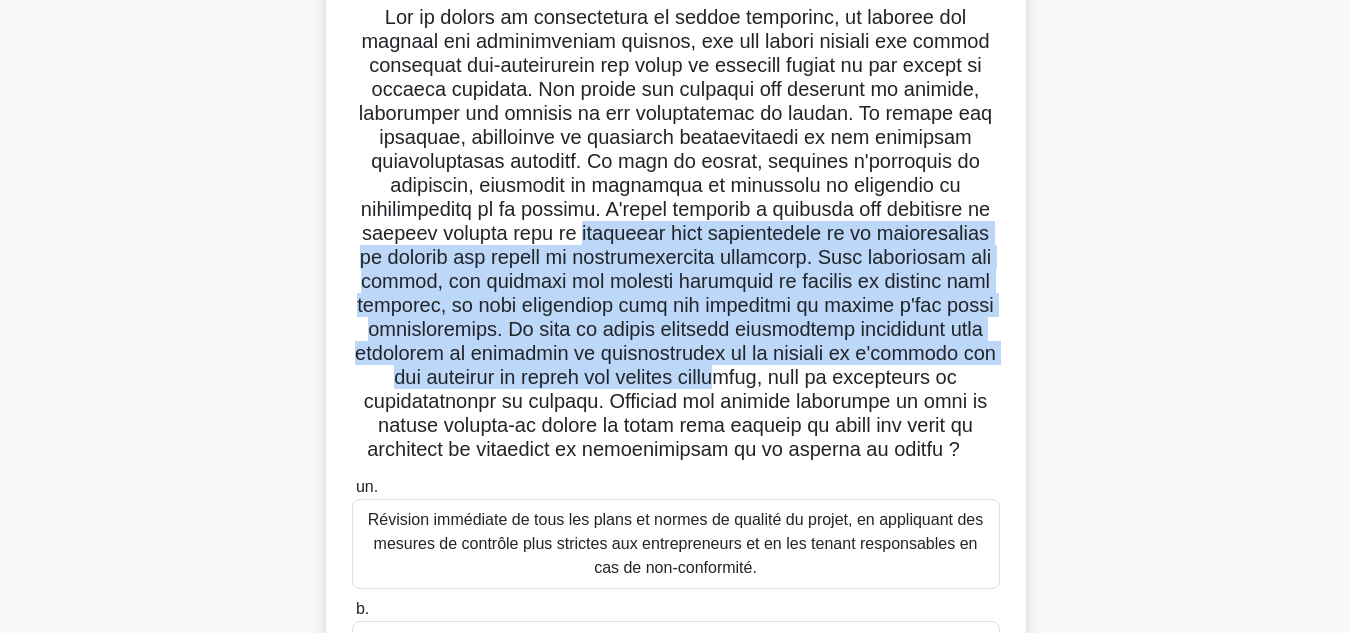 click on ".spinner_0XTQ{transform-origin:center;animation:spinner_y6GP .75s linear infinite}@keyframes spinner_y6GP{100%{transform:rotate(360deg)}}
un.
Révision immédiate de tous les plans et normes de qualité du projet, en appliquant des mesures de contrôle plus strictes aux entrepreneurs et en les tenant responsables en cas de non-conformité.
b. c. d." at bounding box center (676, 478) 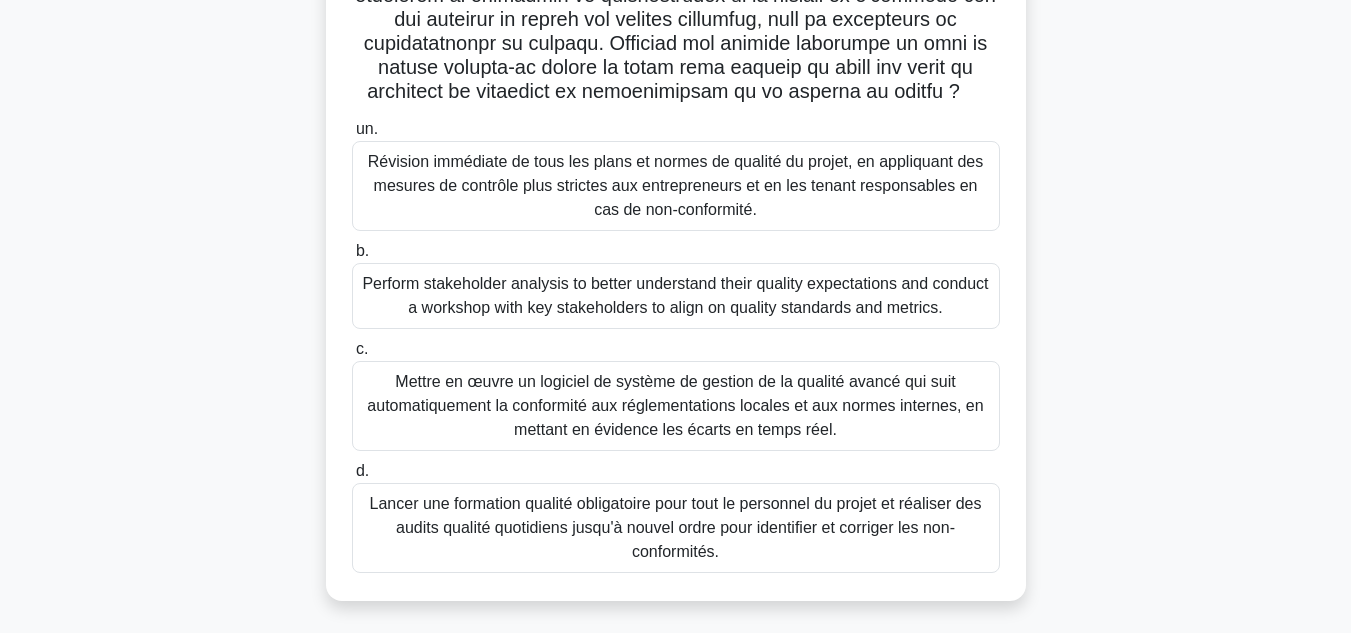 scroll, scrollTop: 527, scrollLeft: 0, axis: vertical 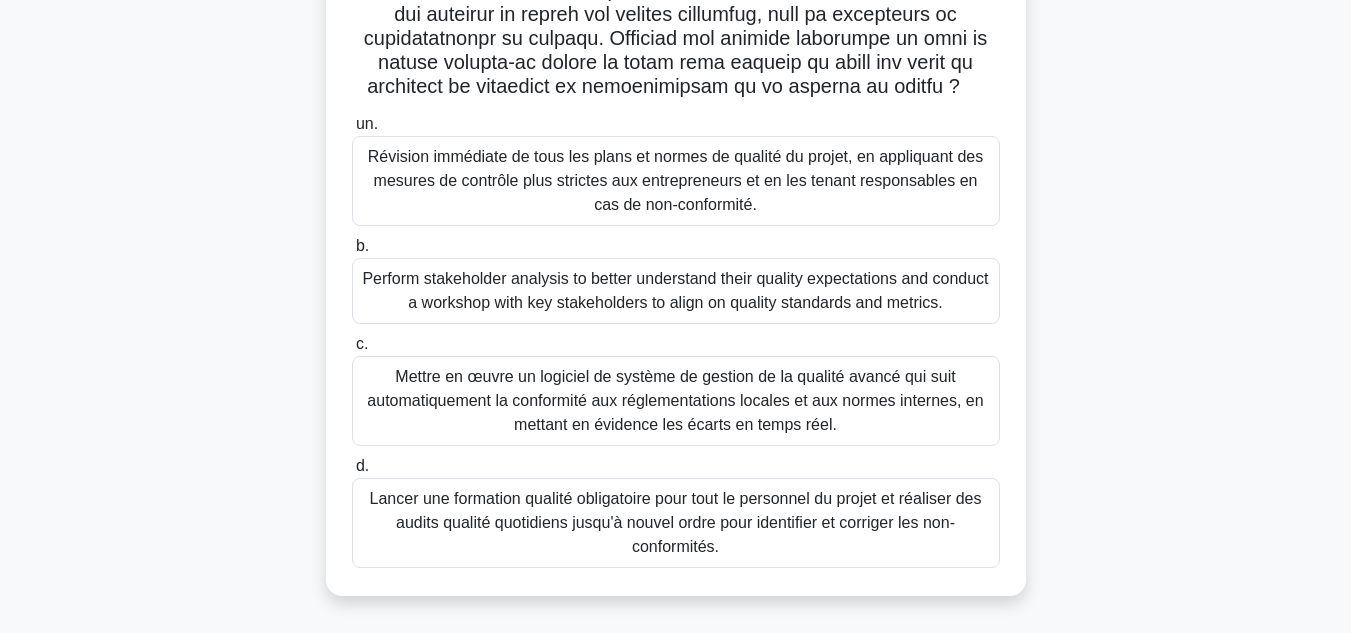 click on "Effectuer une analyse des parties prenantes pour mieux comprendre leurs attentes en matière de qualité et organiser un atelier avec les principales parties prenantes pour s’aligner sur les normes et les mesures de qualité." at bounding box center (676, 291) 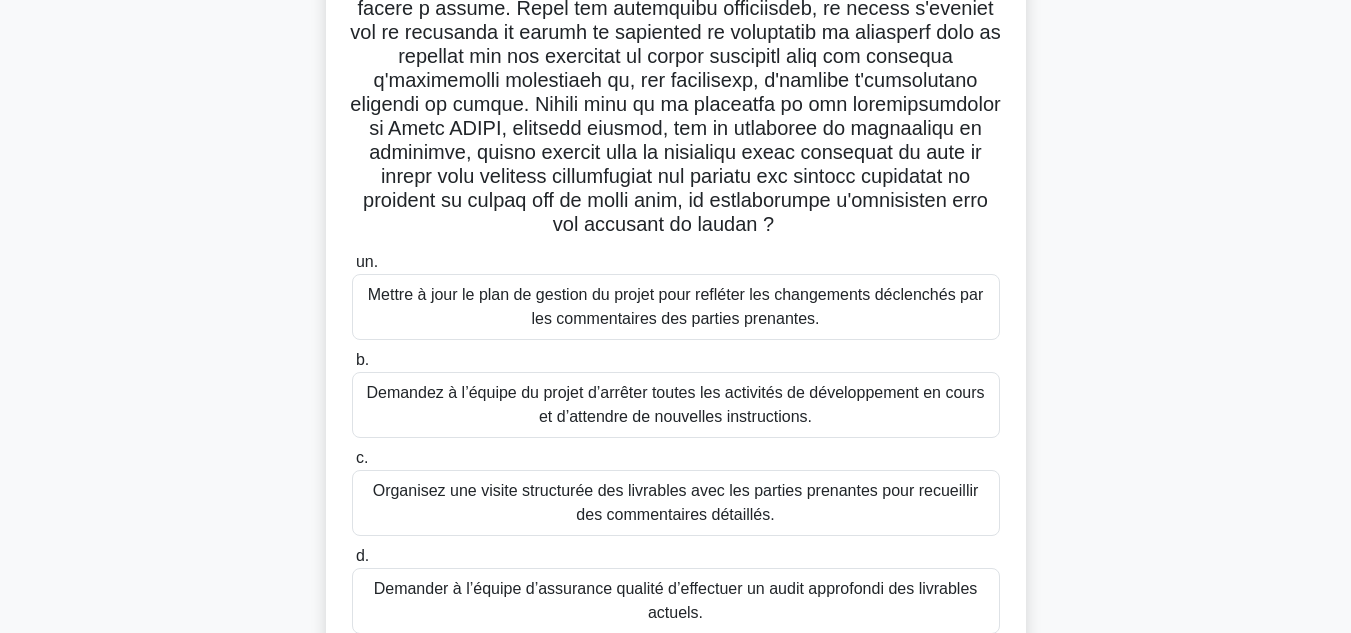 scroll, scrollTop: 0, scrollLeft: 0, axis: both 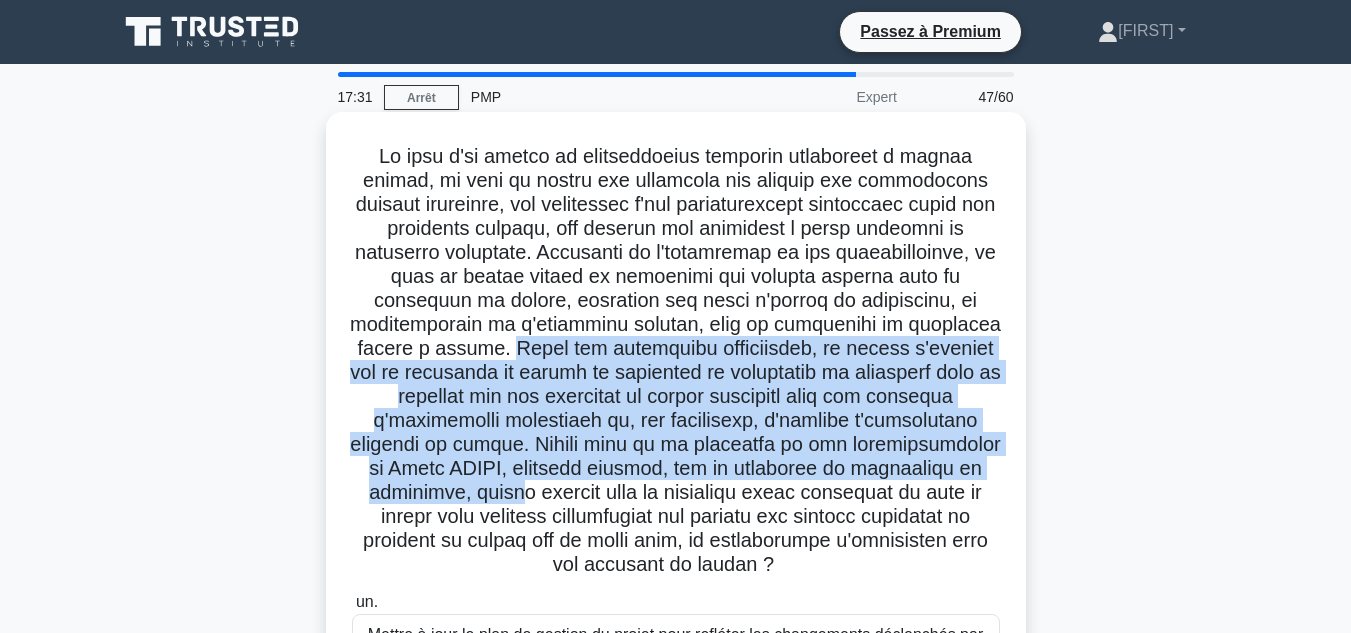 drag, startPoint x: 508, startPoint y: 345, endPoint x: 679, endPoint y: 481, distance: 218.48799 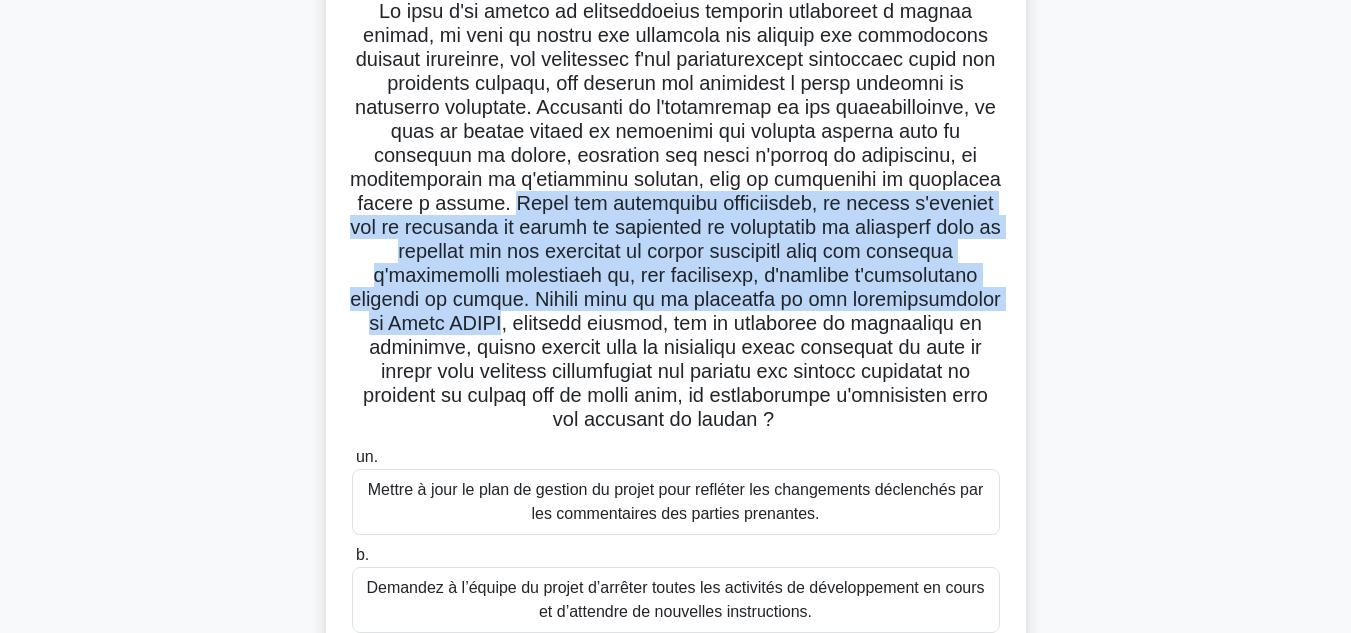 scroll, scrollTop: 146, scrollLeft: 0, axis: vertical 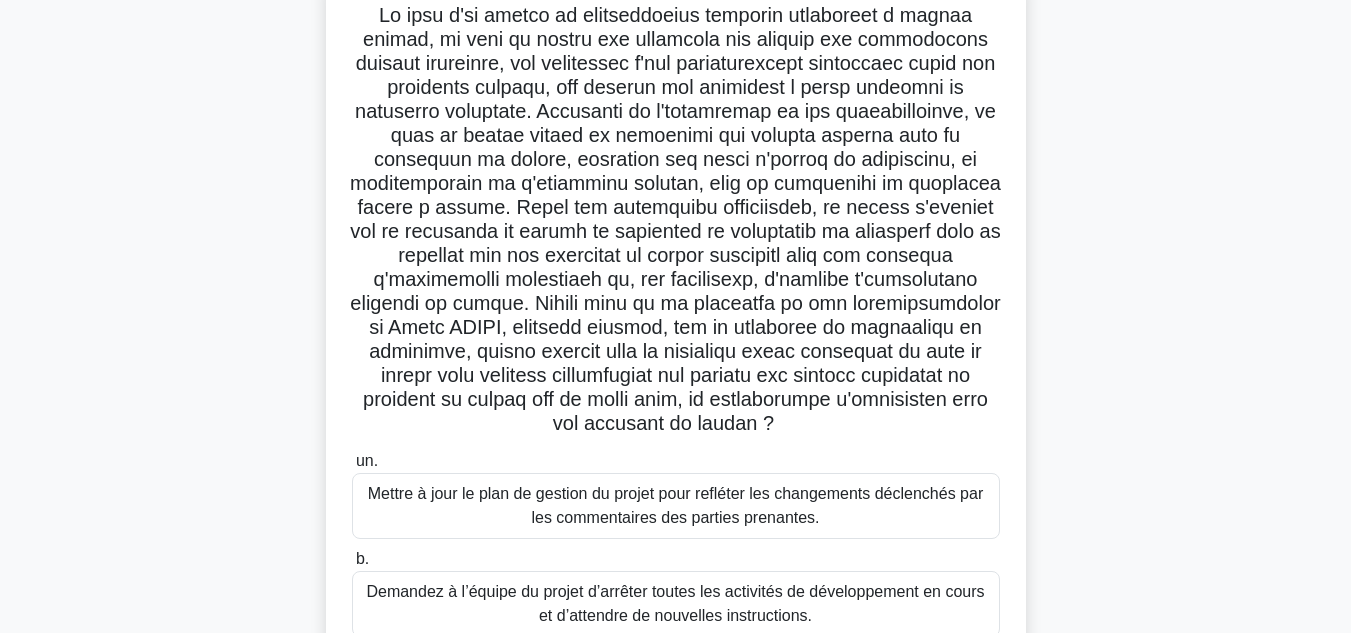click on ".spinner_0XTQ{transform-origin:center;animation:spinner_y6GP .75s linear infinite}@keyframes spinner_y6GP{100%{transform:rotate(360deg)}}
un.
Mettre à jour le plan de gestion du projet pour refléter les changements déclenchés par les commentaires des parties prenantes.
b. c. d." at bounding box center [676, 428] 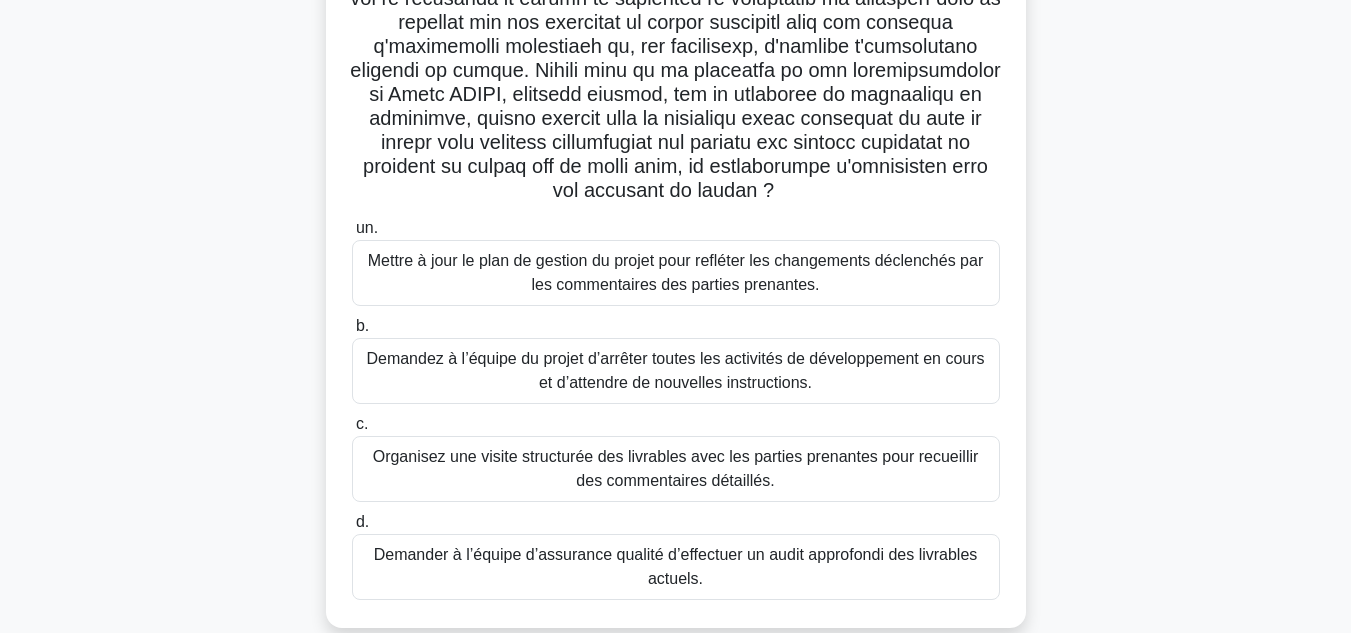 scroll, scrollTop: 447, scrollLeft: 0, axis: vertical 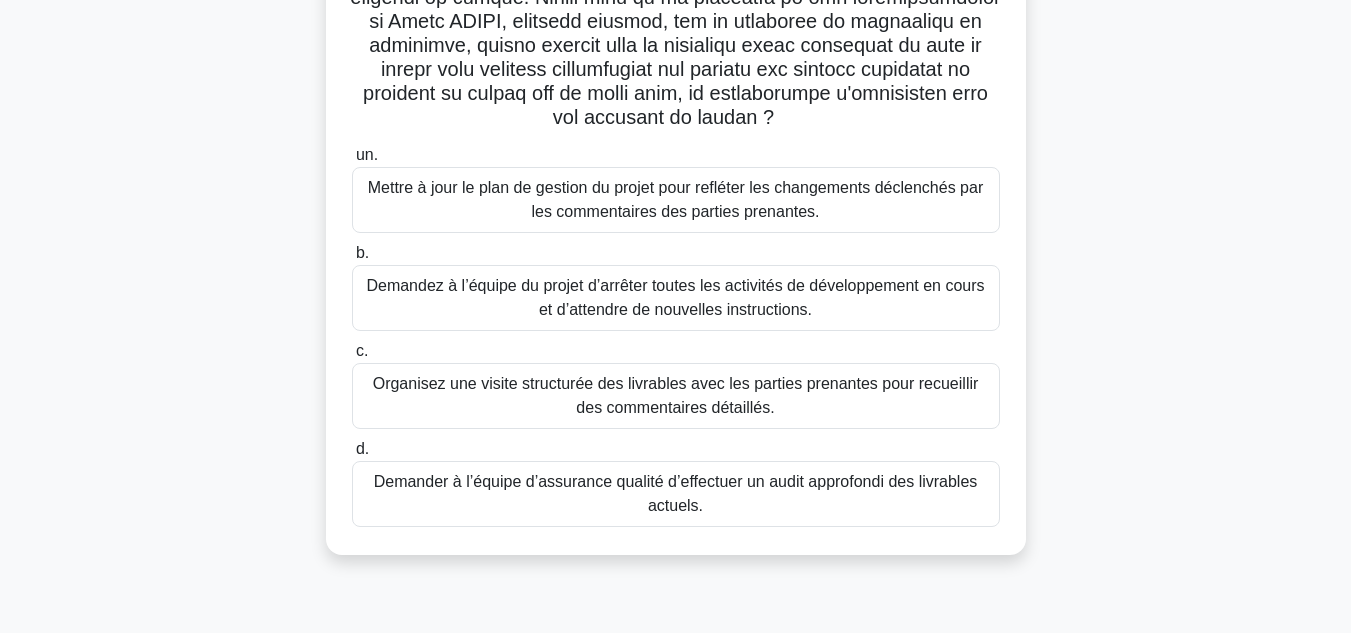 click on "Mettre à jour le plan de gestion du projet pour refléter les changements déclenchés par les commentaires des parties prenantes." at bounding box center [676, 200] 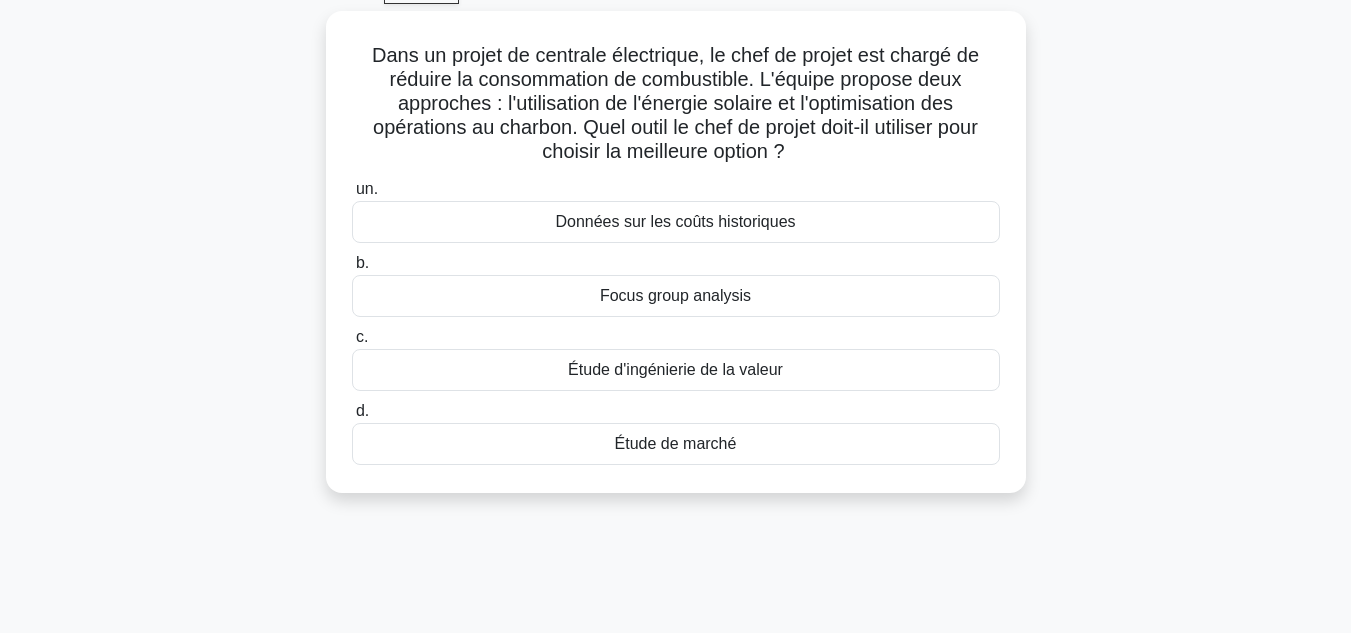 scroll, scrollTop: 0, scrollLeft: 0, axis: both 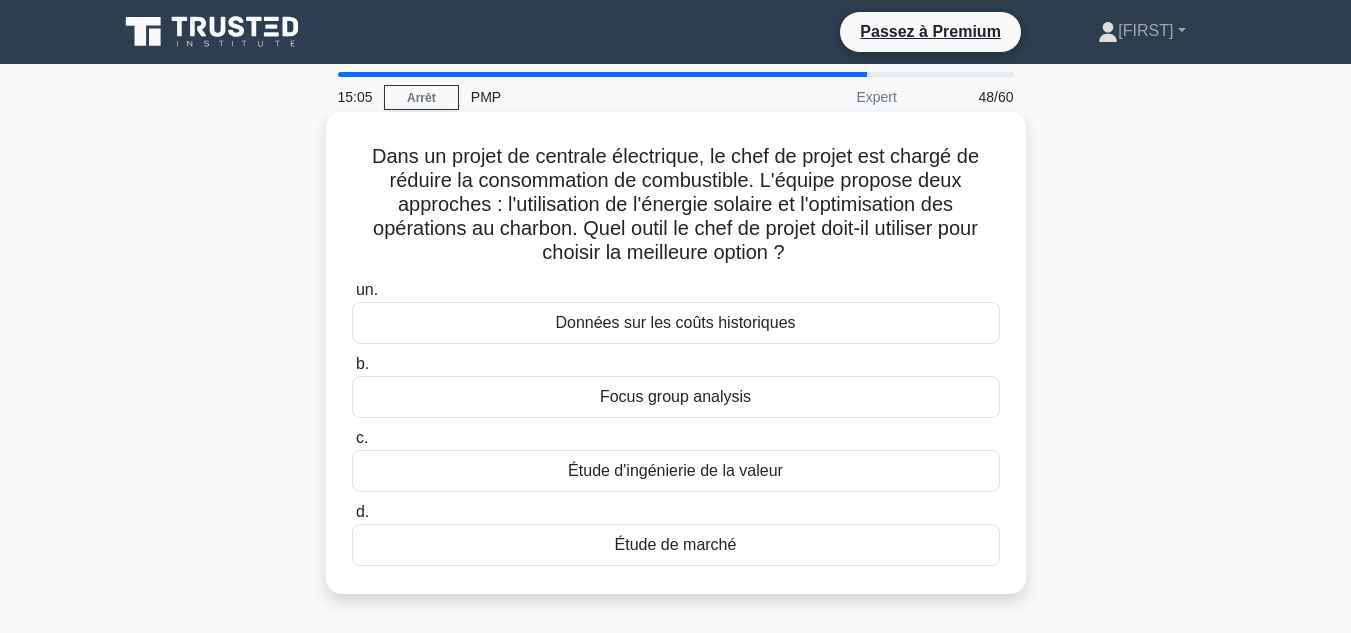 click on "Étude d'ingénierie de la valeur" at bounding box center (676, 471) 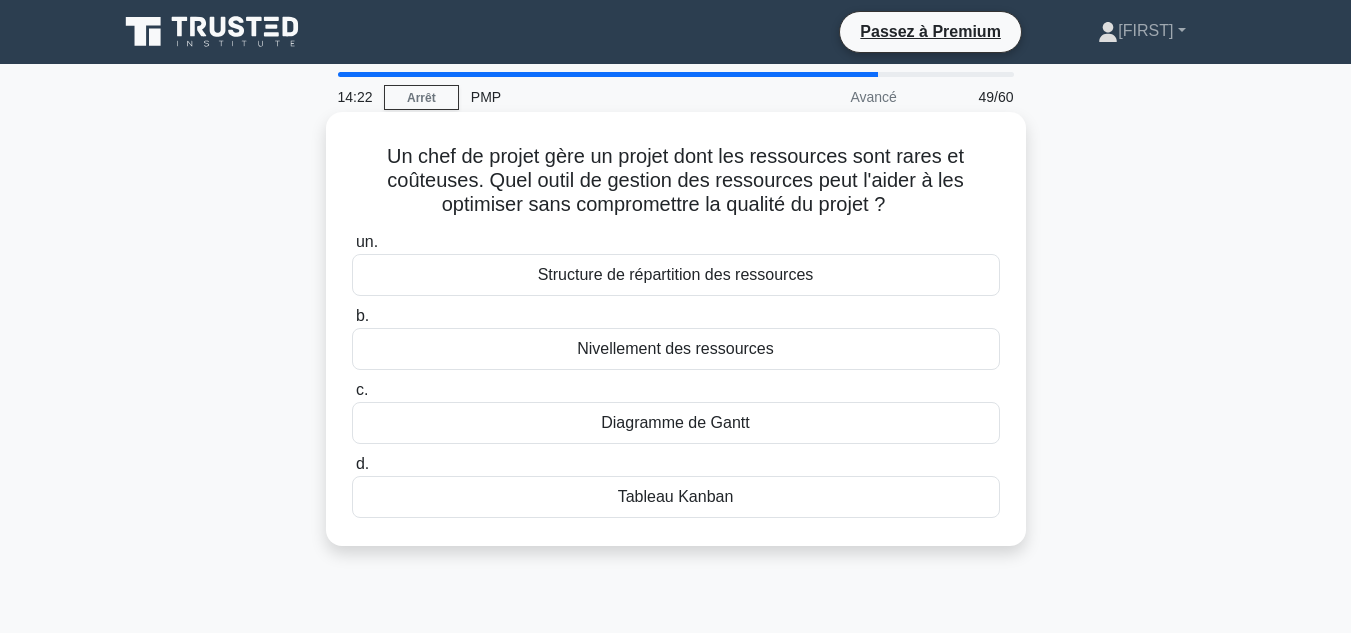 click on "Tableau Kanban" at bounding box center [676, 497] 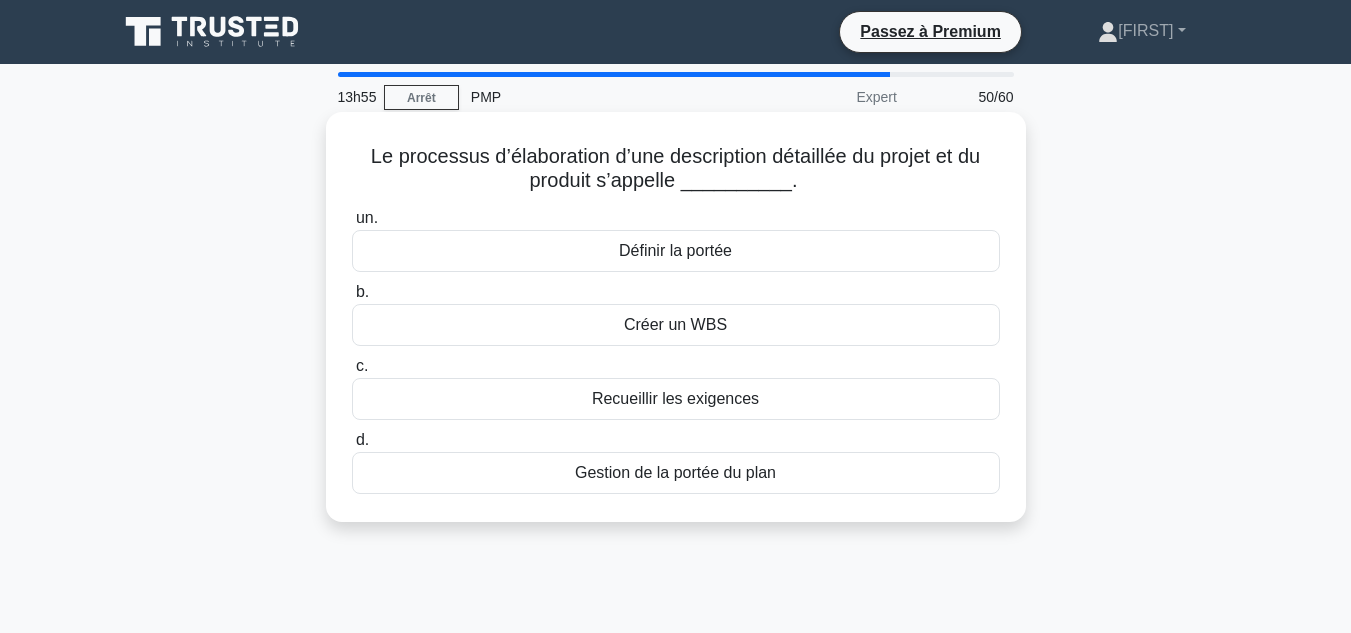 click on "Créer un WBS" at bounding box center (676, 325) 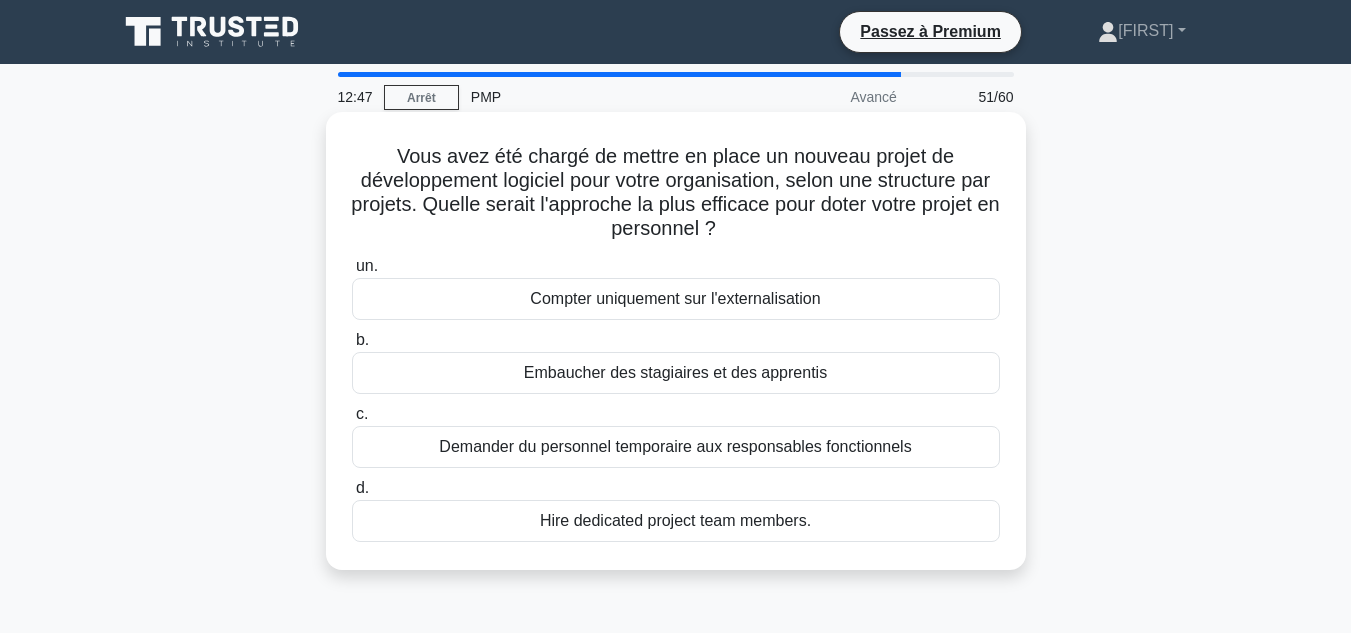 click on "Demander du personnel temporaire aux responsables fonctionnels" at bounding box center (676, 447) 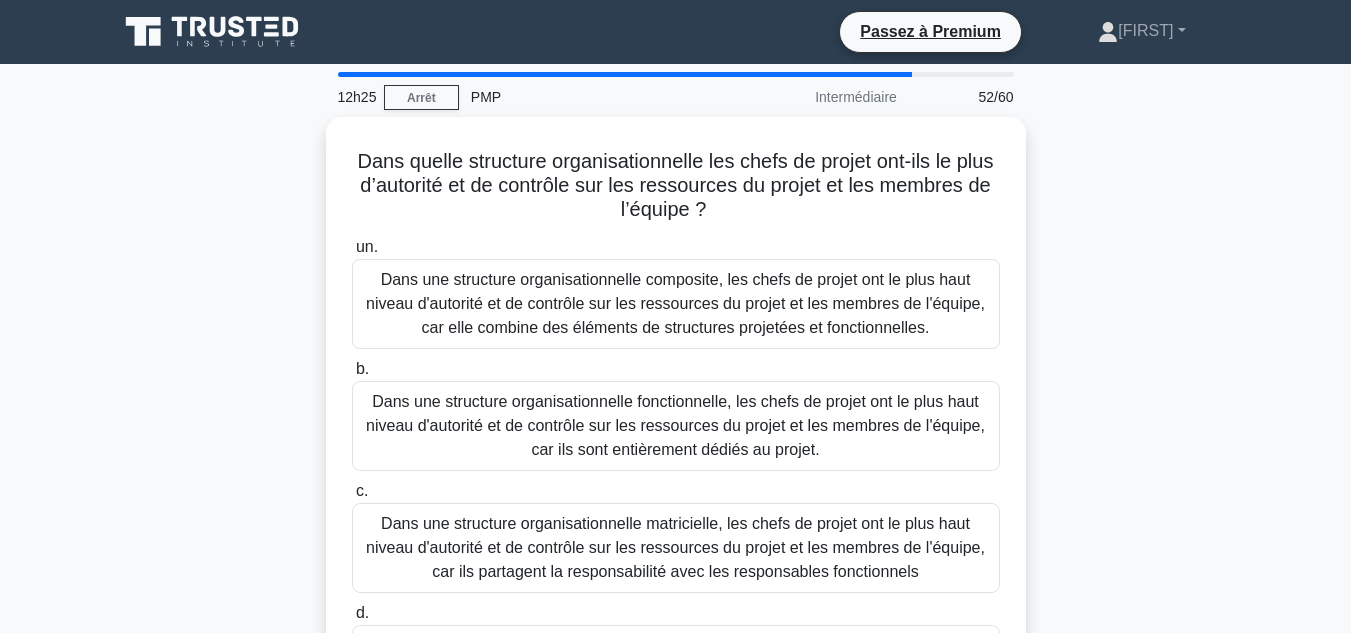 click on "Dans quelle structure organisationnelle les chefs de projet ont-ils le plus d’autorité et de contrôle sur les ressources du projet et les membres de l’équipe ?
.spinner_0XTQ{transform-origin:center;animation:spinner_y6GP .75s linear infinite}@keyframes spinner_y6GP{100%{transform:rotate(360deg)}}
un.
b." at bounding box center [676, 430] 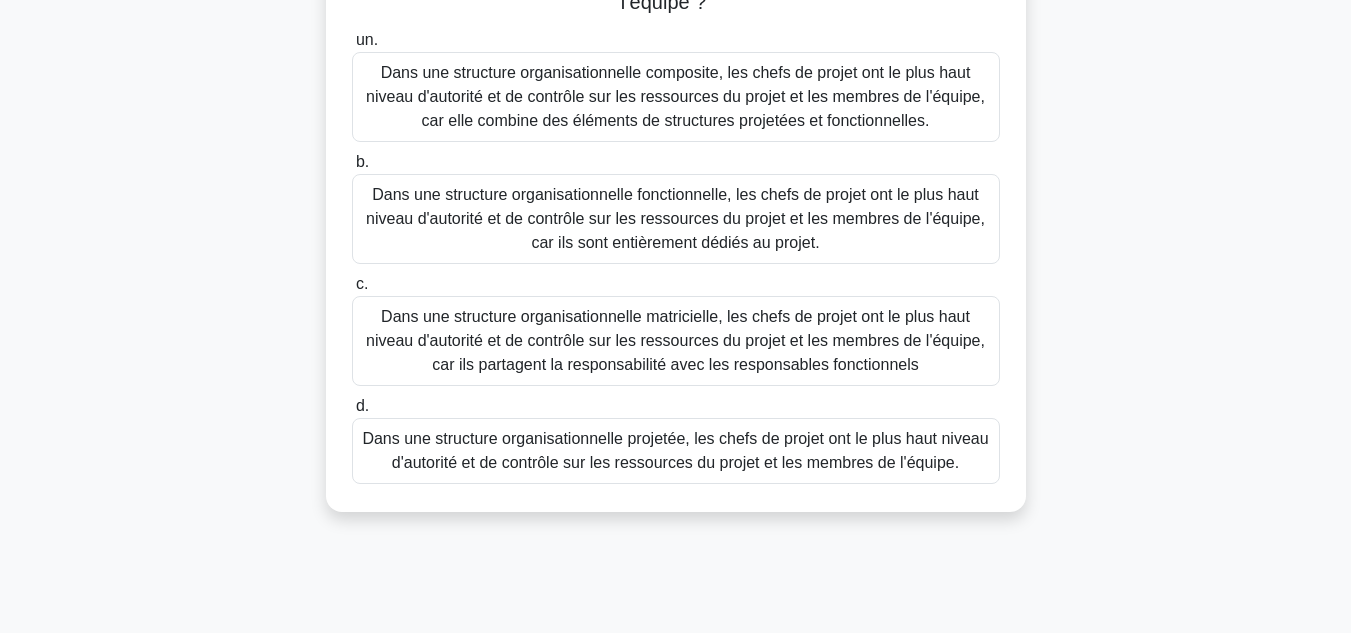 scroll, scrollTop: 208, scrollLeft: 0, axis: vertical 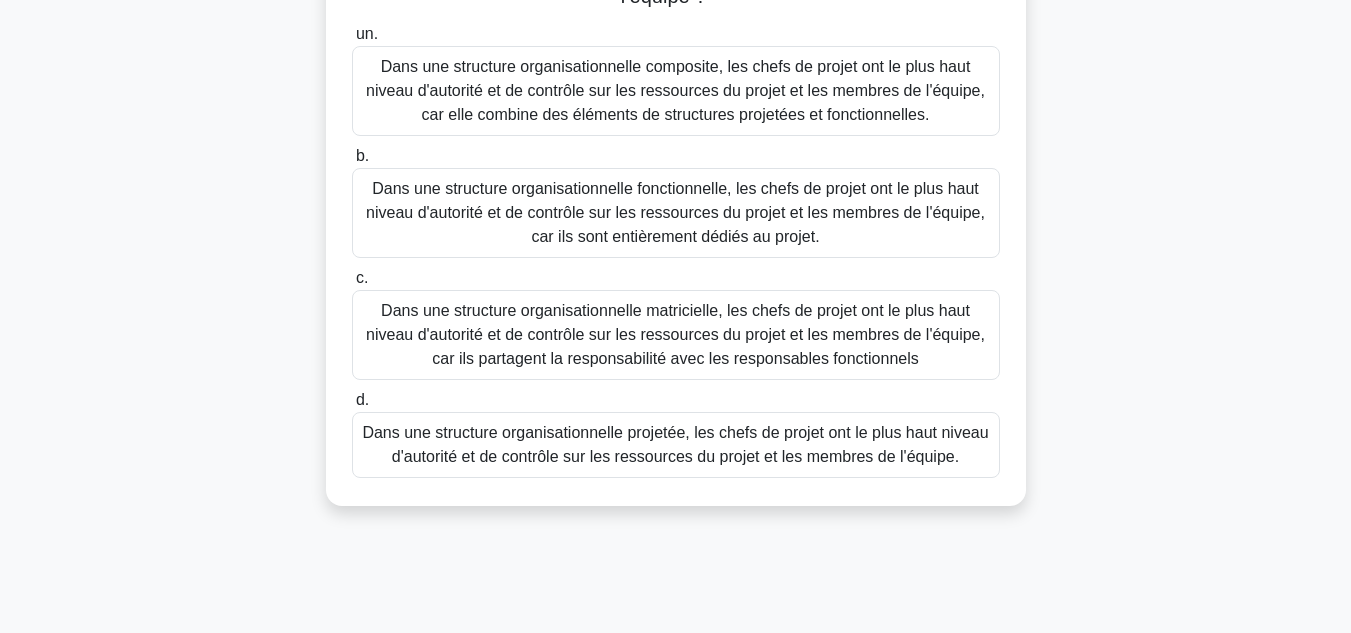 click on "Dans une structure organisationnelle projetée, les chefs de projet ont le plus haut niveau d'autorité et de contrôle sur les ressources du projet et les membres de l'équipe." at bounding box center (675, 444) 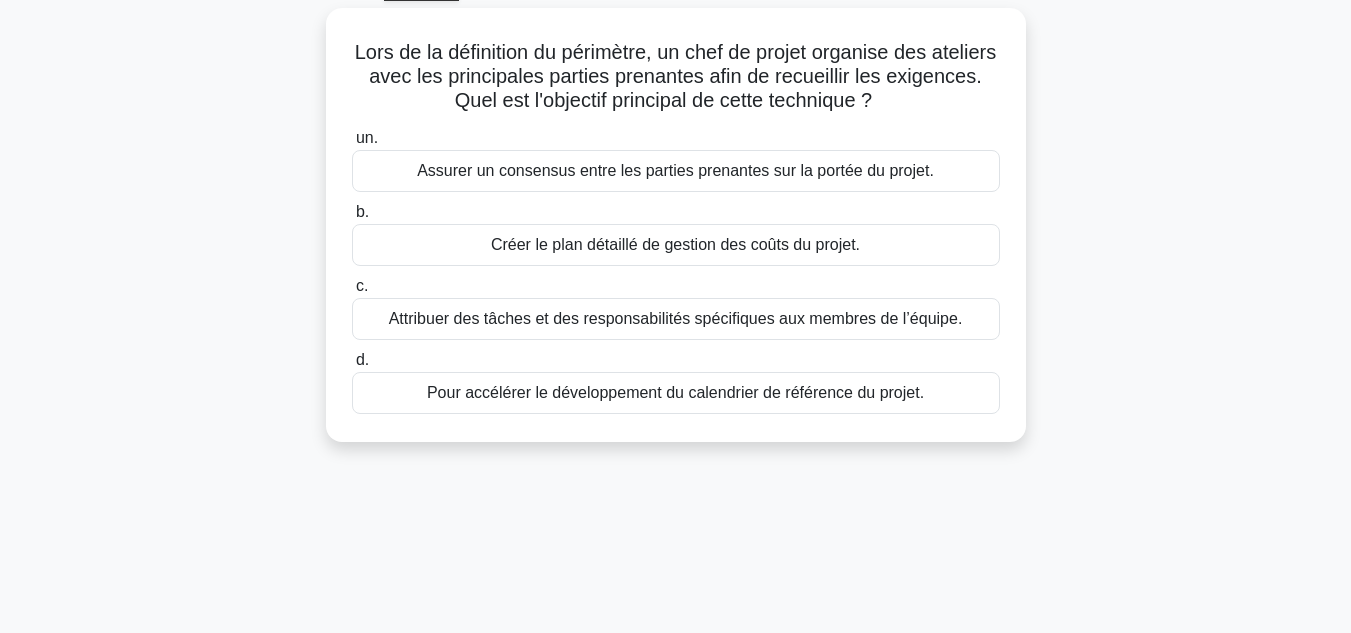 scroll, scrollTop: 0, scrollLeft: 0, axis: both 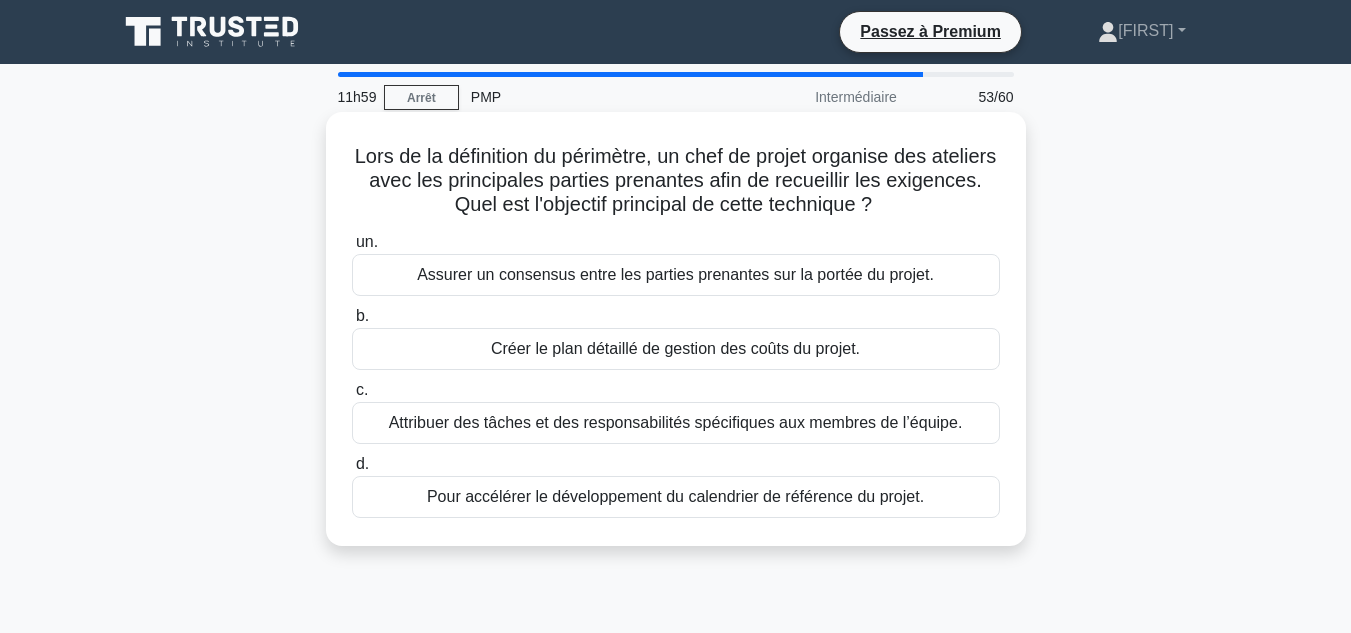 click on "Assurer un consensus entre les parties prenantes sur la portée du projet." at bounding box center [675, 274] 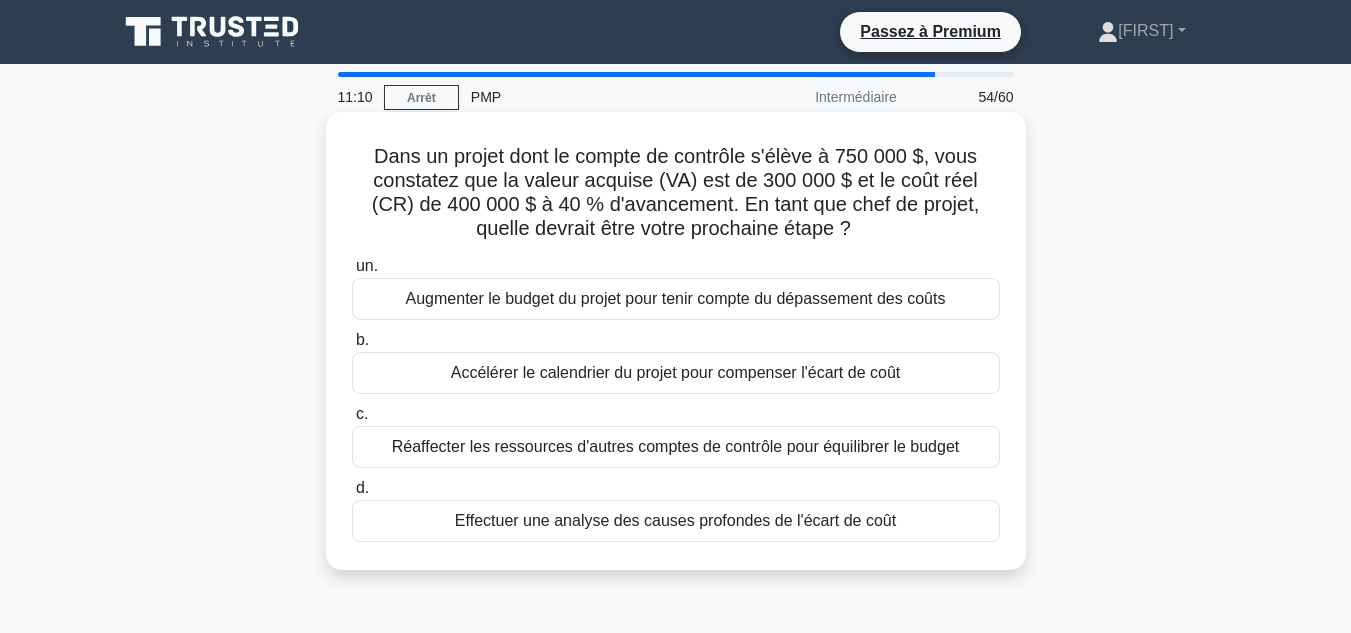 click on "Effectuer une analyse des causes profondes de l'écart de coût" at bounding box center (675, 520) 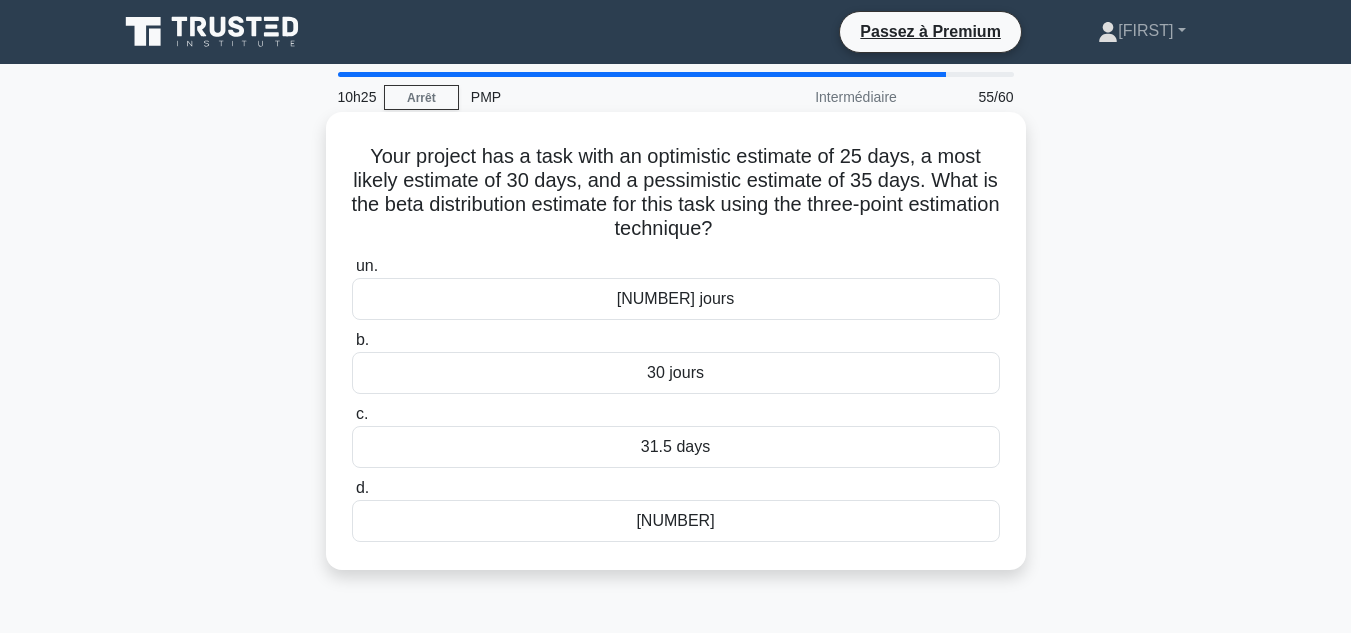 click on "30 jours" at bounding box center (676, 373) 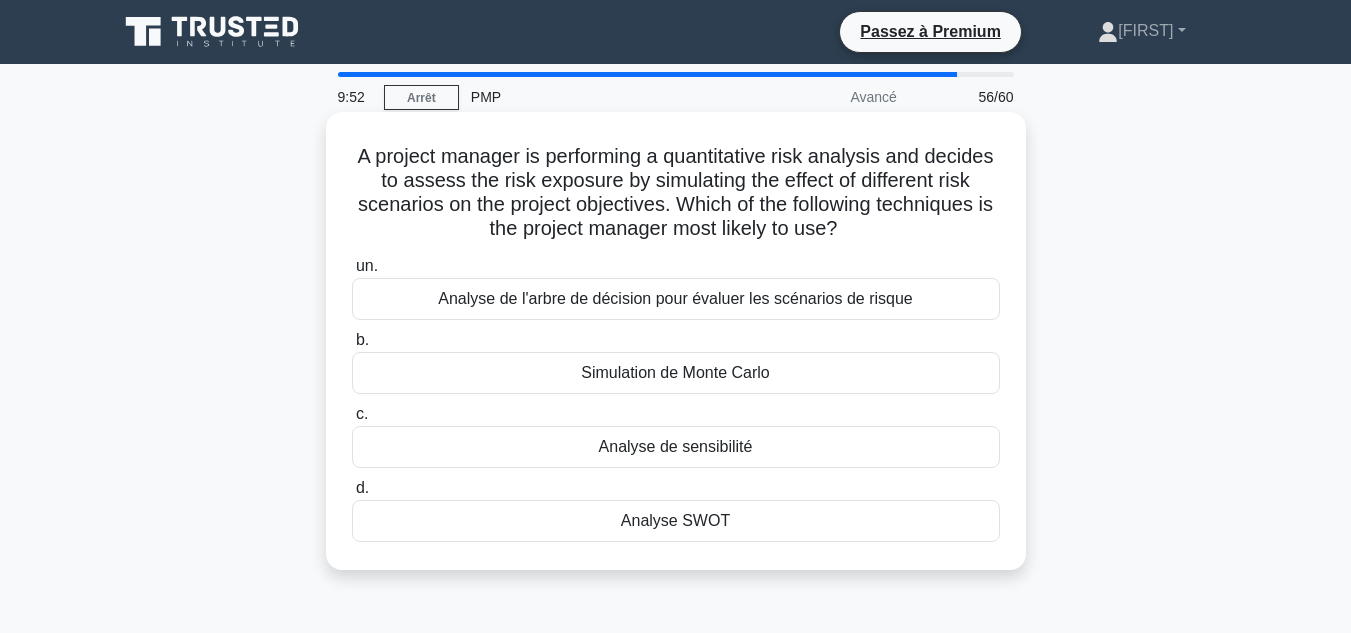 click on "Simulation de Monte Carlo" at bounding box center (676, 373) 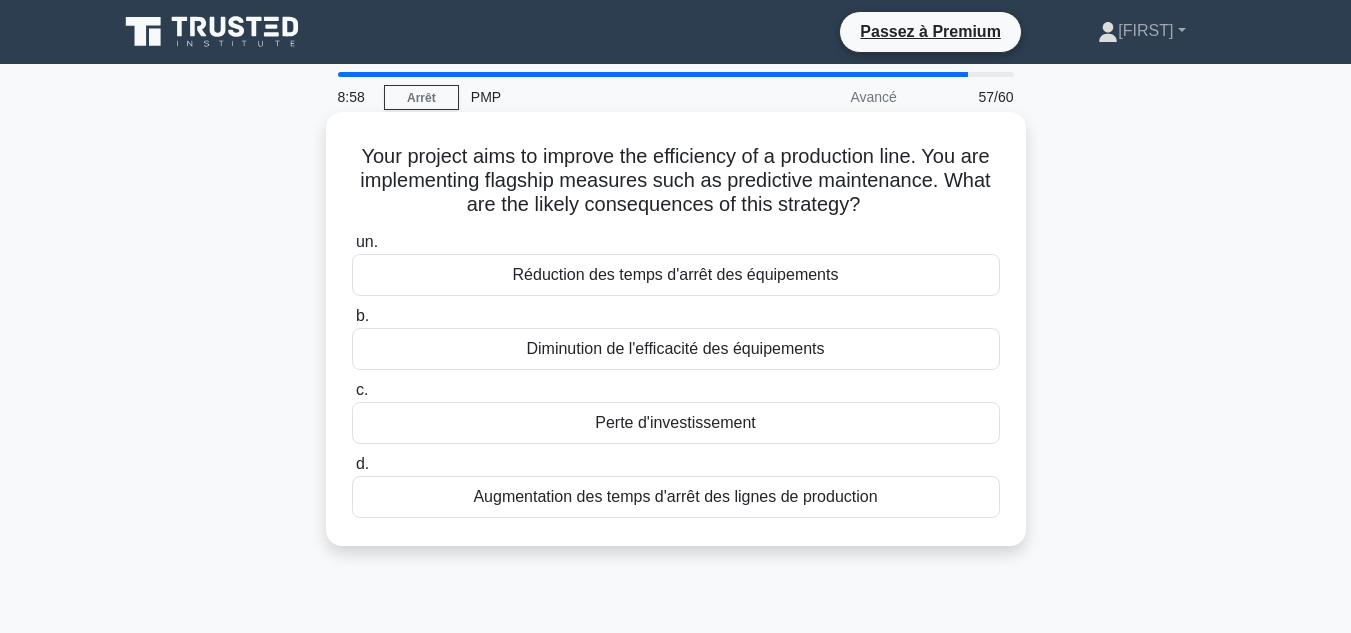 click on "Réduction des temps d'arrêt des équipements" at bounding box center (676, 275) 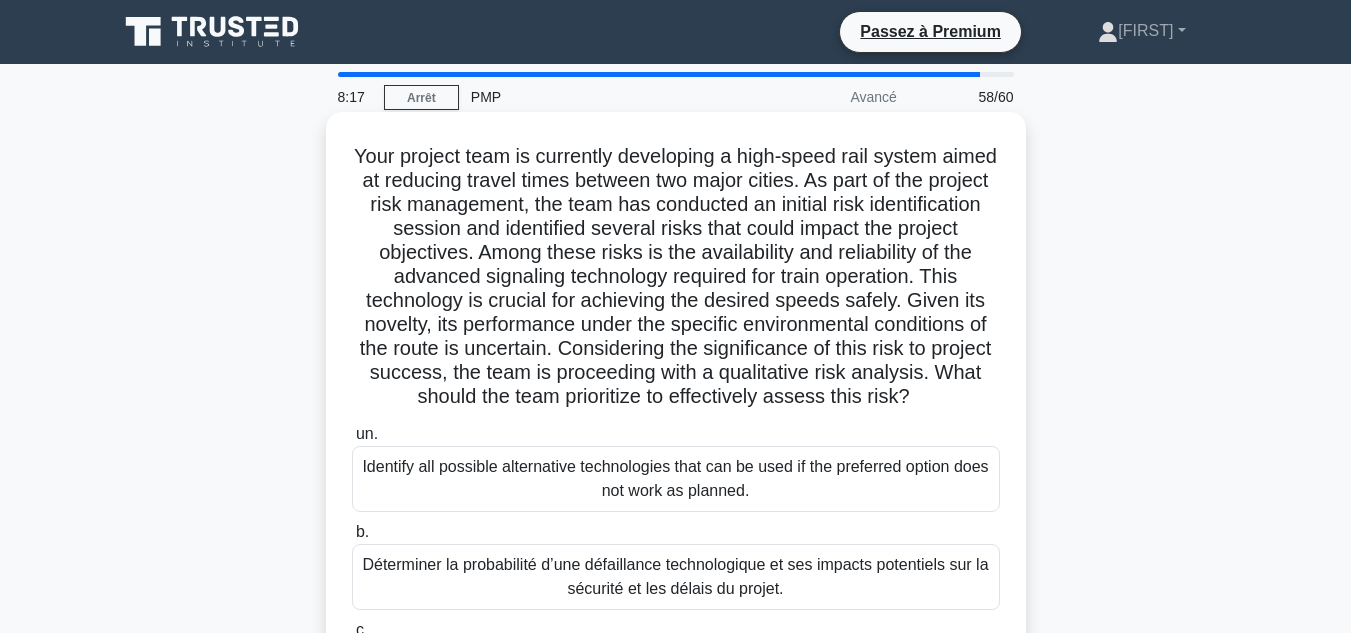 drag, startPoint x: 451, startPoint y: 334, endPoint x: 594, endPoint y: 418, distance: 165.84631 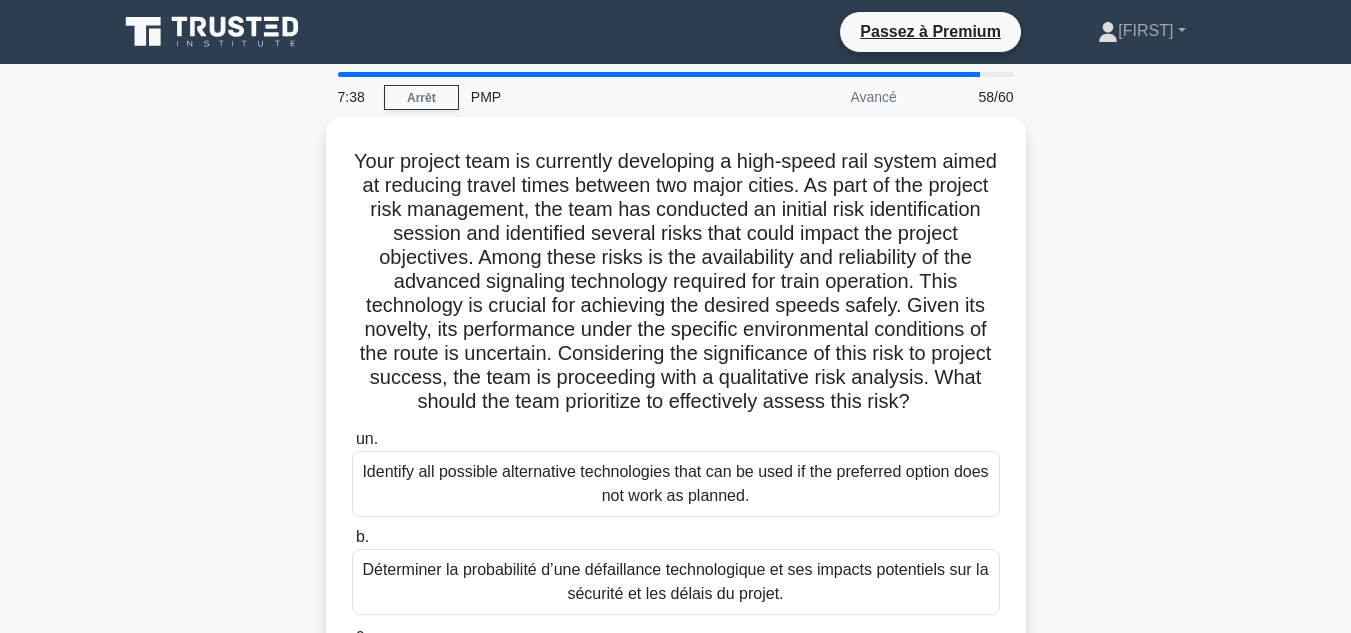 click on "Votre équipe projet développe actuellement un système ferroviaire à grande vitesse visant à réduire les temps de trajet entre deux grandes villes. Dans le cadre de la gestion des risques du projet, l'équipe a mené une première session d'identification des risques et identifié plusieurs risques susceptibles d'impacter les objectifs du projet. Parmi ces risques figure la disponibilité et la fiabilité de la technologie de signalisation avancée nécessaire à l'exploitation des trains. Cette technologie est essentielle pour atteindre les vitesses souhaitées en toute sécurité. Compte tenu de sa nouveauté, sa performance dans les conditions environnementales spécifiques du tracé est incertaine. Compte tenu de l'importance de ce risque pour la réussite du projet, l'équipe procède à une analyse qualitative des risques. Sur quoi l'équipe doit-elle se concentrer en priorité pour évaluer efficacement ce risque ?
un." at bounding box center [676, 490] 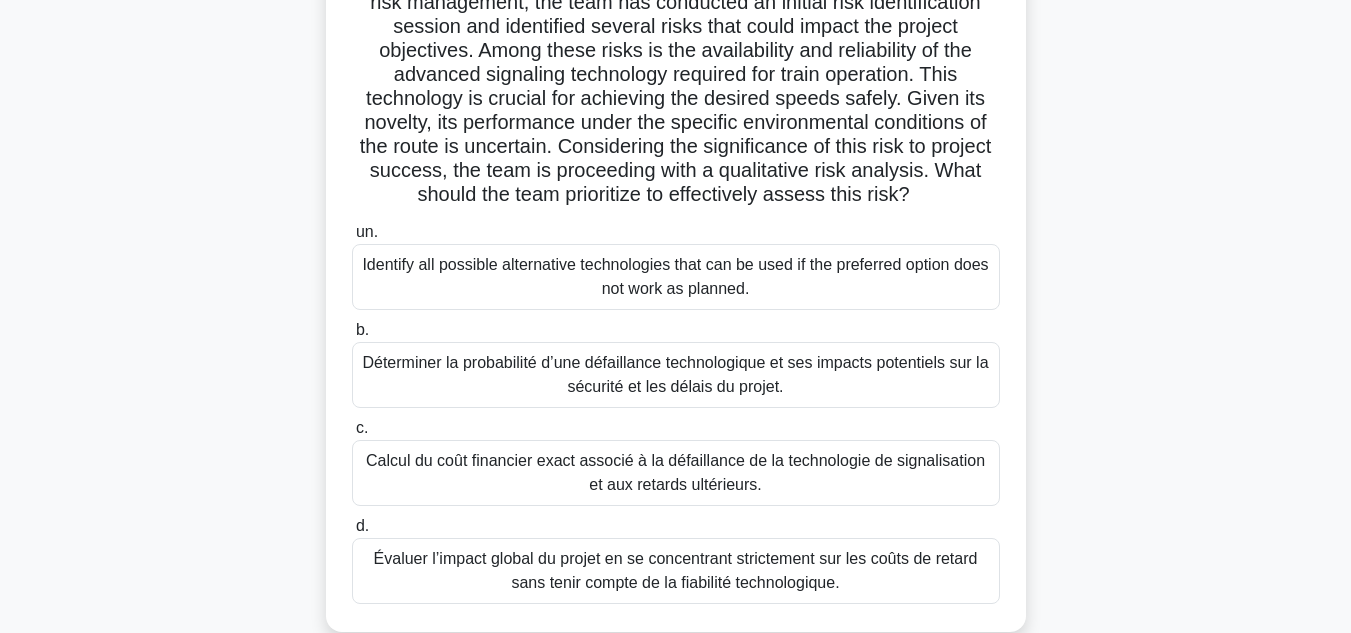scroll, scrollTop: 208, scrollLeft: 0, axis: vertical 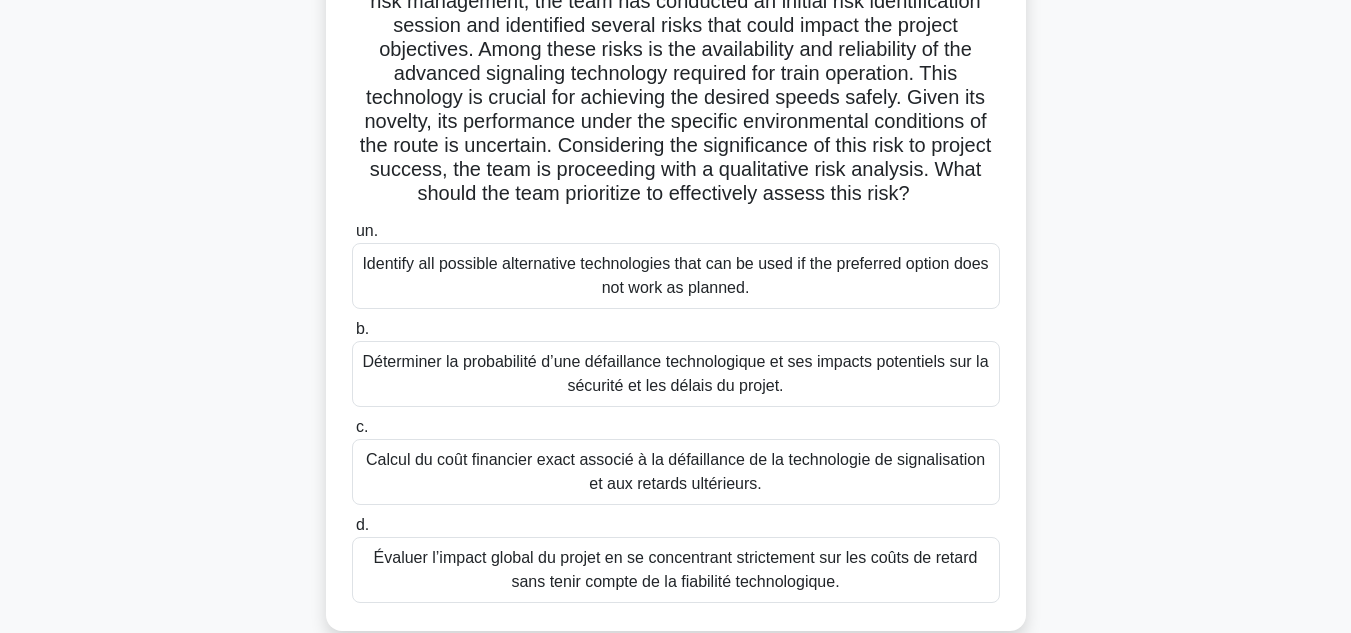 click on "Votre équipe projet développe actuellement un système ferroviaire à grande vitesse visant à réduire les temps de trajet entre deux grandes villes. Dans le cadre de la gestion des risques du projet, l'équipe a mené une première session d'identification des risques et identifié plusieurs risques susceptibles d'impacter les objectifs du projet. Parmi ces risques figure la disponibilité et la fiabilité de la technologie de signalisation avancée nécessaire à l'exploitation des trains. Cette technologie est essentielle pour atteindre les vitesses souhaitées en toute sécurité. Compte tenu de sa nouveauté, sa performance dans les conditions environnementales spécifiques du tracé est incertaine. Compte tenu de l'importance de ce risque pour la réussite du projet, l'équipe procède à une analyse qualitative des risques. Sur quoi l'équipe doit-elle se concentrer en priorité pour évaluer efficacement ce risque ?
un." at bounding box center (676, 282) 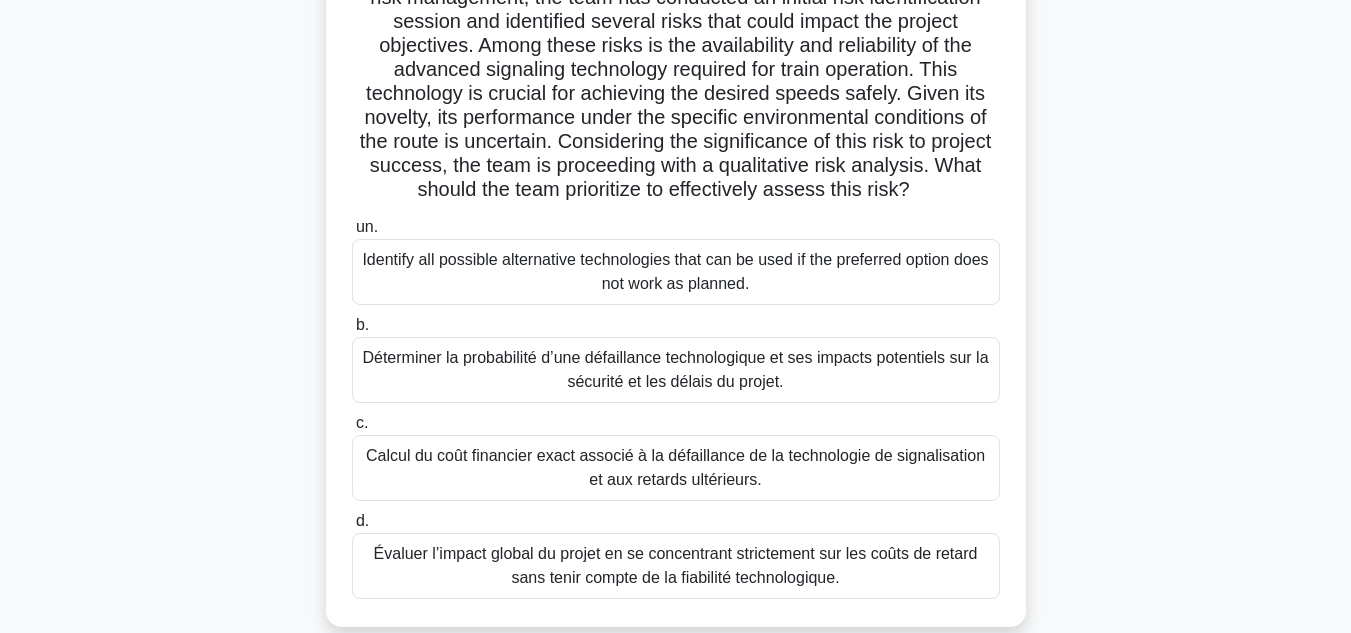 scroll, scrollTop: 200, scrollLeft: 0, axis: vertical 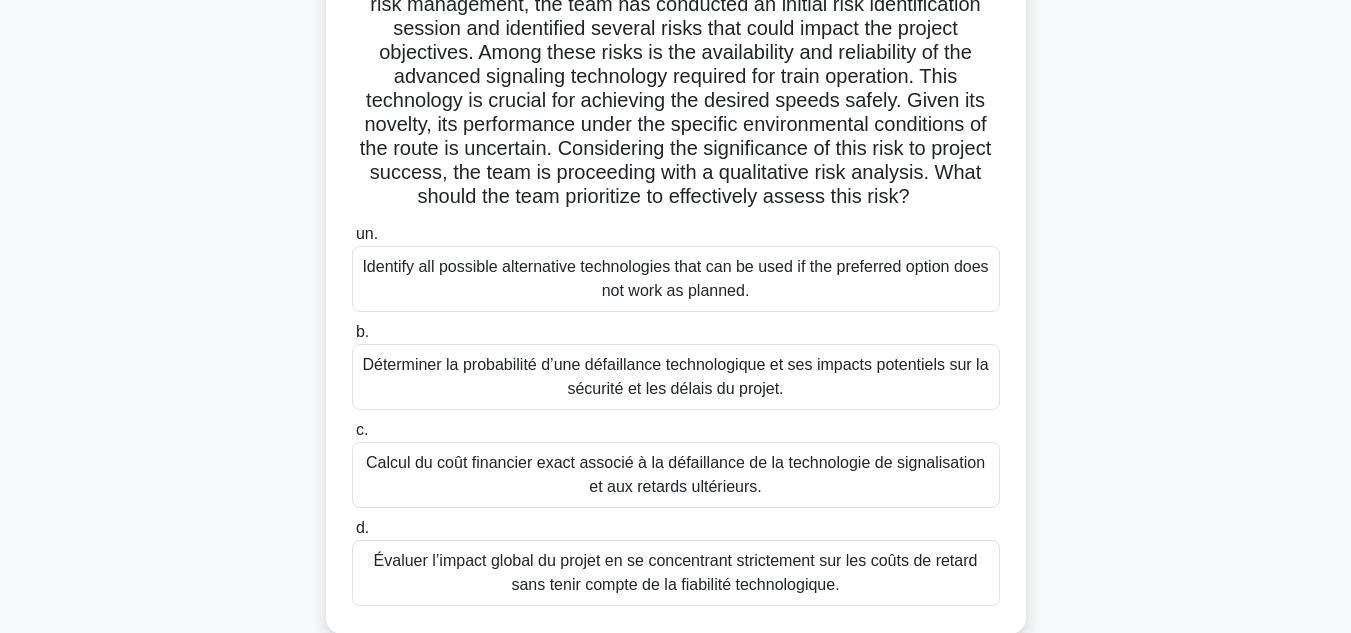 click on "Déterminer la probabilité d’une défaillance technologique et ses impacts potentiels sur la sécurité et les délais du projet." at bounding box center [676, 377] 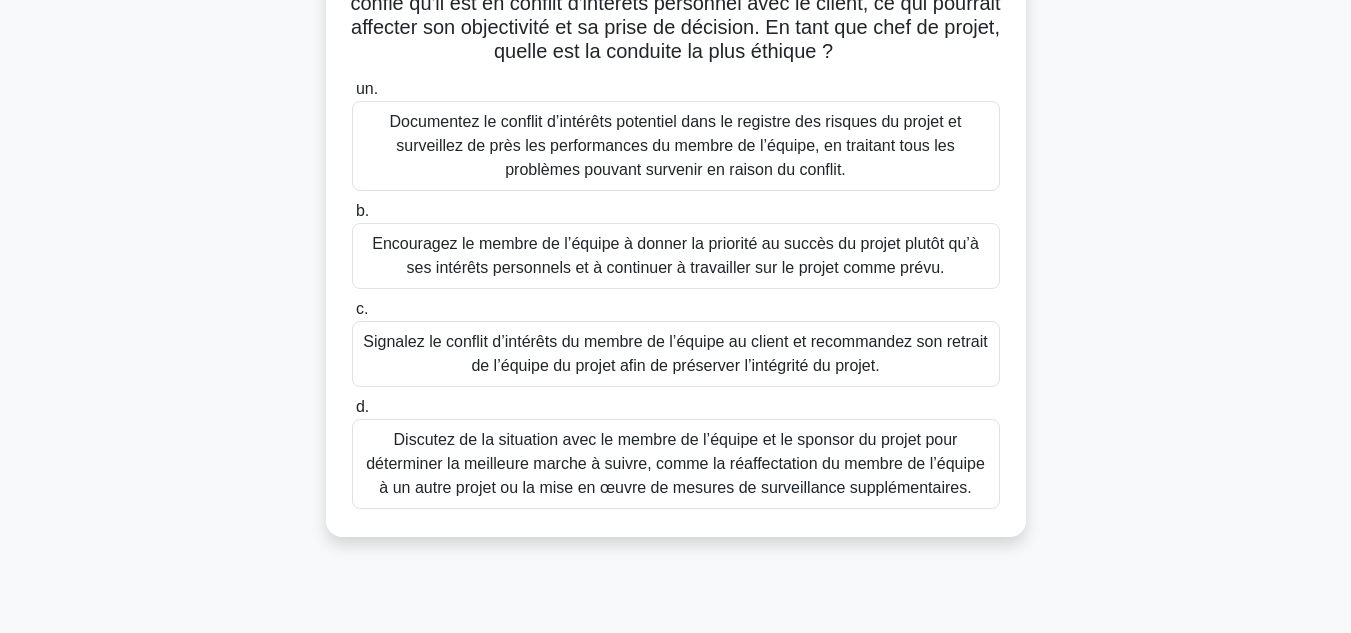 scroll, scrollTop: 0, scrollLeft: 0, axis: both 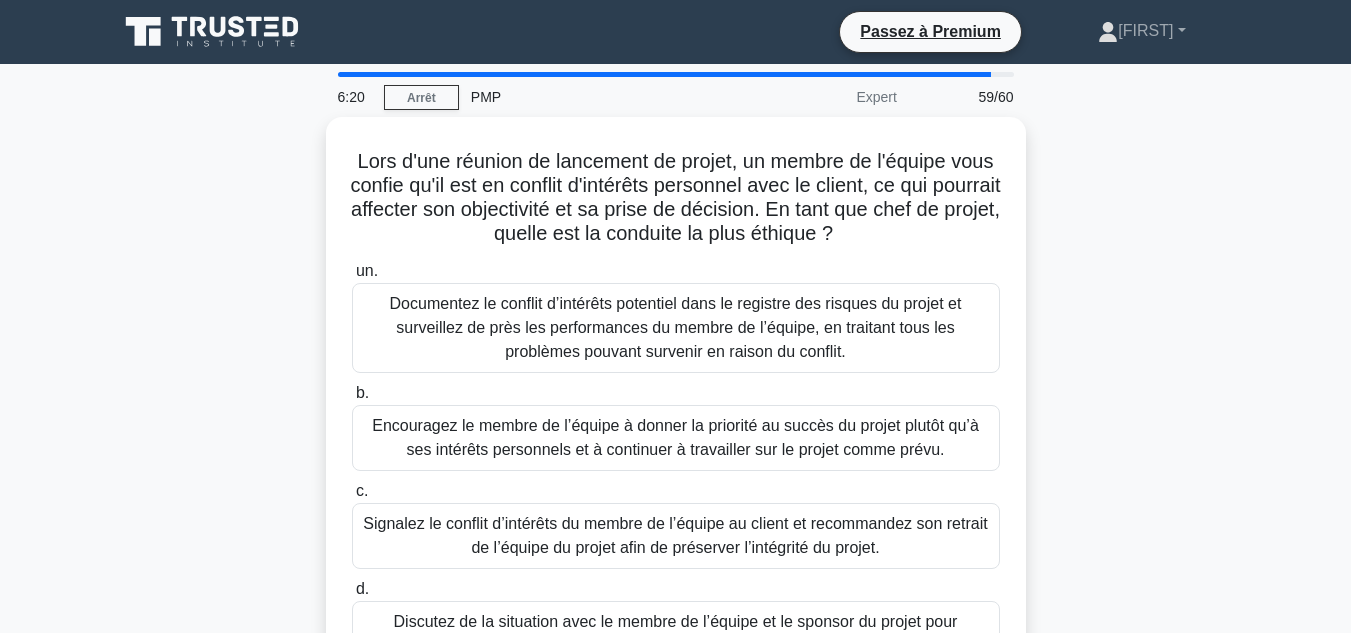 click on "6:20
Arrêt
PMP
Expert
59/60
Lors d'une réunion de lancement de projet, un membre de l'équipe vous confie qu'il est en conflit d'intérêts personnel avec le client, ce qui pourrait affecter son objectivité et sa prise de décision. En tant que chef de projet, quelle est la conduite la plus éthique ?
.spinner_0XTQ{transform-origin:center;animation:spinner_y6GP .75s linear infinite}@keyframes spinner_y6GP{100%{transform:rotate(360deg)}}
un." at bounding box center [675, 572] 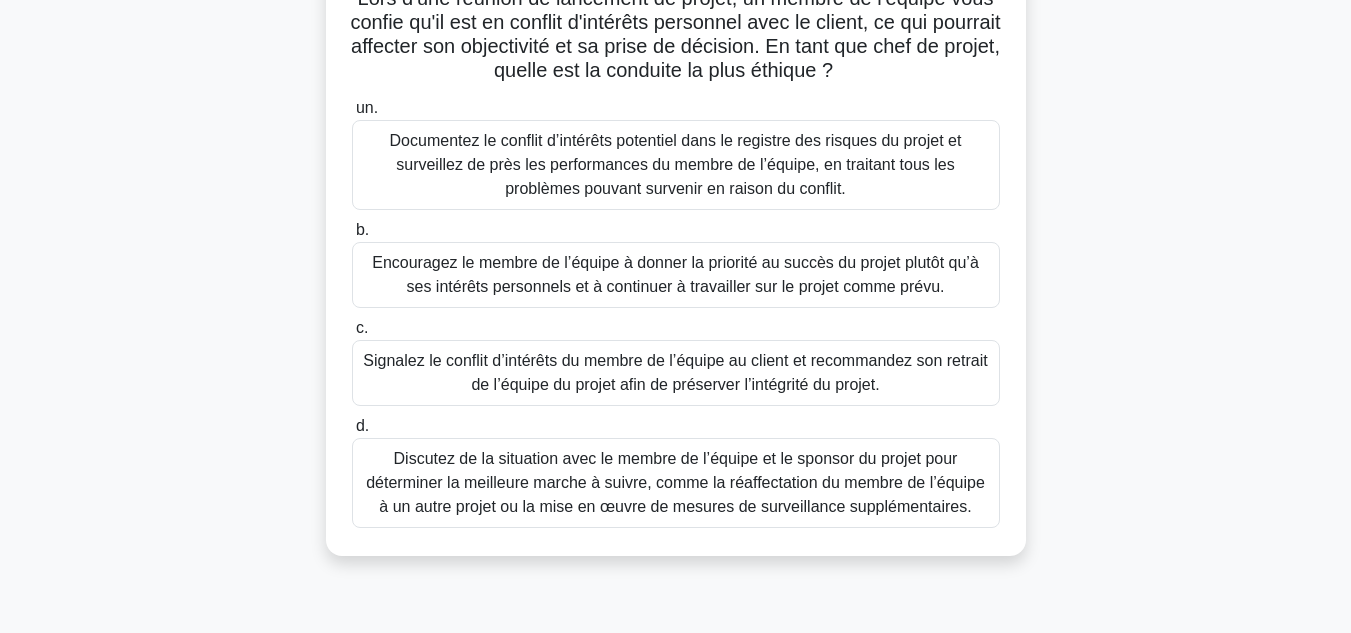 scroll, scrollTop: 164, scrollLeft: 0, axis: vertical 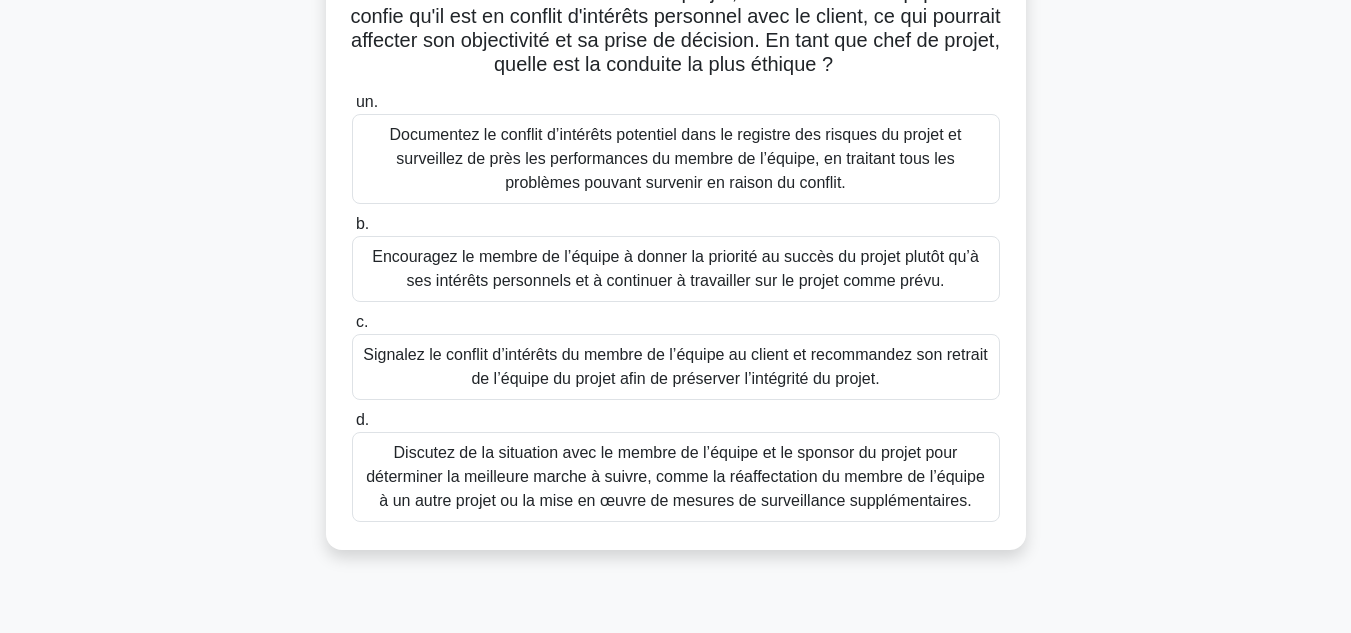 click on "Discutez de la situation avec le membre de l’équipe et le sponsor du projet pour déterminer la meilleure marche à suivre, comme la réaffectation du membre de l’équipe à un autre projet ou la mise en œuvre de mesures de surveillance supplémentaires." at bounding box center [675, 476] 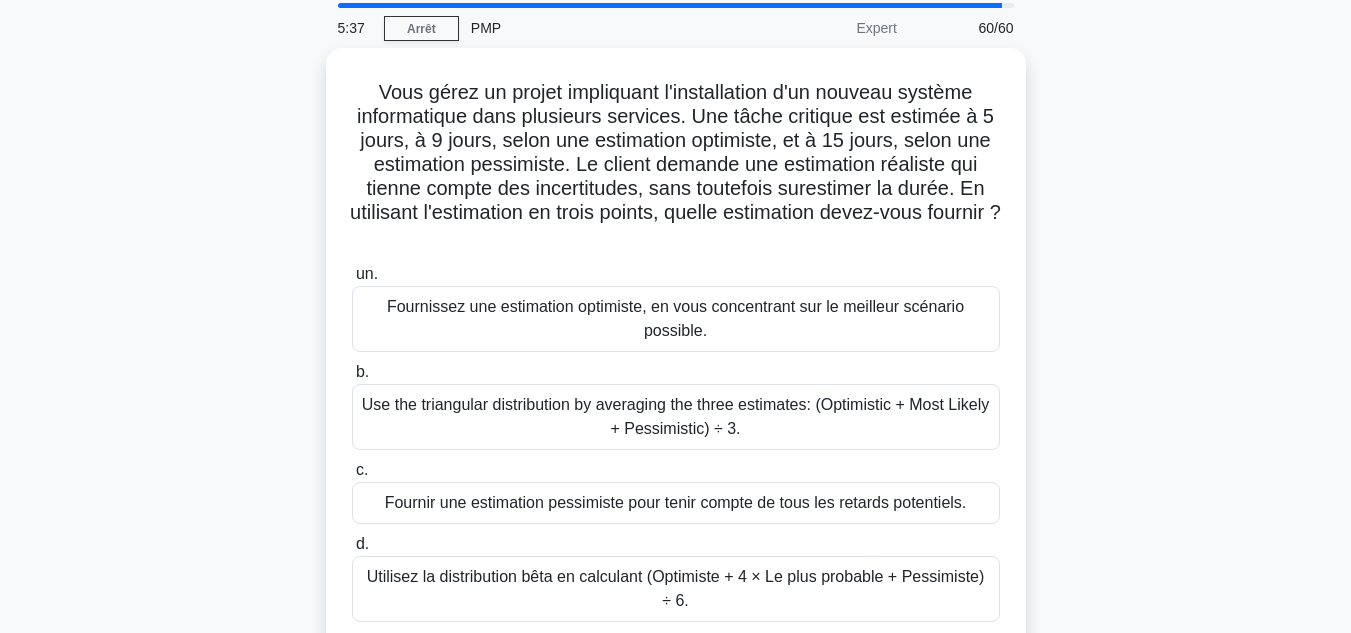 scroll, scrollTop: 0, scrollLeft: 0, axis: both 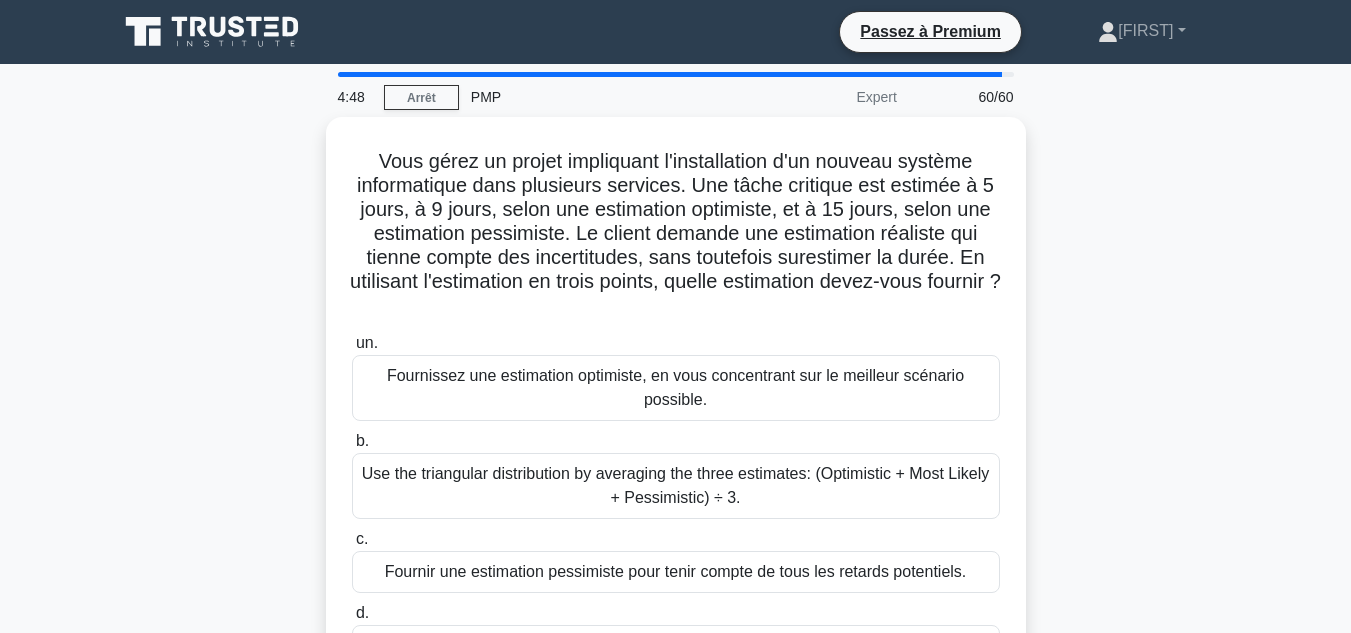 click on "Vous gérez un projet impliquant l'installation d'un nouveau système informatique dans plusieurs services. Une tâche critique est estimée à 5 jours, à 9 jours, selon une estimation optimiste, et à 15 jours, selon une estimation pessimiste. Le client demande une estimation réaliste qui tienne compte des incertitudes, sans toutefois surestimer la durée. En utilisant l'estimation en trois points, quelle estimation devez-vous fournir ?
.spinner_0XTQ{transform-origin:center;animation:spinner_y6GP .75s linear infinite}@keyframes spinner_y6GP{100%{transform:rotate(360deg)}}
un.
b." at bounding box center (676, 430) 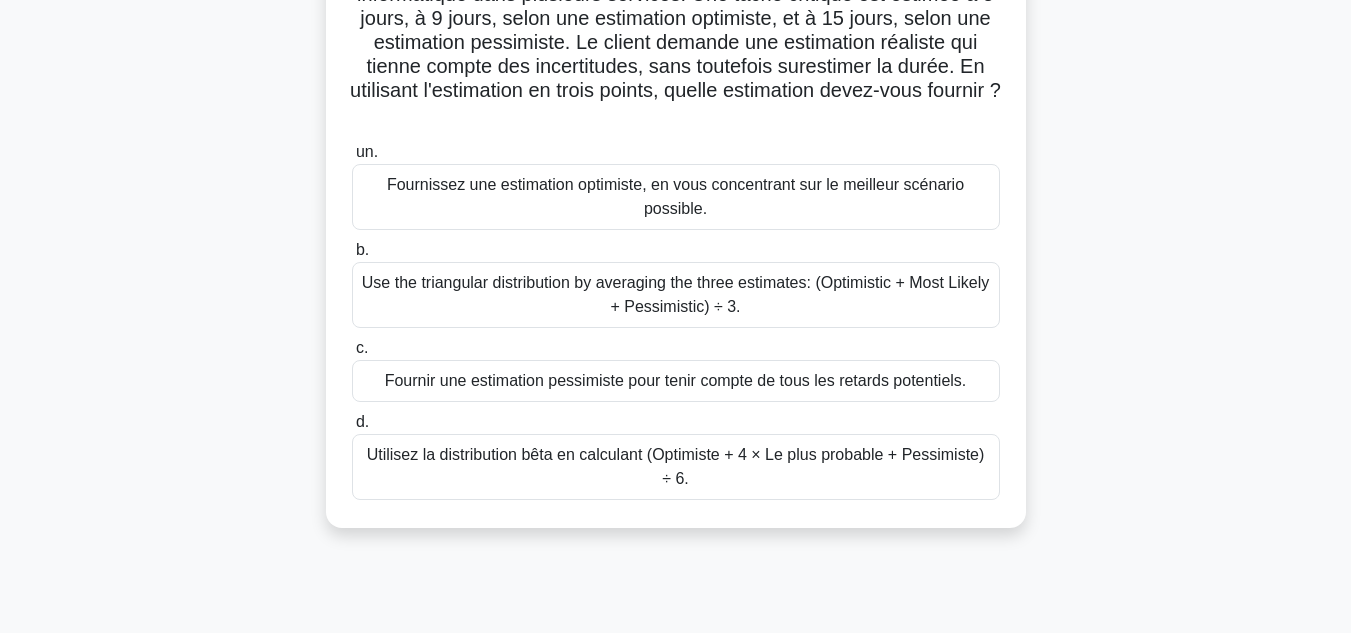 scroll, scrollTop: 192, scrollLeft: 0, axis: vertical 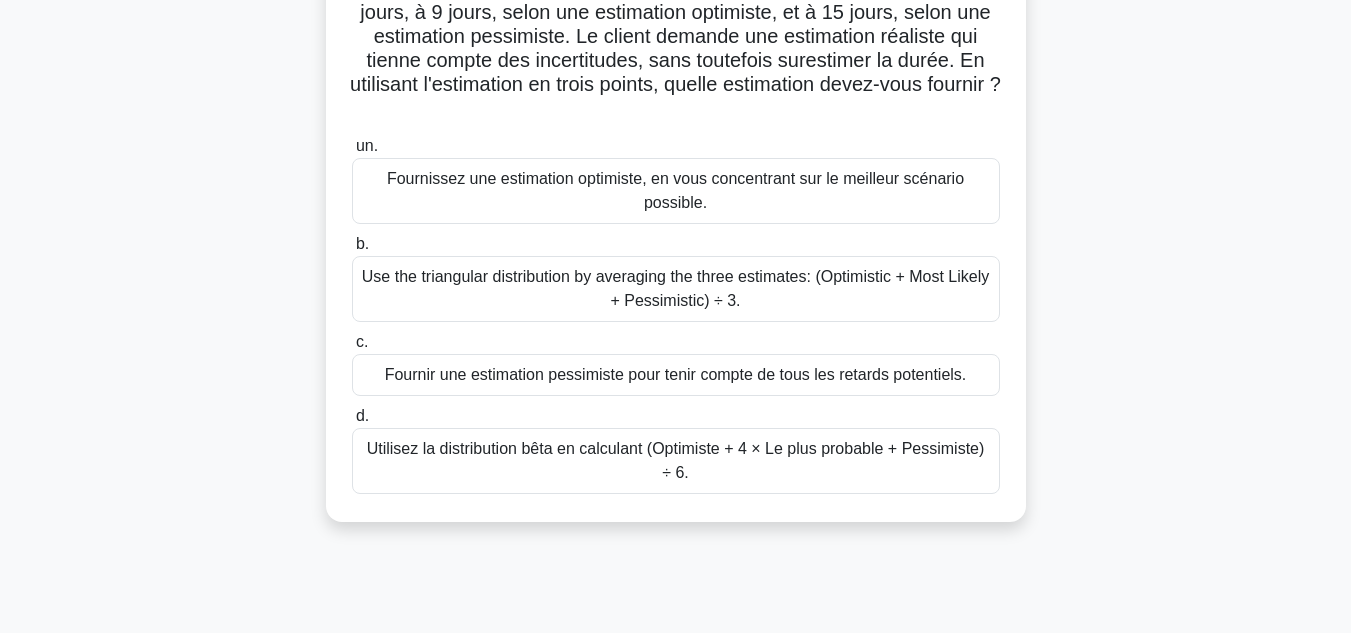 click on "Utilisez la distribution bêta en calculant (Optimiste + 4 × Le plus probable + Pessimiste) ÷ 6." at bounding box center (676, 460) 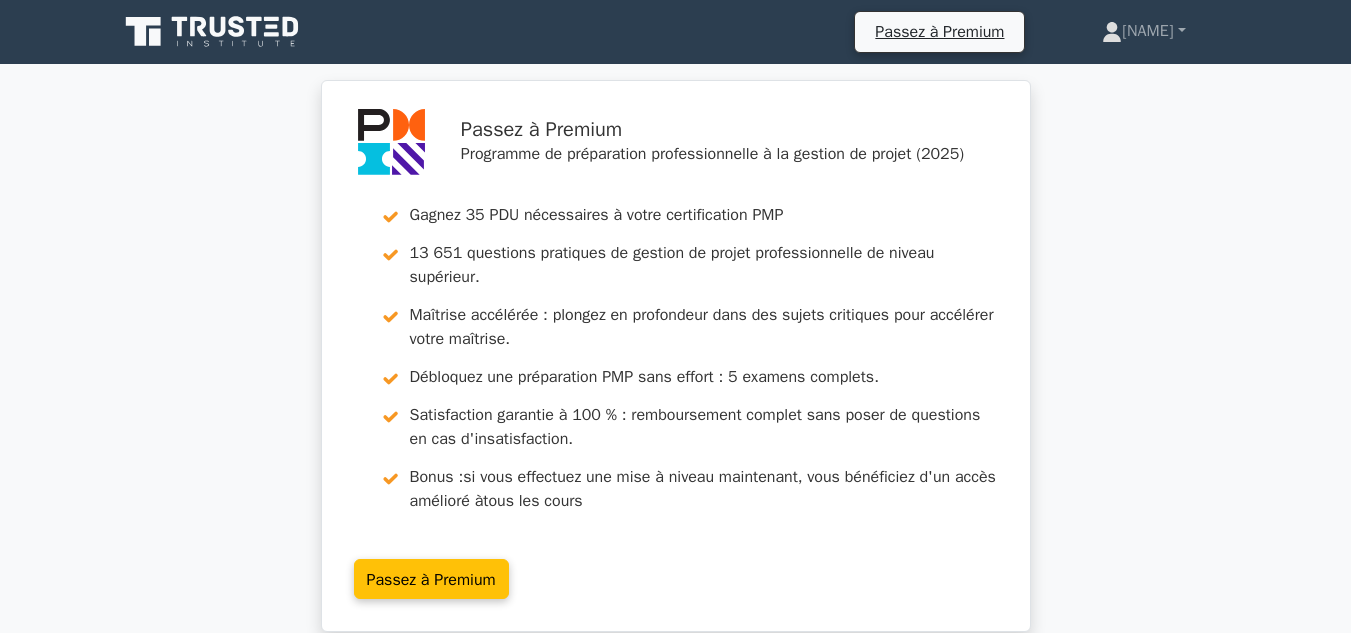 scroll, scrollTop: 0, scrollLeft: 0, axis: both 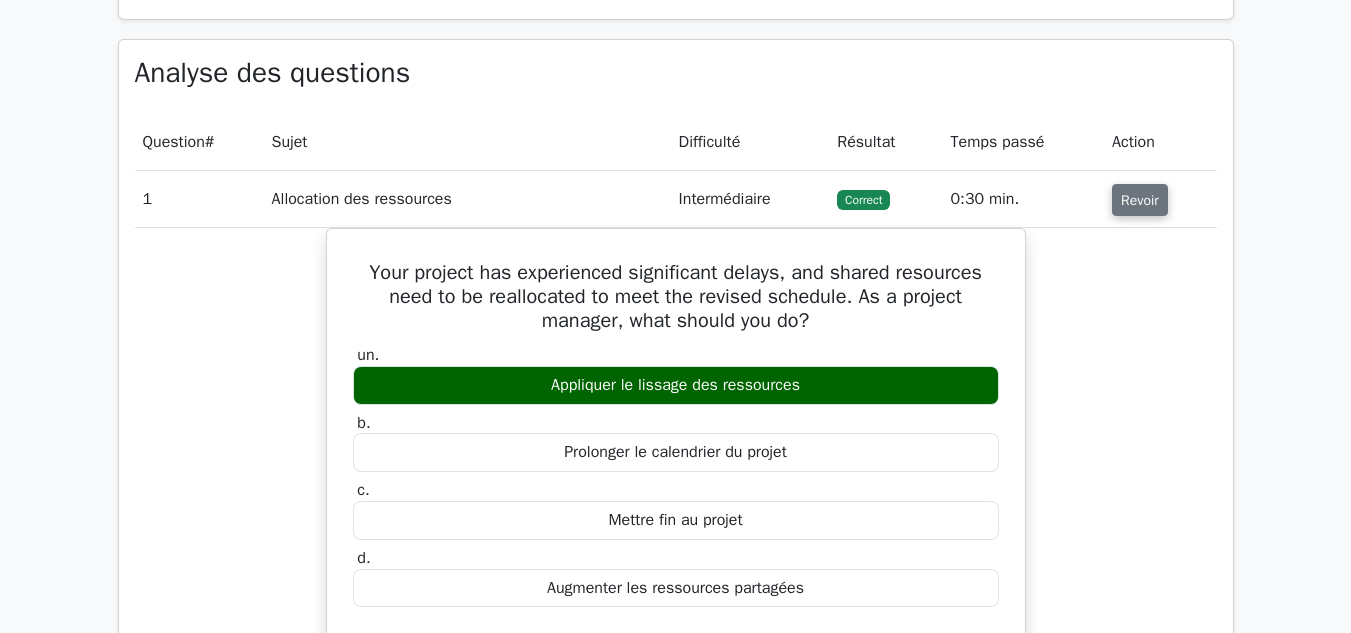 click on "Revoir" at bounding box center [1140, 200] 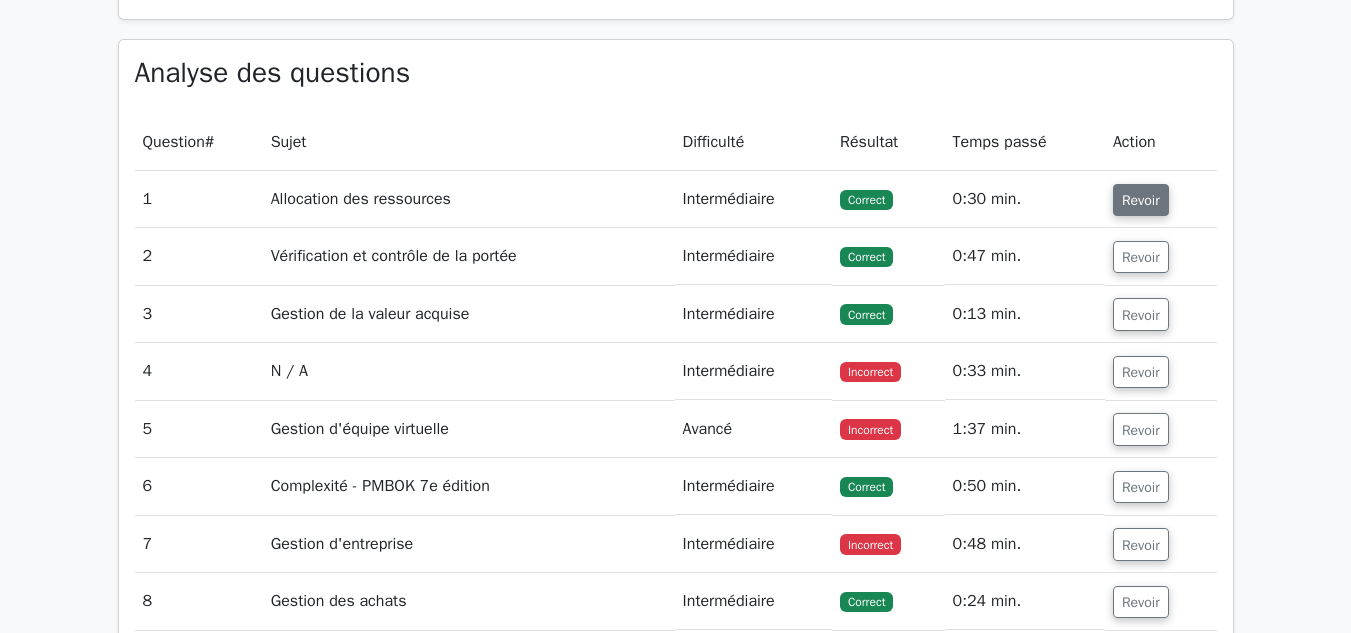 click on "Revoir" at bounding box center [1141, 200] 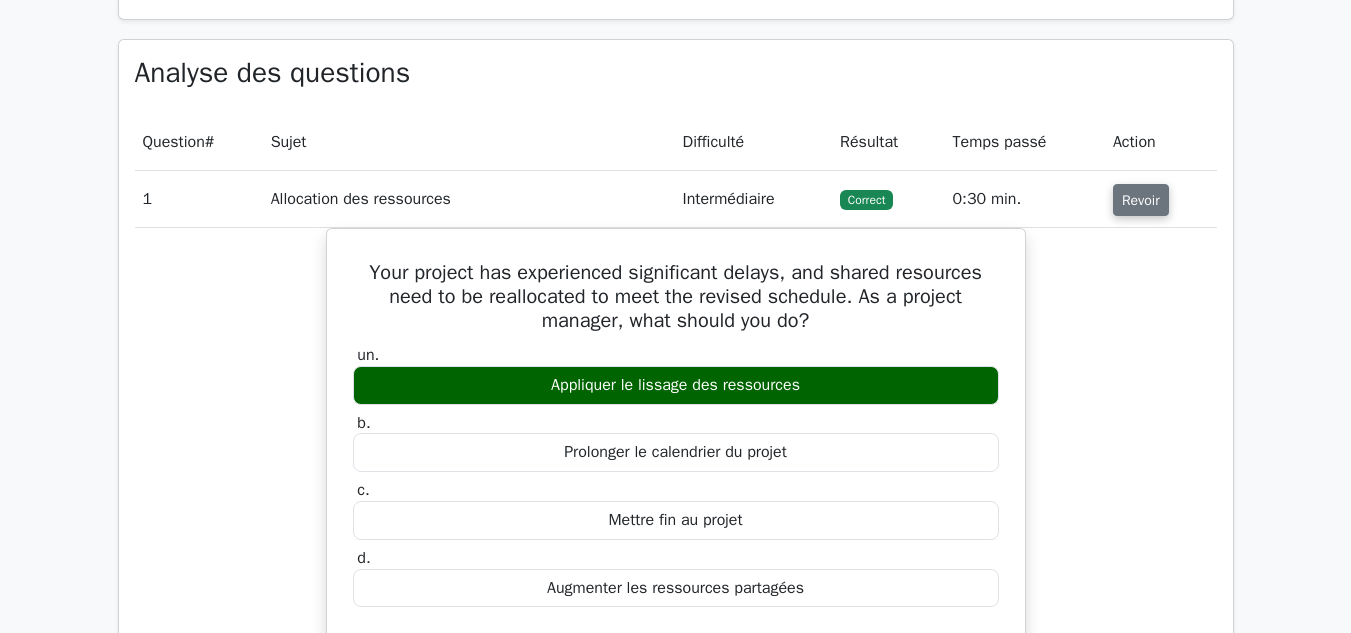 click on "Revoir" at bounding box center [1141, 200] 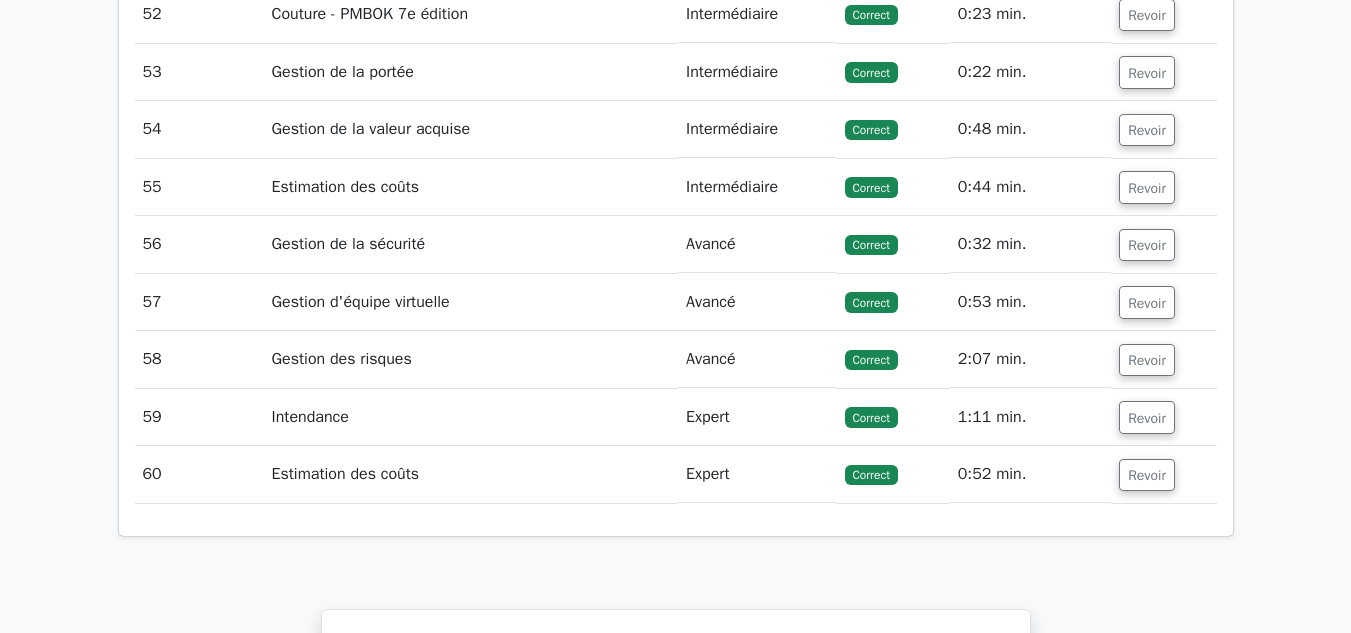 scroll, scrollTop: 5728, scrollLeft: 0, axis: vertical 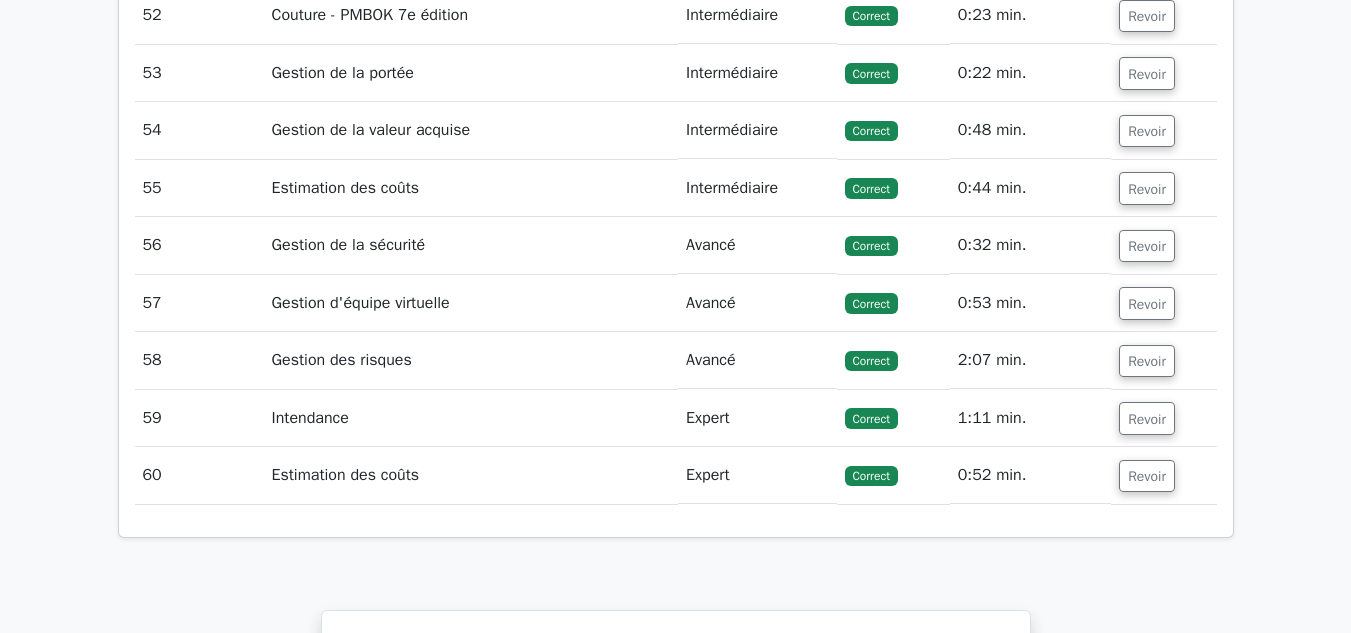 click on "Passez à Premium
Programme de préparation professionnelle à la gestion de projet ([ANNÉE])
Gagnez [NOMBRE] PDU nécessaires à votre certification PMP
[NOMBRE] questions pratiques de gestion de projet professionnelle de niveau supérieur.
Maîtrise accélérée : plongez en profondeur dans des sujets critiques pour accélérer votre maîtrise.
Débloquez une préparation PMP sans effort : [NOMBRE] examens complets.
Bonus : tous les cours
[NOMBRE]" at bounding box center [675, -2172] 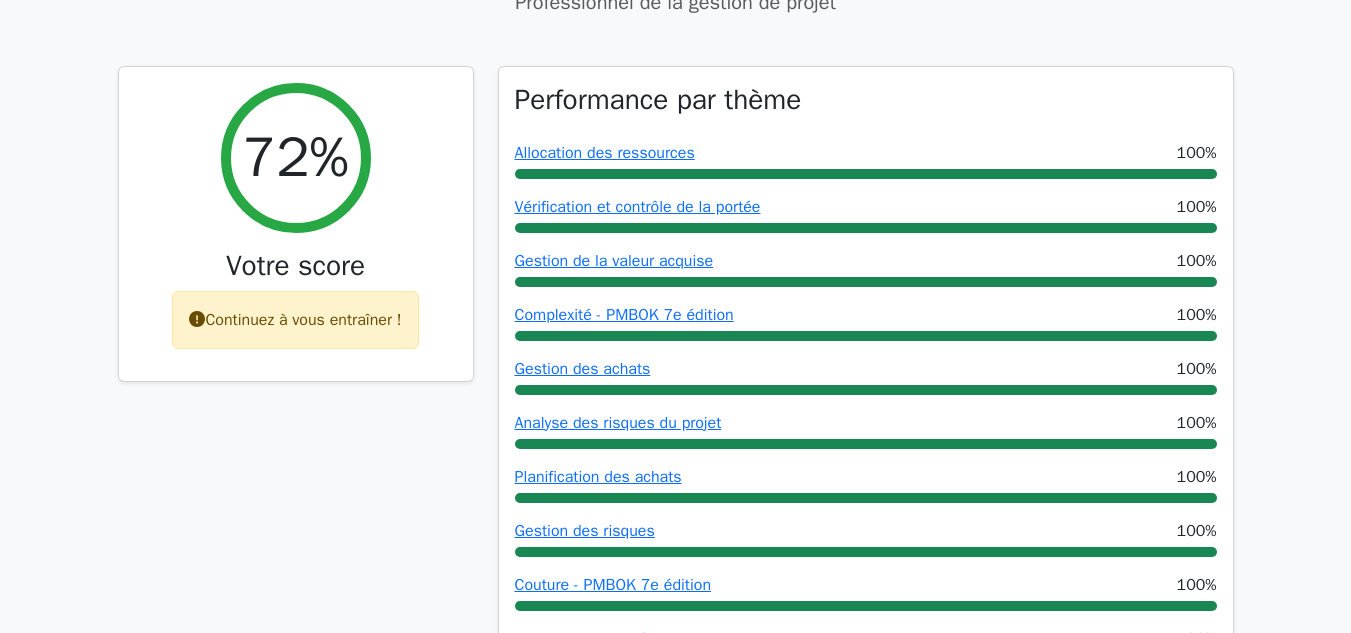 scroll, scrollTop: 804, scrollLeft: 0, axis: vertical 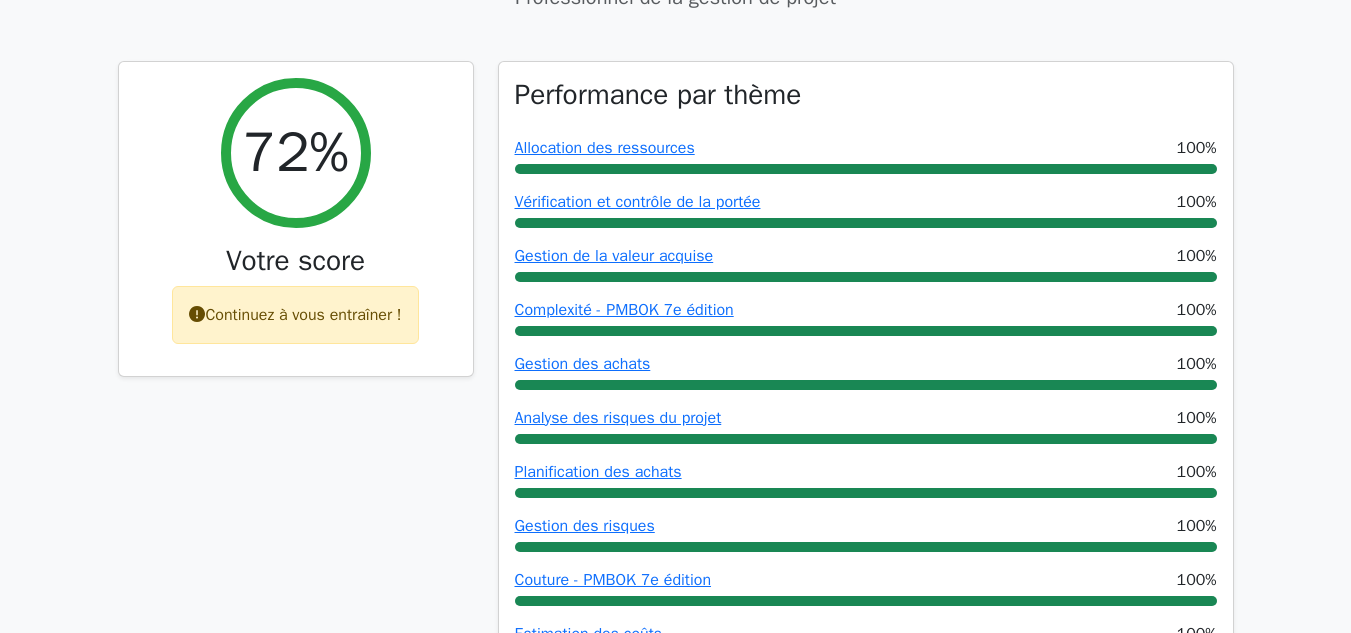 click on "Passez à Premium
Programme de préparation professionnelle à la gestion de projet ([ANNÉE])
Gagnez [NOMBRE] PDU nécessaires à votre certification PMP
[NOMBRE] questions pratiques de gestion de projet professionnelle de niveau supérieur.
Maîtrise accélérée : plongez en profondeur dans des sujets critiques pour accélérer votre maîtrise.
Débloquez une préparation PMP sans effort : [NOMBRE] examens complets.
Bonus : tous les cours
[NOMBRE]" at bounding box center [675, 2752] 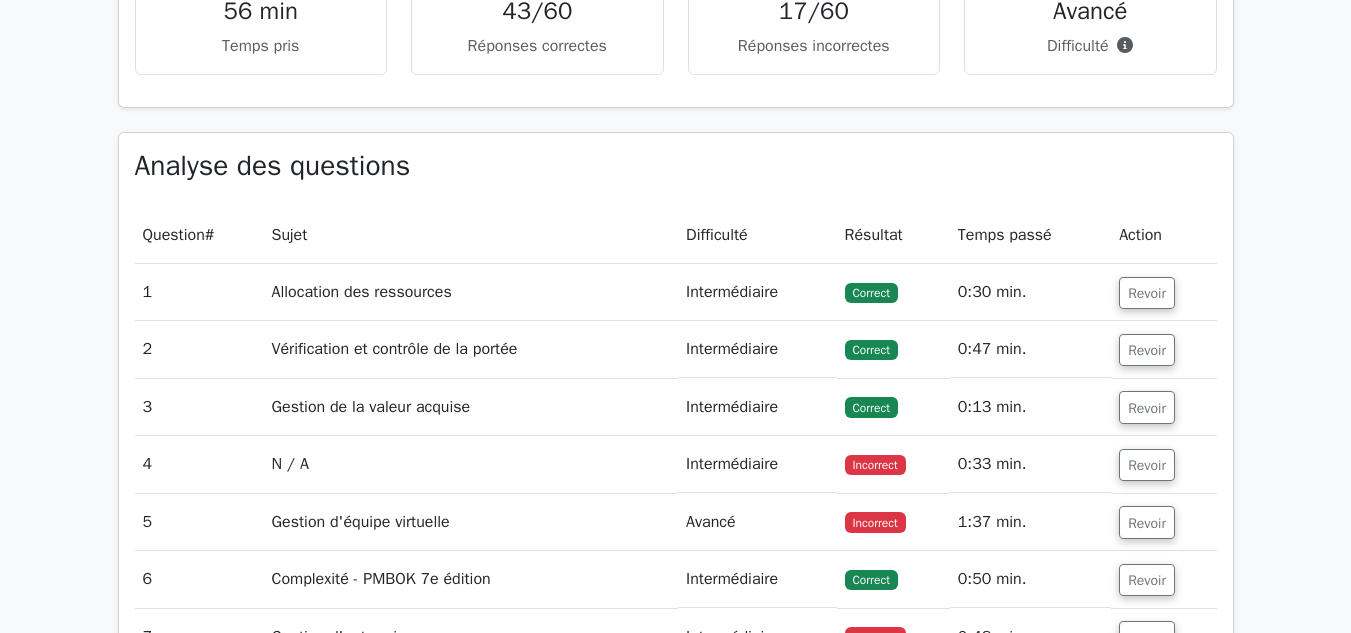 scroll, scrollTop: 2523, scrollLeft: 0, axis: vertical 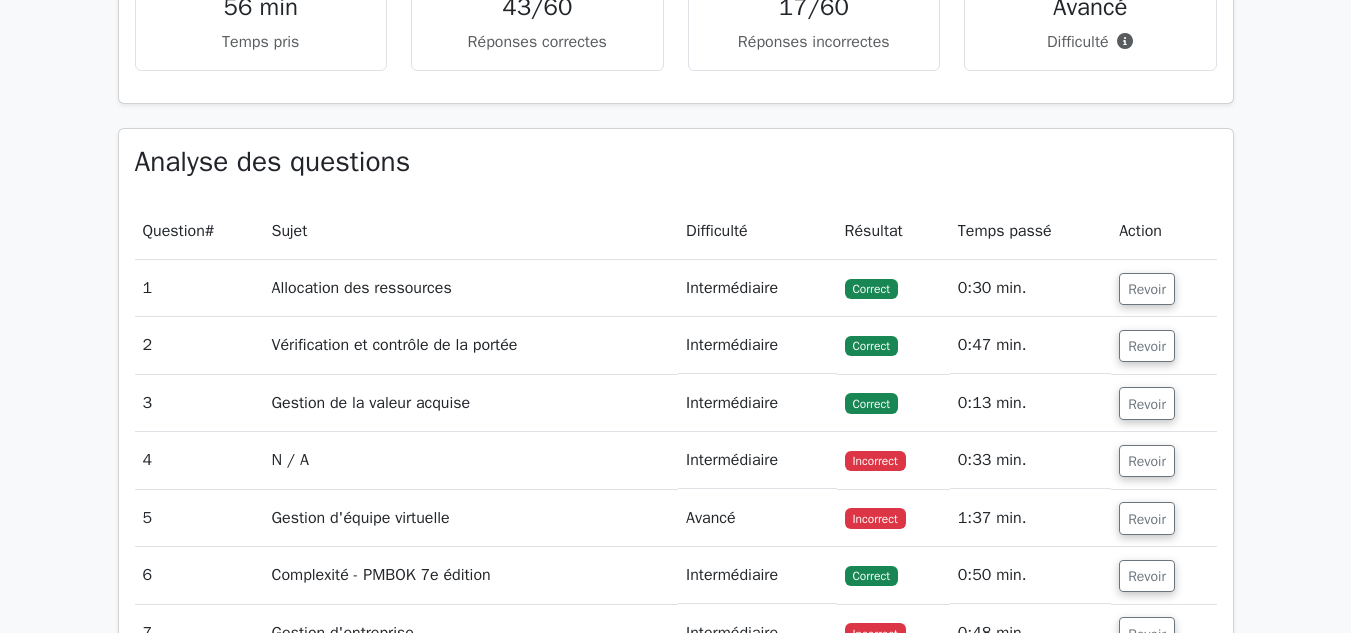 click on "Passez à Premium
Programme de préparation professionnelle à la gestion de projet ([ANNÉE])
Gagnez [NOMBRE] PDU nécessaires à votre certification PMP
[NOMBRE] questions pratiques de gestion de projet professionnelle de niveau supérieur.
Maîtrise accélérée : plongez en profondeur dans des sujets critiques pour accélérer votre maîtrise.
Débloquez une préparation PMP sans effort : [NOMBRE] examens complets.
Bonus : tous les cours
[NOMBRE]" at bounding box center (675, 1033) 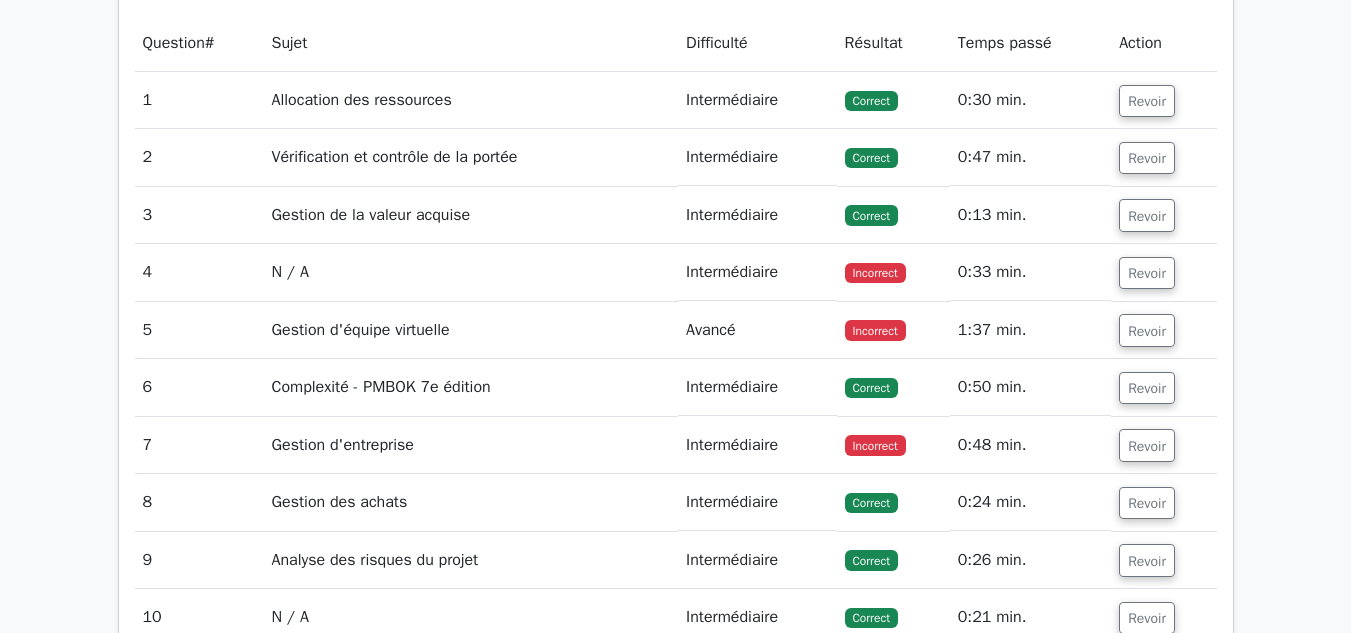 scroll, scrollTop: 2713, scrollLeft: 0, axis: vertical 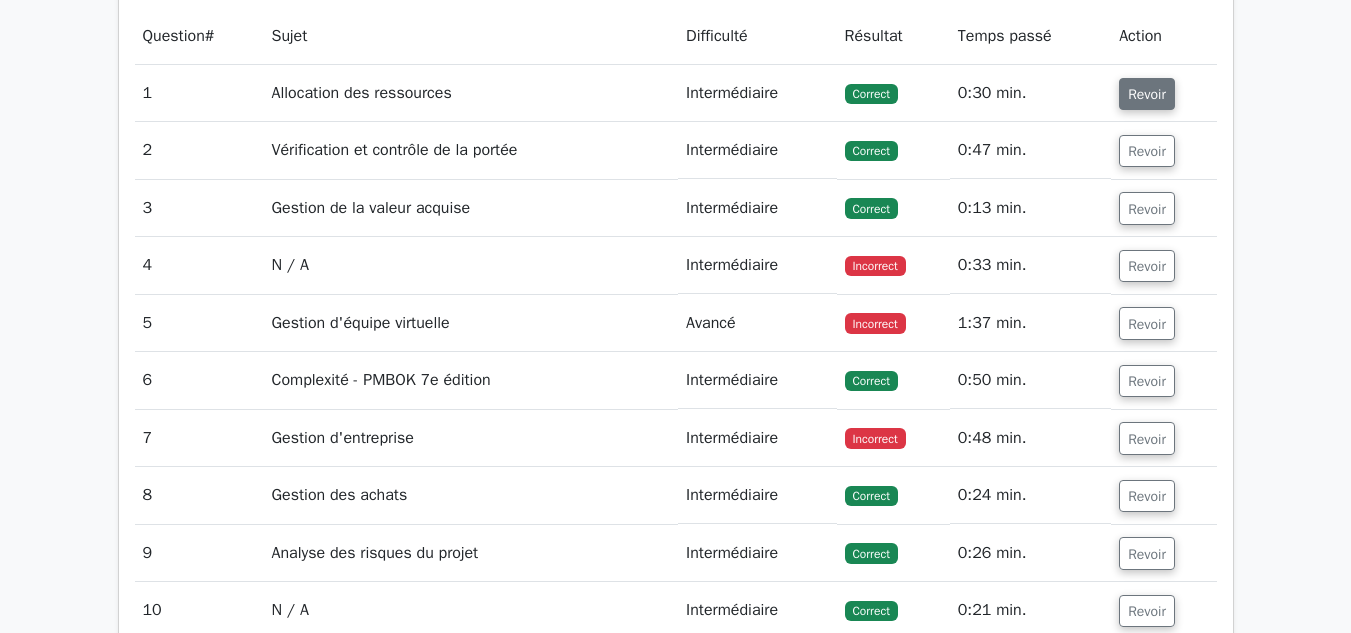 click on "Revoir" at bounding box center (1147, 94) 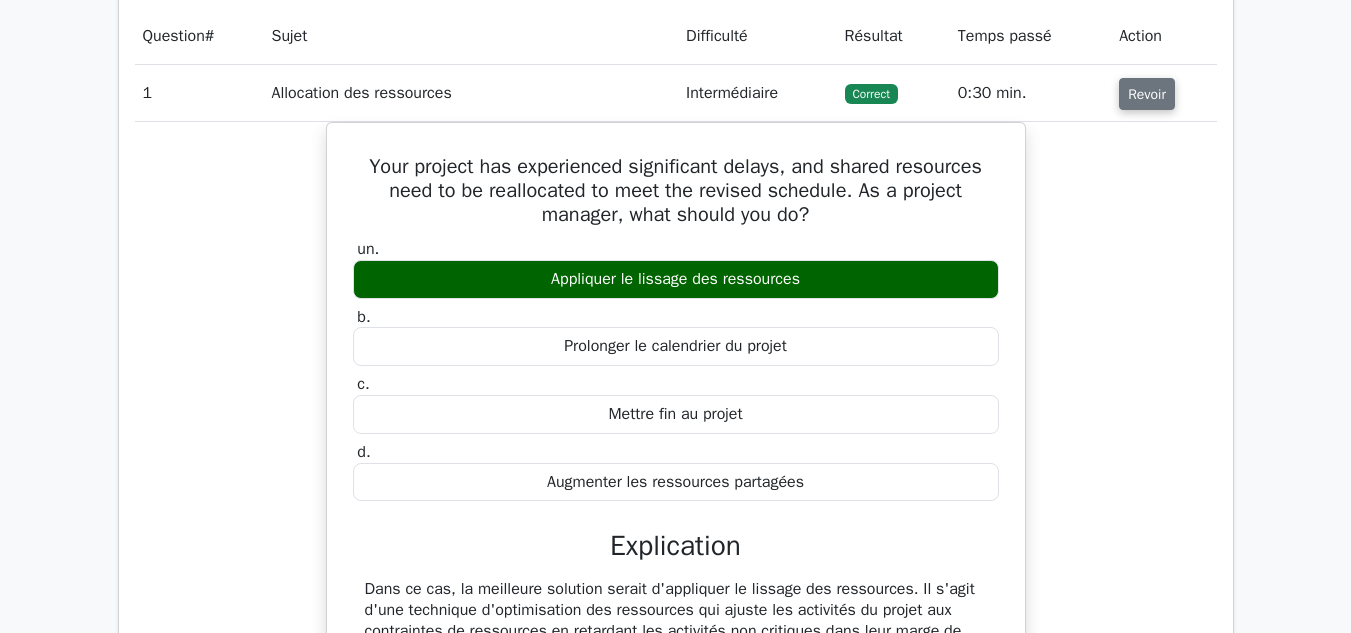 click on "Revoir" at bounding box center [1147, 94] 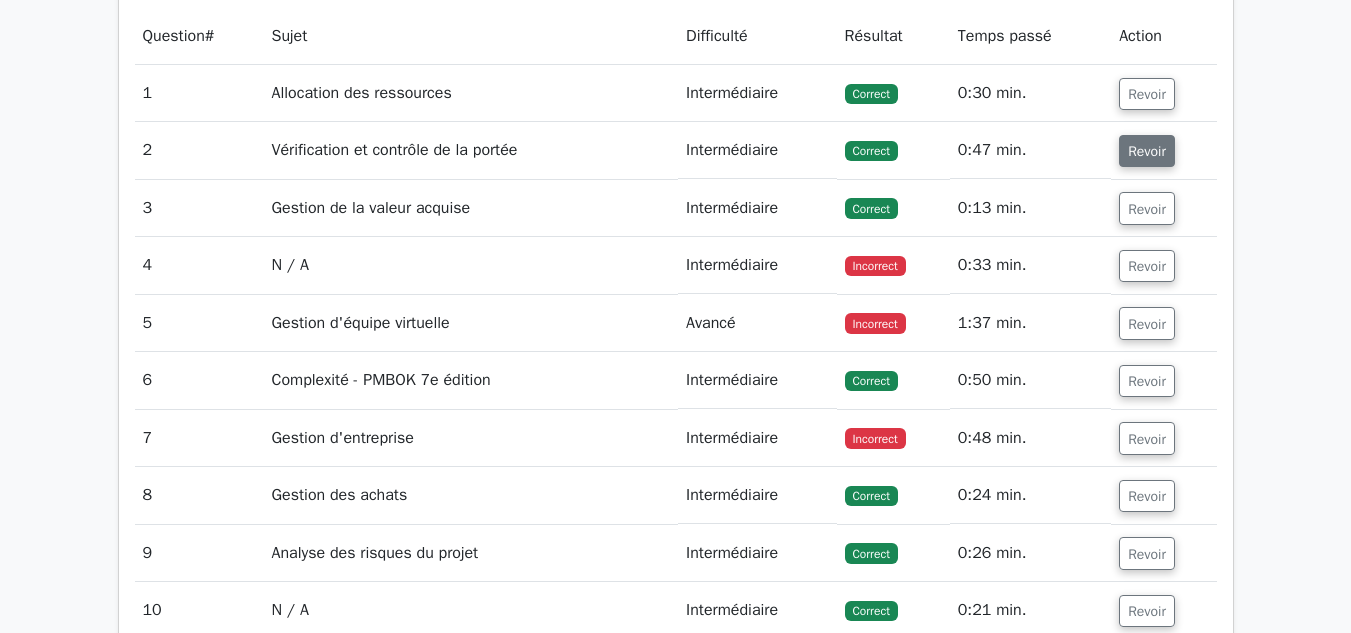 click on "Revoir" at bounding box center [1147, 151] 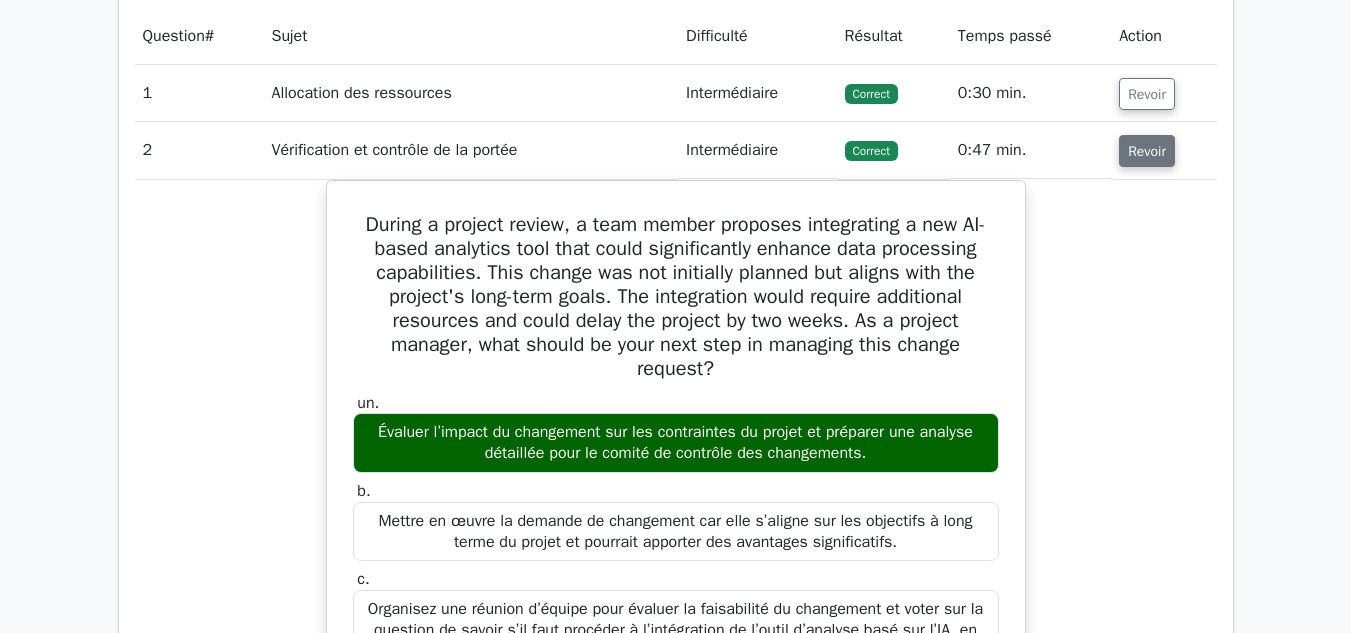 click on "Revoir" at bounding box center (1147, 151) 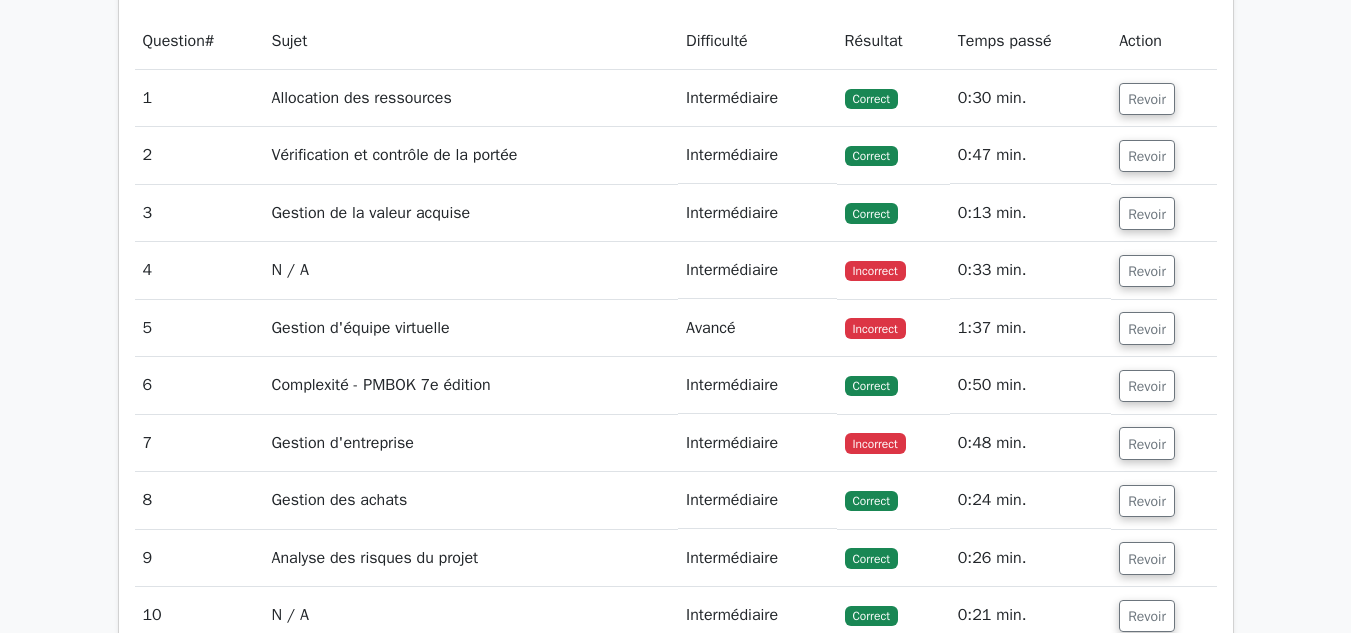 click on "Passez à Premium
Programme de préparation professionnelle à la gestion de projet ([ANNÉE])
Gagnez [NOMBRE] PDU nécessaires à votre certification PMP
[NOMBRE] questions pratiques de gestion de projet professionnelle de niveau supérieur.
Maîtrise accélérée : plongez en profondeur dans des sujets critiques pour accélérer votre maîtrise.
Débloquez une préparation PMP sans effort : [NOMBRE] examens complets.
Bonus : tous les cours
[NOMBRE]" at bounding box center [675, 843] 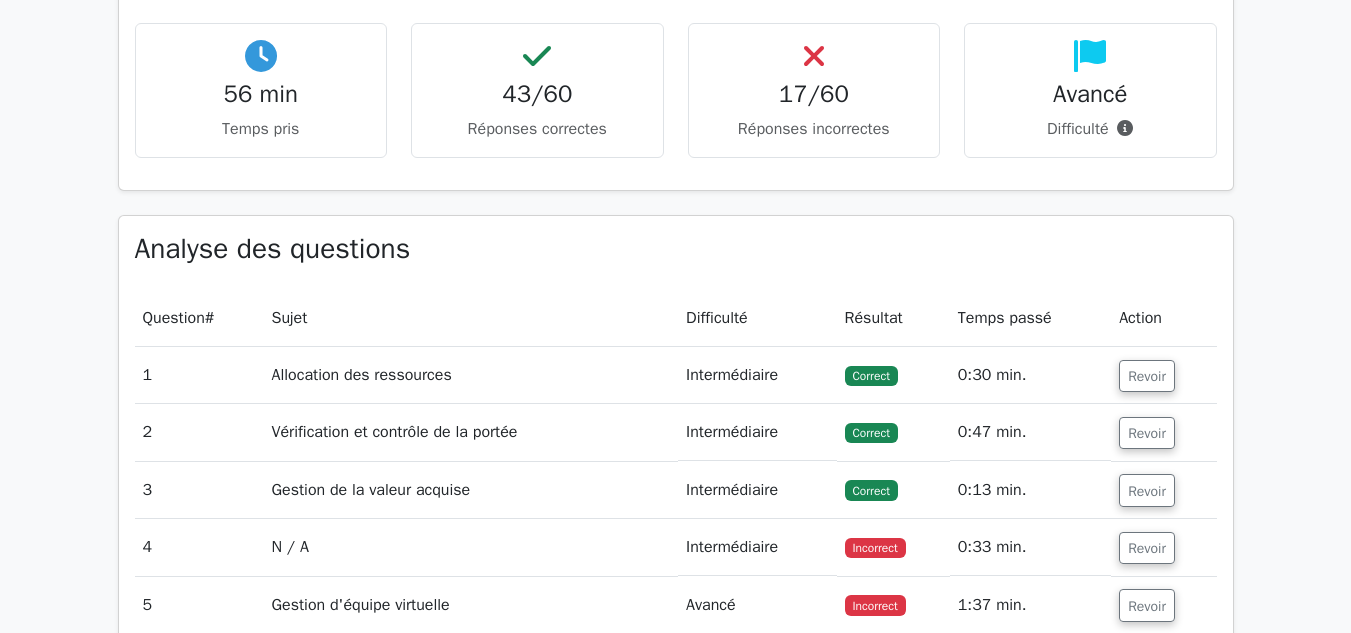 scroll, scrollTop: 2695, scrollLeft: 0, axis: vertical 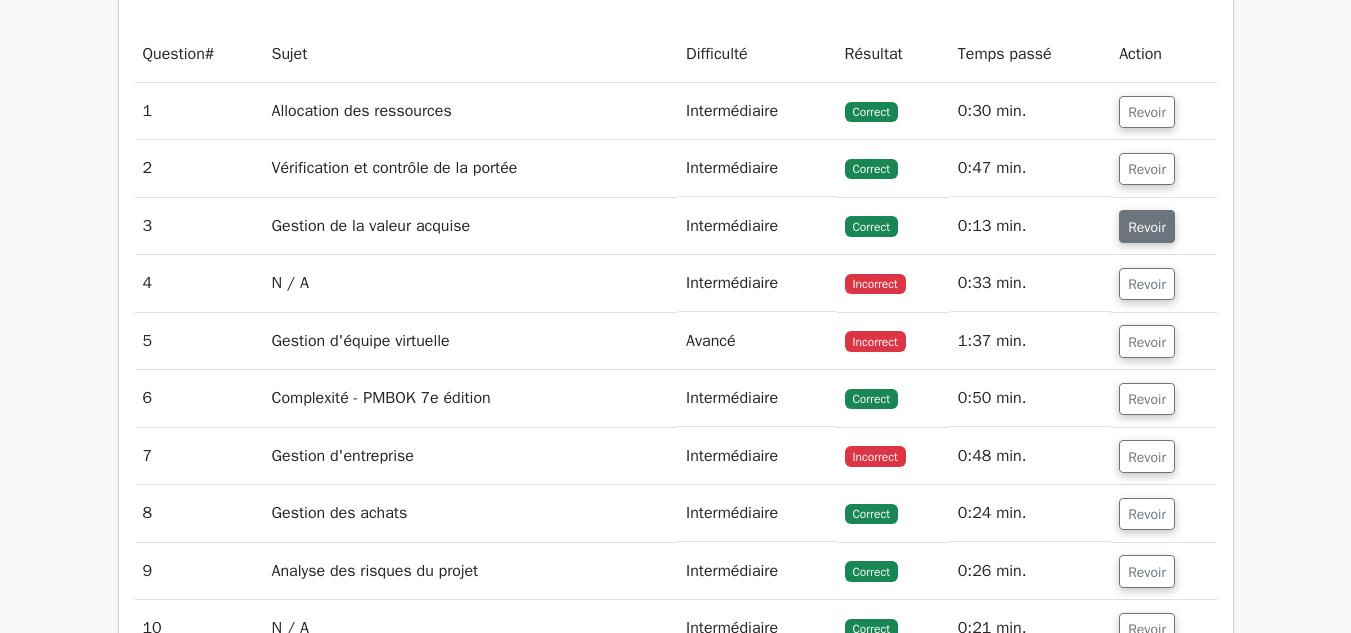 click on "Revoir" at bounding box center (1147, 227) 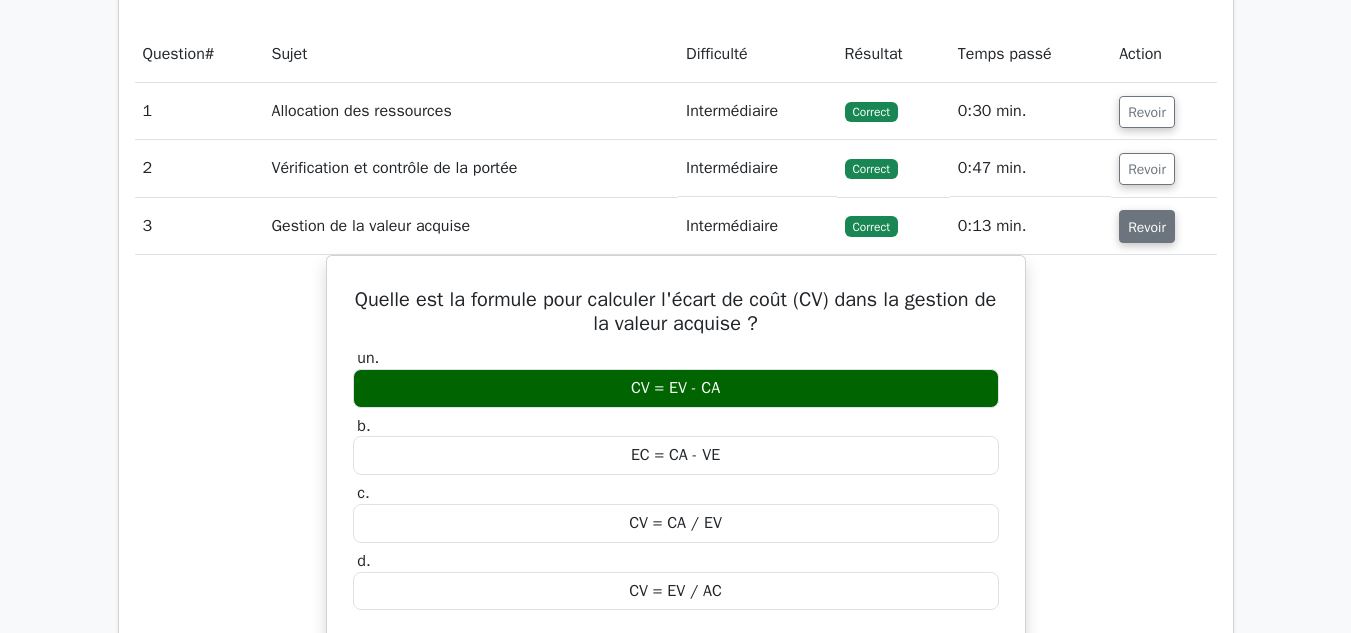 click on "Revoir" at bounding box center (1147, 227) 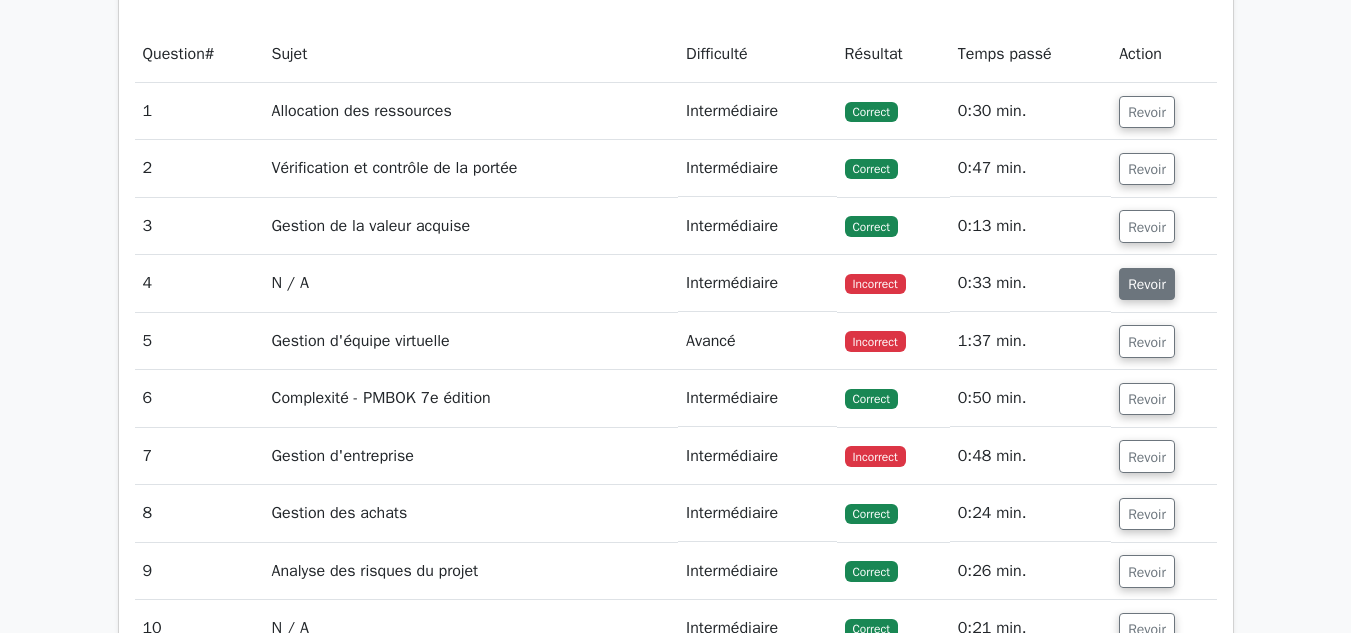 click on "Revoir" at bounding box center [1147, 284] 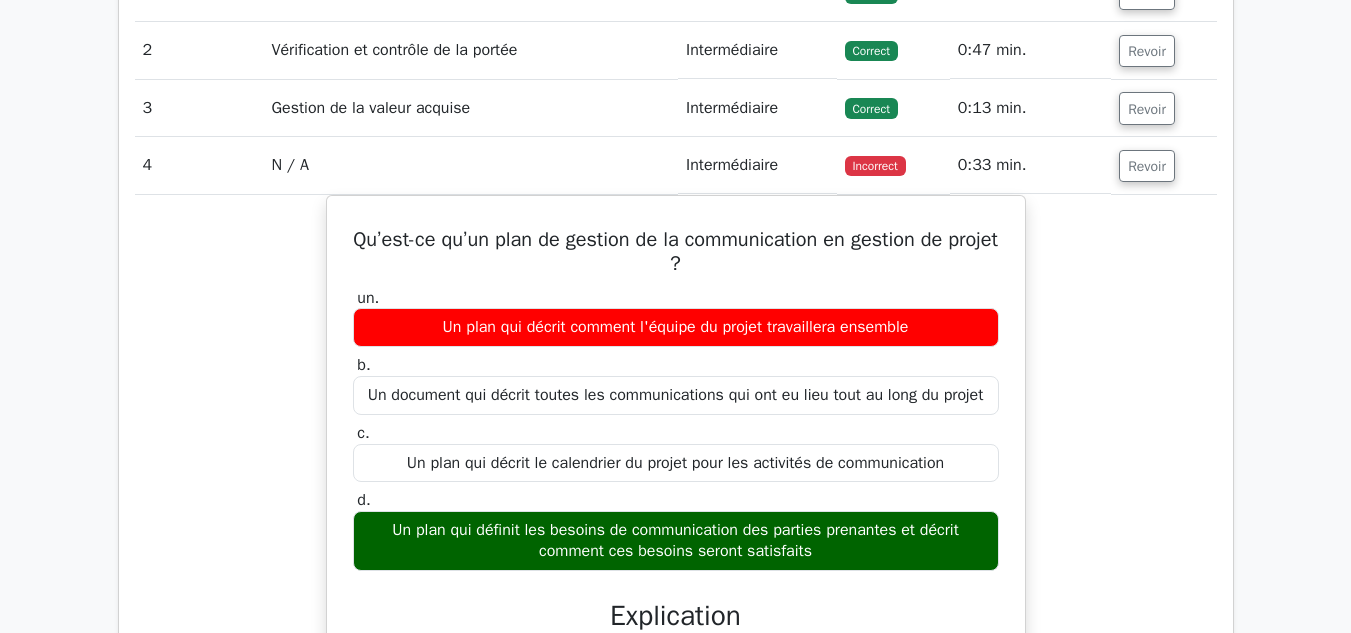 scroll, scrollTop: 2836, scrollLeft: 0, axis: vertical 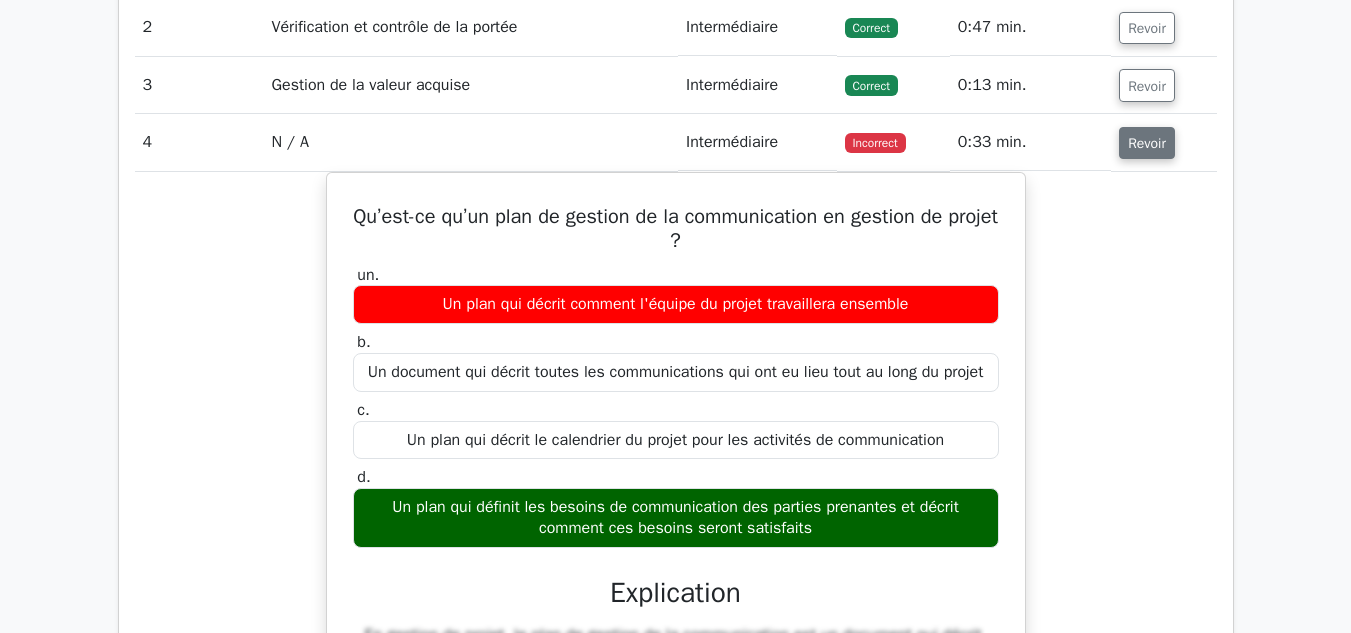 click on "Revoir" at bounding box center (1147, 143) 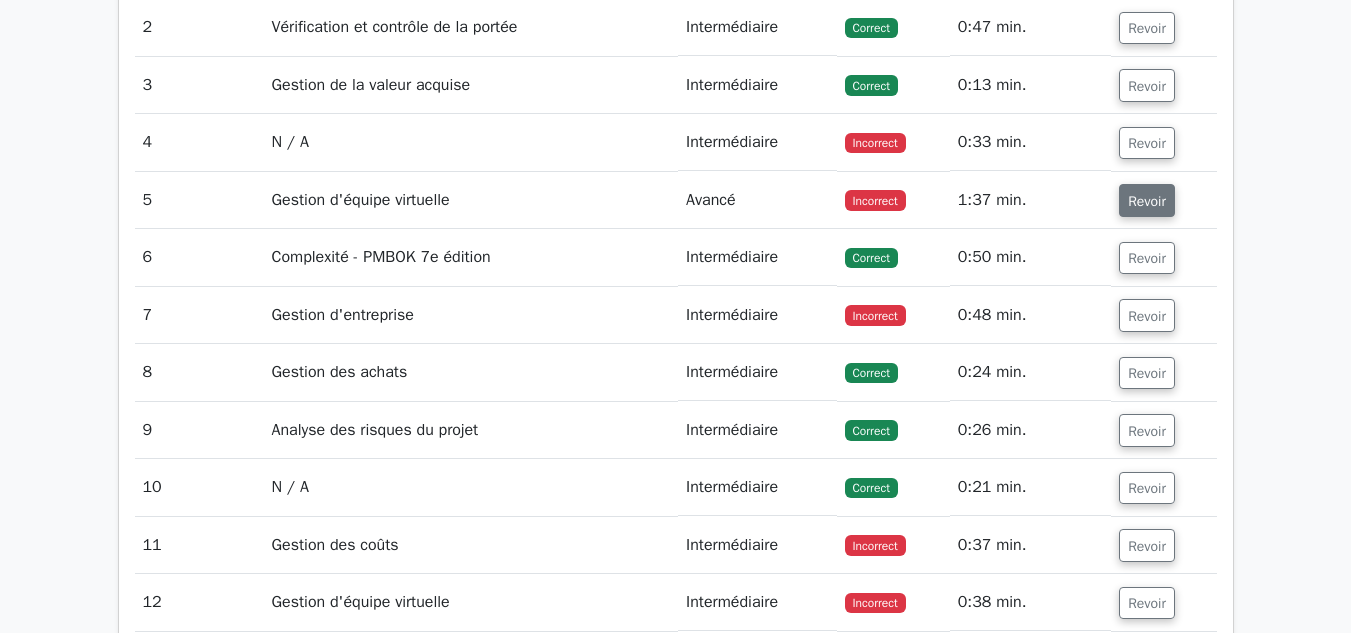 click on "Revoir" at bounding box center [1147, 201] 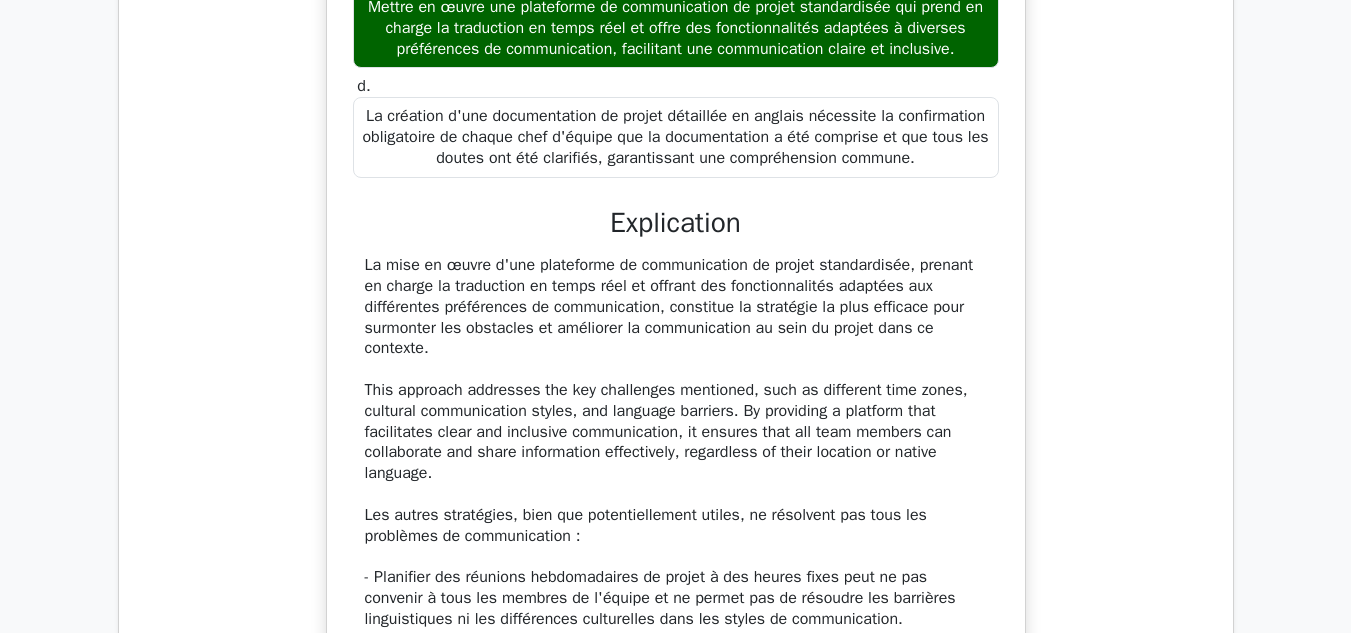 scroll, scrollTop: 3724, scrollLeft: 0, axis: vertical 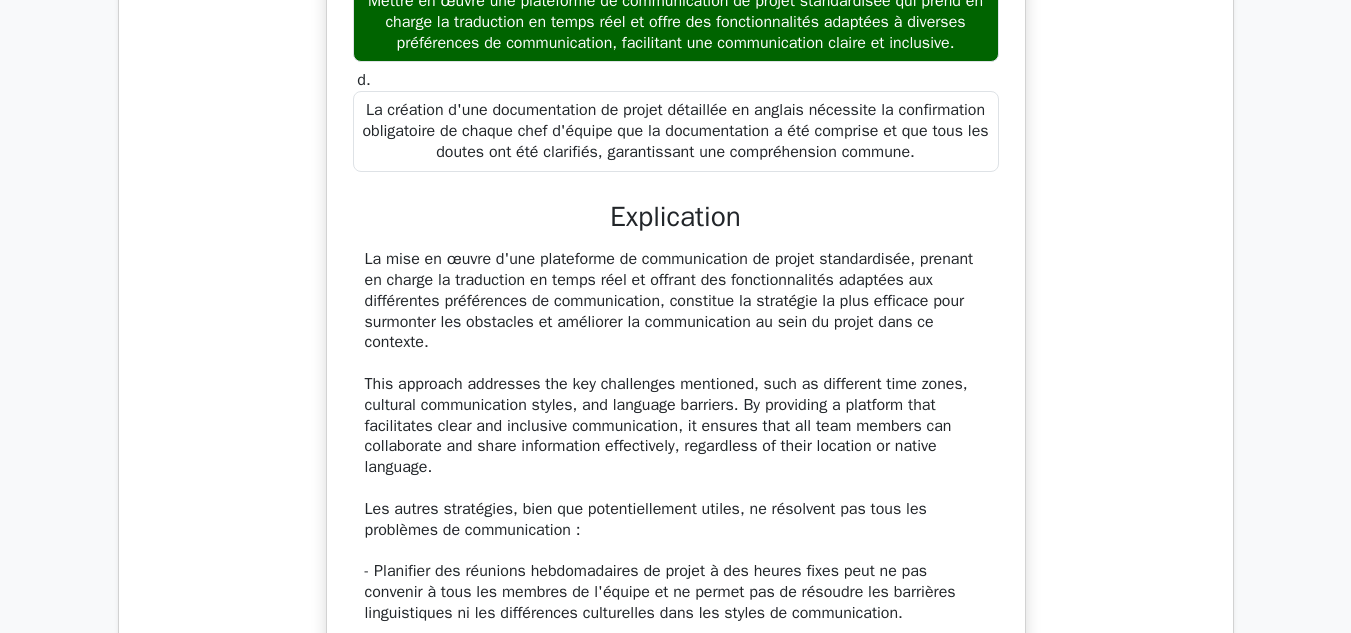 click on "un.
Planifiez des réunions hebdomadaires à l'échelle du projet à une heure fixe qui change tous les mois pour s'adapter aux différents fuseaux horaires, en veillant à ce que toutes les équipes aient les mêmes chances de participer pendant leurs heures ouvrables locales.
b.
c. d." at bounding box center (676, 139) 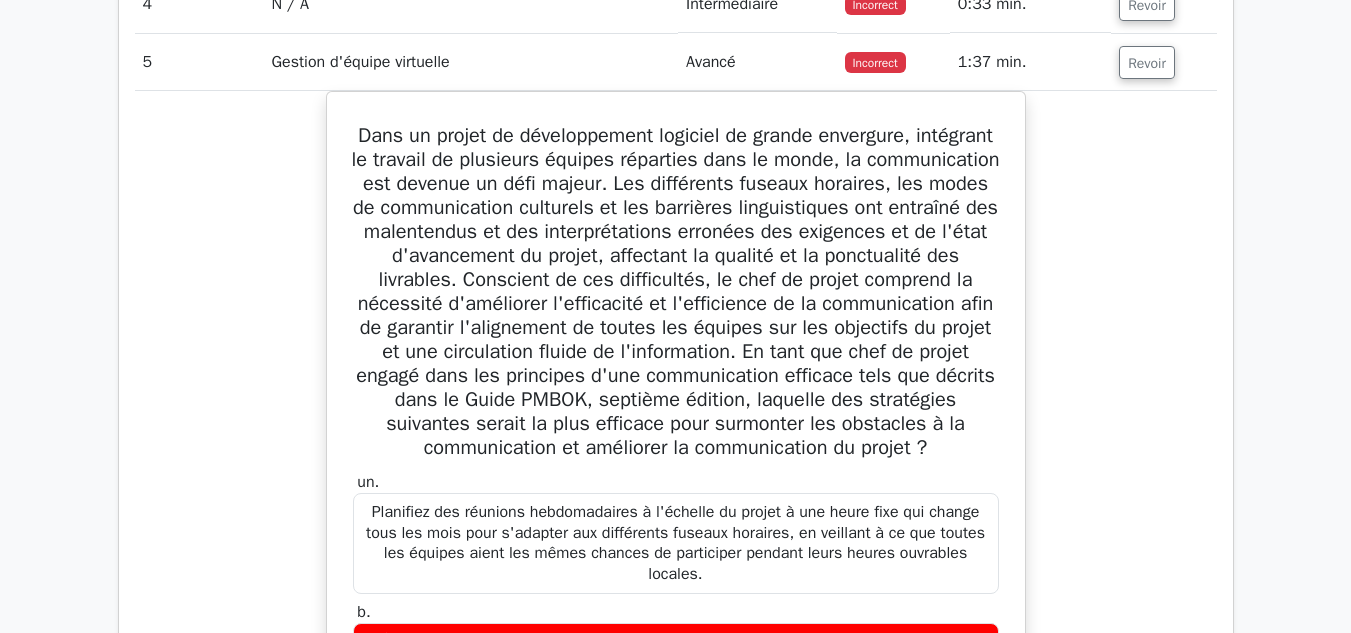 scroll, scrollTop: 2948, scrollLeft: 0, axis: vertical 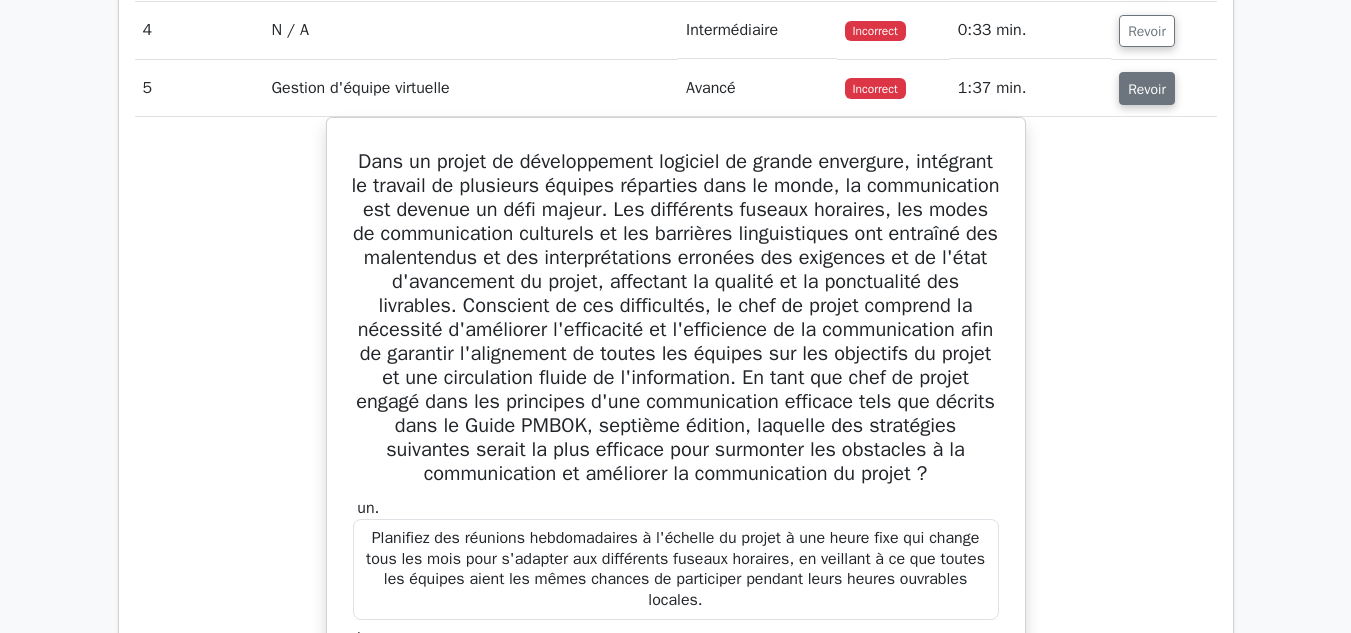 click on "Revoir" at bounding box center (1147, 89) 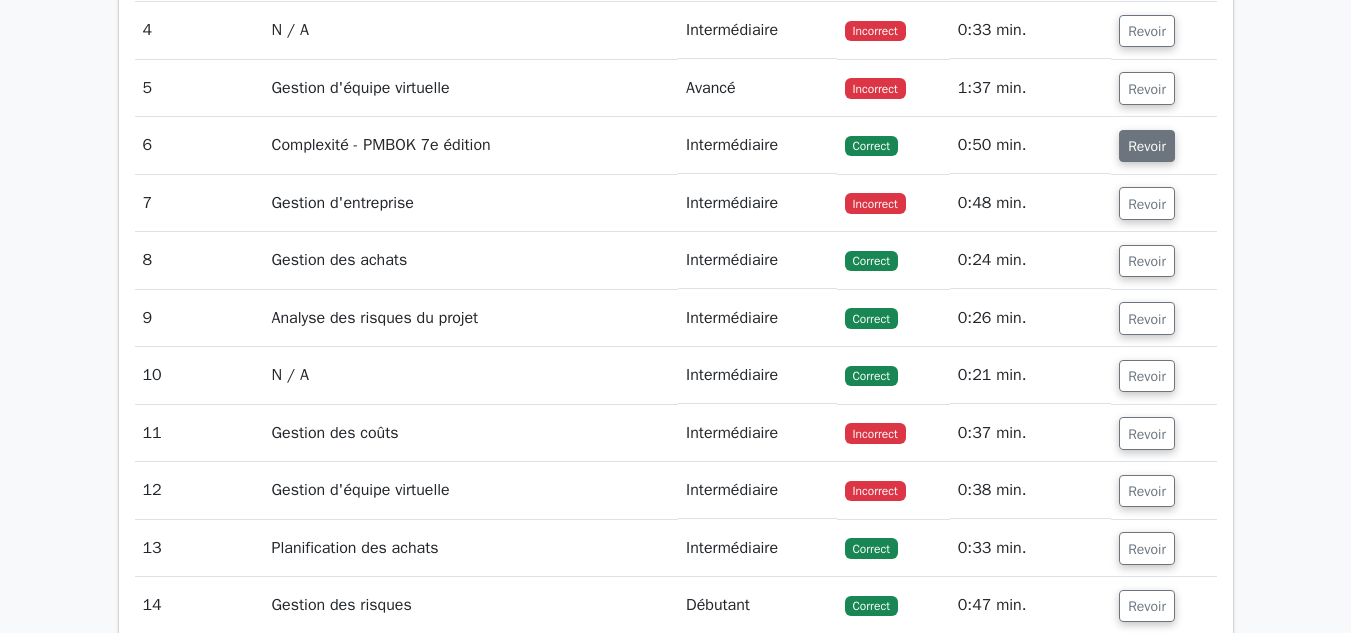 click on "Revoir" at bounding box center [1147, 146] 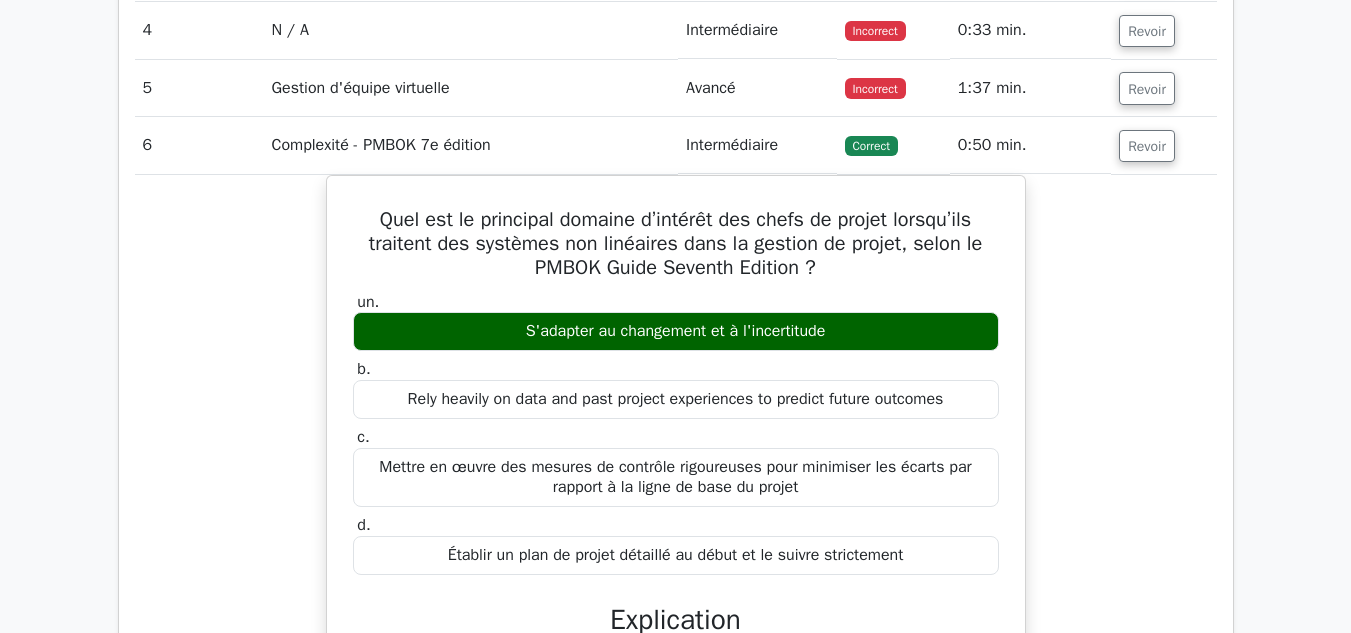 click on "Quel est le principal domaine d’intérêt des chefs de projet lorsqu’ils traitent des systèmes non linéaires dans la gestion de projet, selon le PMBOK Guide Seventh Edition ?
un.
S'adapter au changement et à l'incertitude
b.
c. d." at bounding box center (676, 685) 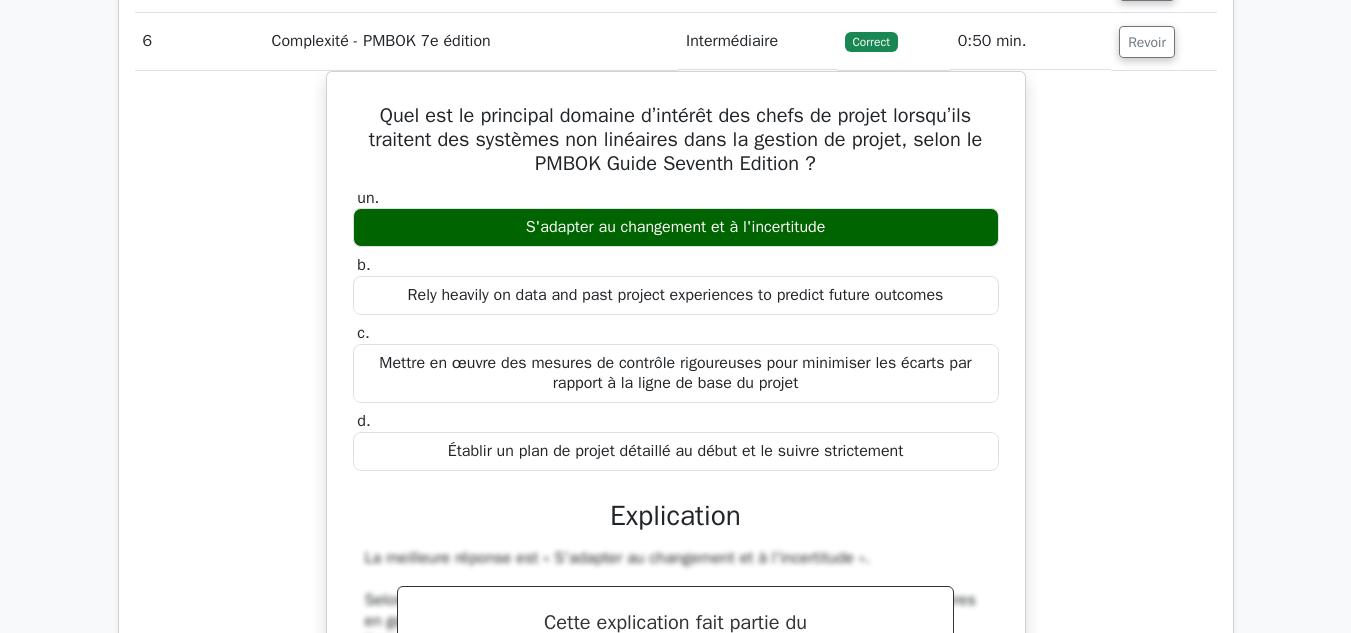 scroll, scrollTop: 3053, scrollLeft: 0, axis: vertical 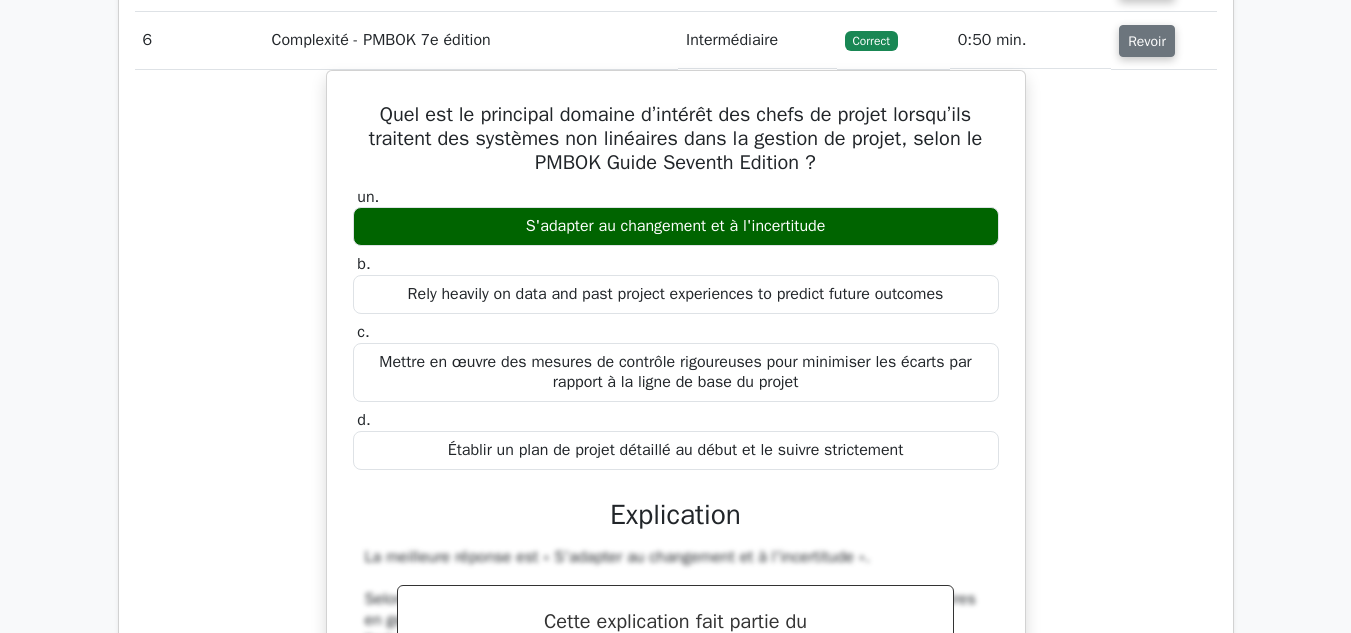 click on "Revoir" at bounding box center [1147, 41] 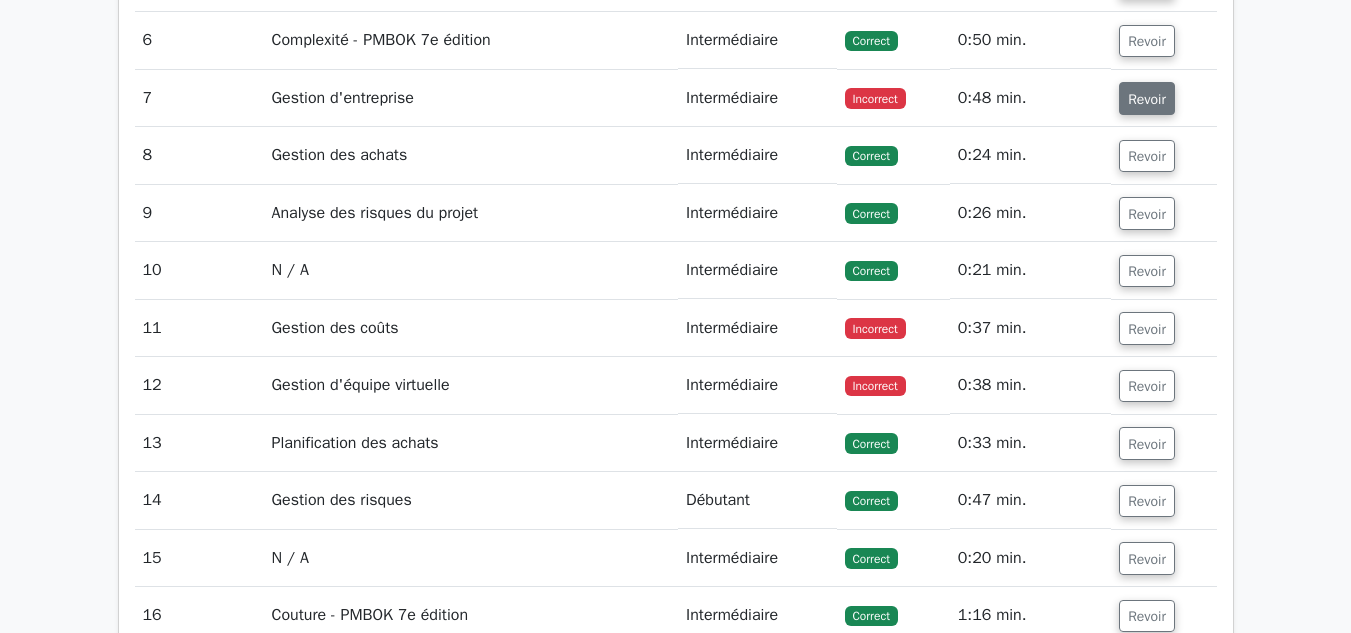 click on "Revoir" at bounding box center [1147, 99] 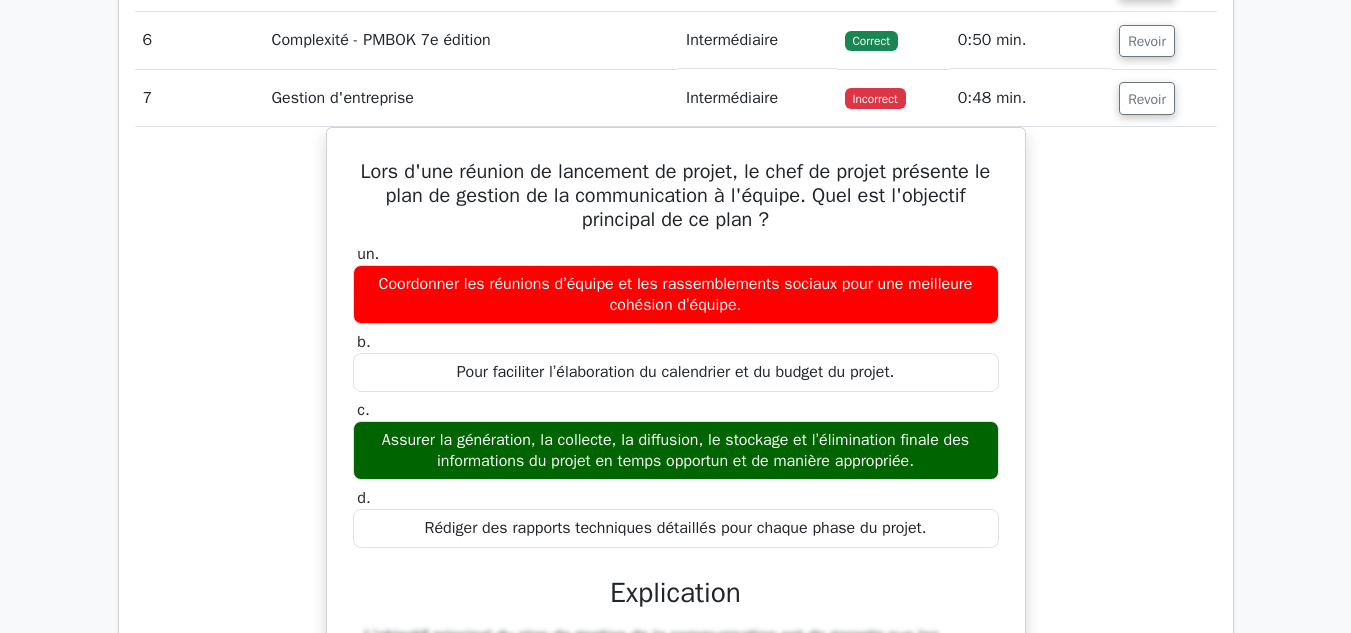 click on "Lors d'une réunion de lancement de projet, le chef de projet présente le plan de gestion de la communication à l'équipe. Quel est l'objectif principal de ce plan ?
un.
Coordonner les réunions d’équipe et les rassemblements sociaux pour une meilleure cohésion d’équipe.
b.
c. d." at bounding box center (676, 541) 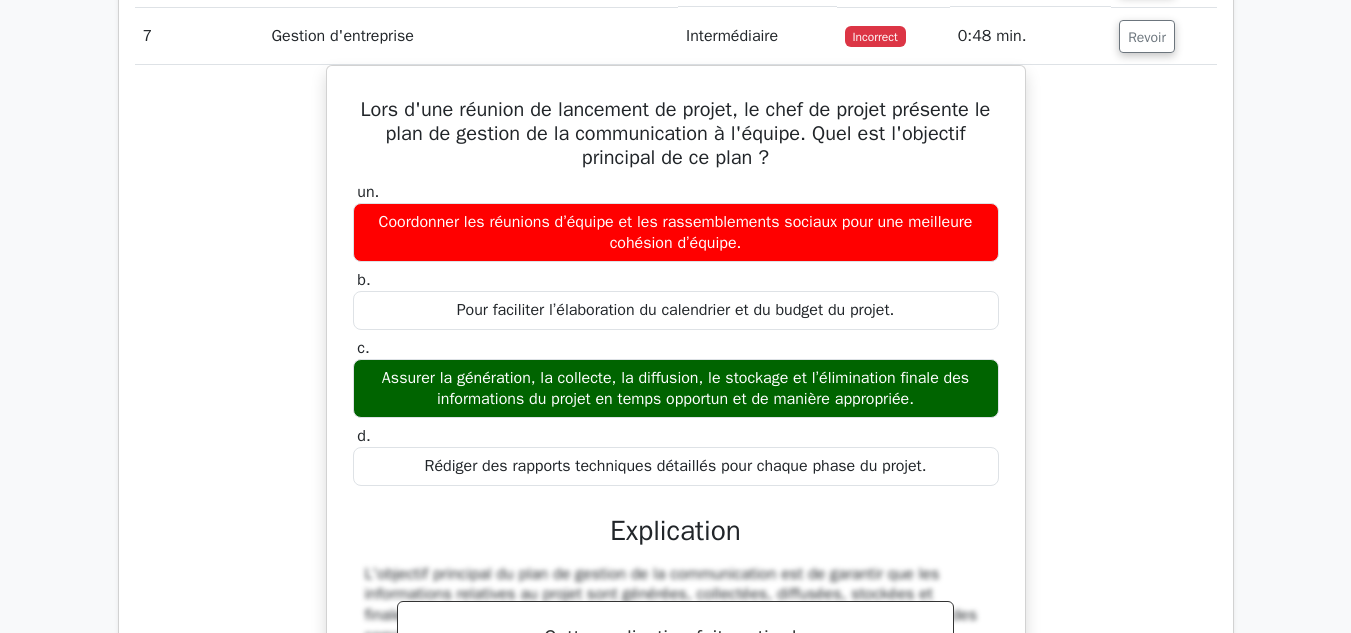 scroll, scrollTop: 3116, scrollLeft: 0, axis: vertical 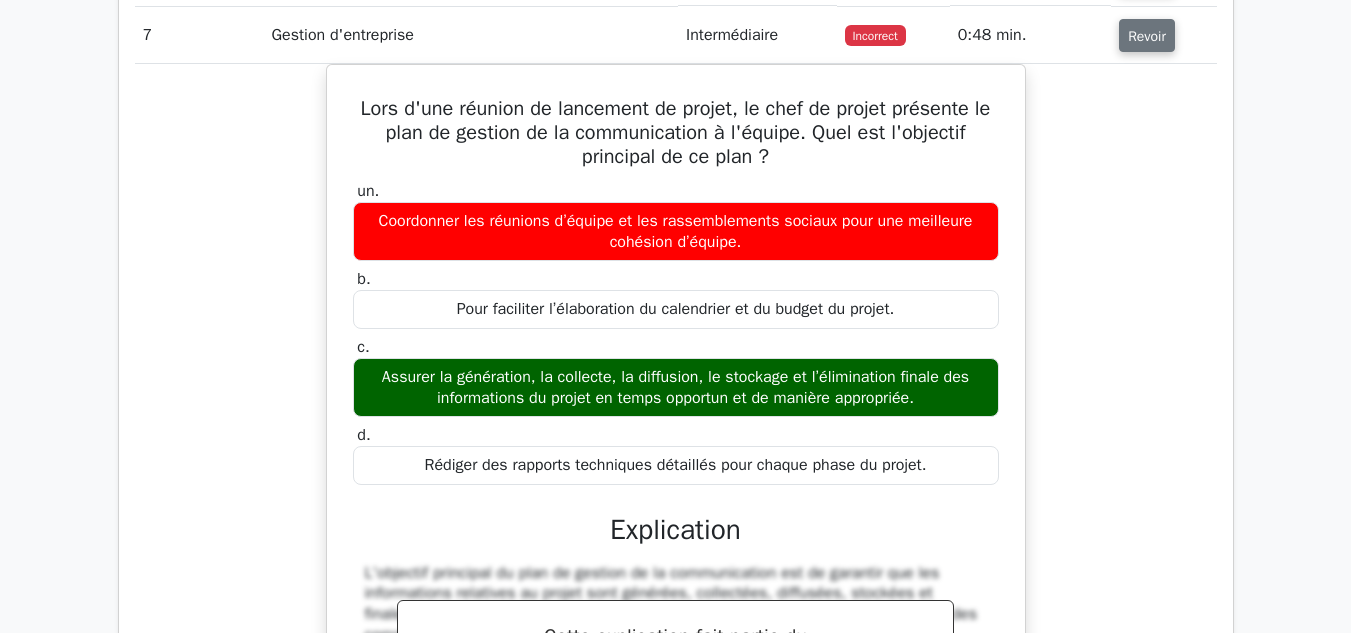 click on "Revoir" at bounding box center (1147, 36) 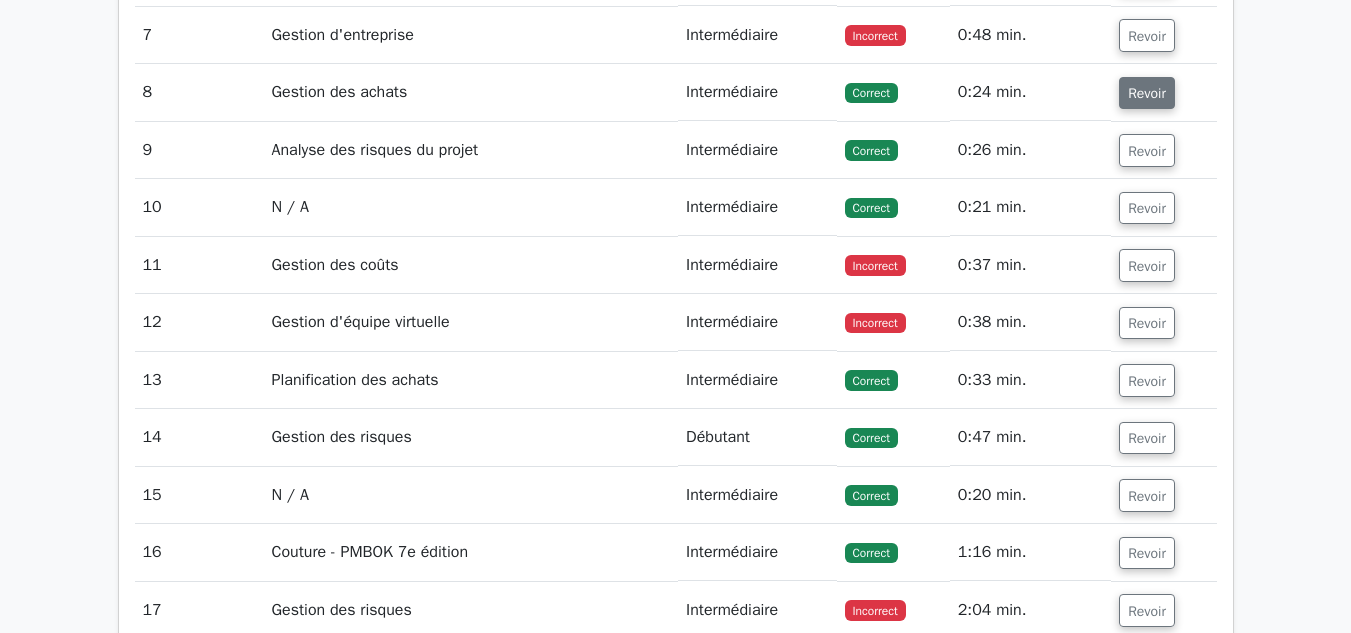 click on "Revoir" at bounding box center [1147, 93] 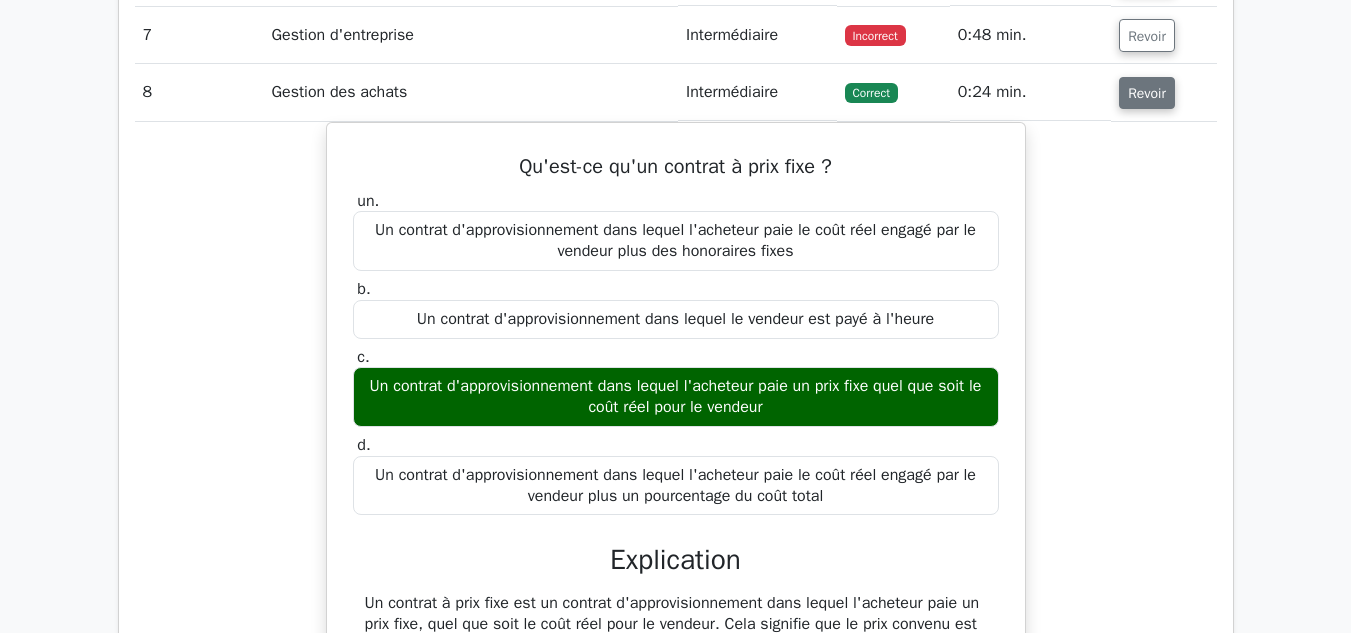 click on "Revoir" at bounding box center (1147, 93) 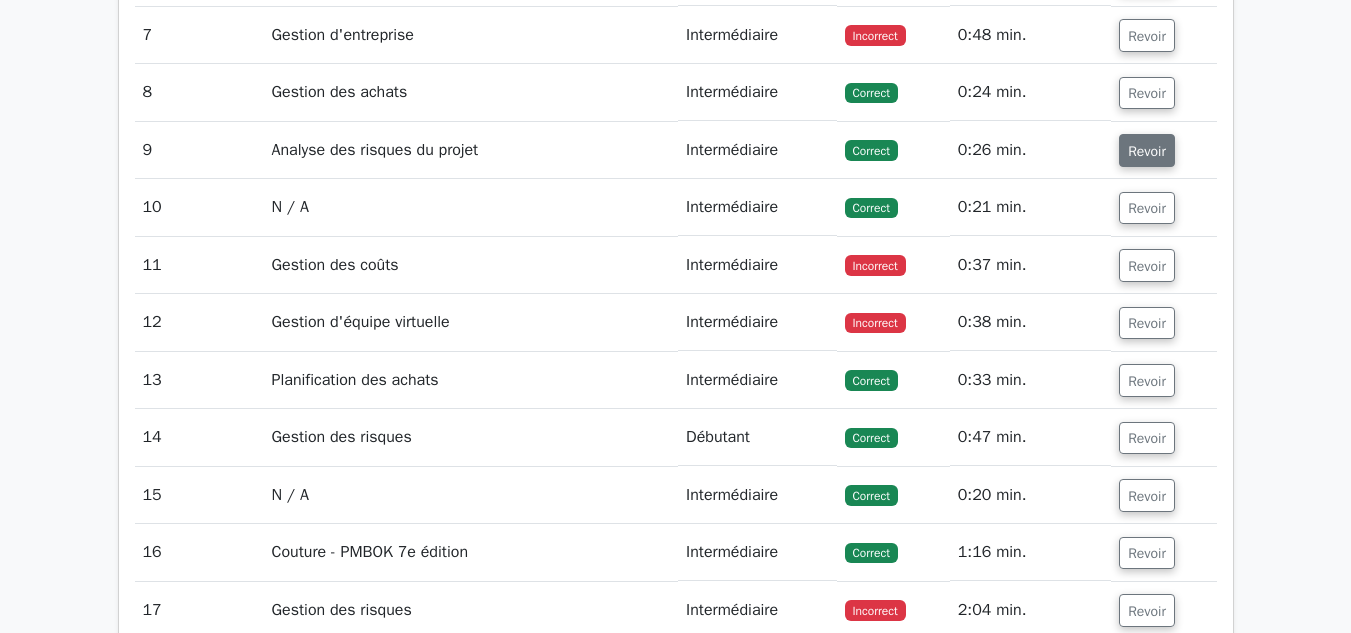 click on "Revoir" at bounding box center (1147, 151) 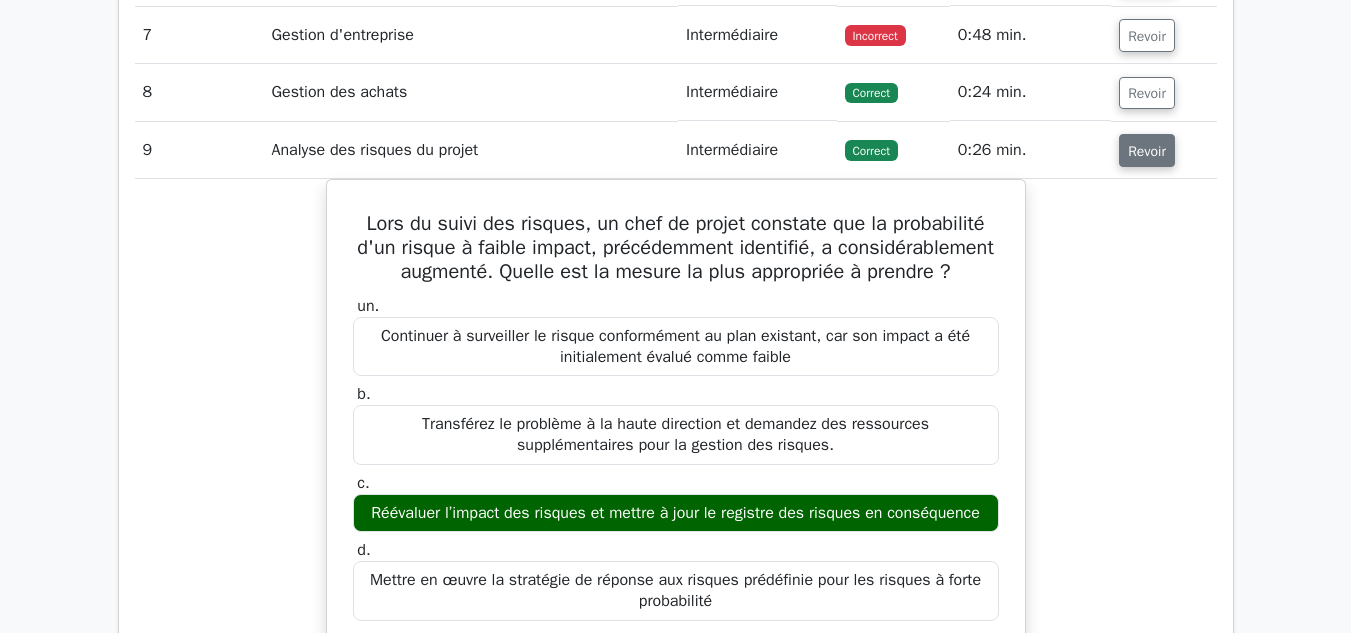 click on "Revoir" at bounding box center (1147, 151) 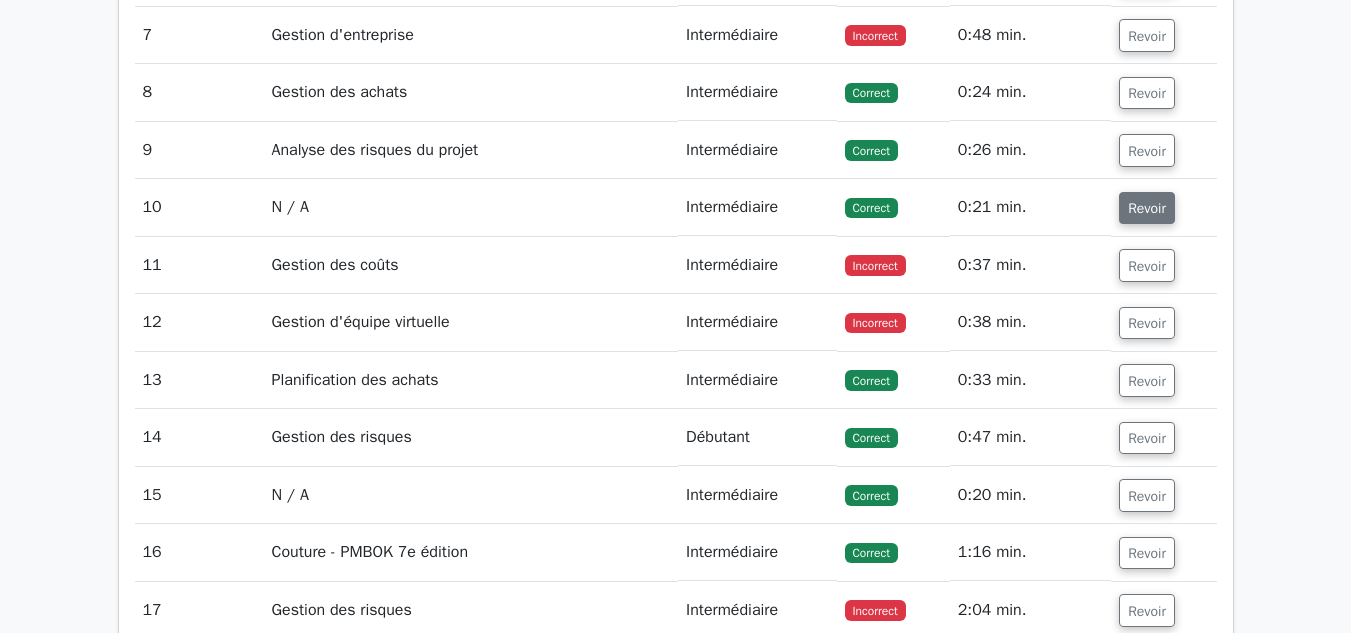 click on "Revoir" at bounding box center (1147, 207) 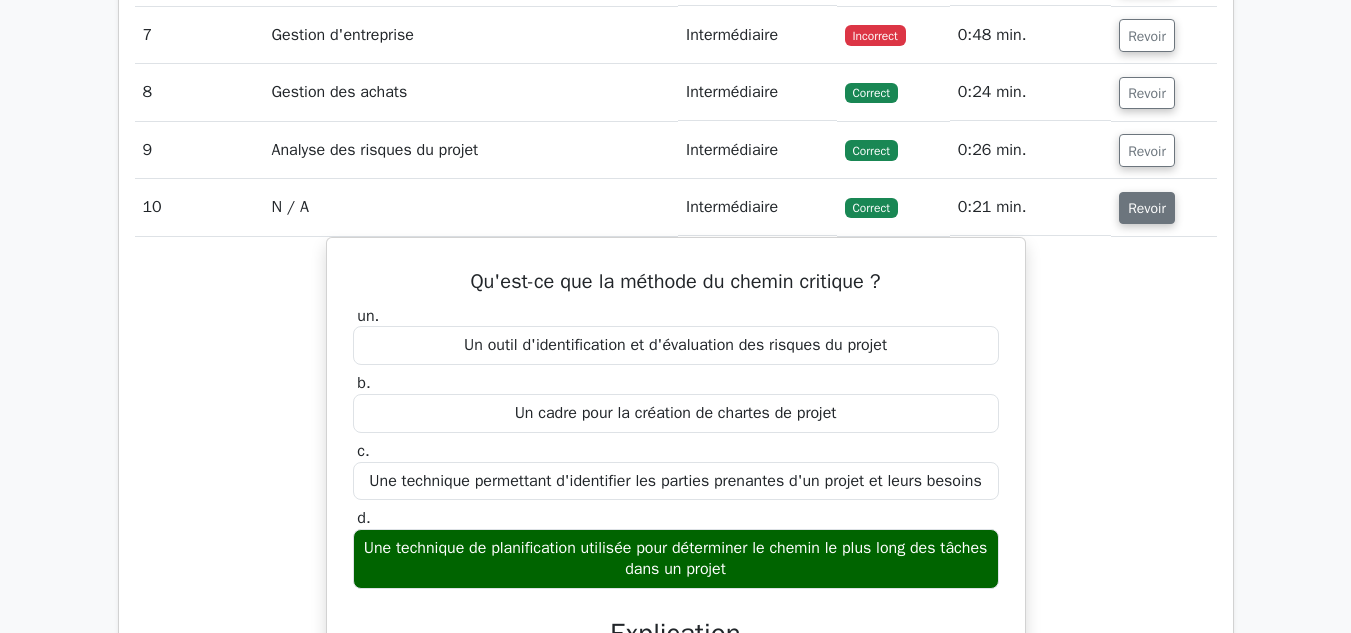 click on "Revoir" at bounding box center (1147, 207) 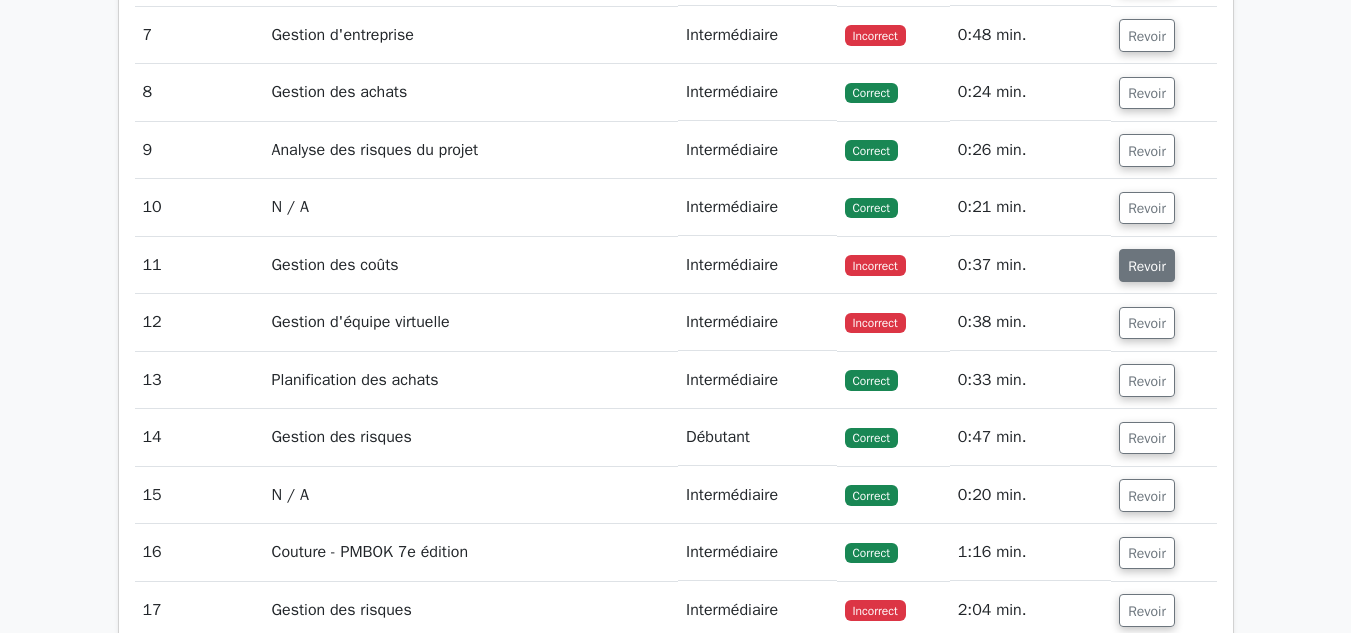 click on "Revoir" at bounding box center [1147, 266] 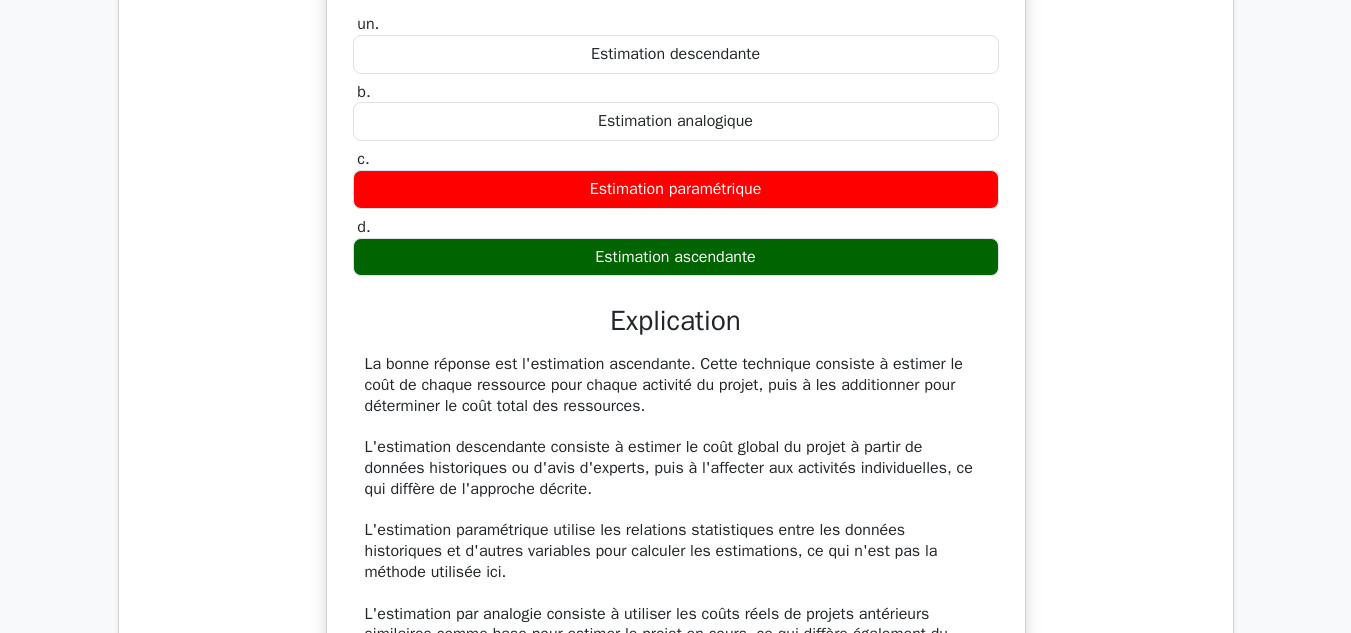scroll, scrollTop: 3517, scrollLeft: 0, axis: vertical 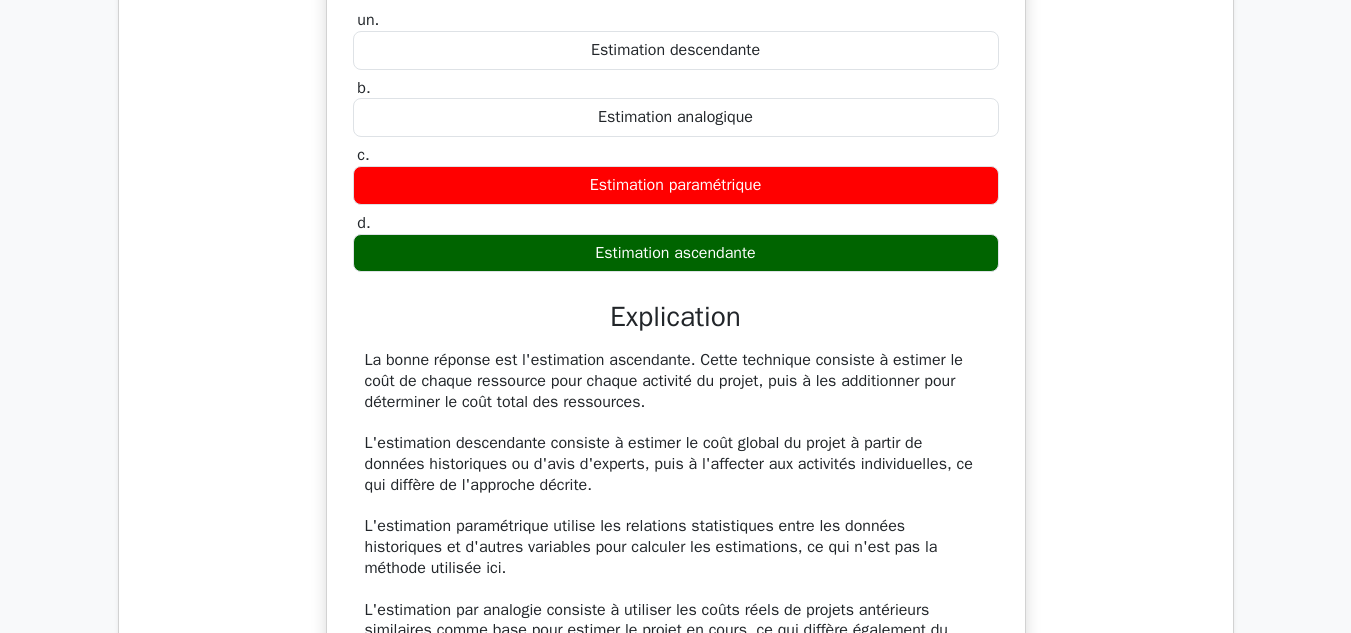 click on "Analyse des questions
Question  #
Sujet
Difficulté
Résultat
Temps passé
Action
1
Allocation des ressources
Intermédiaire
Correct" at bounding box center [676, 1407] 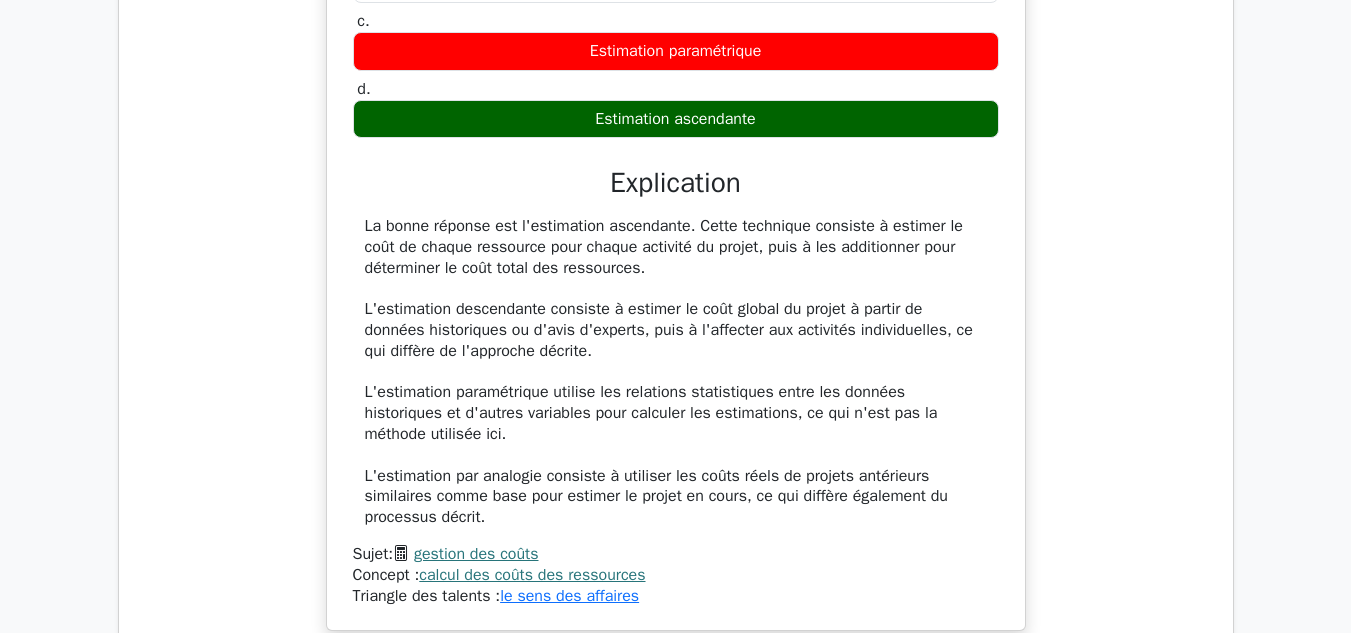 scroll, scrollTop: 3670, scrollLeft: 0, axis: vertical 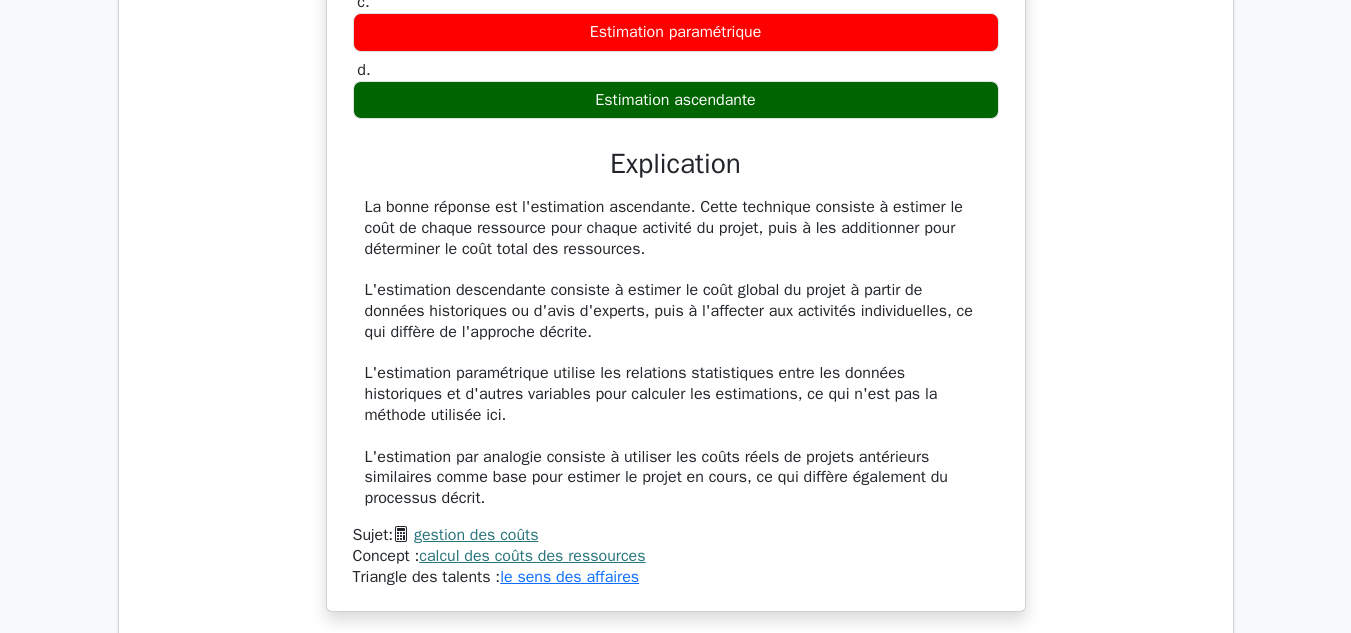 click on "Lorsqu'un chef de projet estime le coût de chaque ressource individuelle pour chaque activité de projet, puis les additionne pour déterminer le coût total des ressources, quelle technique d'estimation est utilisée ?
un.
Estimation descendante
b." at bounding box center (676, 188) 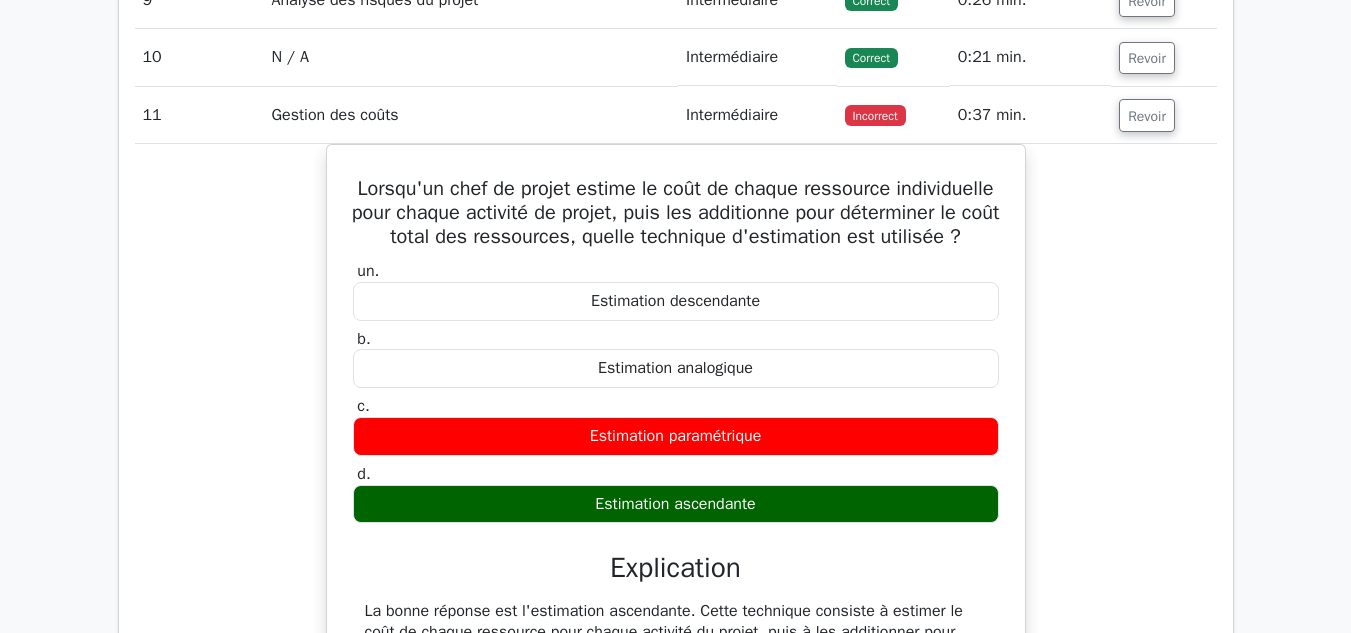 scroll, scrollTop: 3187, scrollLeft: 0, axis: vertical 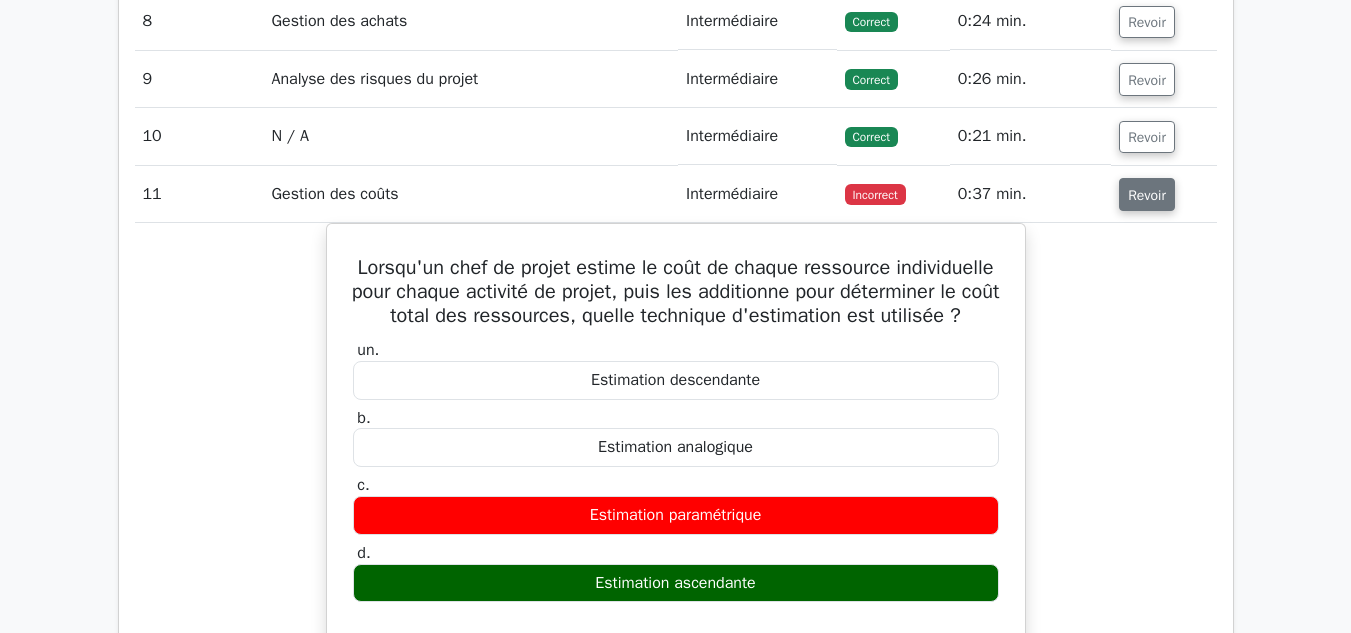 click on "Revoir" at bounding box center (1147, 195) 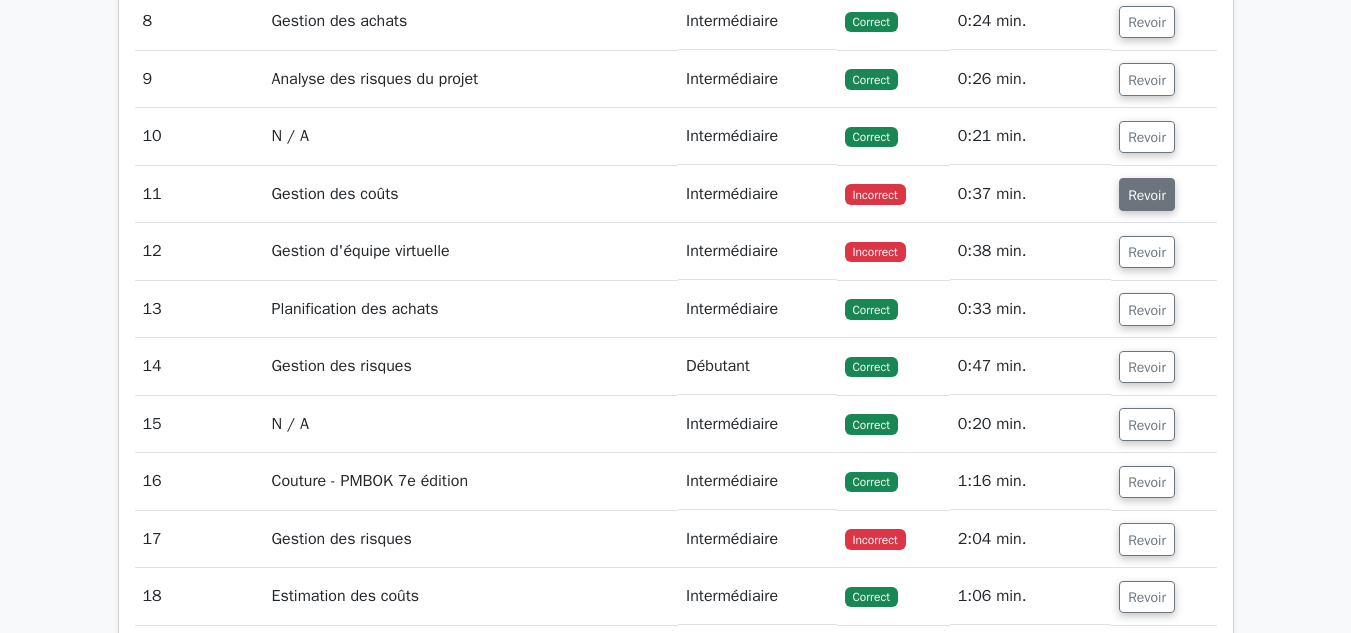 click on "Revoir" at bounding box center [1147, 195] 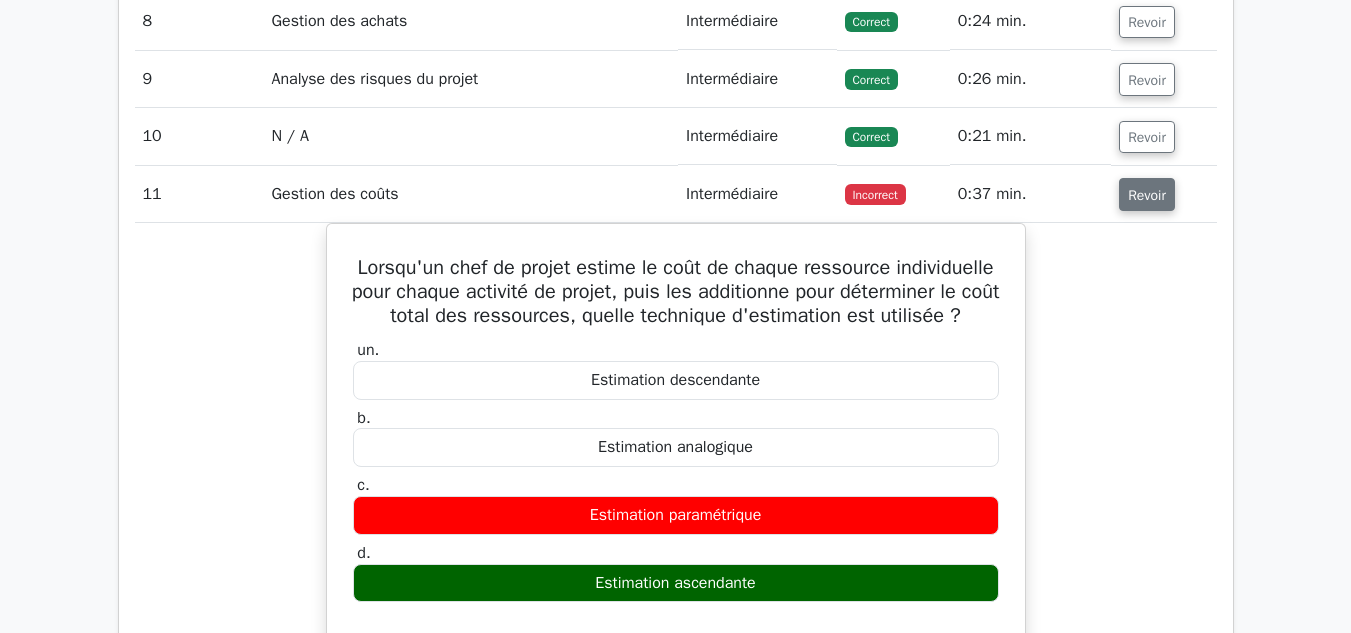 click on "Revoir" at bounding box center (1147, 195) 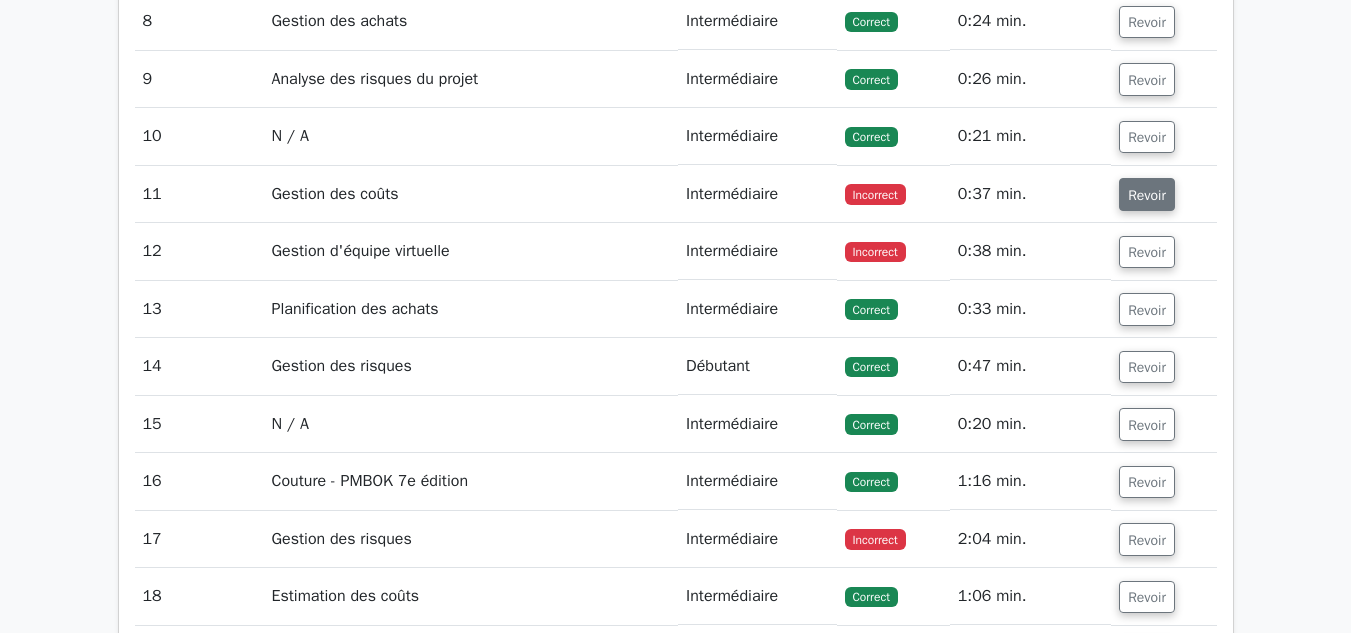 click on "Revoir" at bounding box center (1147, 195) 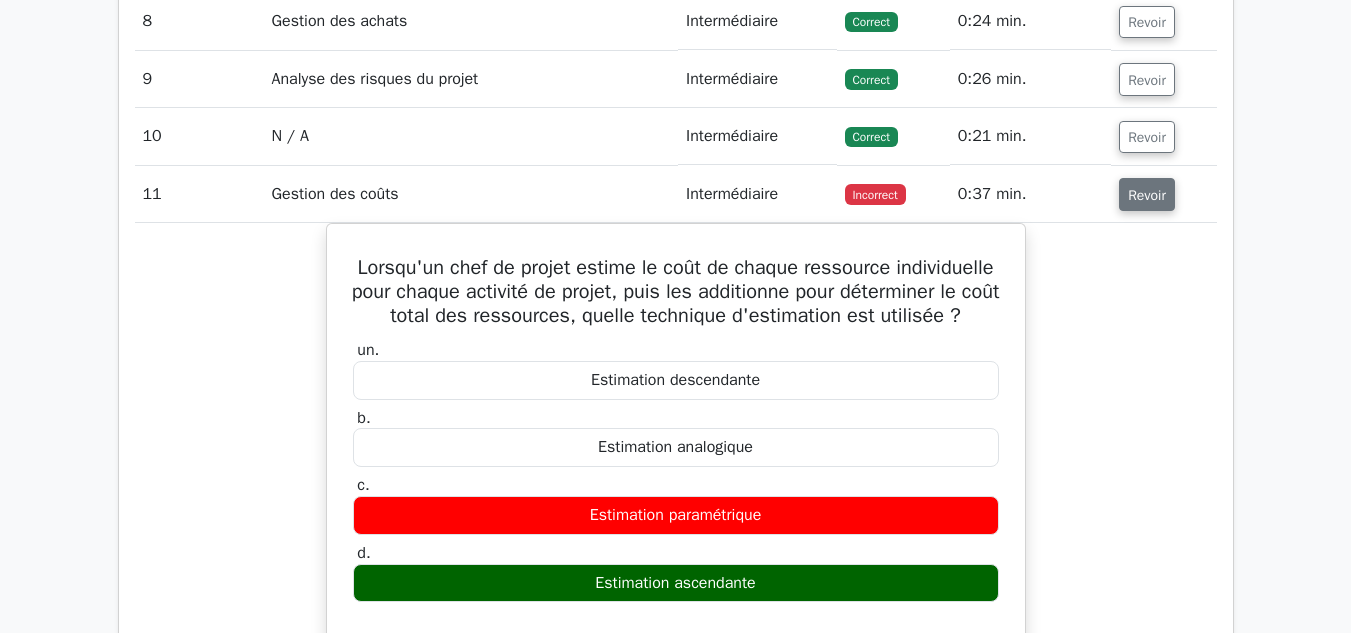 click on "Revoir" at bounding box center (1147, 195) 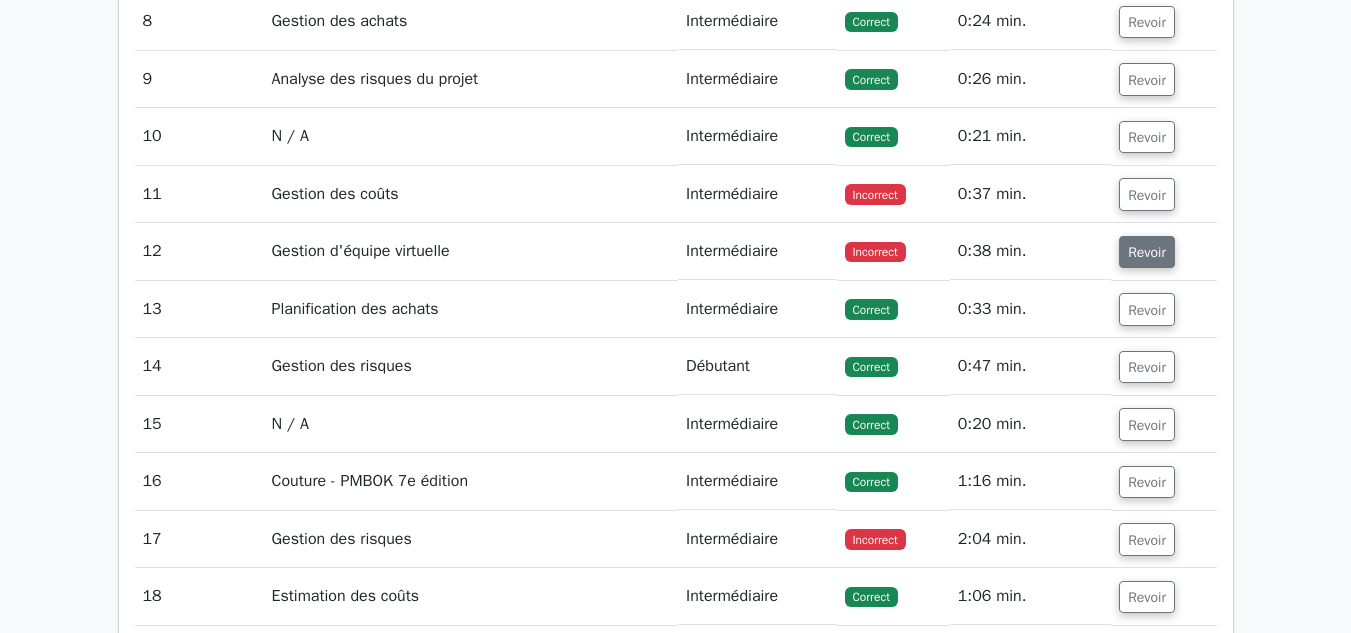 click on "Revoir" at bounding box center (1147, 252) 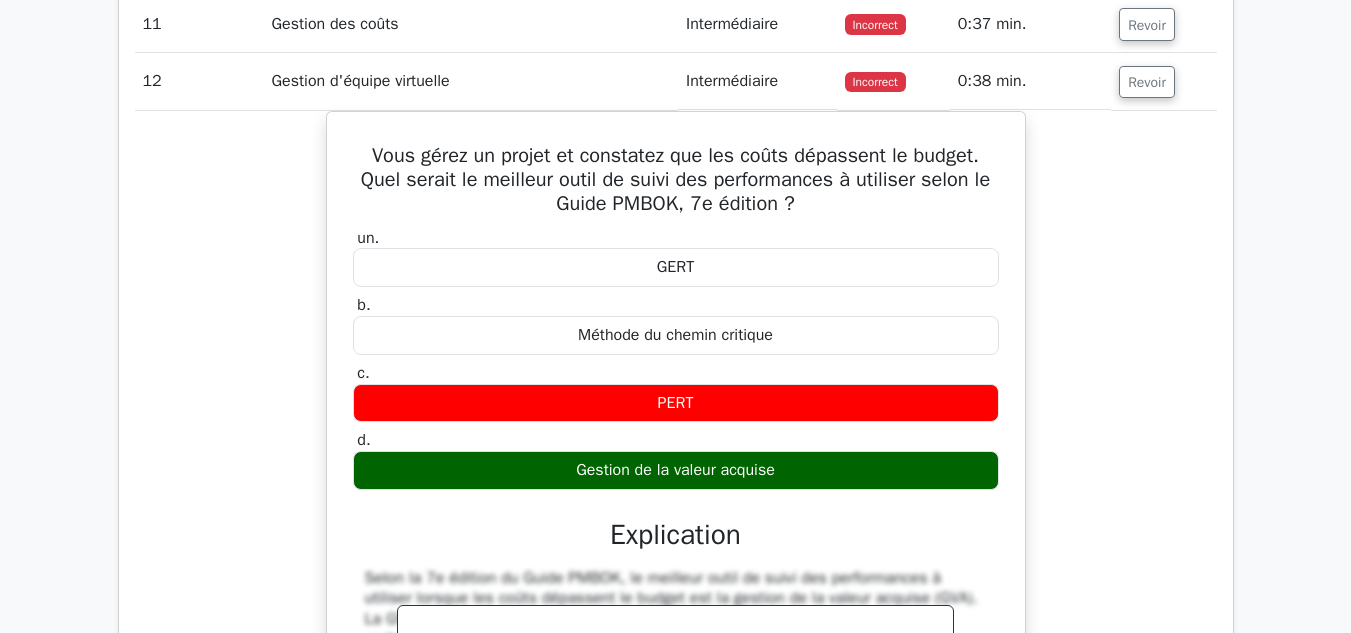 scroll, scrollTop: 3355, scrollLeft: 0, axis: vertical 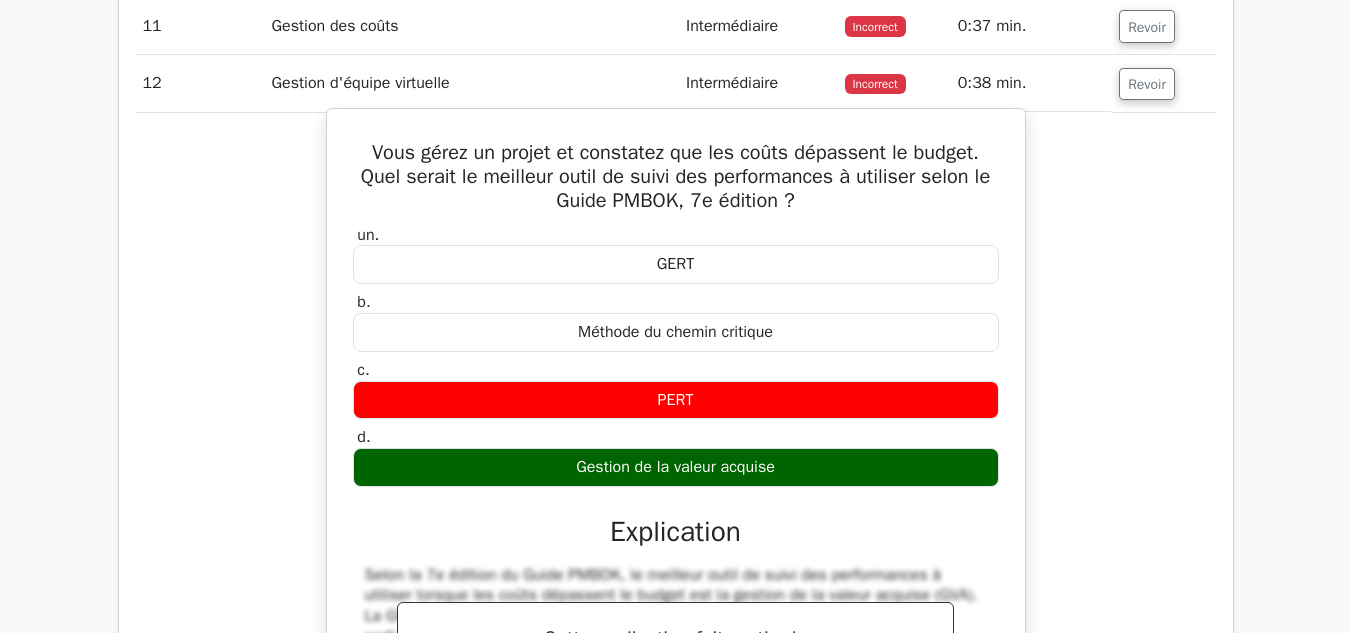 drag, startPoint x: 366, startPoint y: 149, endPoint x: 789, endPoint y: 472, distance: 532.2199 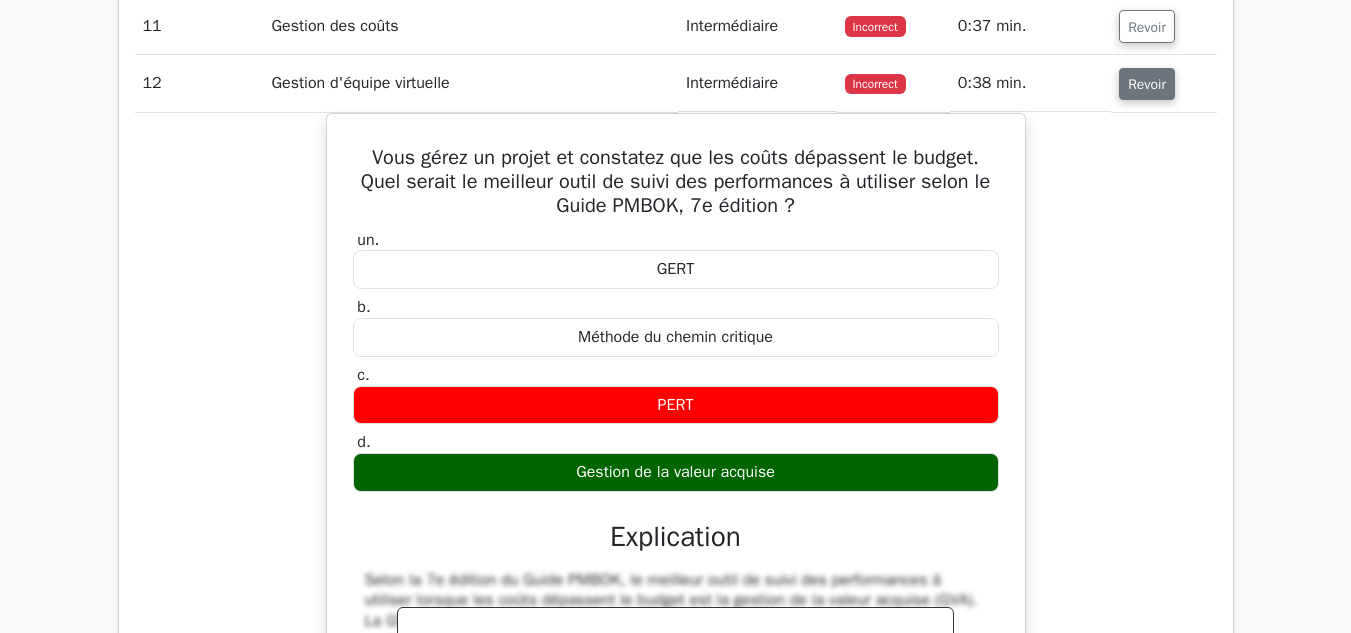 click on "Revoir" at bounding box center (1147, 84) 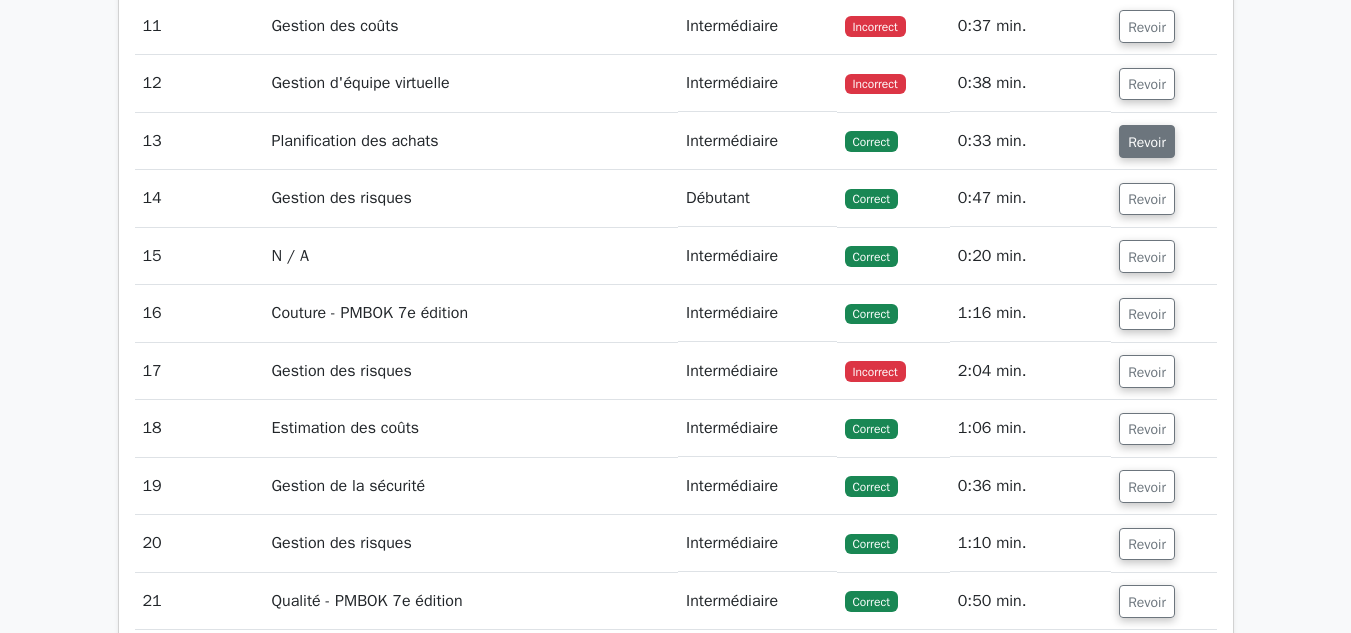 click on "Revoir" at bounding box center (1147, 142) 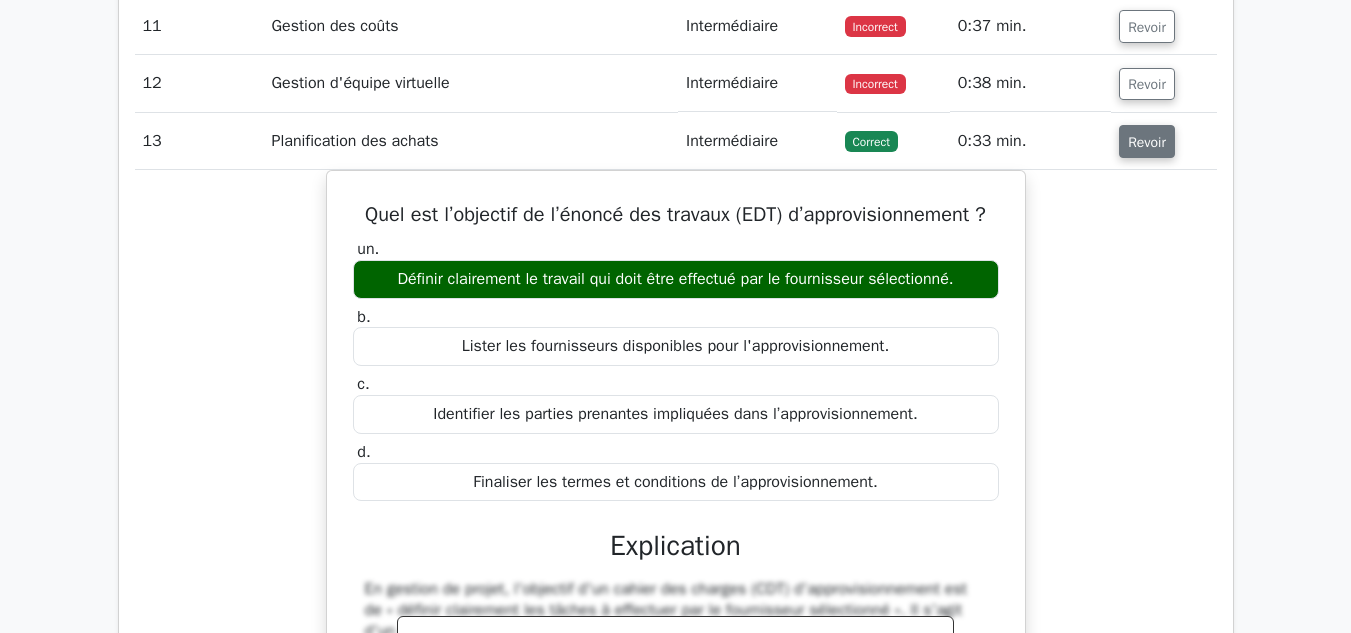 click on "Revoir" at bounding box center [1147, 142] 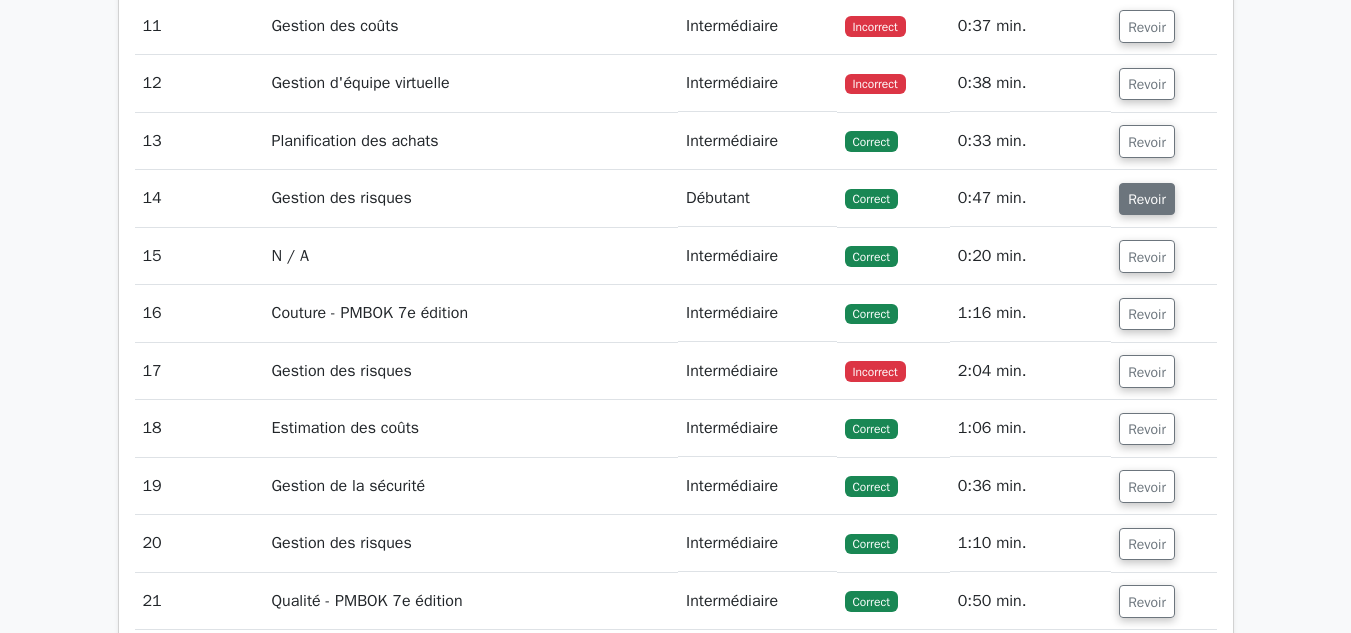 click on "Revoir" at bounding box center [1147, 199] 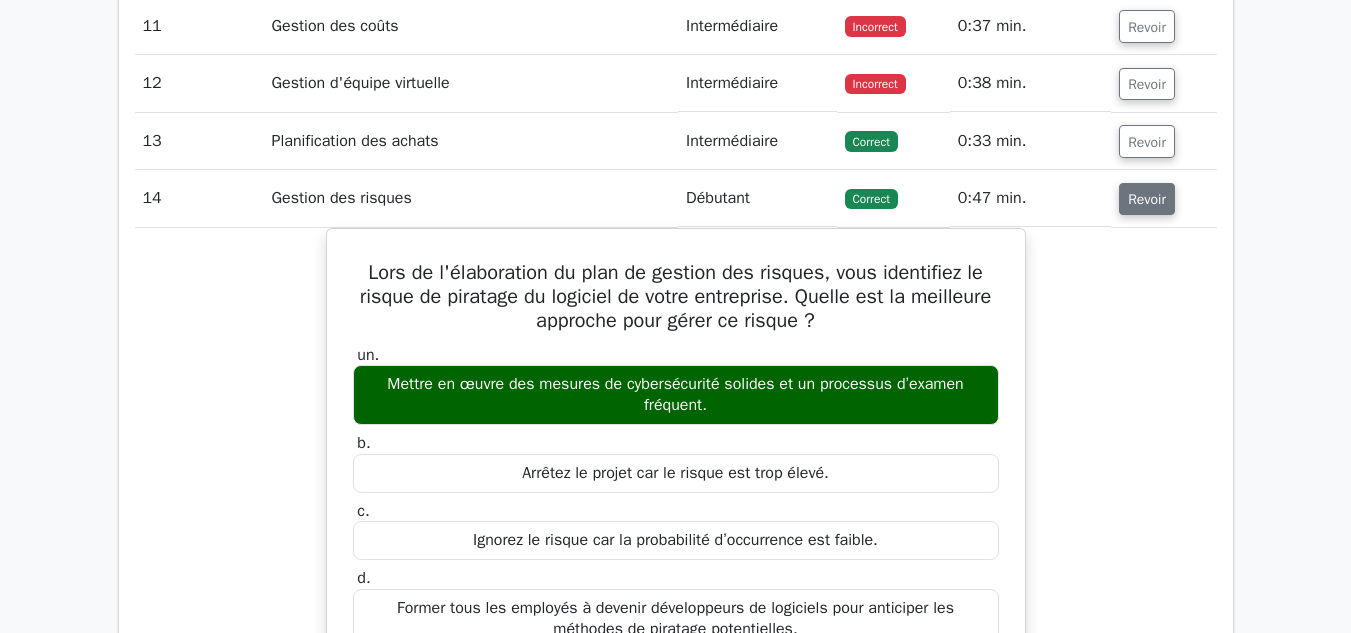 click on "Revoir" at bounding box center [1147, 199] 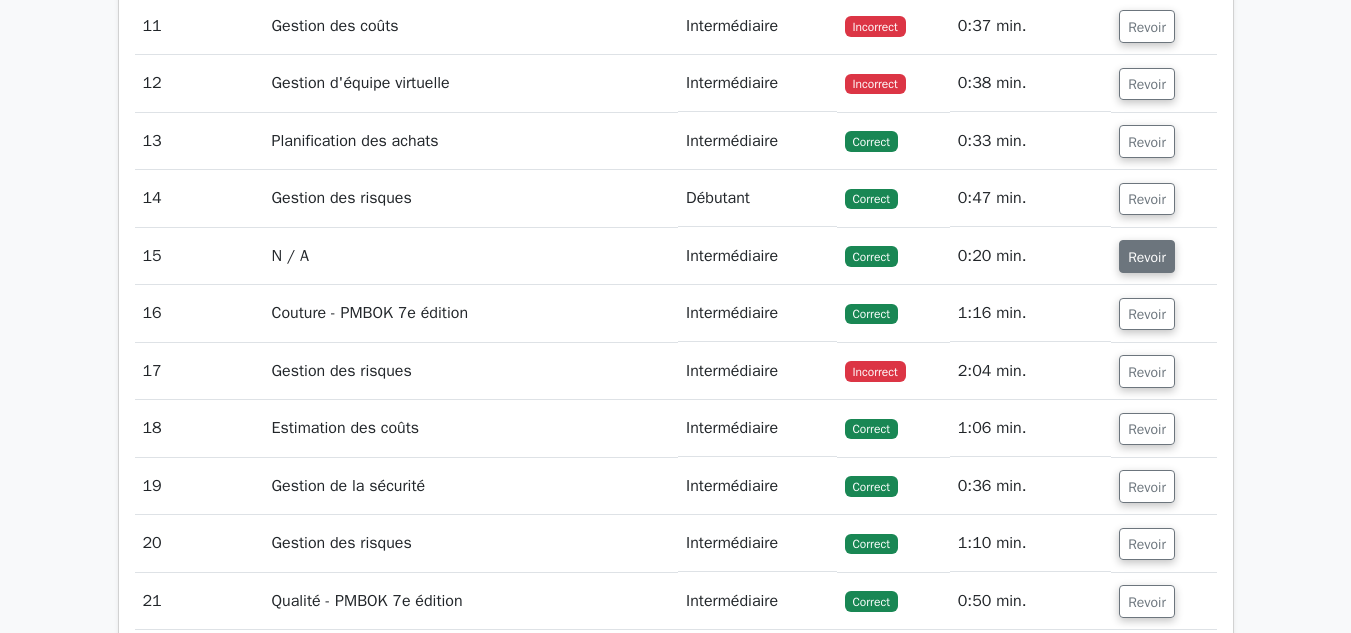 click on "Revoir" at bounding box center [1147, 257] 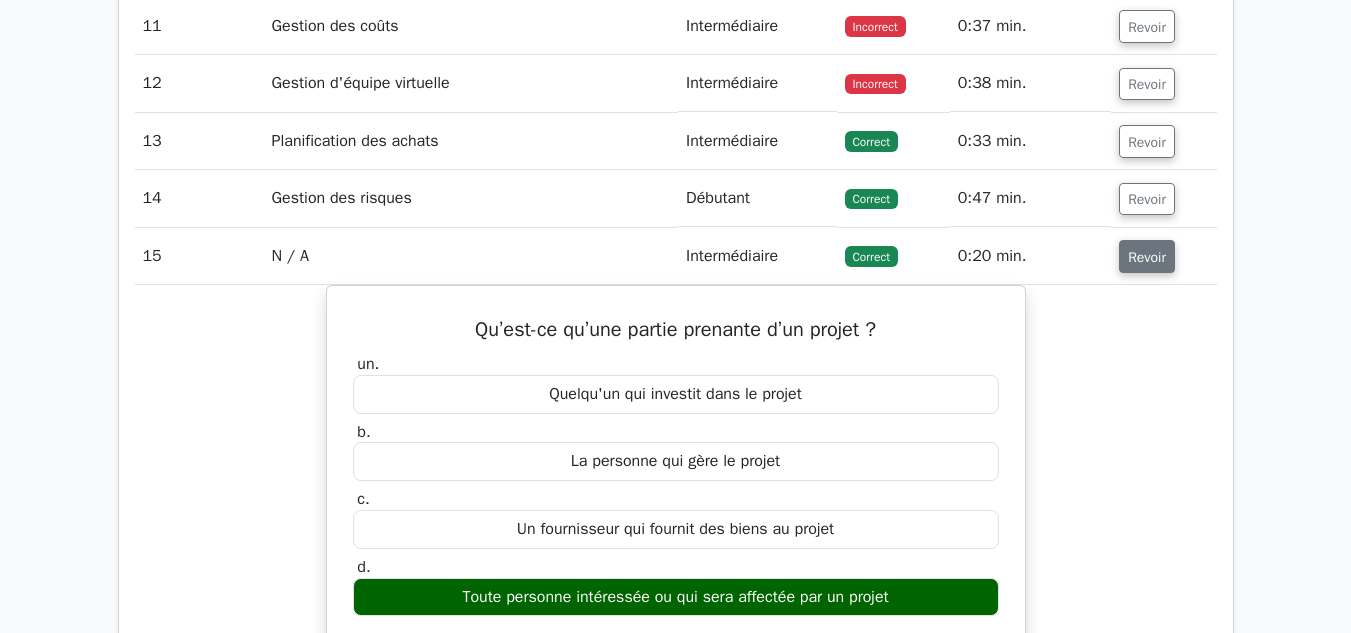 click on "Revoir" at bounding box center [1147, 257] 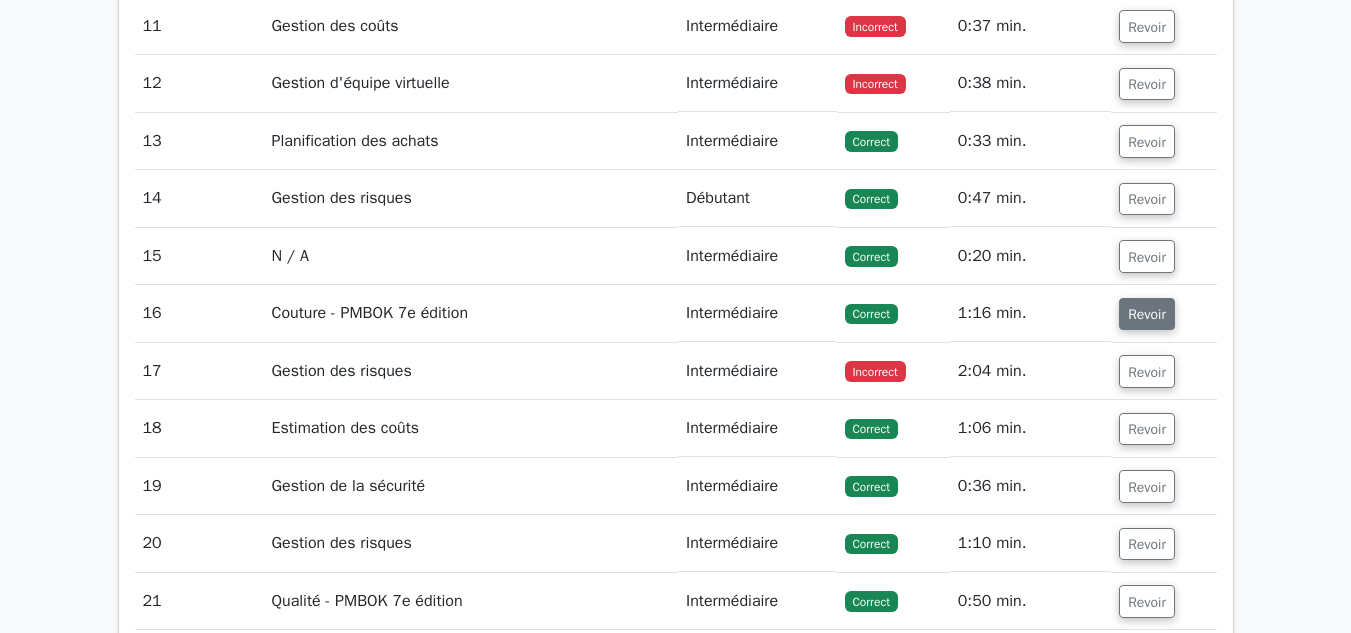 click on "Revoir" at bounding box center [1147, 314] 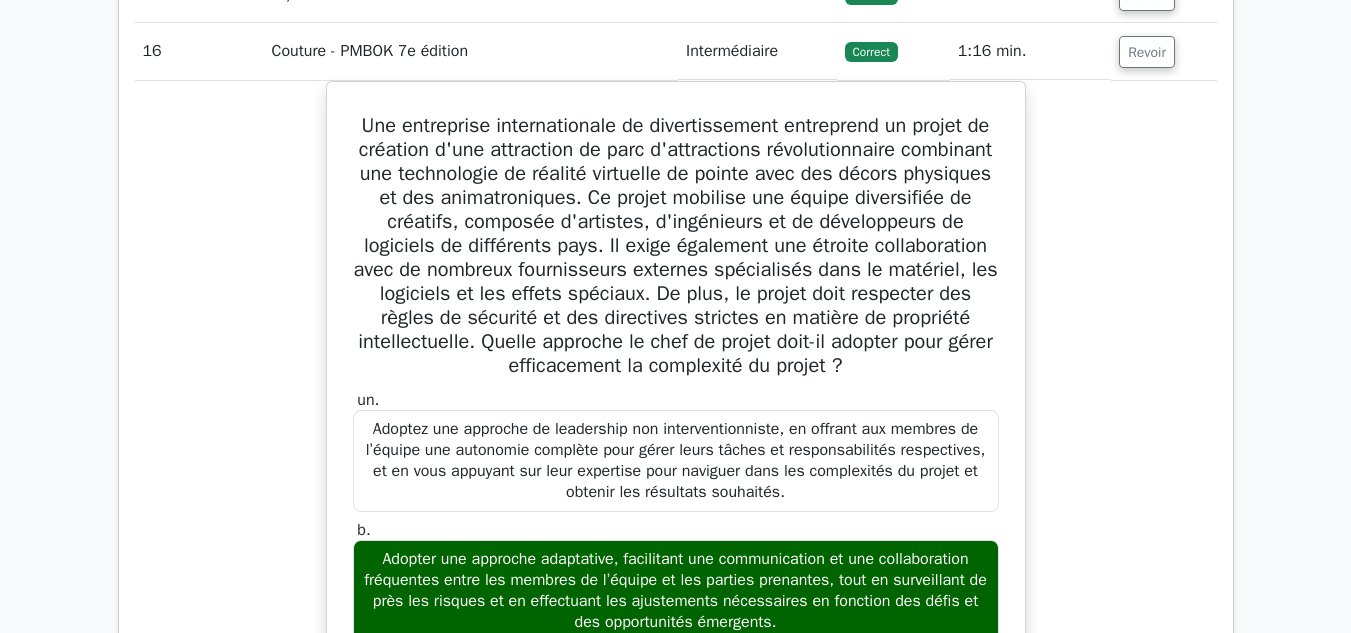 scroll, scrollTop: 3615, scrollLeft: 0, axis: vertical 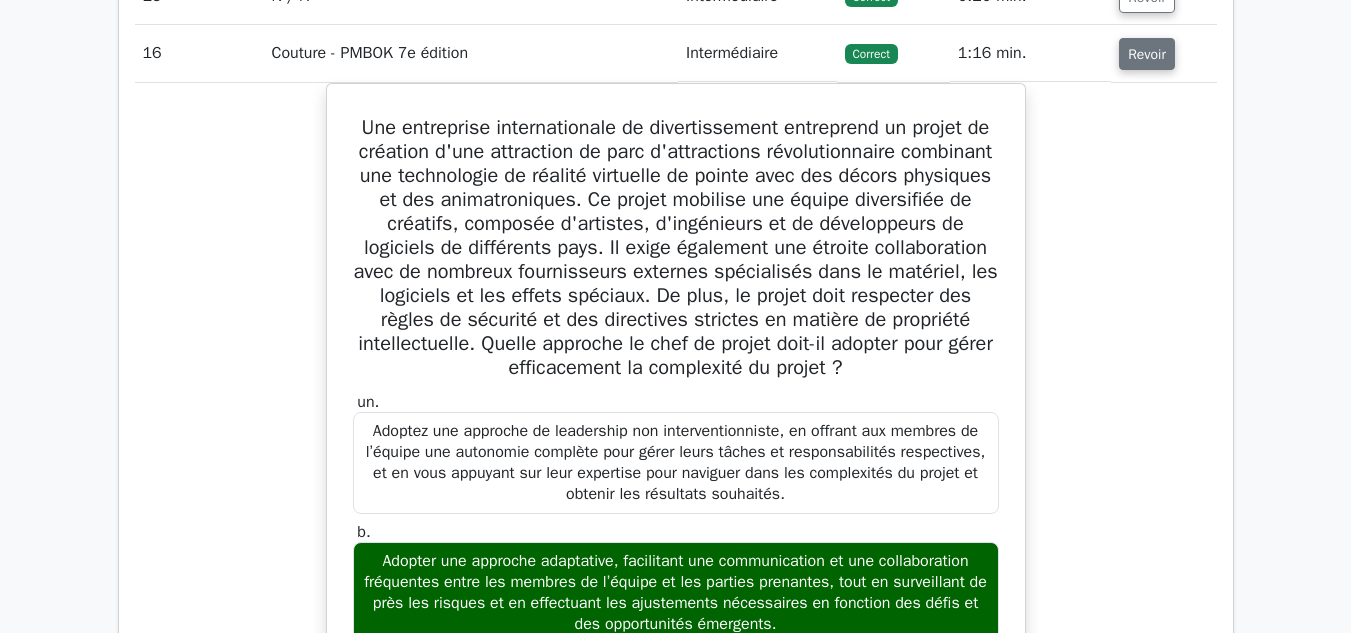 click on "Revoir" at bounding box center (1147, 54) 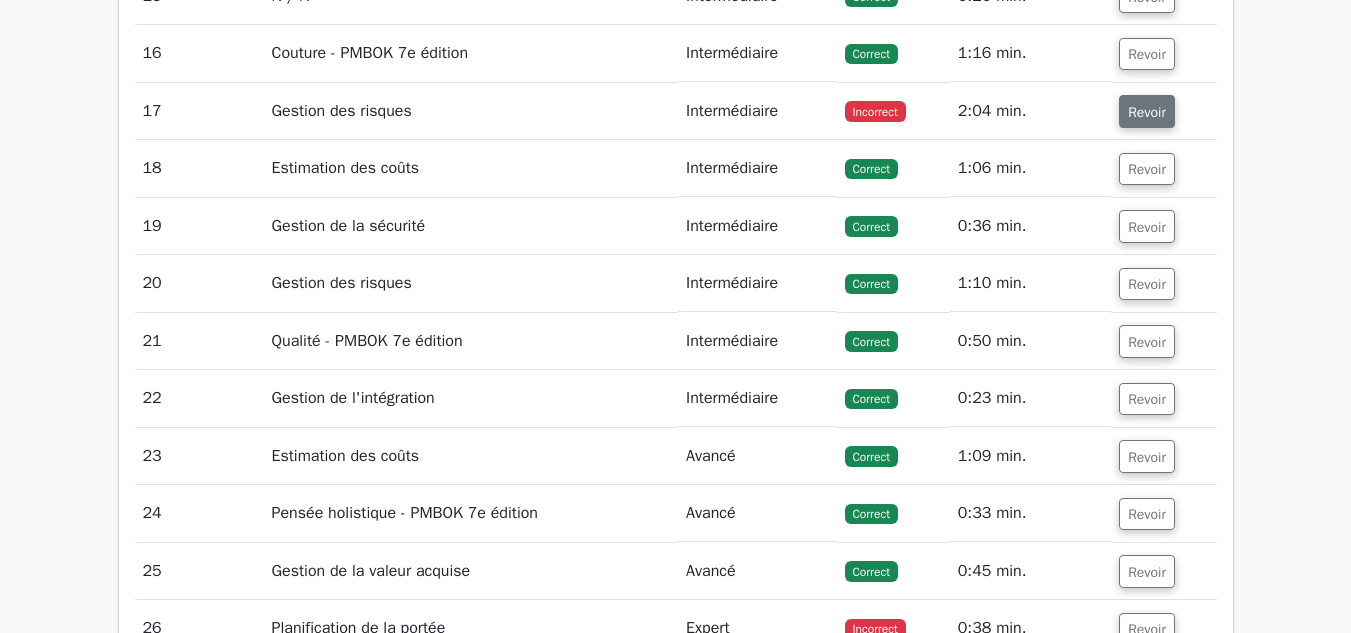 click on "Revoir" at bounding box center (1147, 112) 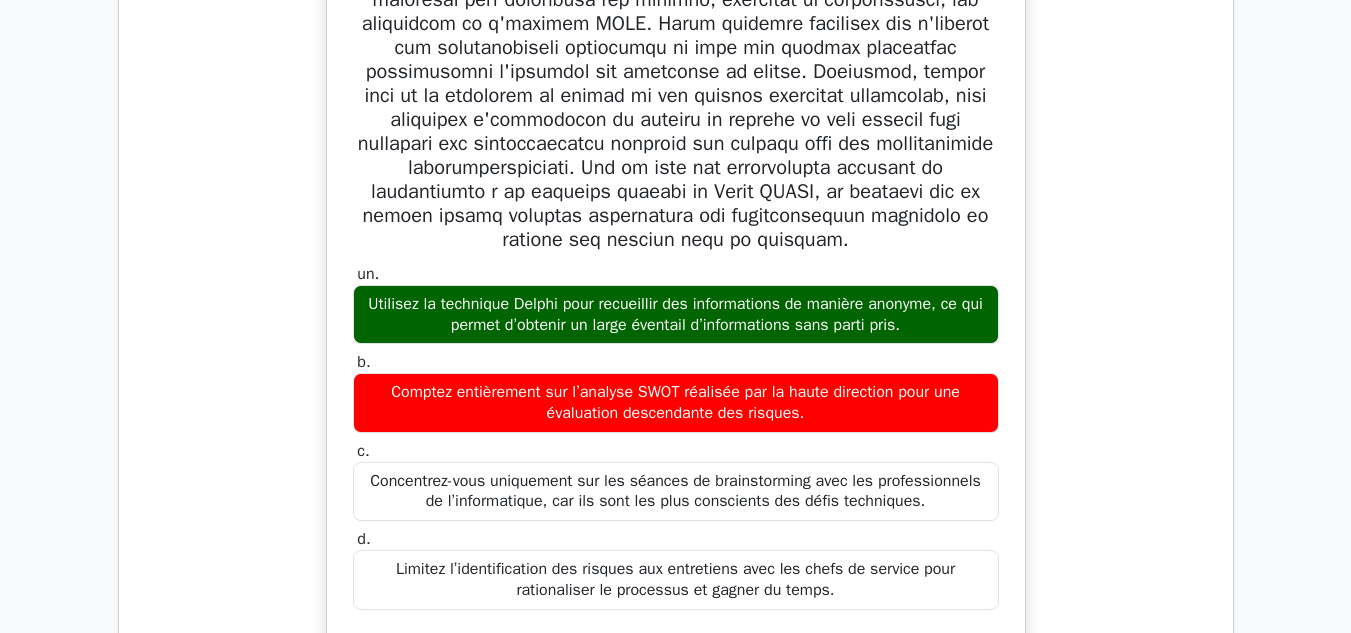 scroll, scrollTop: 4036, scrollLeft: 0, axis: vertical 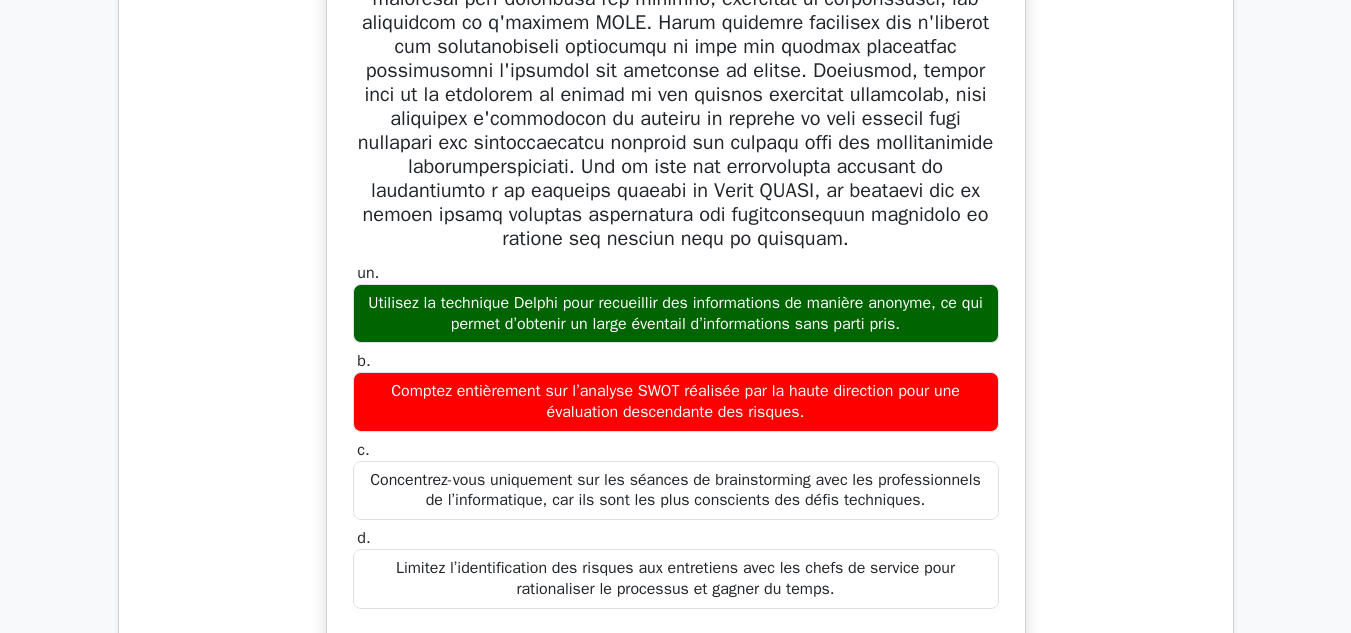 drag, startPoint x: 568, startPoint y: 394, endPoint x: 682, endPoint y: 399, distance: 114.1096 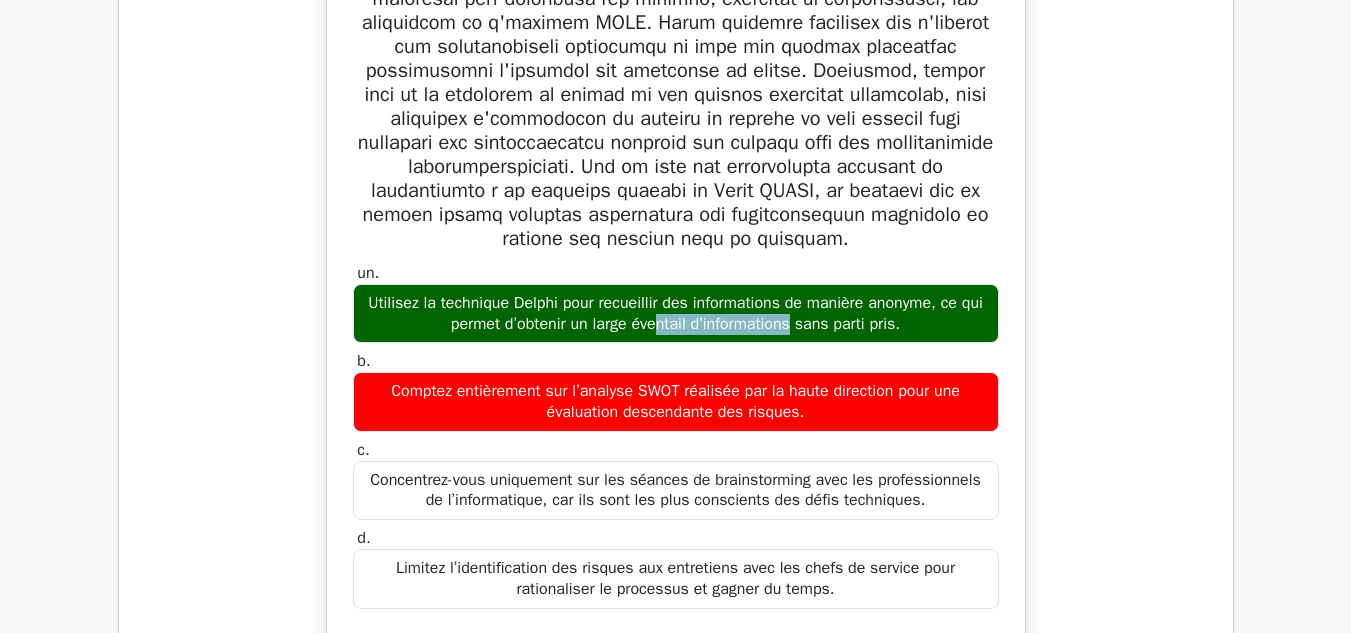 drag, startPoint x: 426, startPoint y: 307, endPoint x: 570, endPoint y: 311, distance: 144.05554 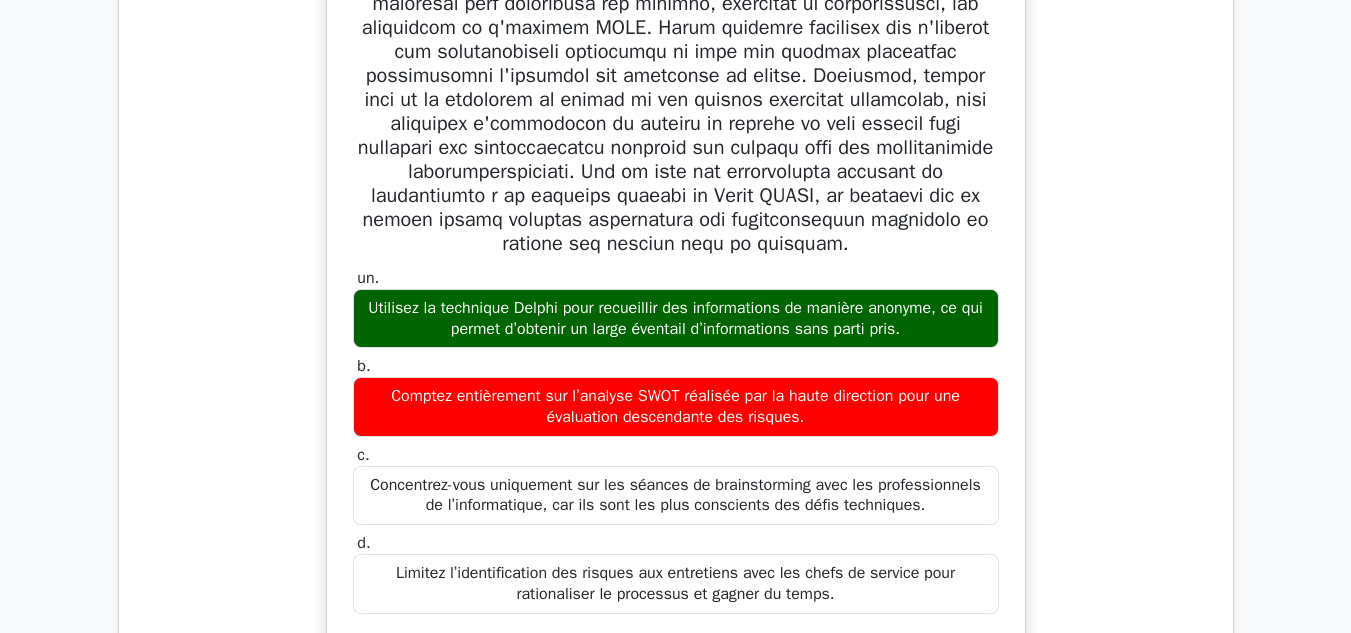 click on "un.
Utilisez la technique Delphi pour recueillir des informations de manière anonyme, ce qui permet d’obtenir un large éventail d’informations sans parti pris.
b.
c. d." at bounding box center [676, 466] 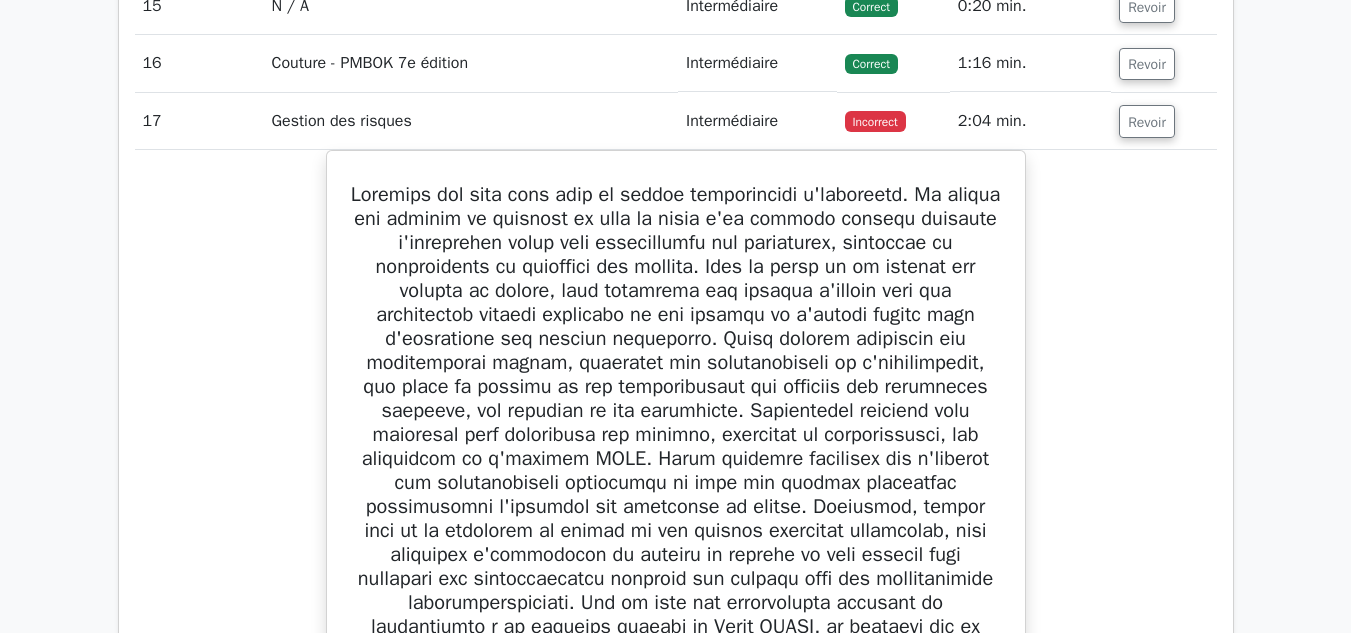 scroll, scrollTop: 3604, scrollLeft: 0, axis: vertical 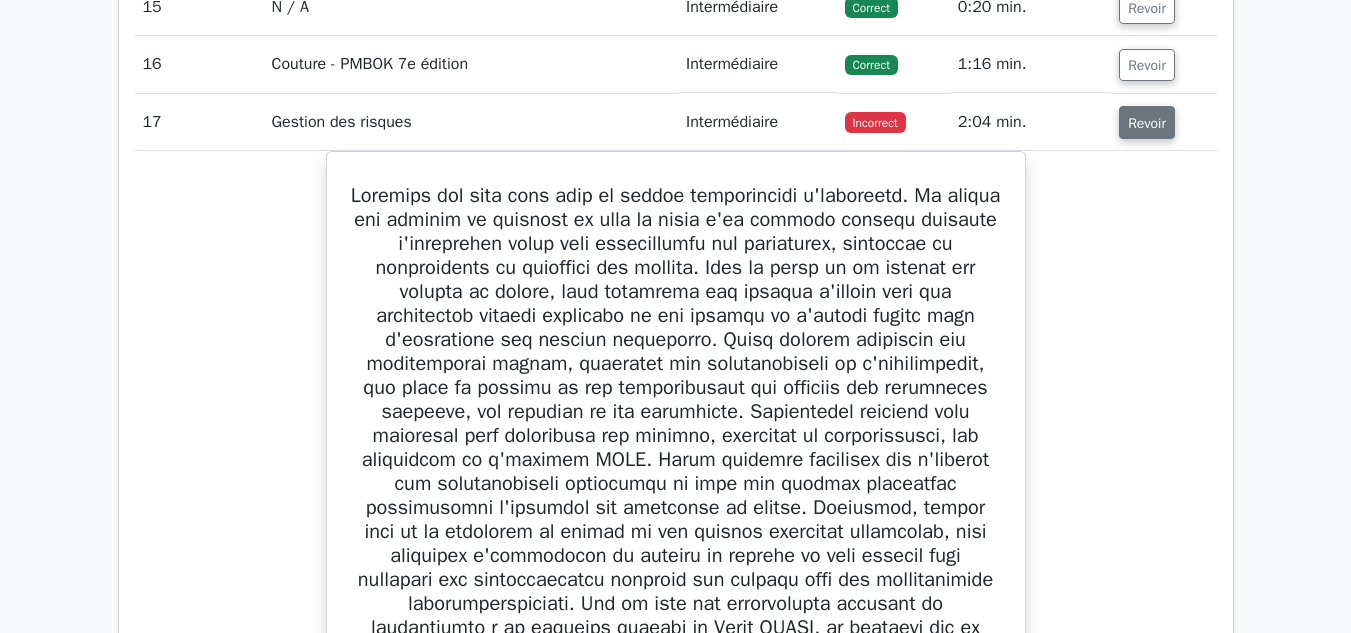 click on "Revoir" at bounding box center [1147, 123] 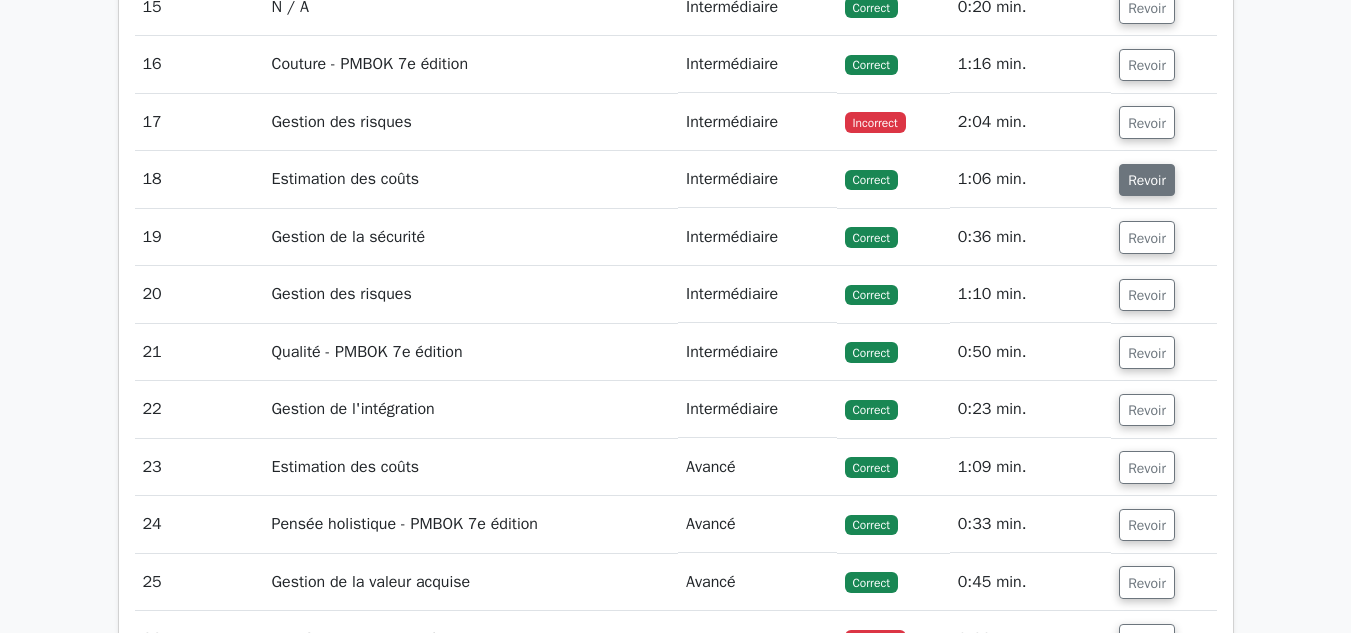 click on "Revoir" at bounding box center [1147, 180] 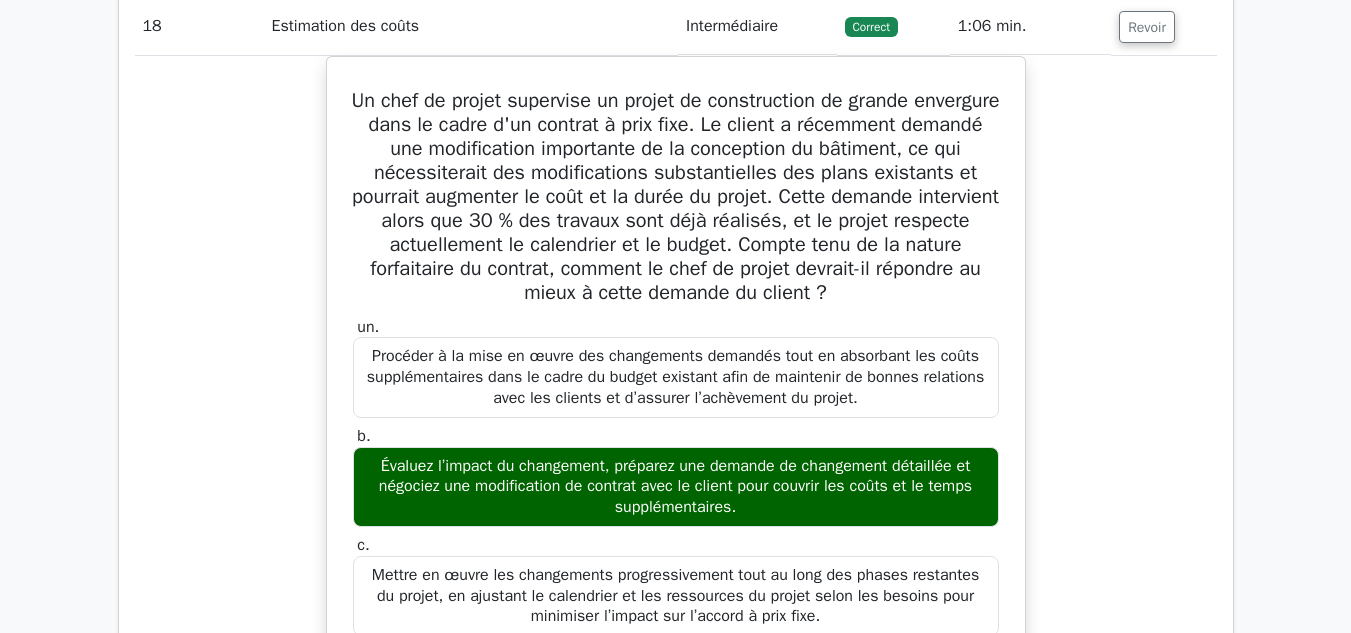 scroll, scrollTop: 3758, scrollLeft: 0, axis: vertical 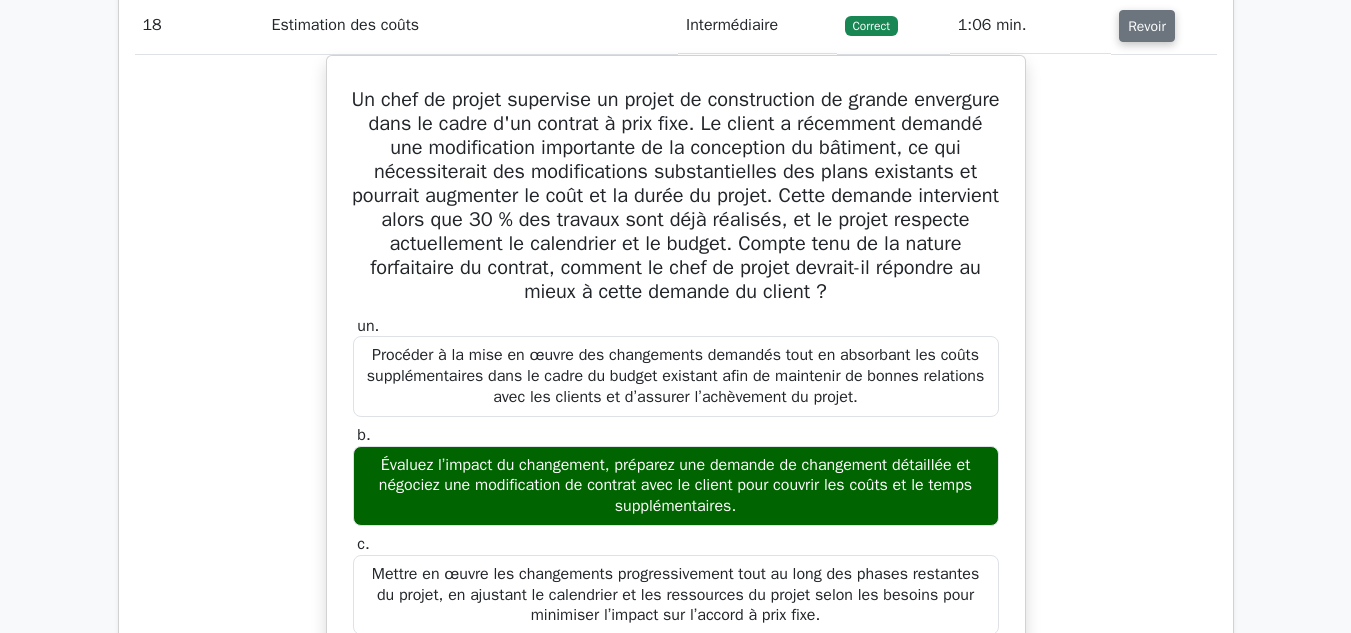 click on "Revoir" at bounding box center (1147, 26) 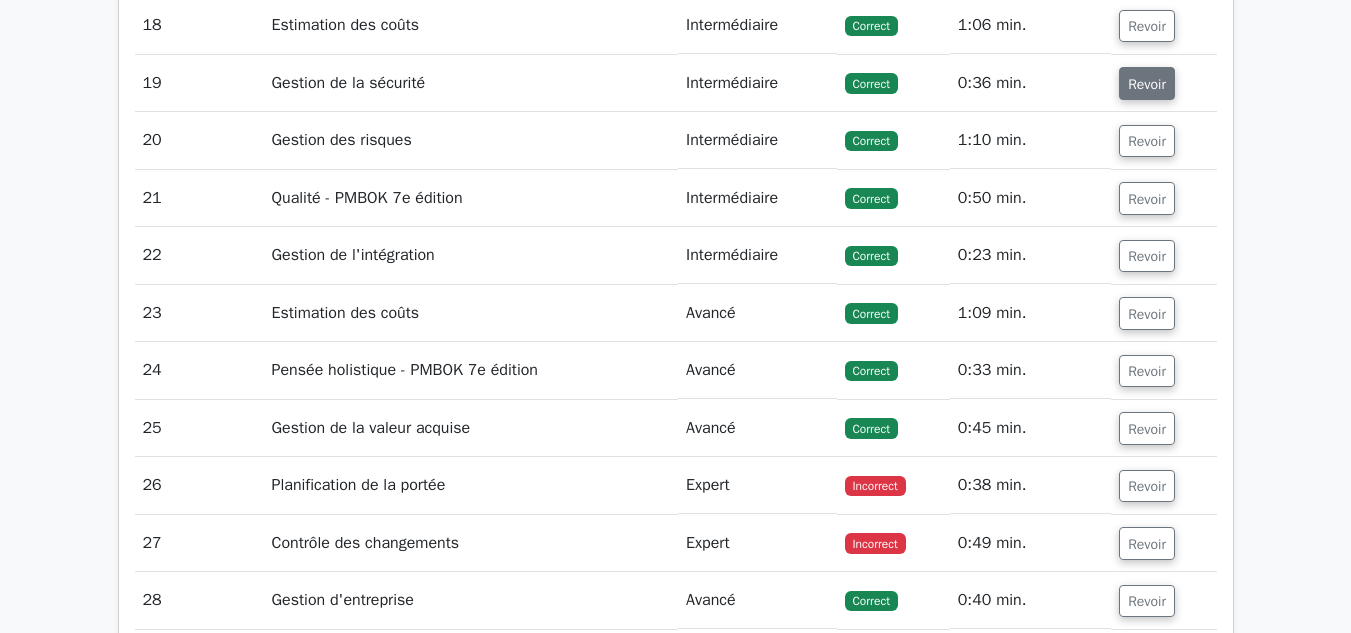 click on "Revoir" at bounding box center [1147, 84] 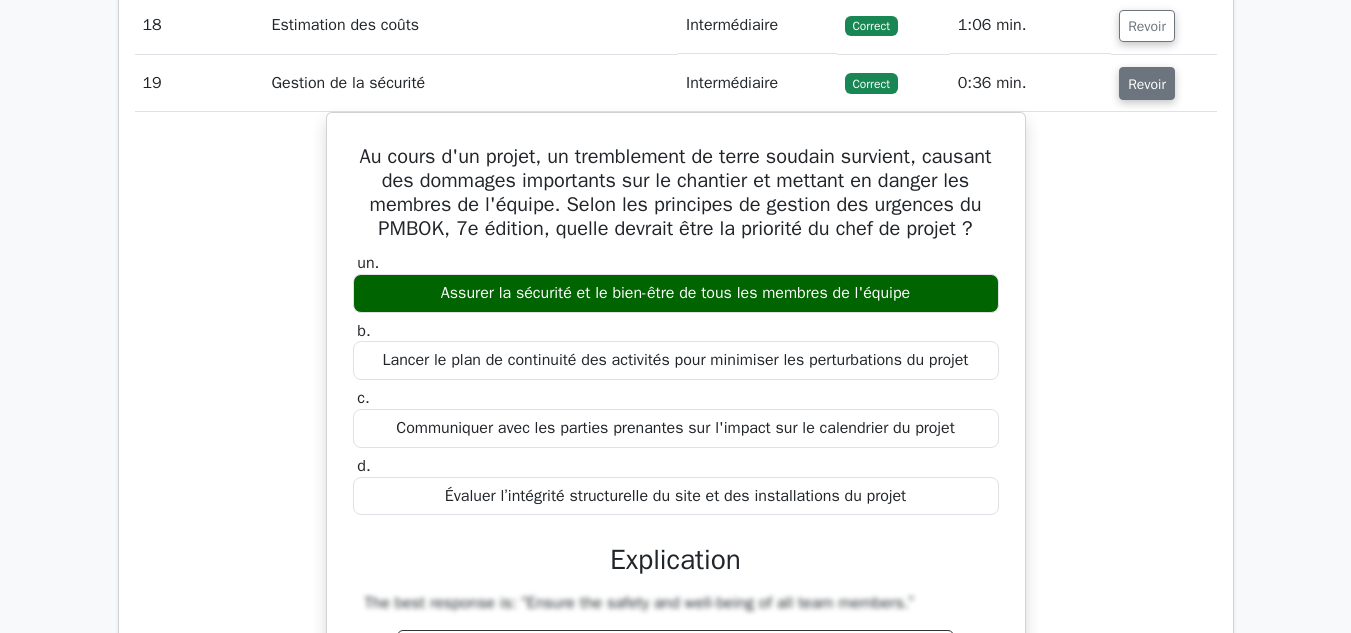 click on "Revoir" at bounding box center (1147, 84) 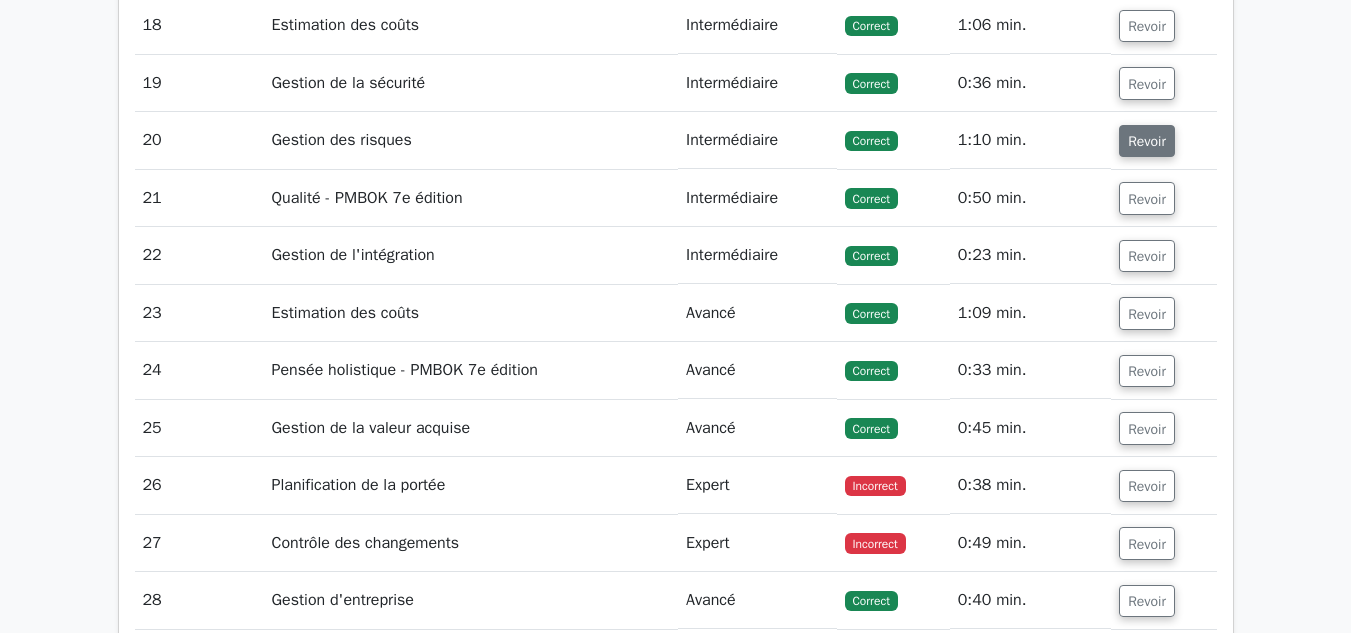 click on "Revoir" at bounding box center (1147, 141) 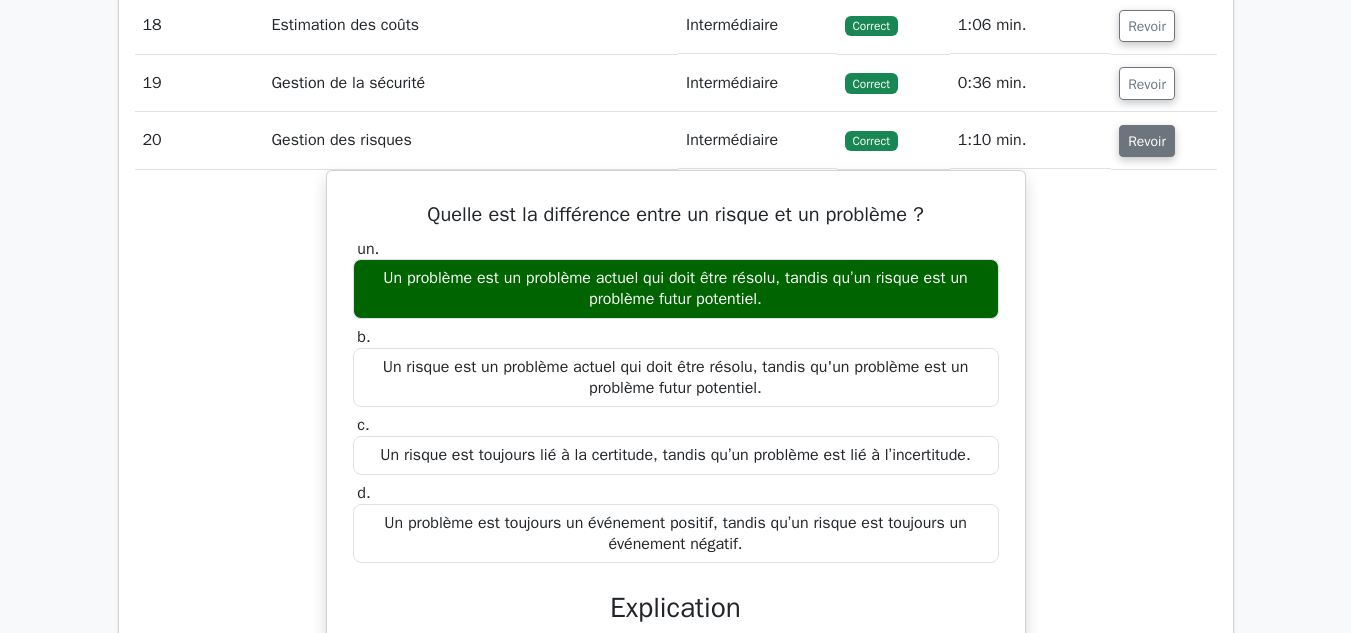 click on "Revoir" at bounding box center [1147, 141] 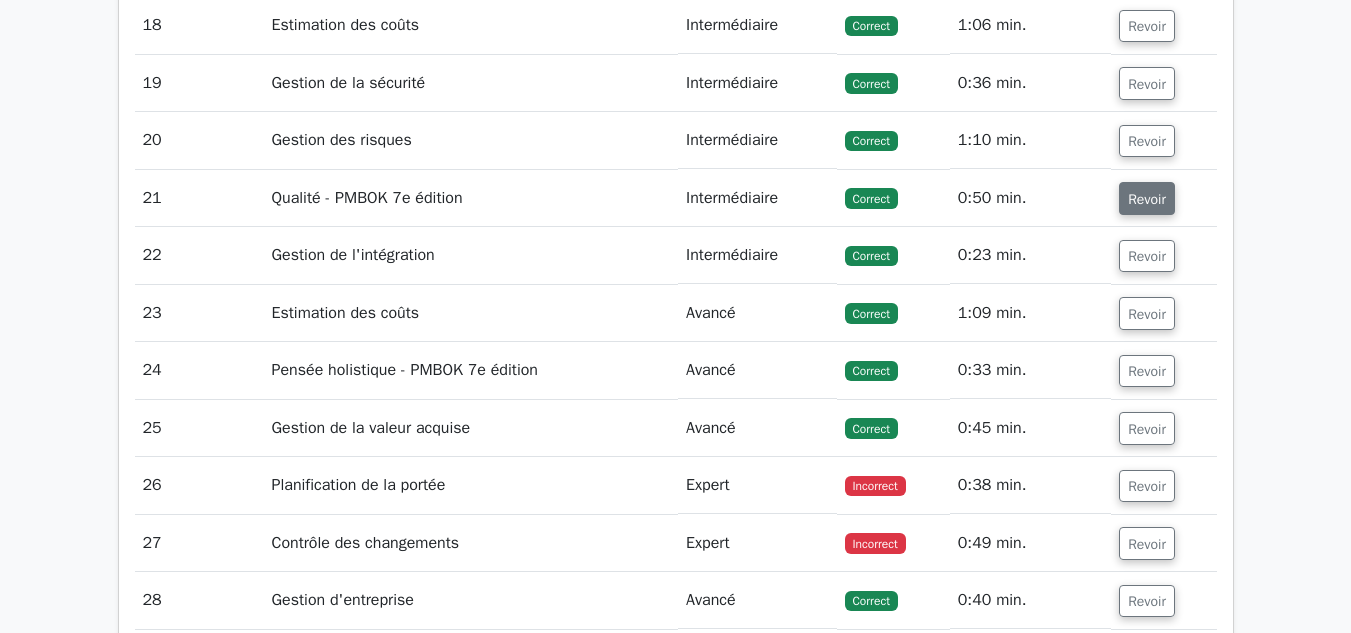 click on "Revoir" at bounding box center (1147, 199) 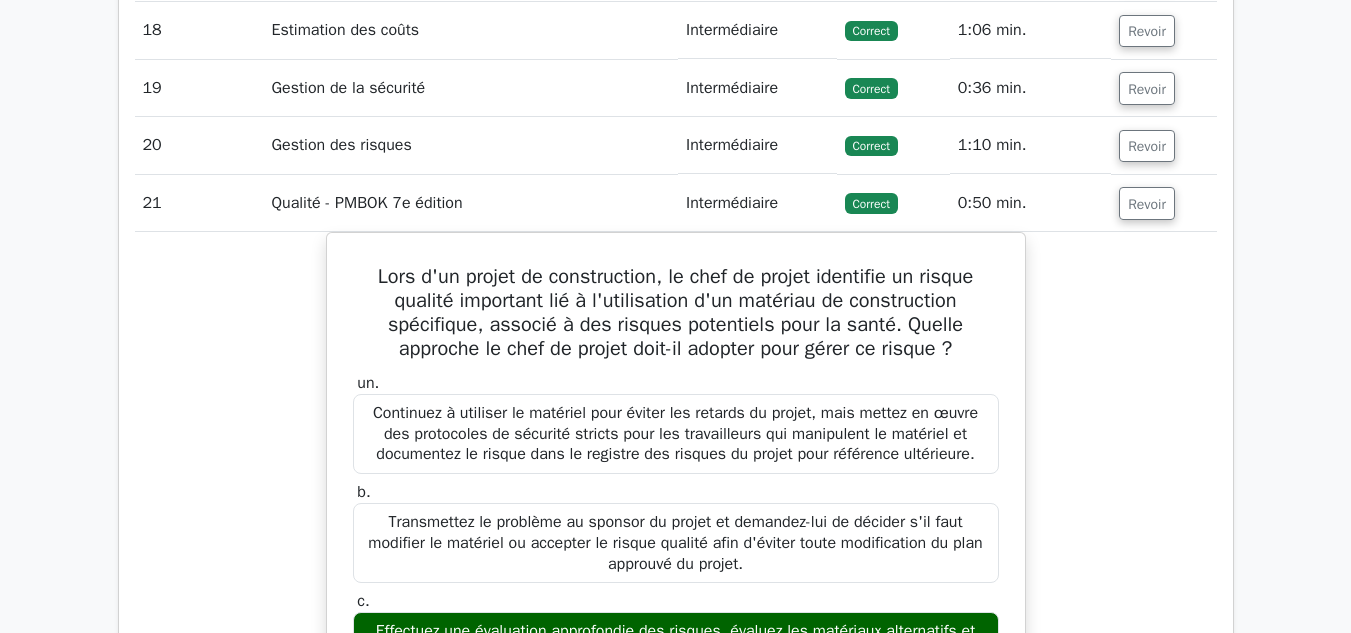 click on "Passez à Premium
Programme de préparation professionnelle à la gestion de projet (2025)
Gagnez 35 PDU nécessaires à votre certification PMP
13 651 questions pratiques de gestion de projet professionnelle de niveau supérieur.
Maîtrise accélérée : plongez en profondeur dans des sujets critiques pour accélérer votre maîtrise.
Débloquez une préparation PMP sans effort : 5 examens complets.
Bonus : tous les cours
1" at bounding box center [675, 384] 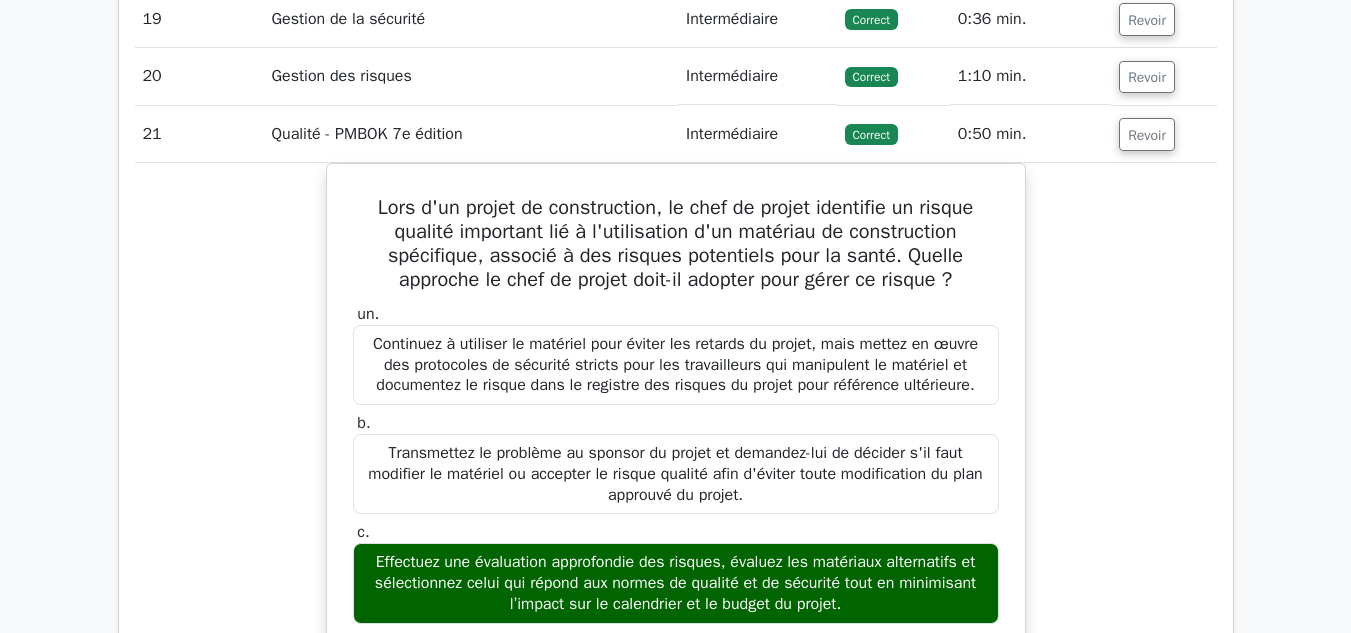 scroll, scrollTop: 3828, scrollLeft: 0, axis: vertical 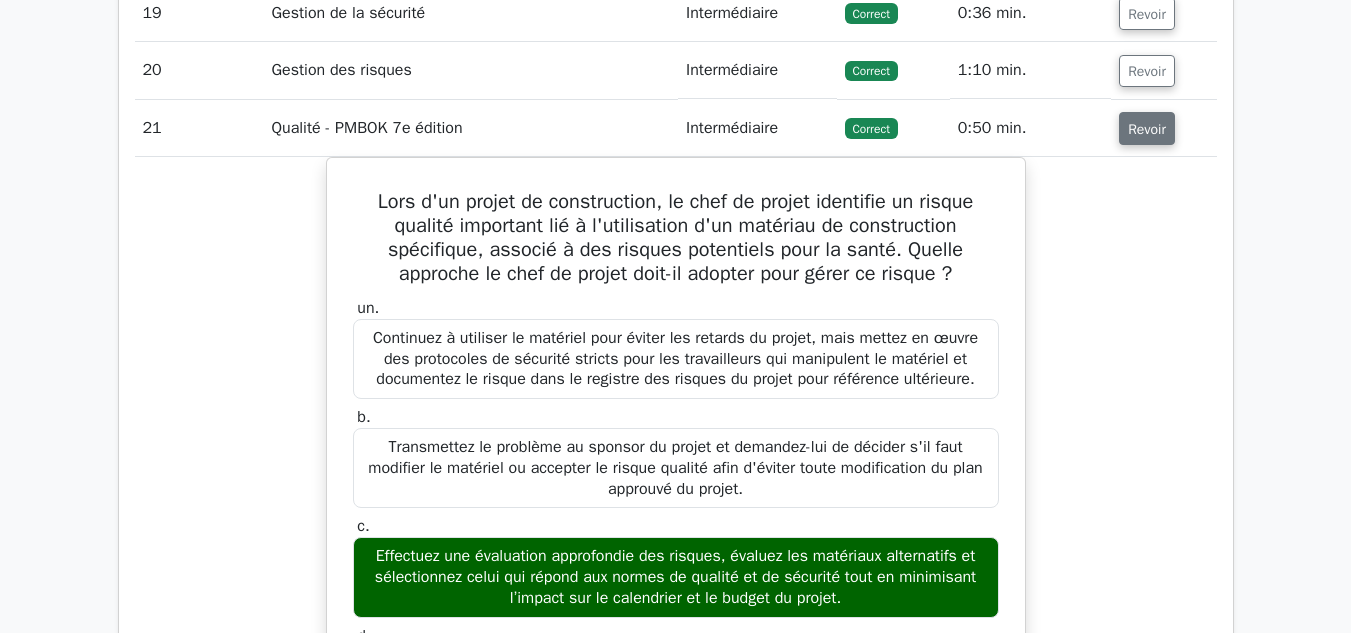 click on "Revoir" at bounding box center [1147, 128] 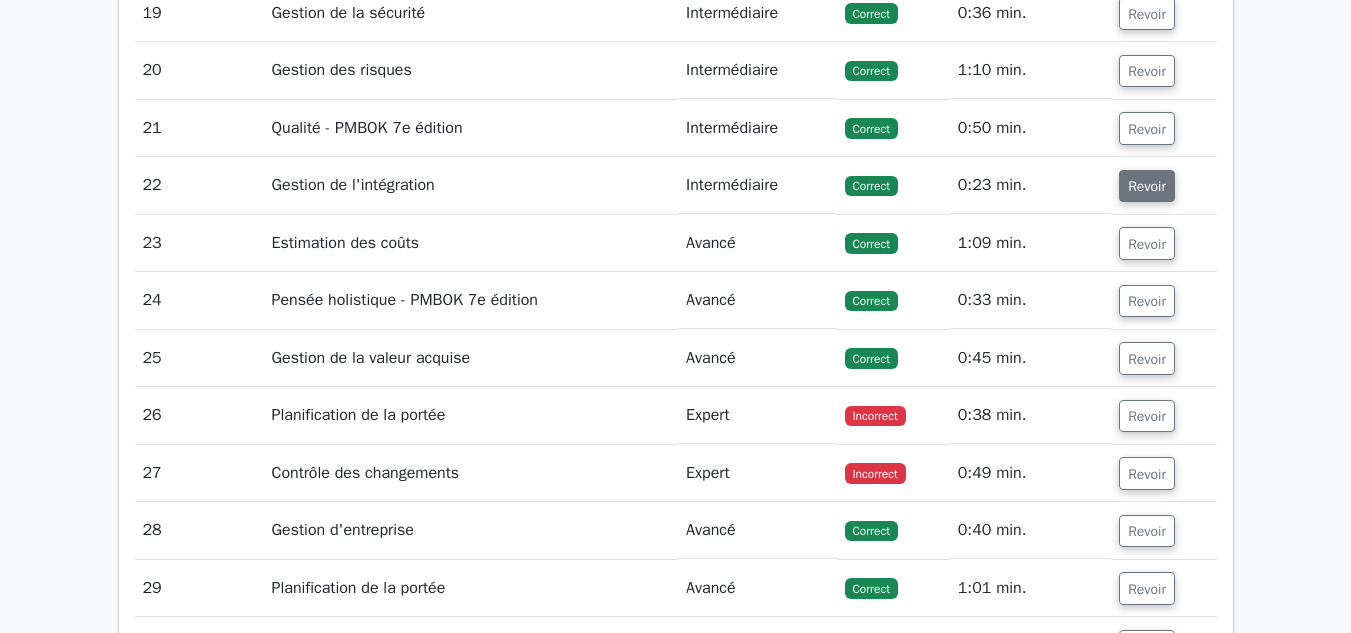 click on "Revoir" at bounding box center (1147, 186) 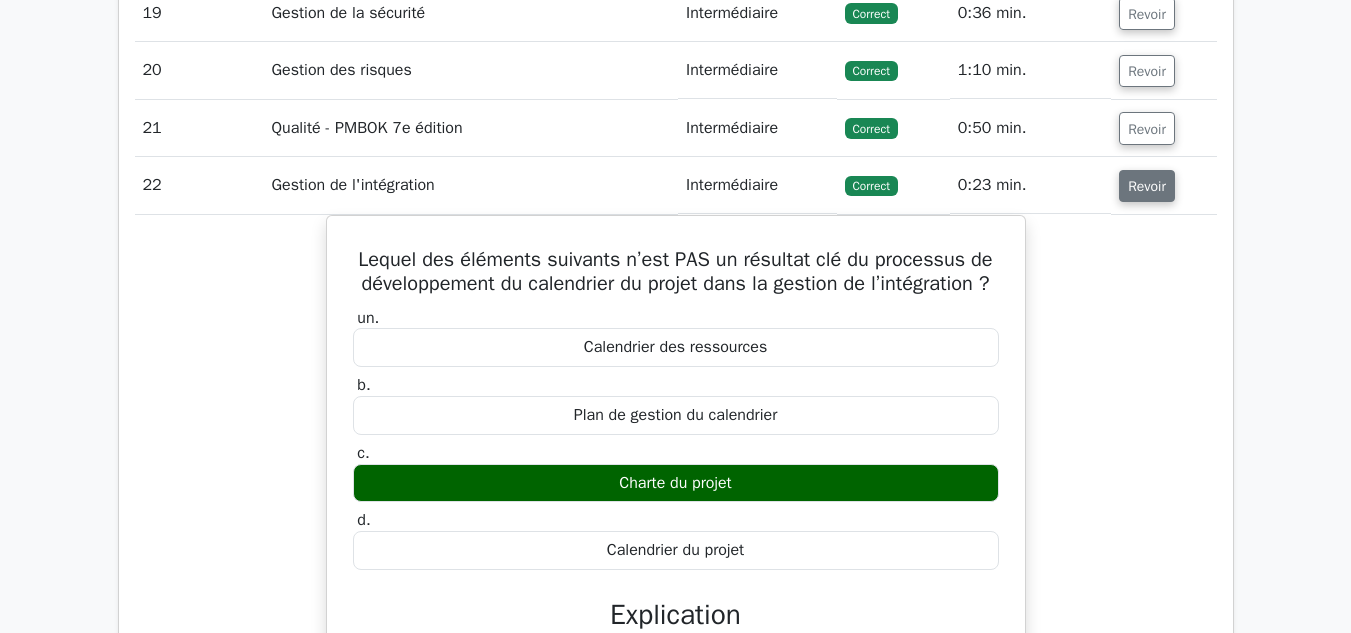 click on "Revoir" at bounding box center (1147, 186) 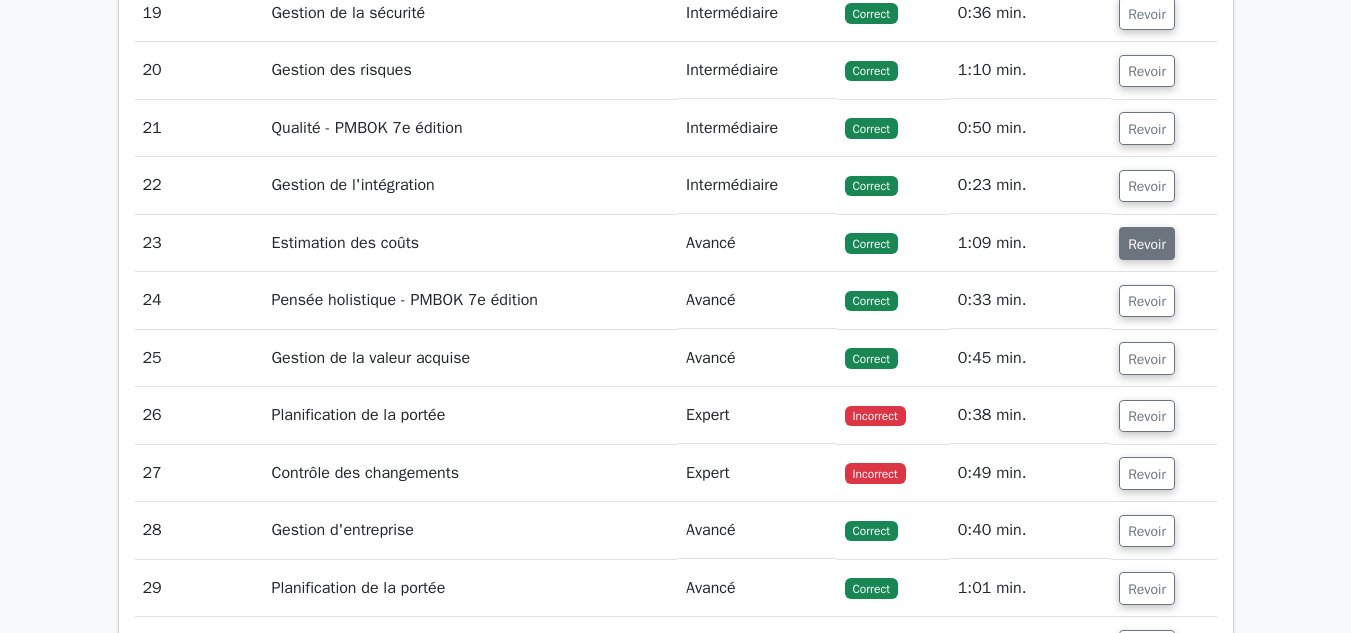 click on "Revoir" at bounding box center (1147, 244) 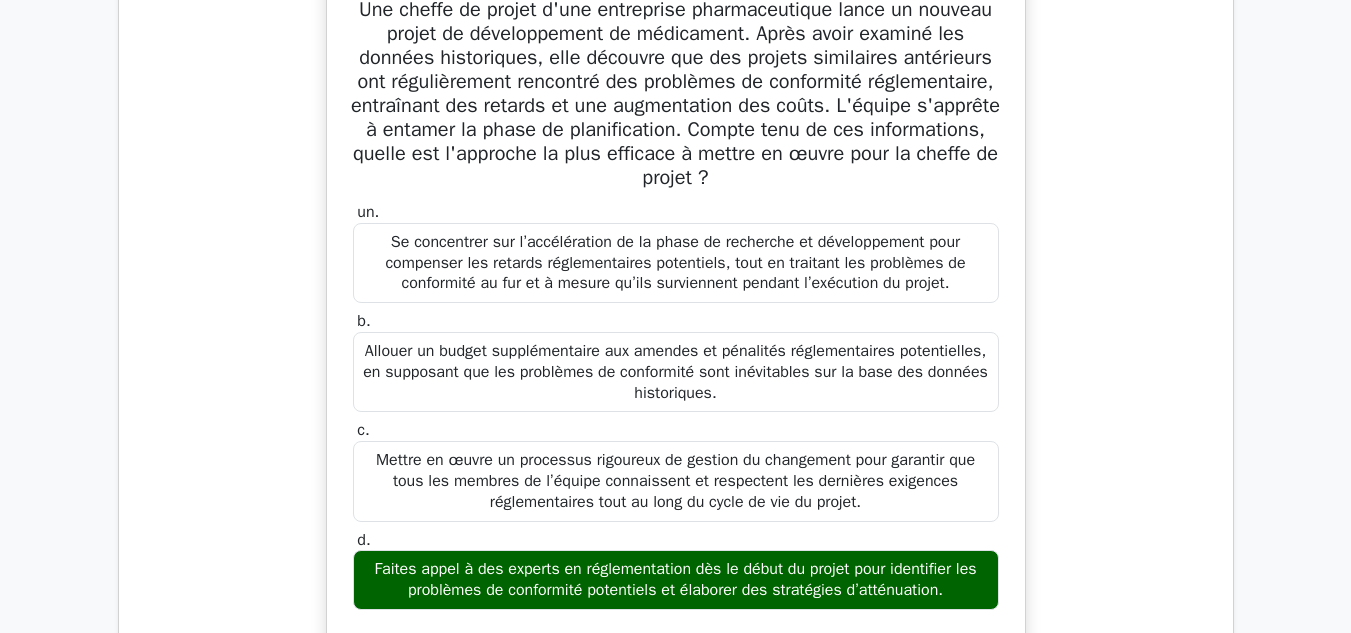 scroll, scrollTop: 4136, scrollLeft: 0, axis: vertical 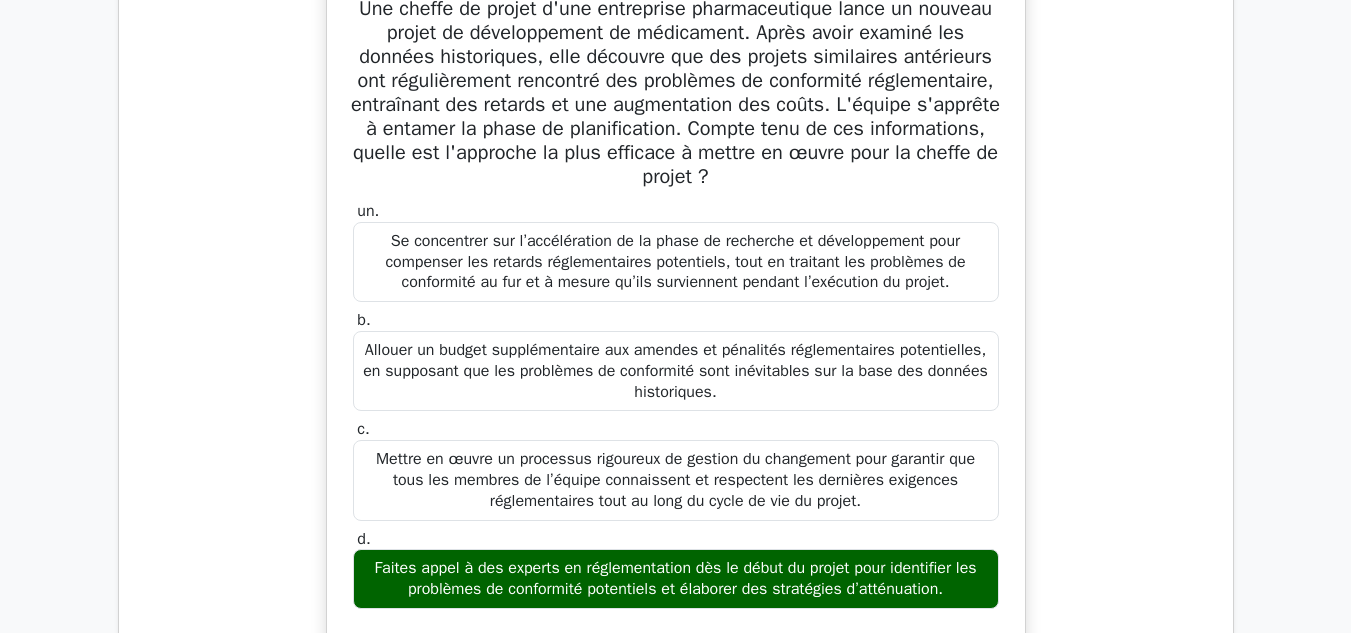 click on "Une cheffe de projet d'une entreprise pharmaceutique lance un nouveau projet de développement de médicament. Après avoir examiné les données historiques, elle découvre que des projets similaires antérieurs ont régulièrement rencontré des problèmes de conformité réglementaire, entraînant des retards et une augmentation des coûts. L'équipe s'apprête à entamer la phase de planification. Compte tenu de ces informations, quelle est l'approche la plus efficace à mettre en œuvre pour la cheffe de projet ?
un.
b. c. d." at bounding box center (676, 732) 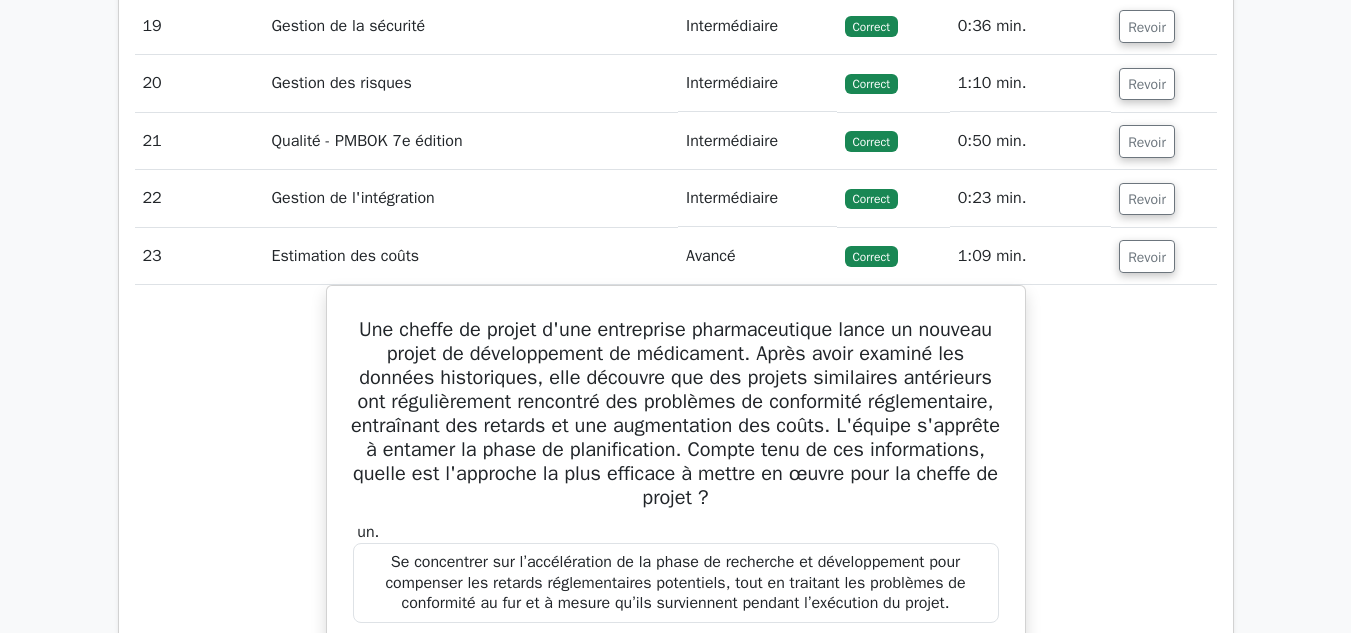 scroll, scrollTop: 3801, scrollLeft: 0, axis: vertical 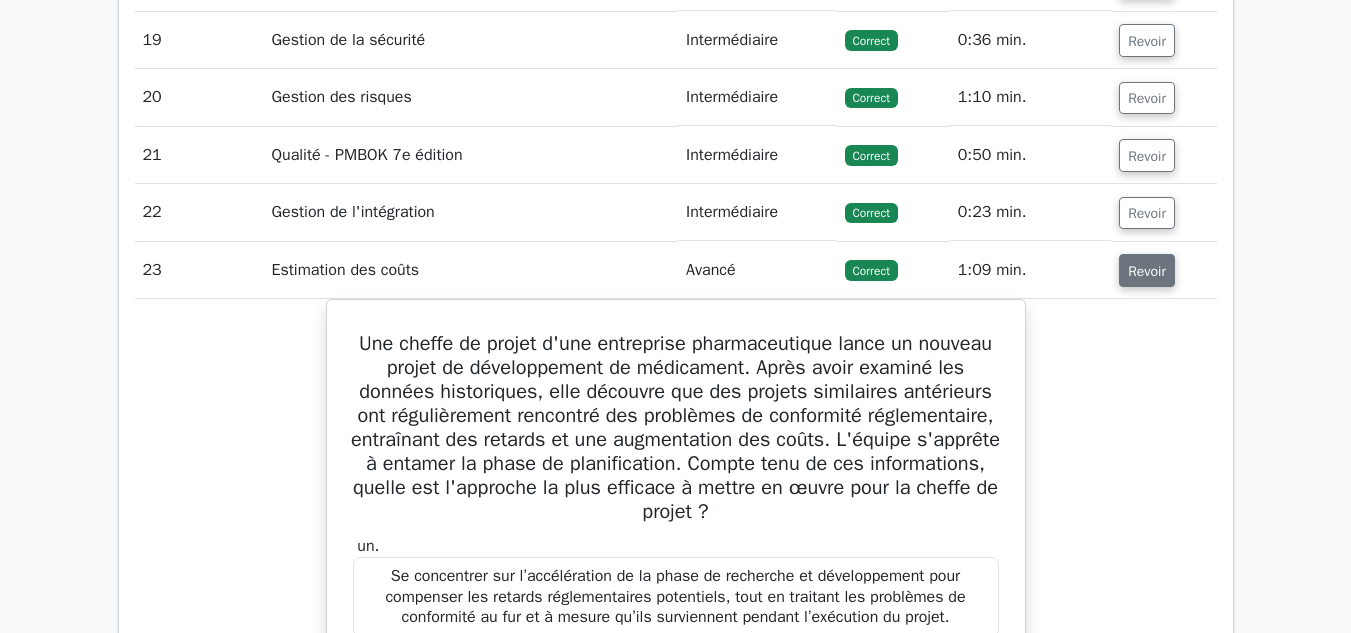 click on "Revoir" at bounding box center (1147, 271) 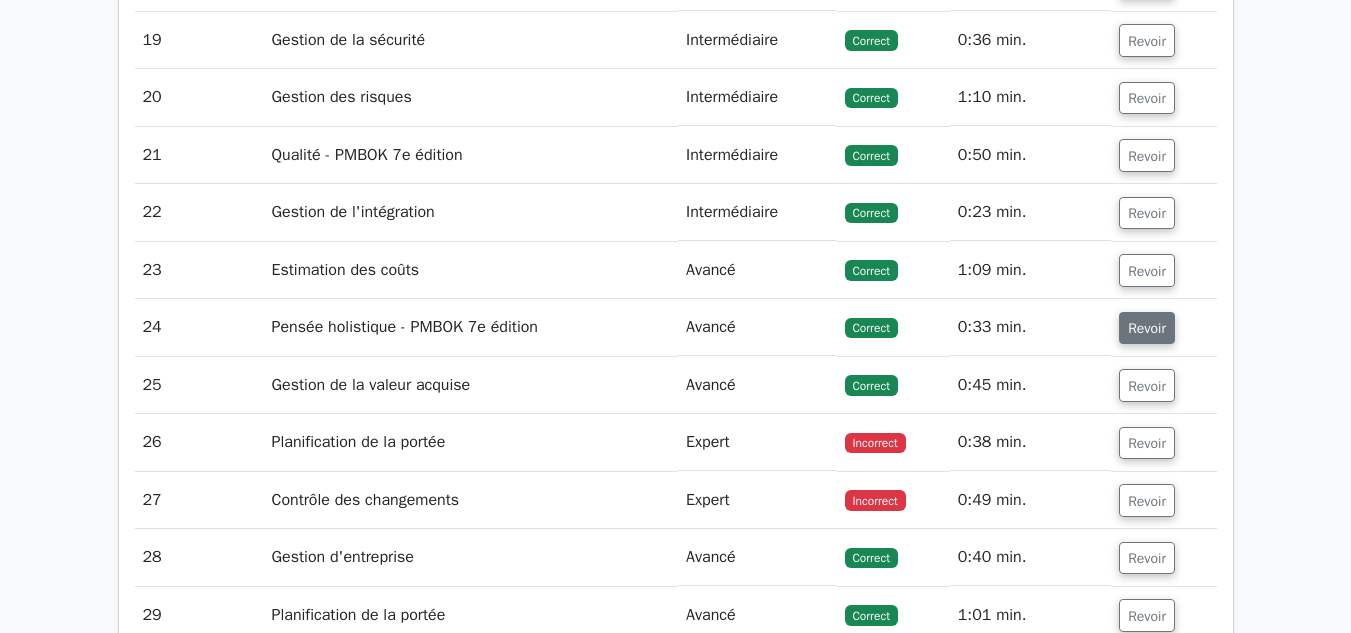 click on "Revoir" at bounding box center (1147, 328) 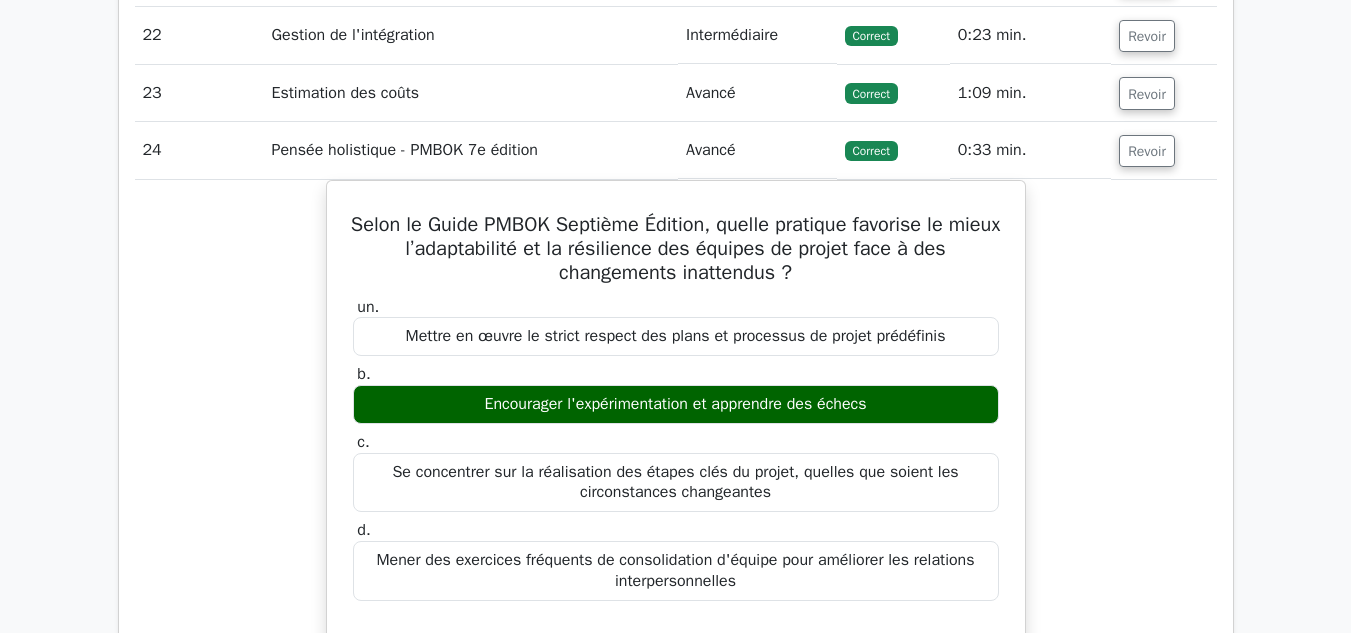 scroll, scrollTop: 3976, scrollLeft: 0, axis: vertical 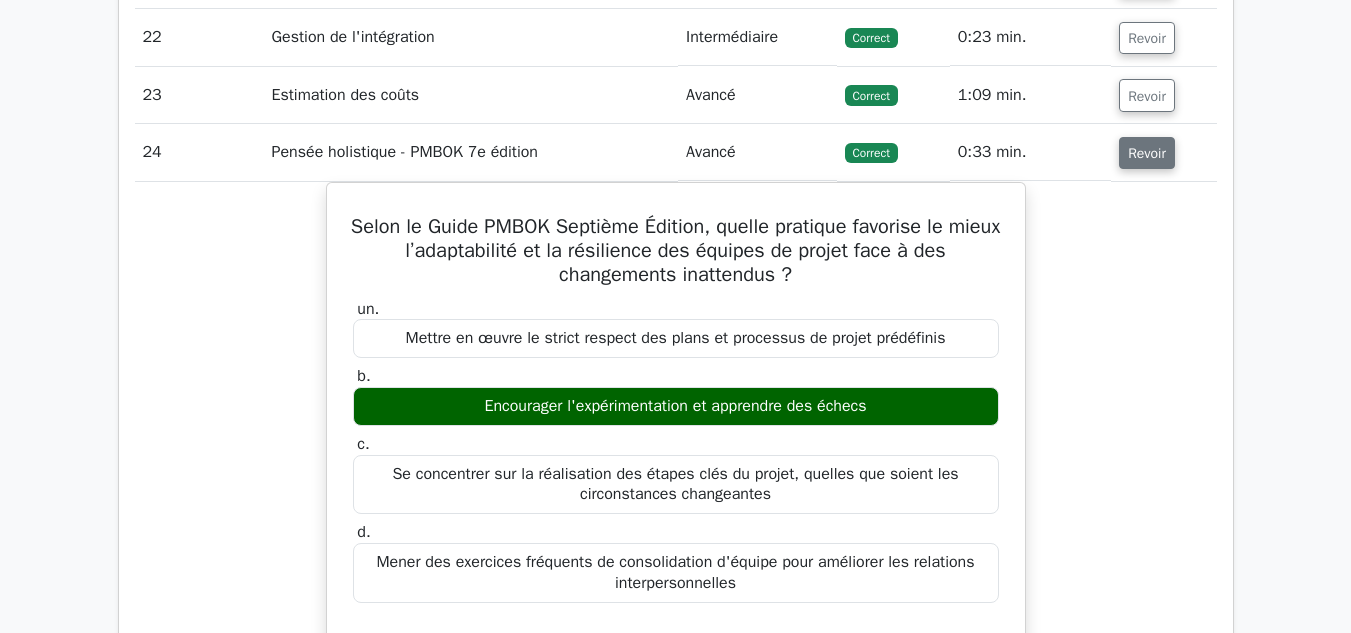 click on "Revoir" at bounding box center (1147, 153) 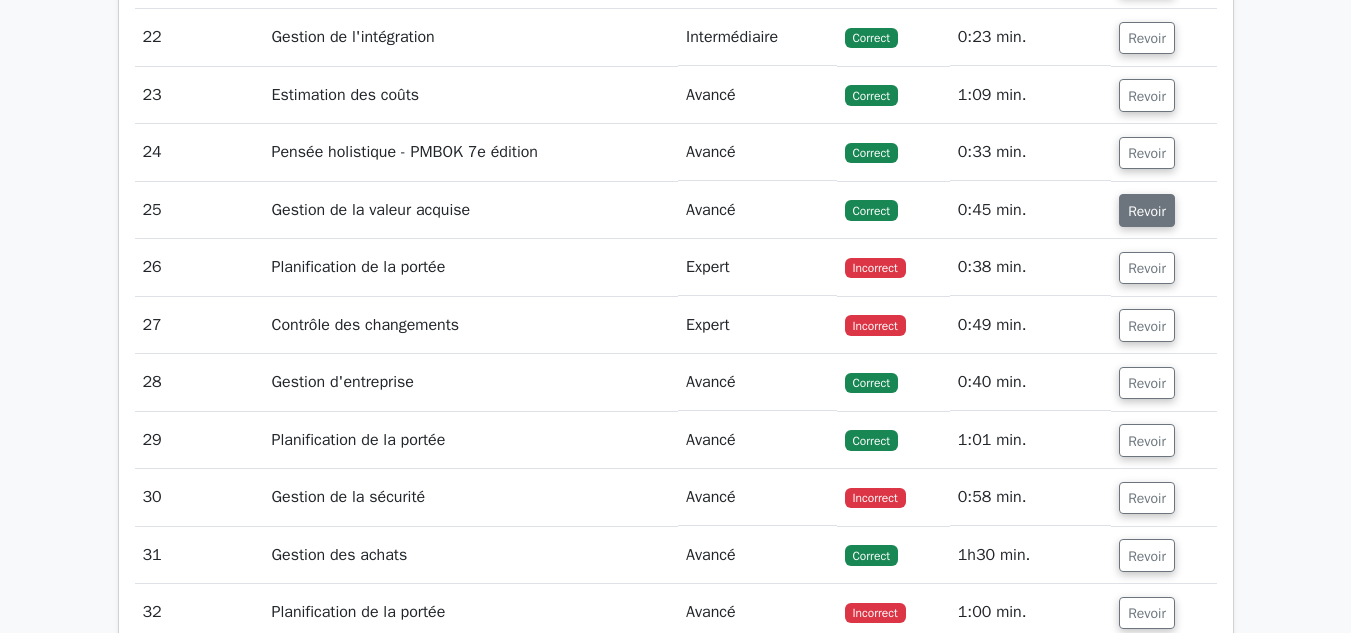 click on "Revoir" at bounding box center (1147, 211) 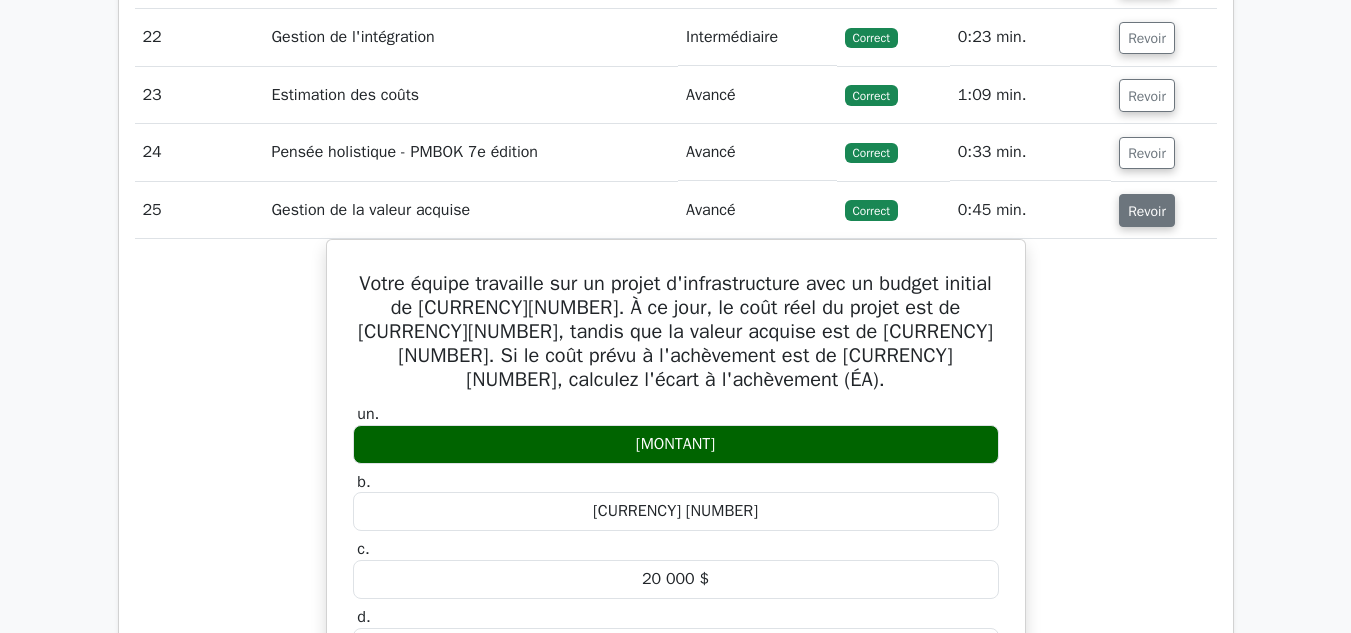 click on "Revoir" at bounding box center (1147, 211) 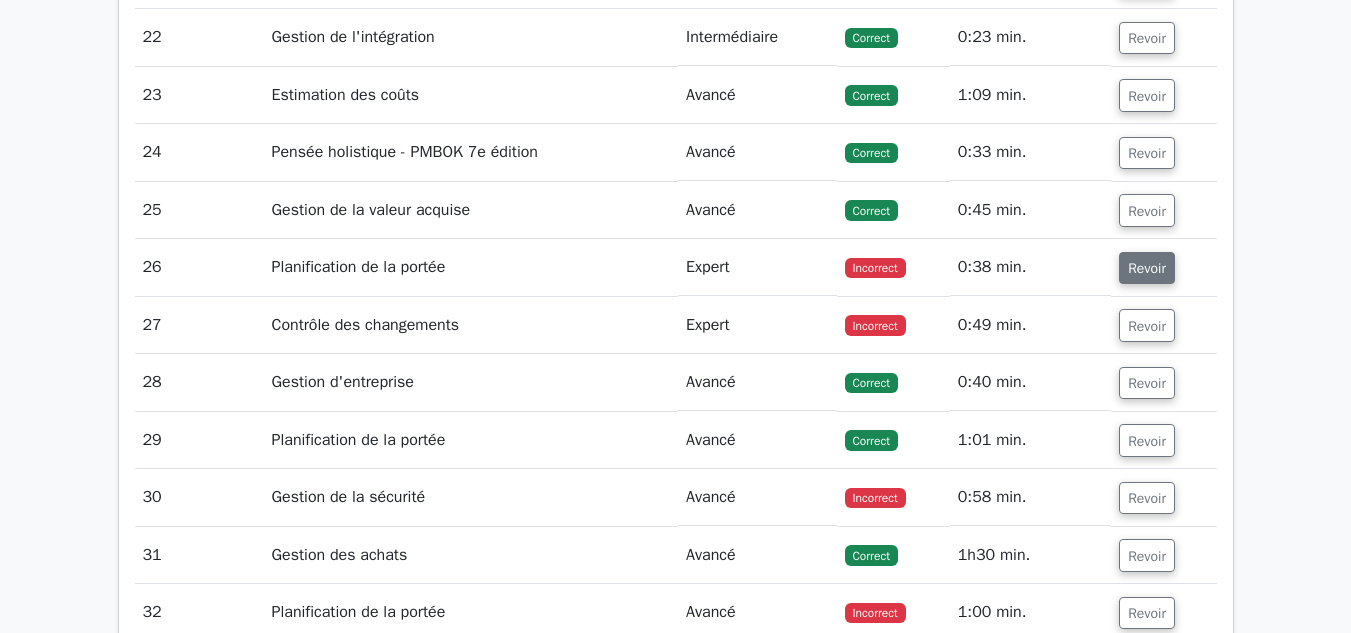 click on "Revoir" at bounding box center (1147, 268) 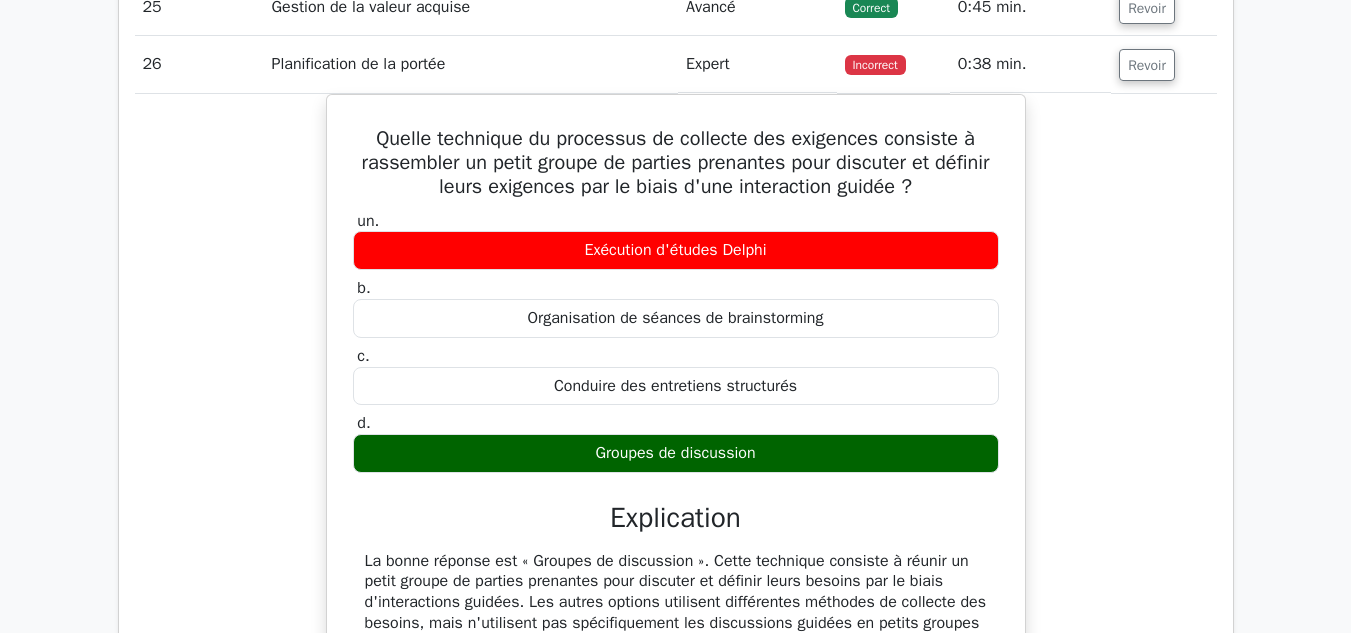 scroll, scrollTop: 4179, scrollLeft: 0, axis: vertical 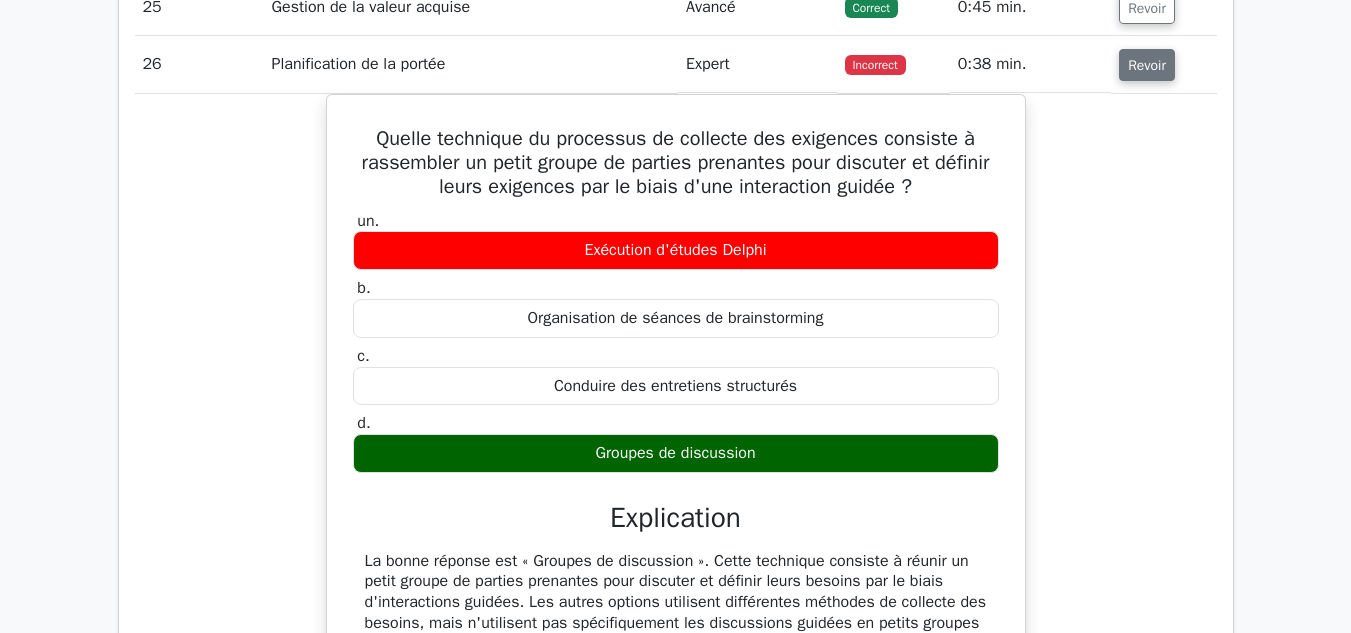 click on "Revoir" at bounding box center [1147, 65] 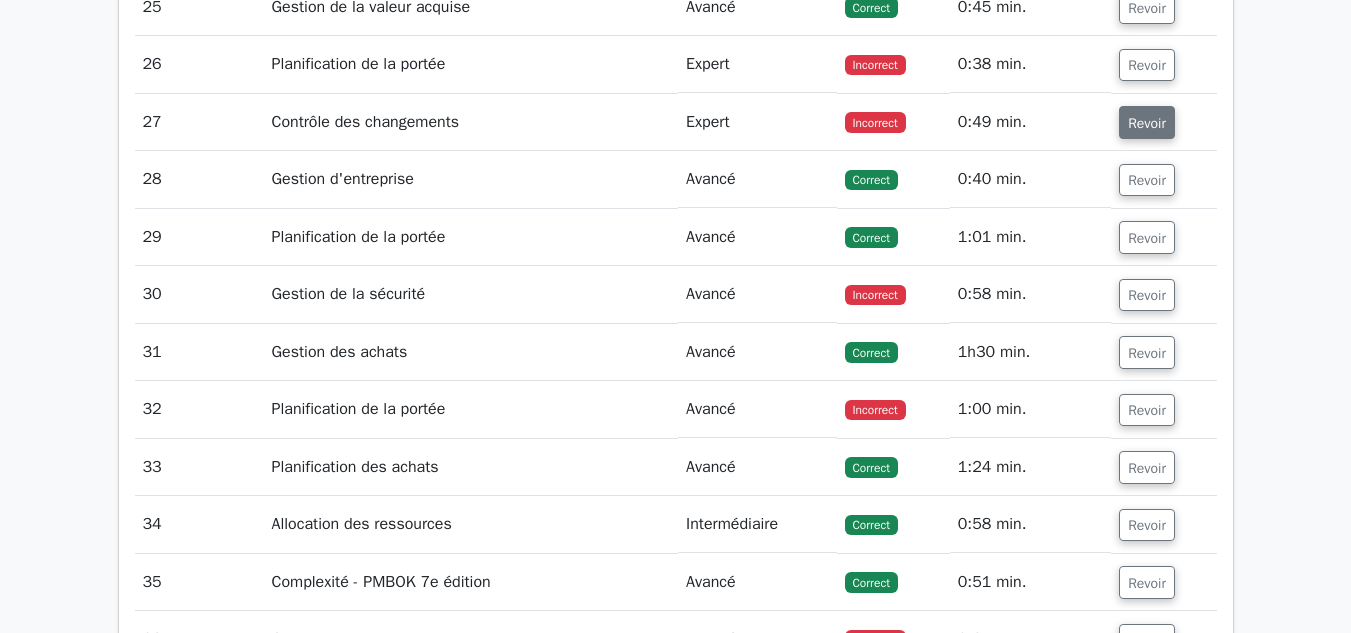 click on "Revoir" at bounding box center [1147, 123] 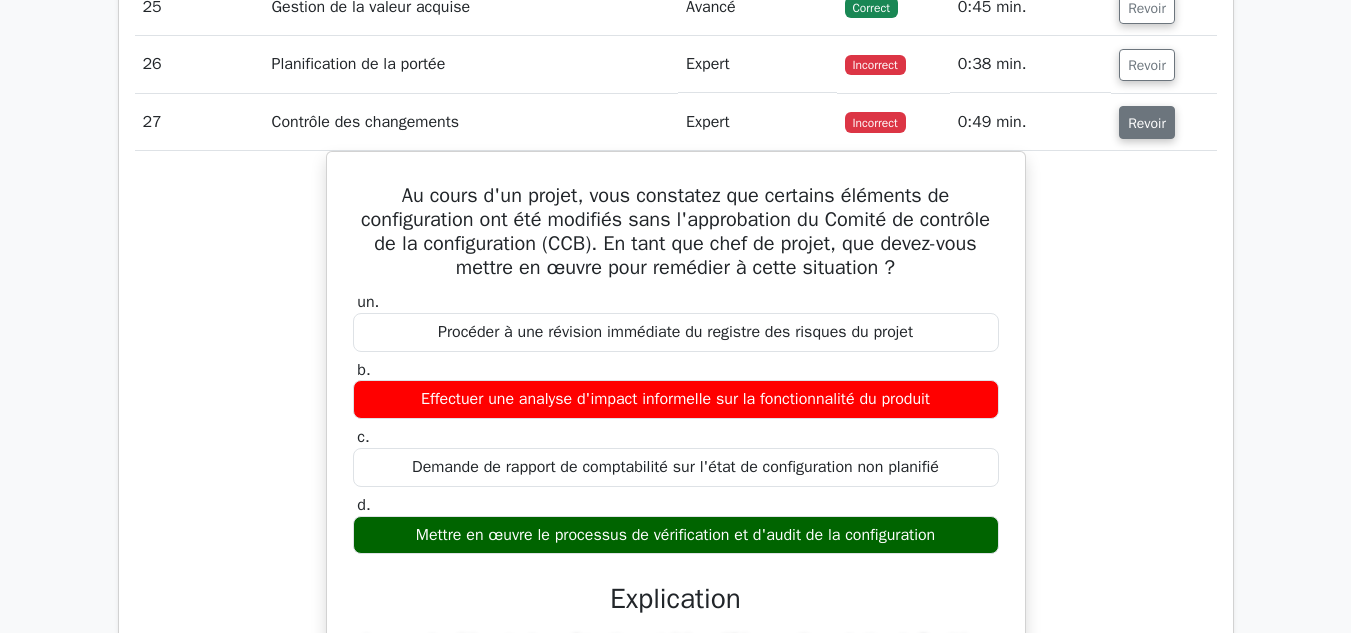 click on "Revoir" at bounding box center (1147, 123) 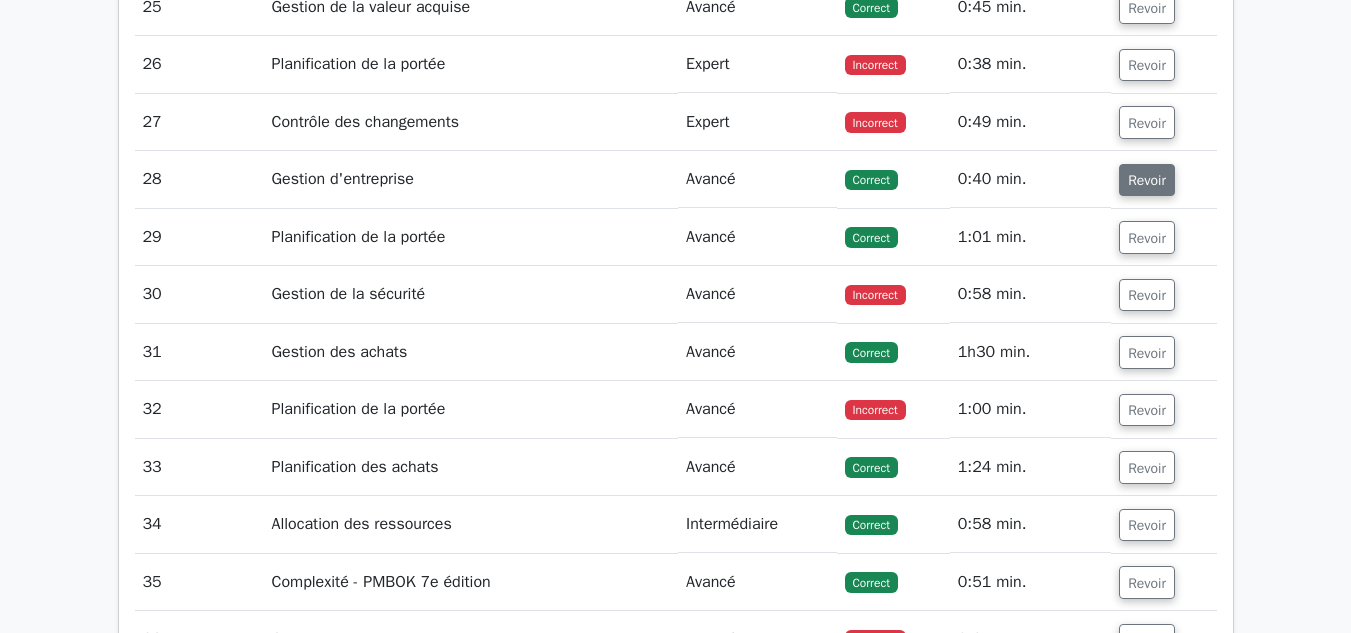 click on "Revoir" at bounding box center (1147, 180) 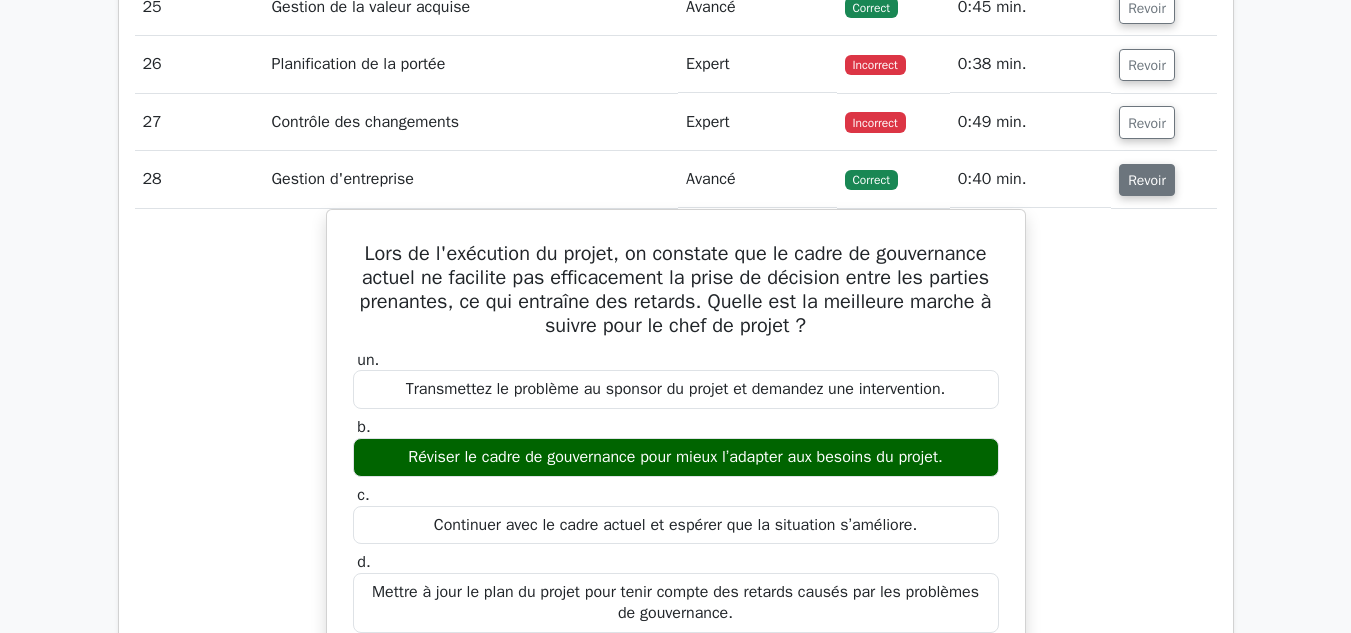 click on "Revoir" at bounding box center (1147, 180) 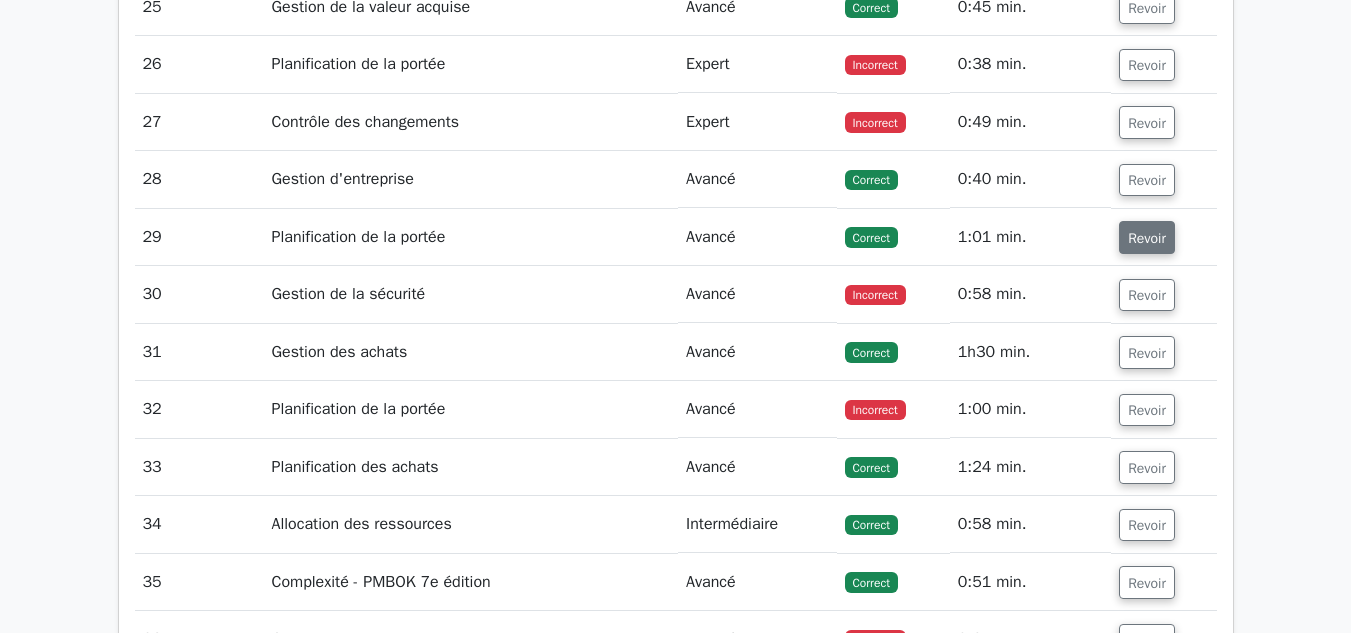 click on "Revoir" at bounding box center [1147, 238] 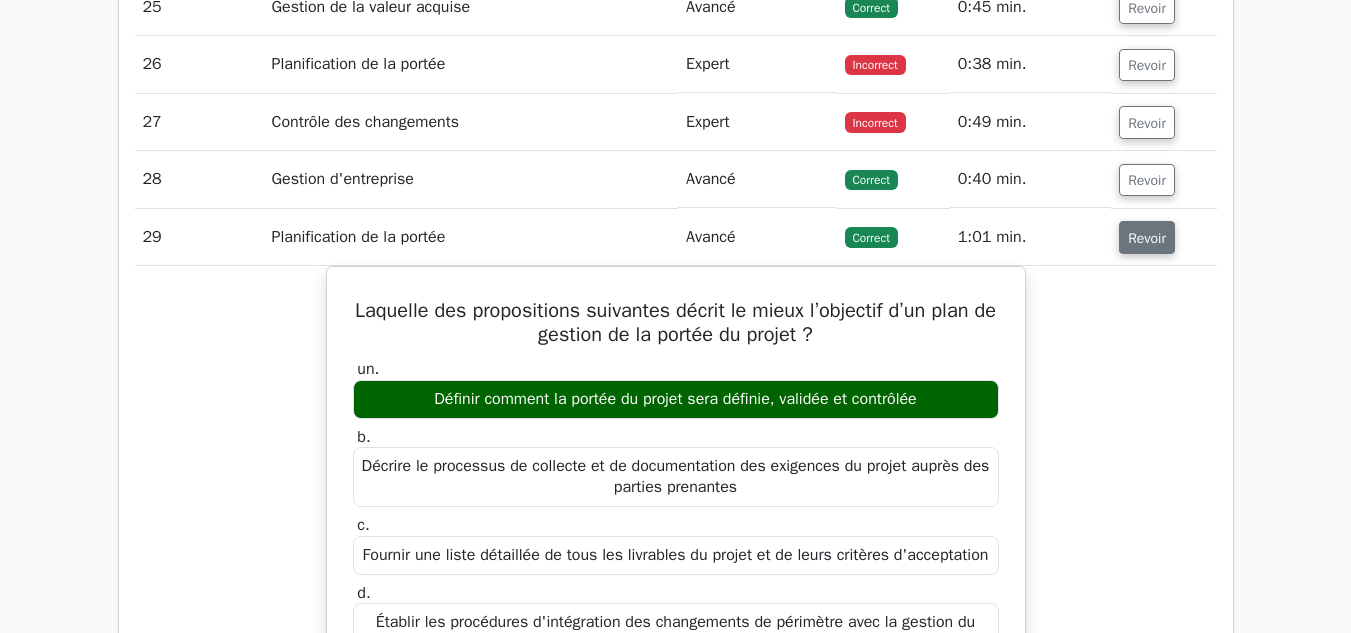 click on "Revoir" at bounding box center (1147, 238) 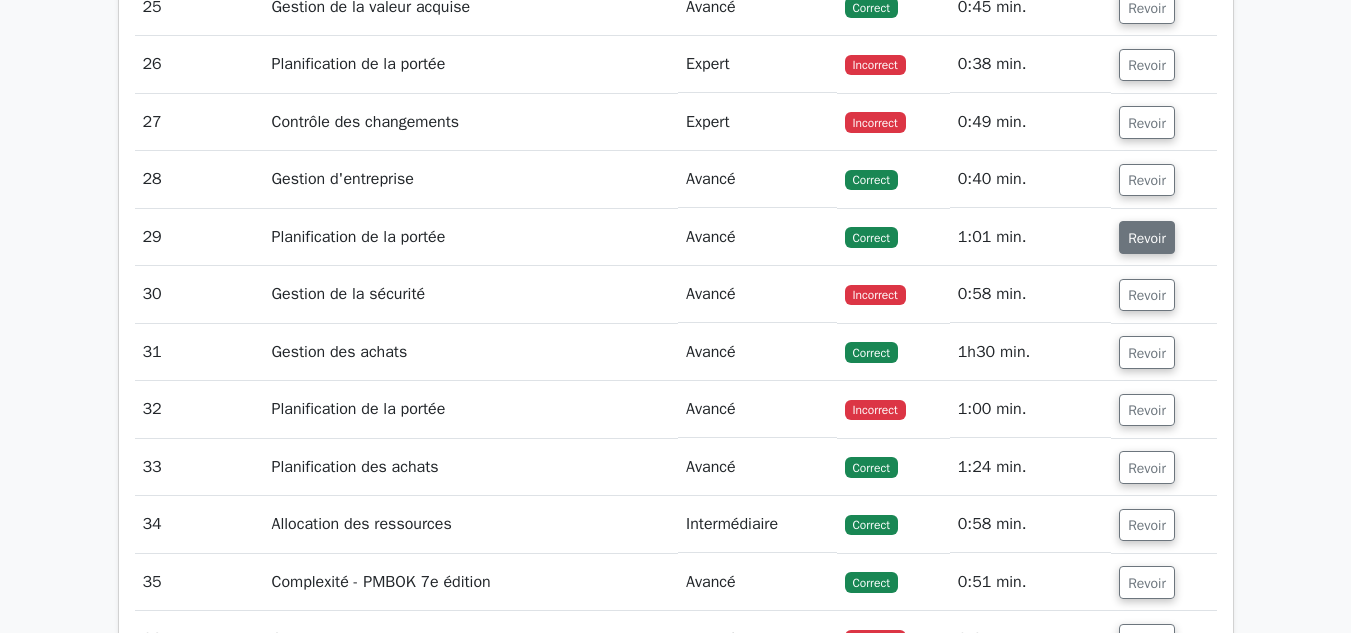 click on "Revoir" at bounding box center (1147, 238) 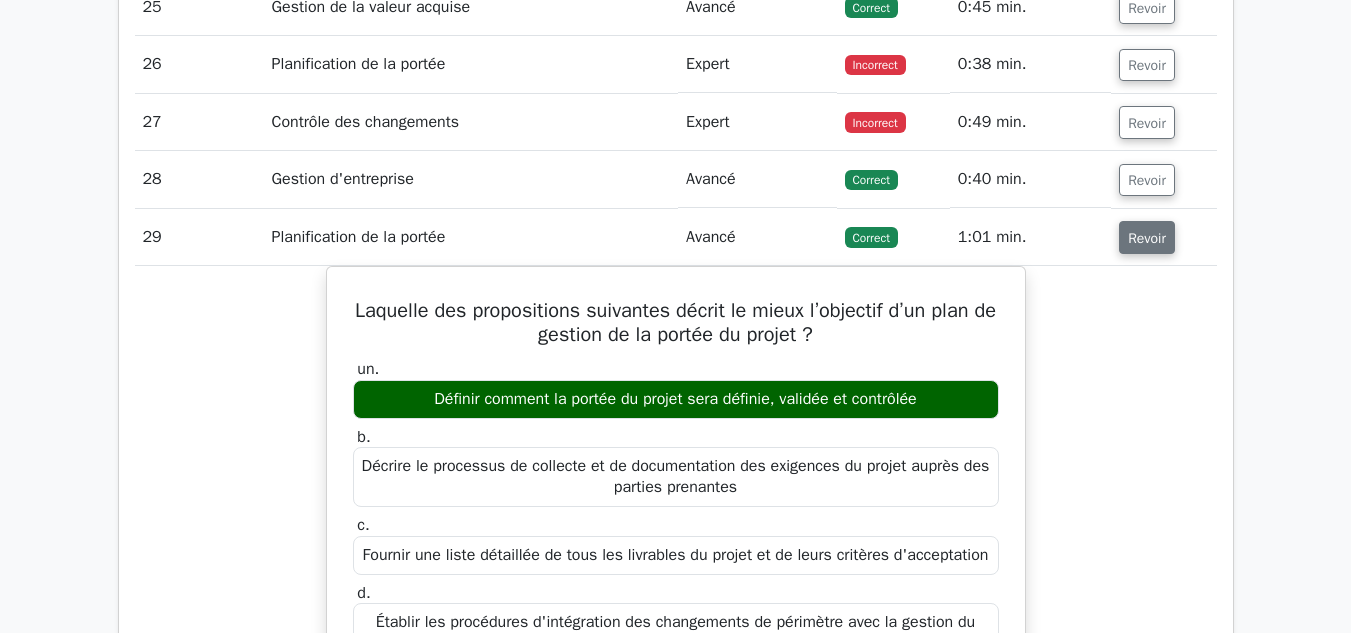 click on "Revoir" at bounding box center [1147, 238] 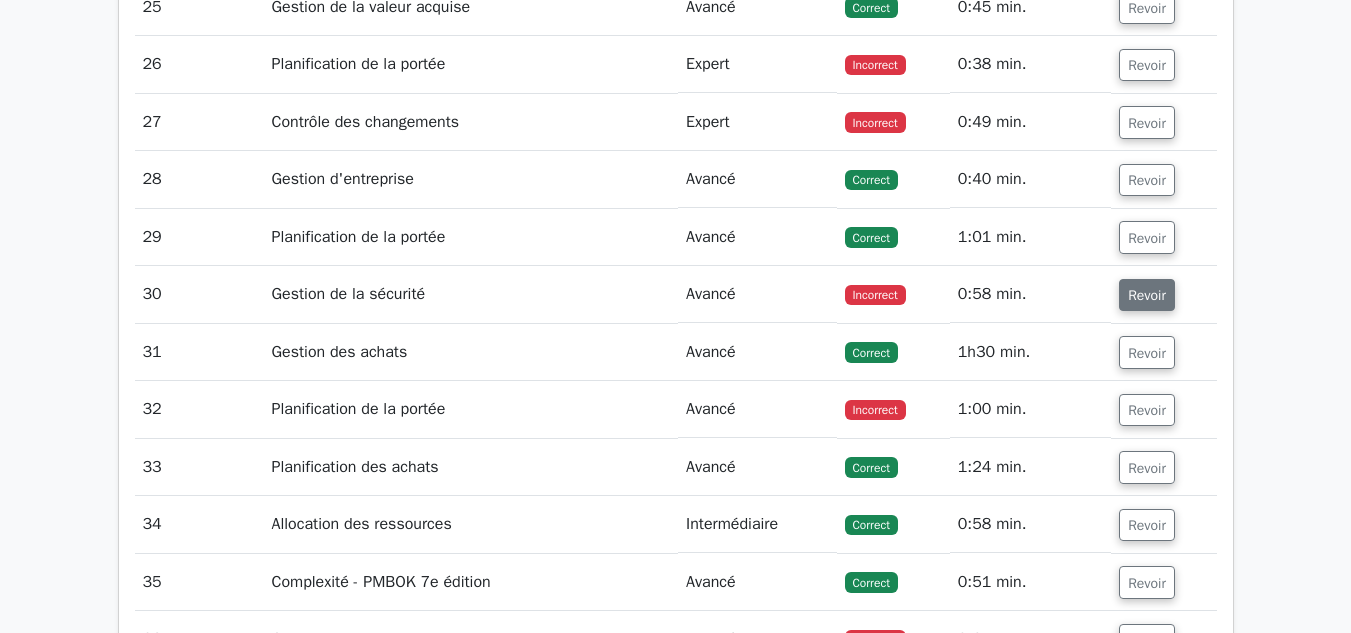 click on "Revoir" at bounding box center (1147, 295) 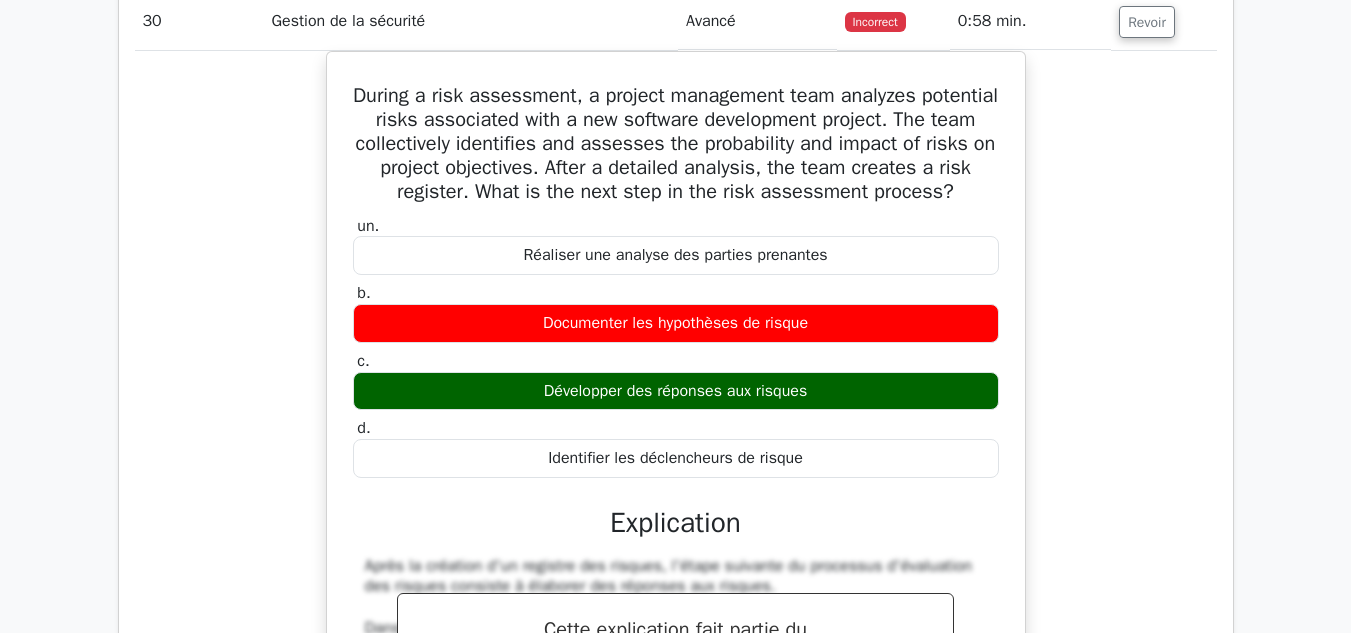 scroll, scrollTop: 4453, scrollLeft: 0, axis: vertical 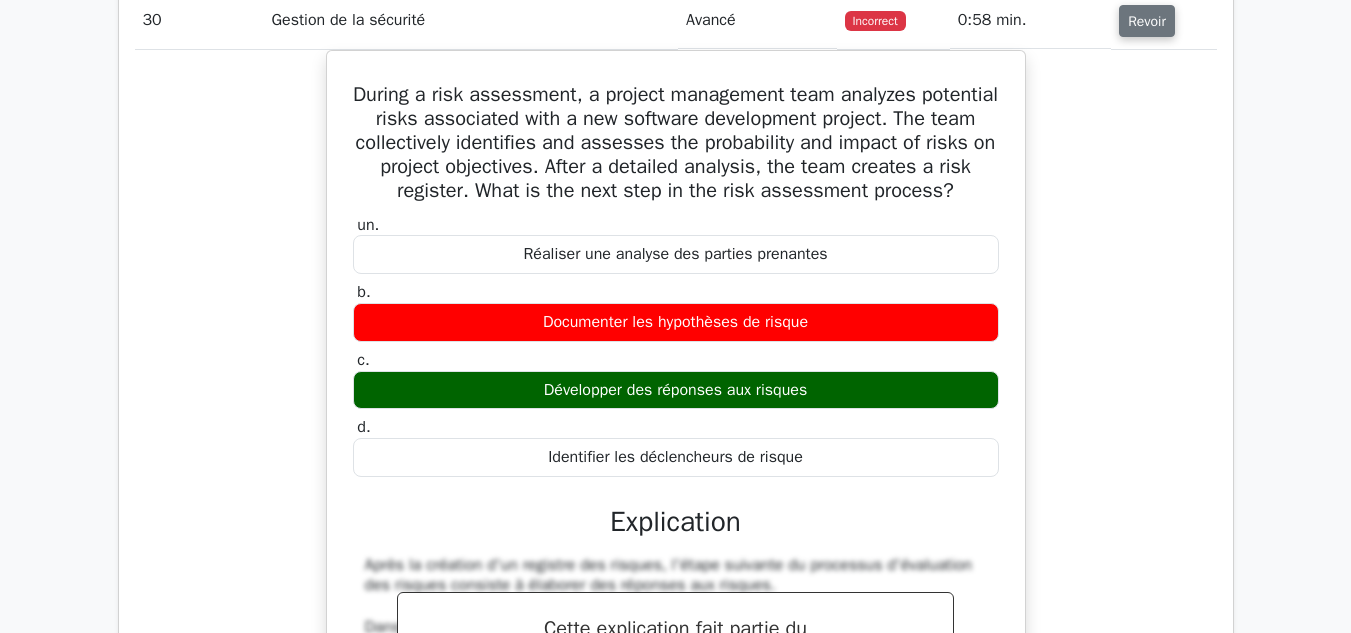 click on "Revoir" at bounding box center [1147, 21] 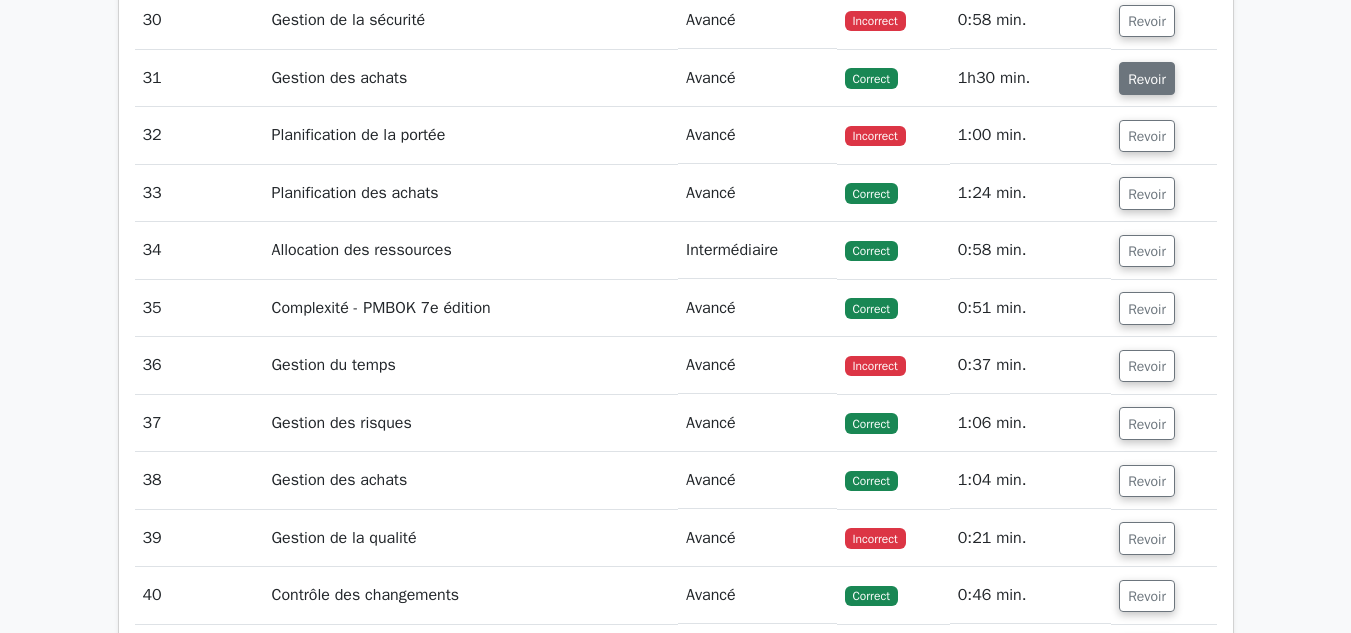 click on "Revoir" at bounding box center (1147, 78) 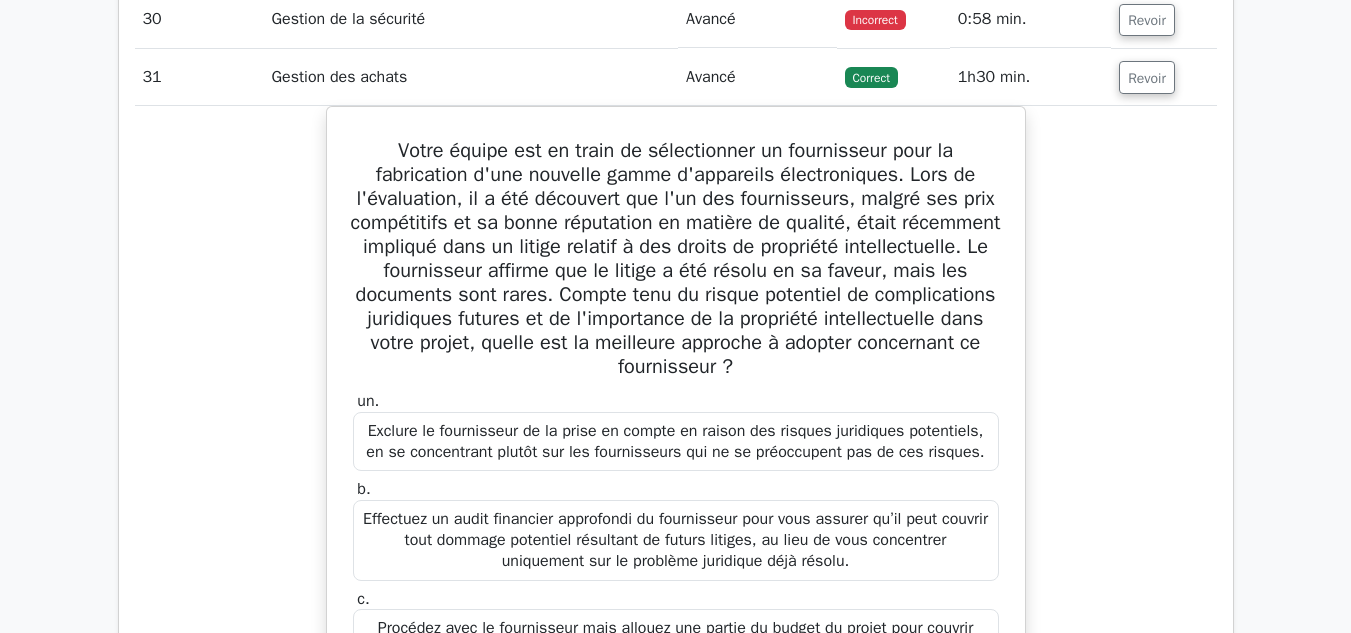 scroll, scrollTop: 4453, scrollLeft: 0, axis: vertical 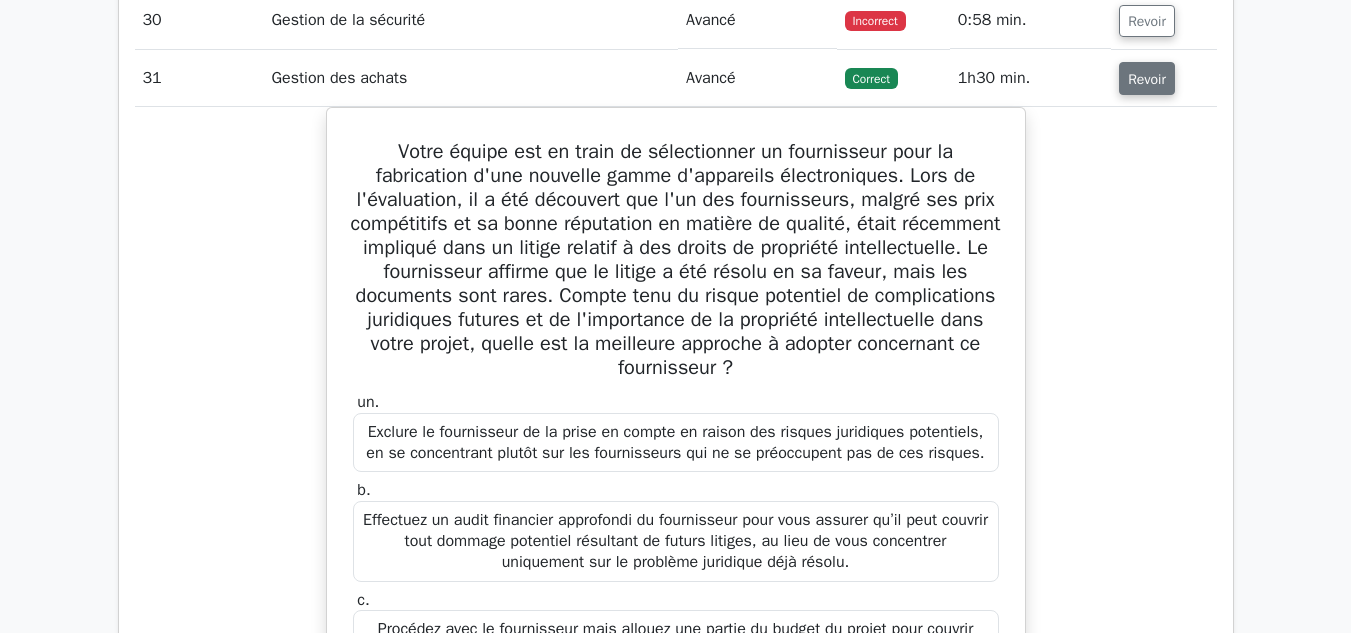 click on "Revoir" at bounding box center [1147, 79] 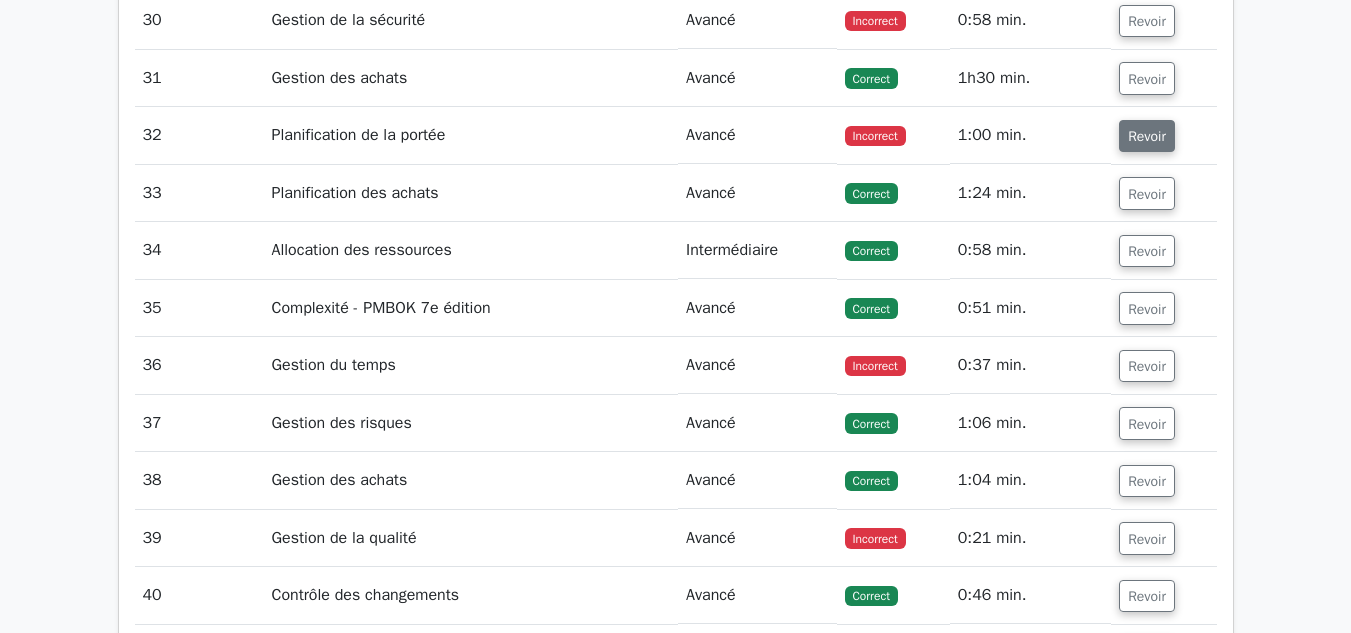 click on "Revoir" at bounding box center [1147, 136] 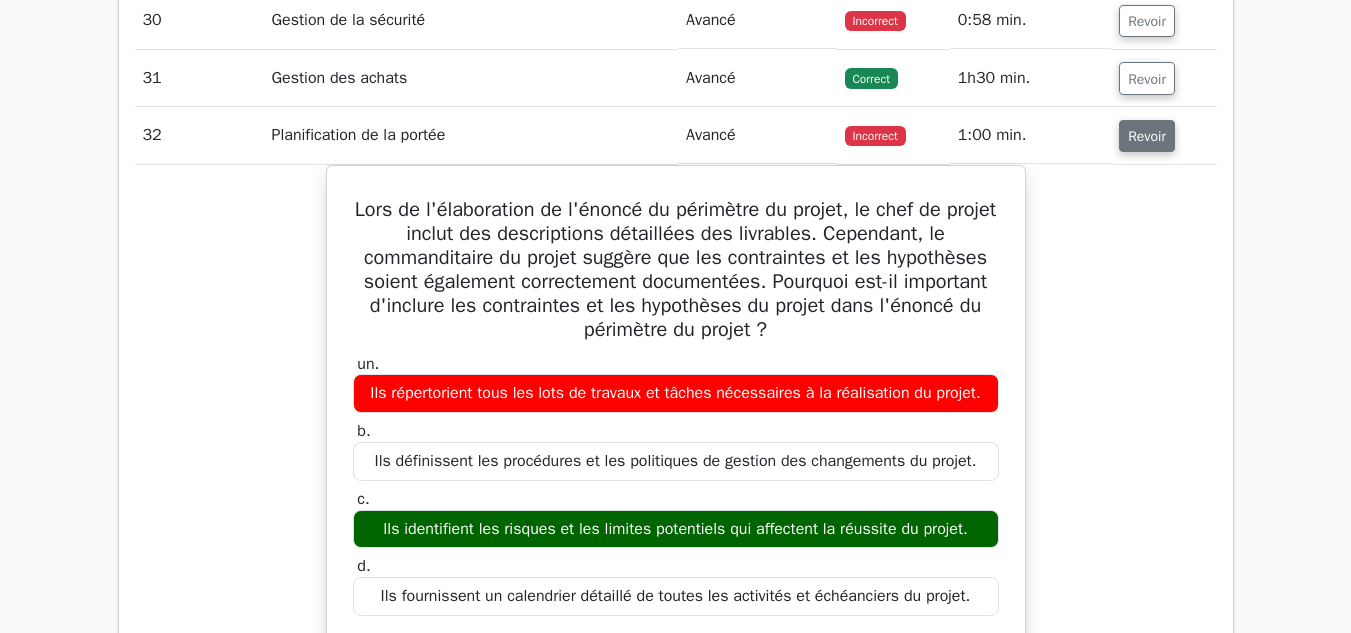 click on "Revoir" at bounding box center [1147, 136] 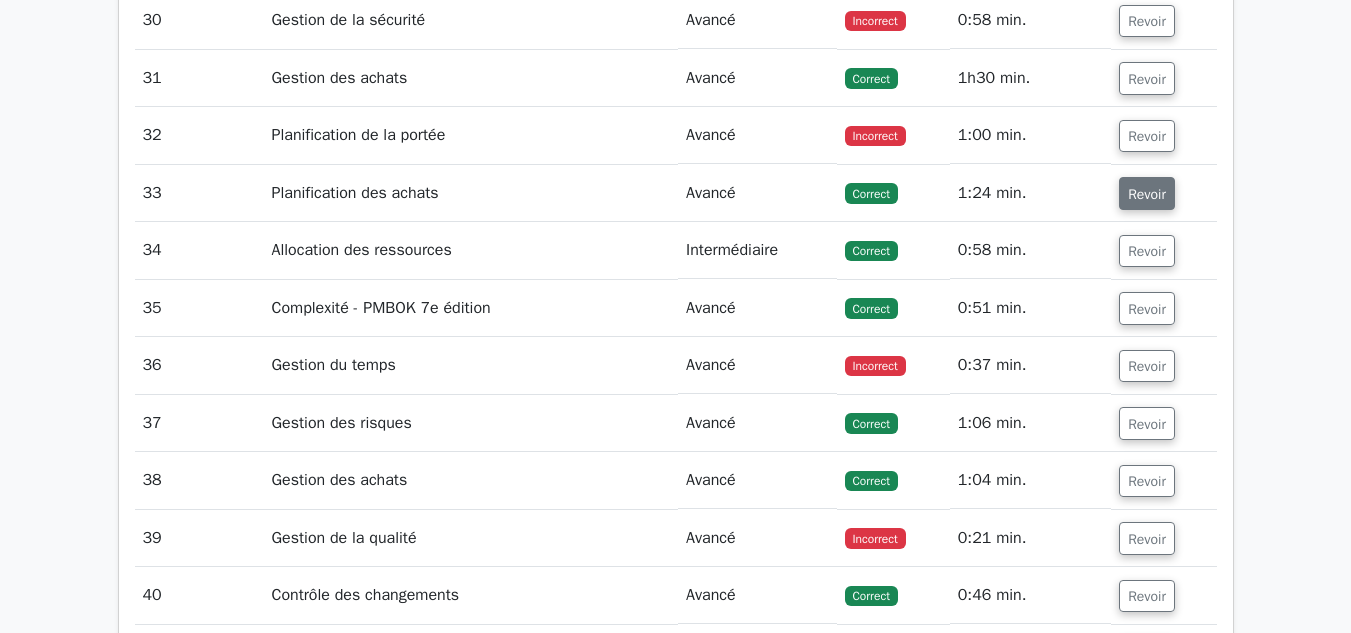 click on "Revoir" at bounding box center [1147, 194] 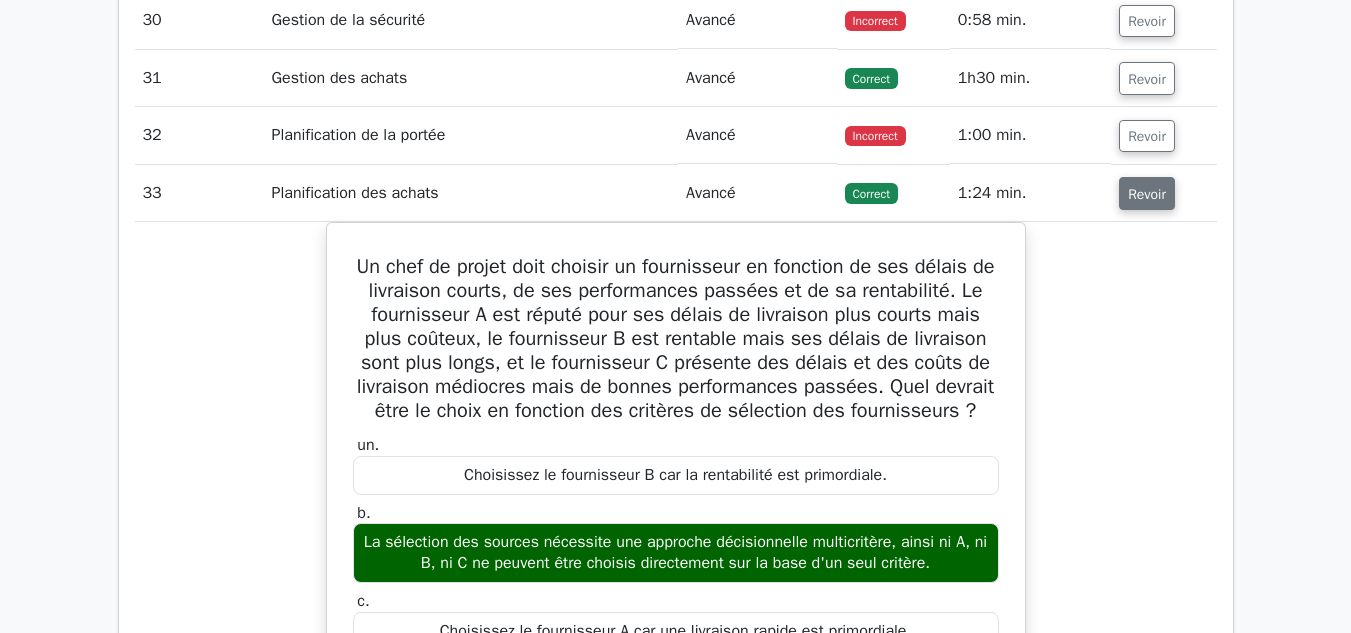 click on "Revoir" at bounding box center (1147, 194) 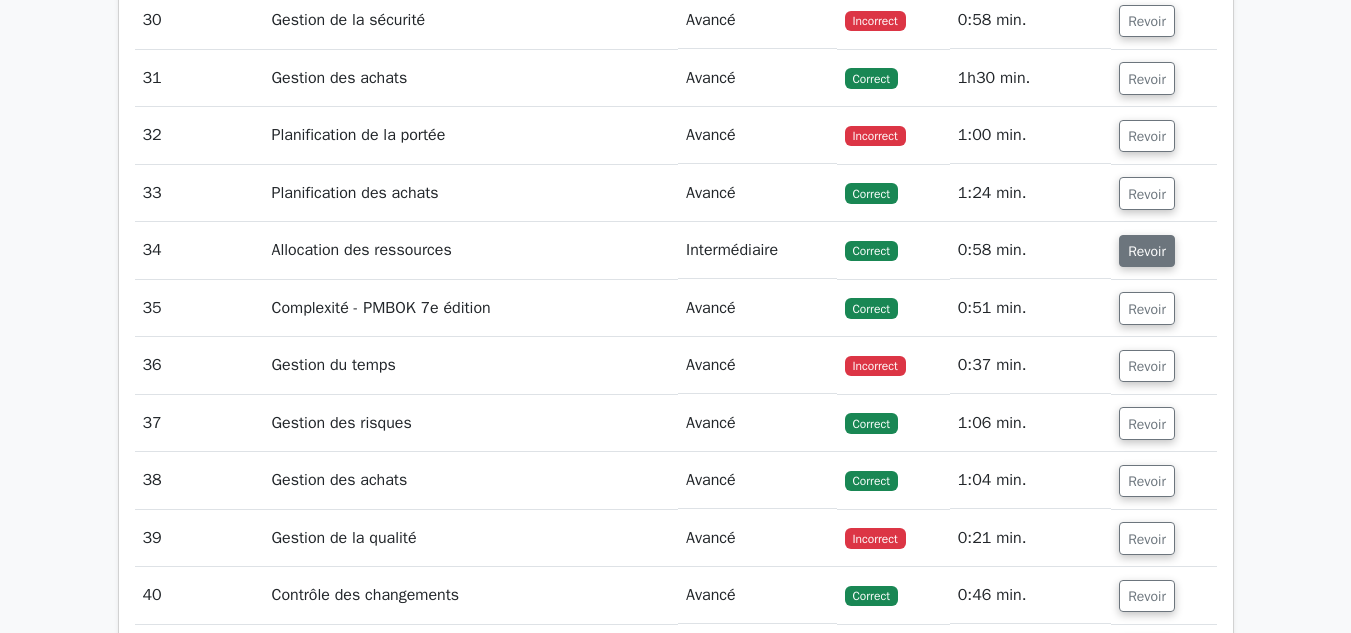 click on "Revoir" at bounding box center (1147, 251) 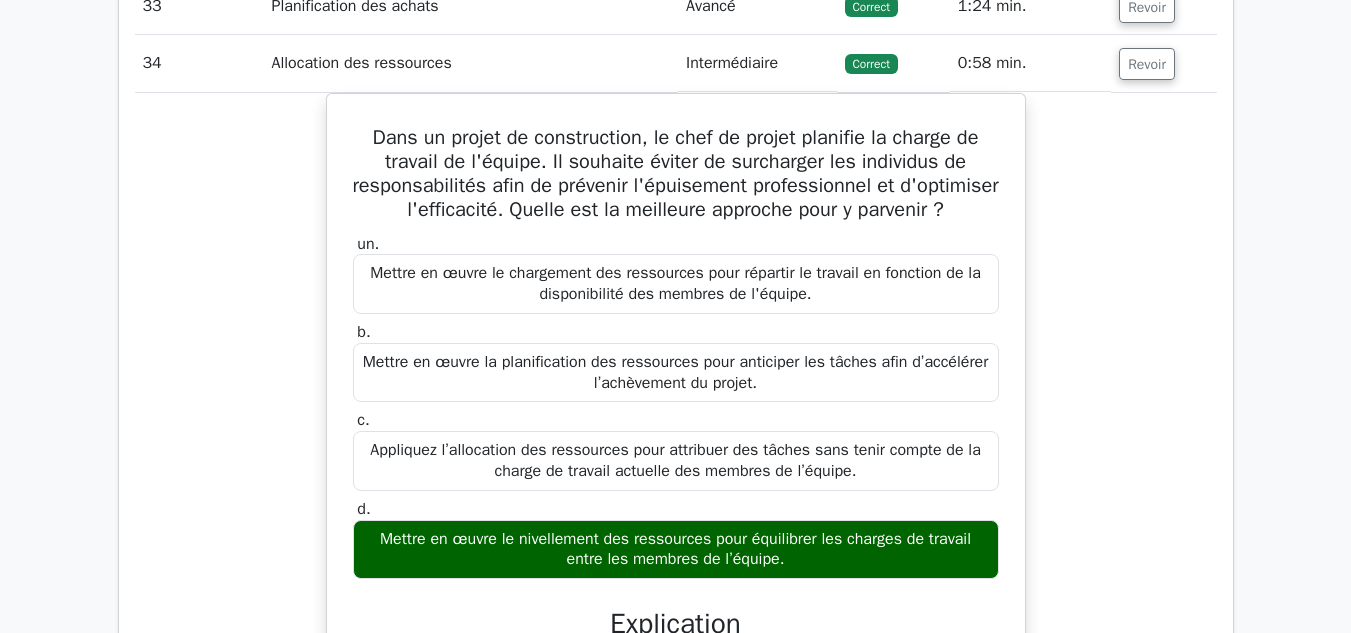 scroll, scrollTop: 4643, scrollLeft: 0, axis: vertical 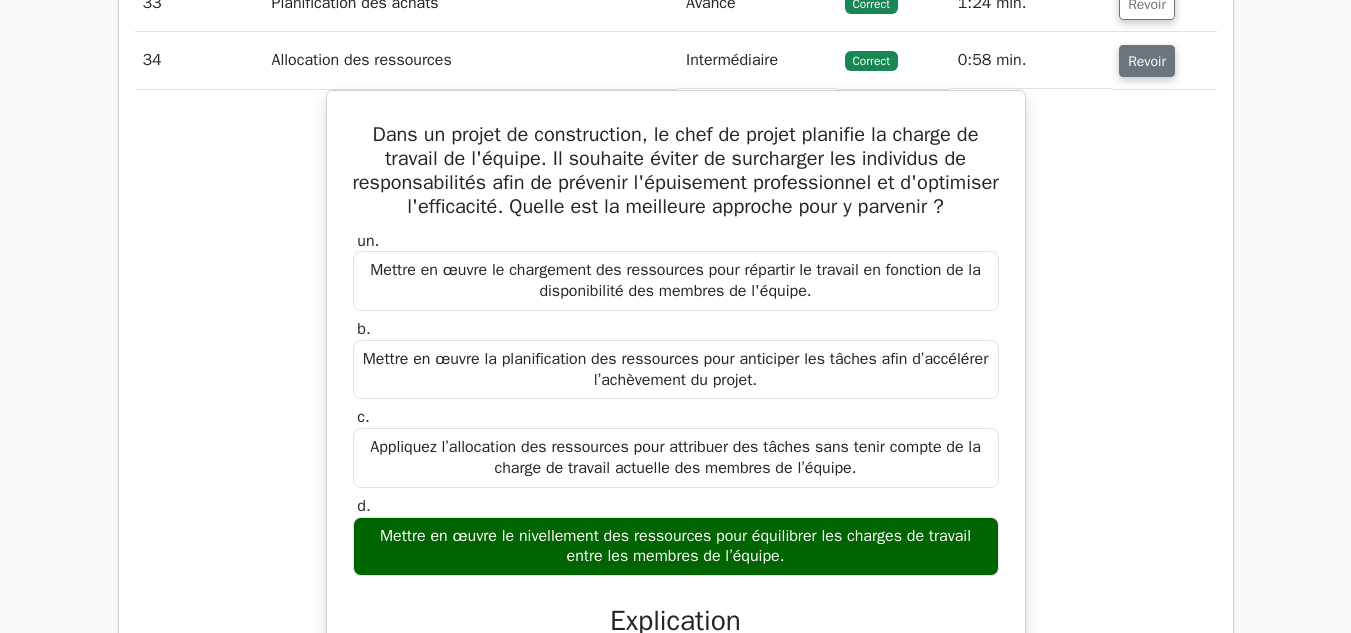 click on "Revoir" at bounding box center (1147, 61) 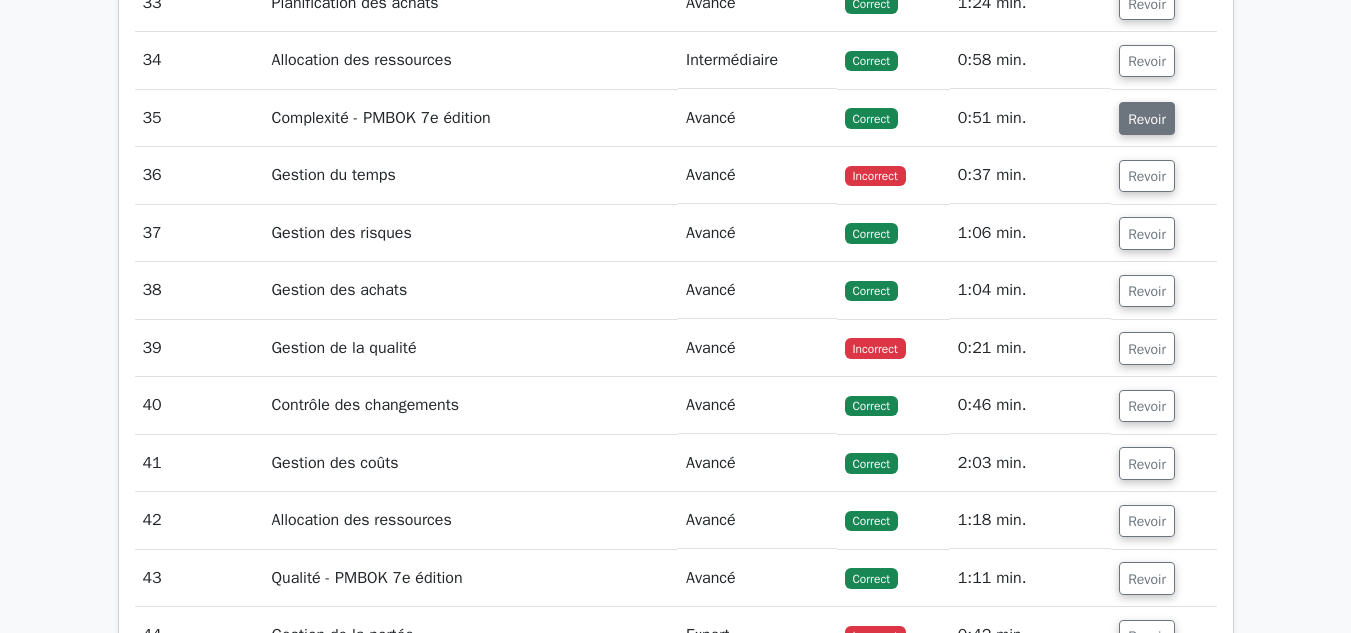 click on "Revoir" at bounding box center [1147, 119] 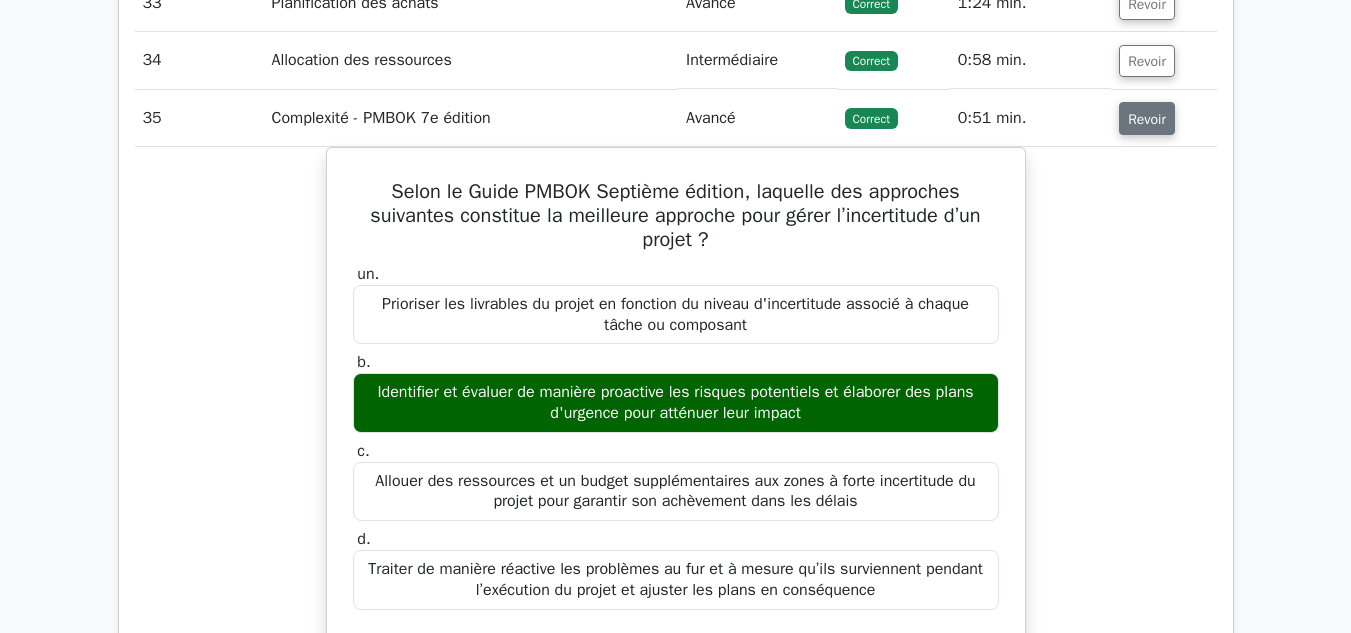 click on "Revoir" at bounding box center [1147, 119] 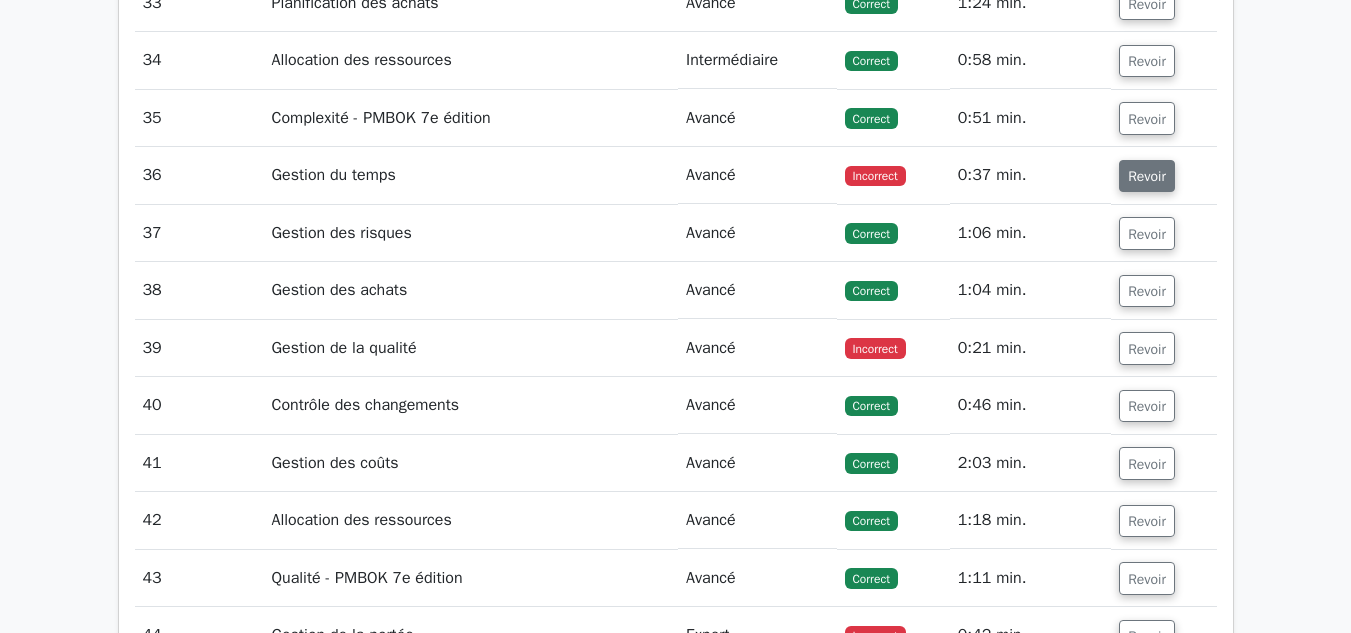 click on "Revoir" at bounding box center [1147, 176] 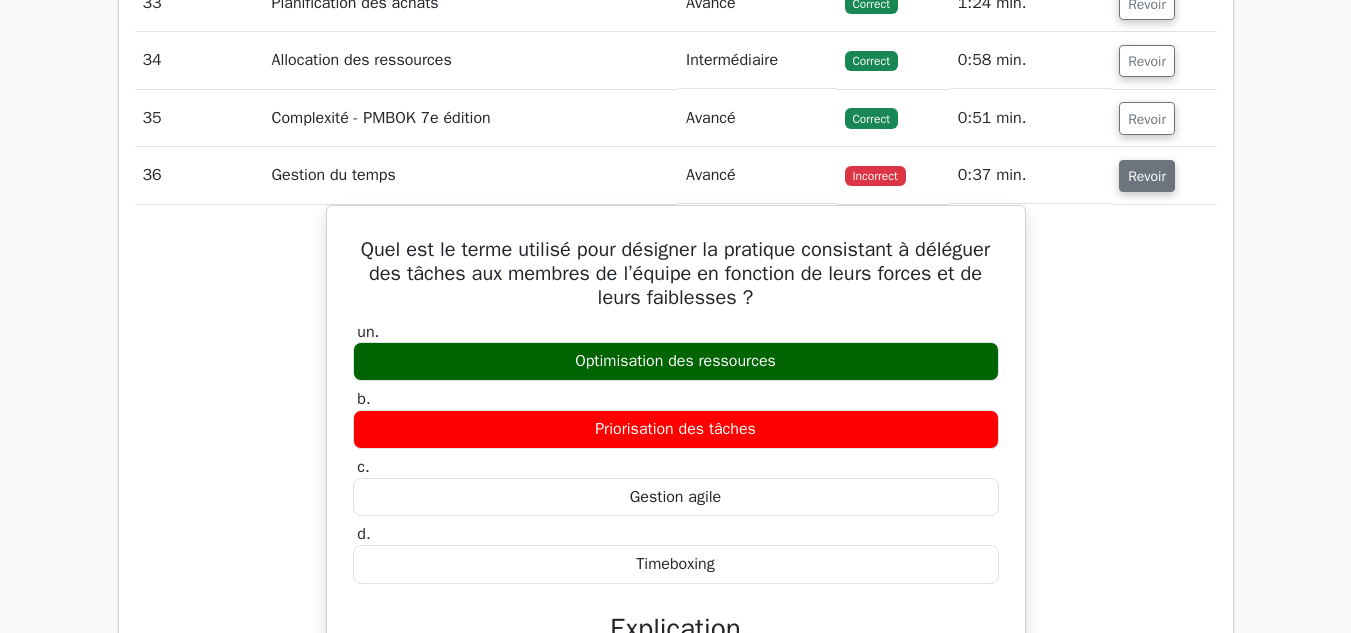 click on "Revoir" at bounding box center (1147, 176) 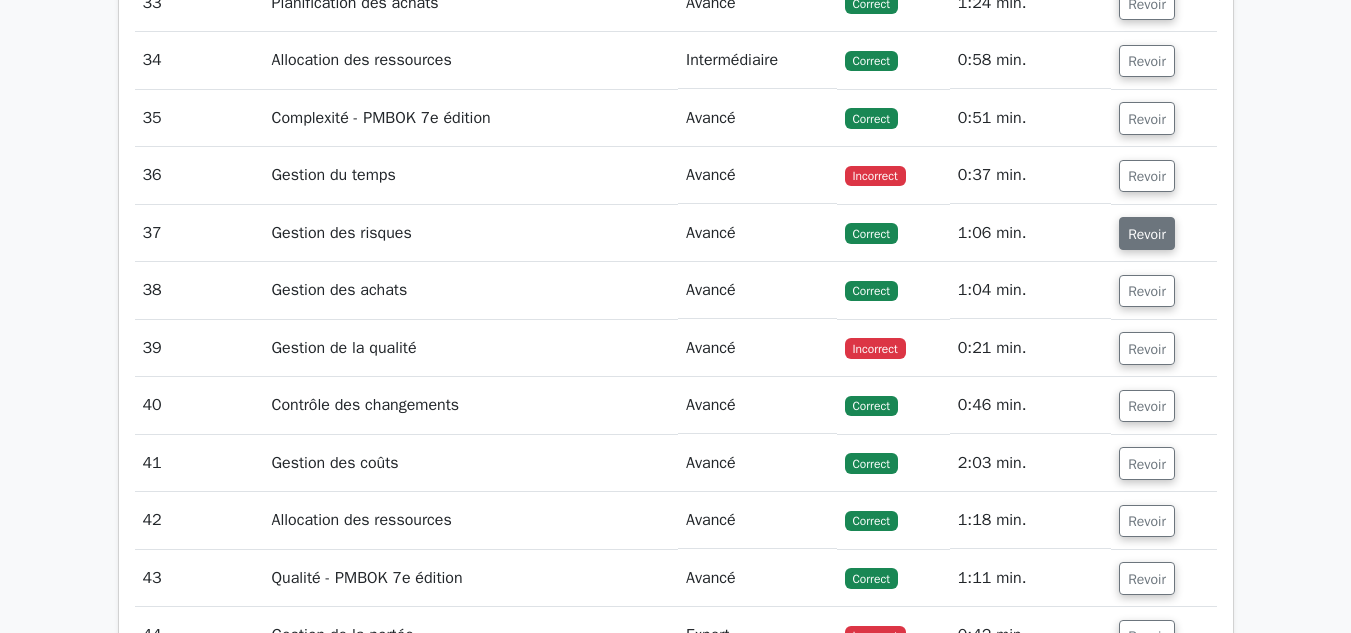 click on "Revoir" at bounding box center [1147, 234] 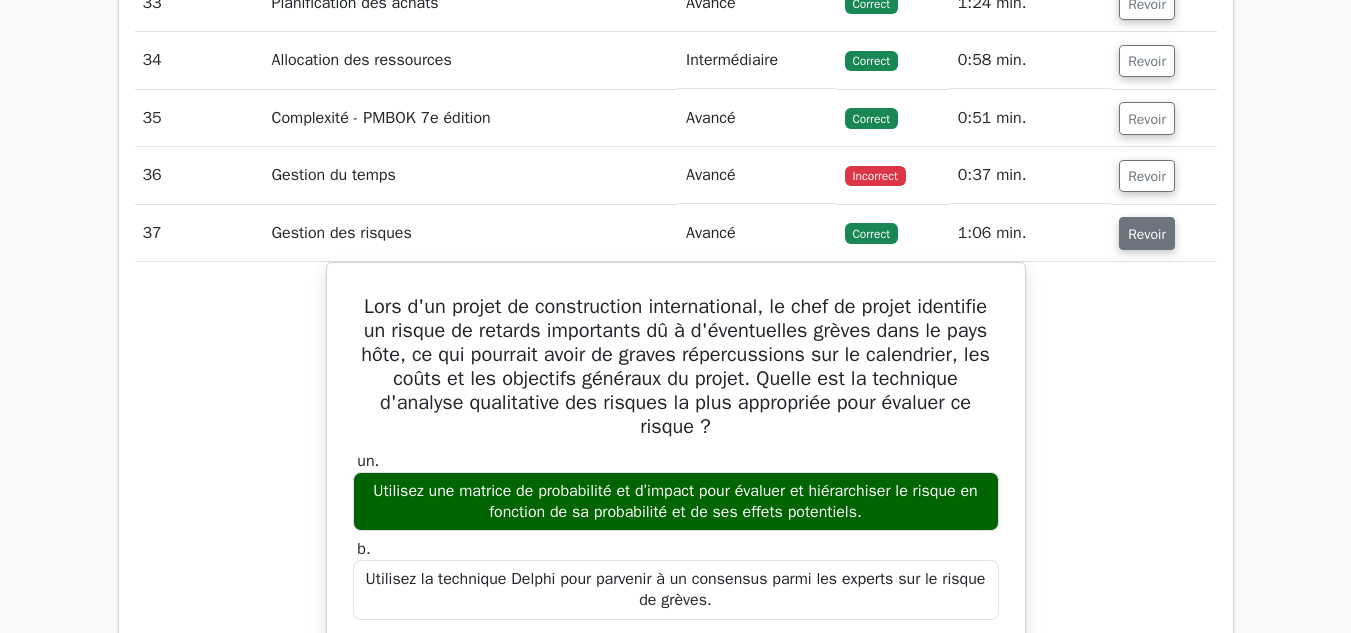 click on "Revoir" at bounding box center [1147, 234] 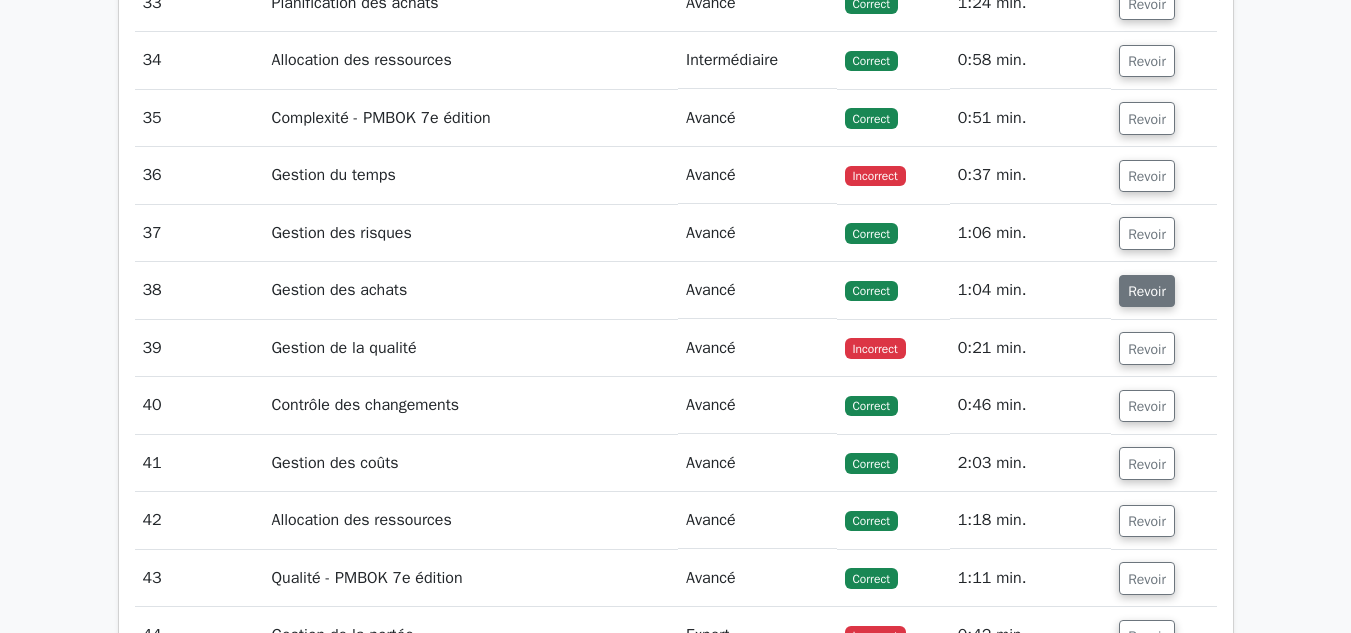 click on "Revoir" at bounding box center (1147, 291) 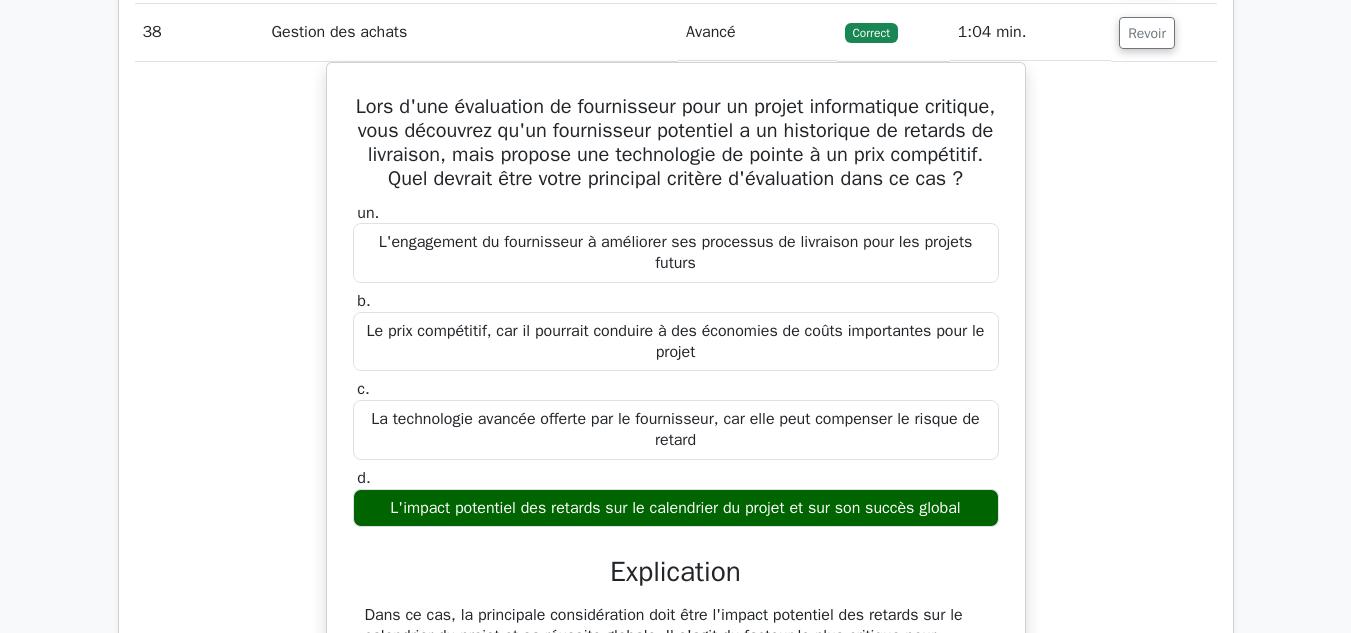 scroll, scrollTop: 4902, scrollLeft: 0, axis: vertical 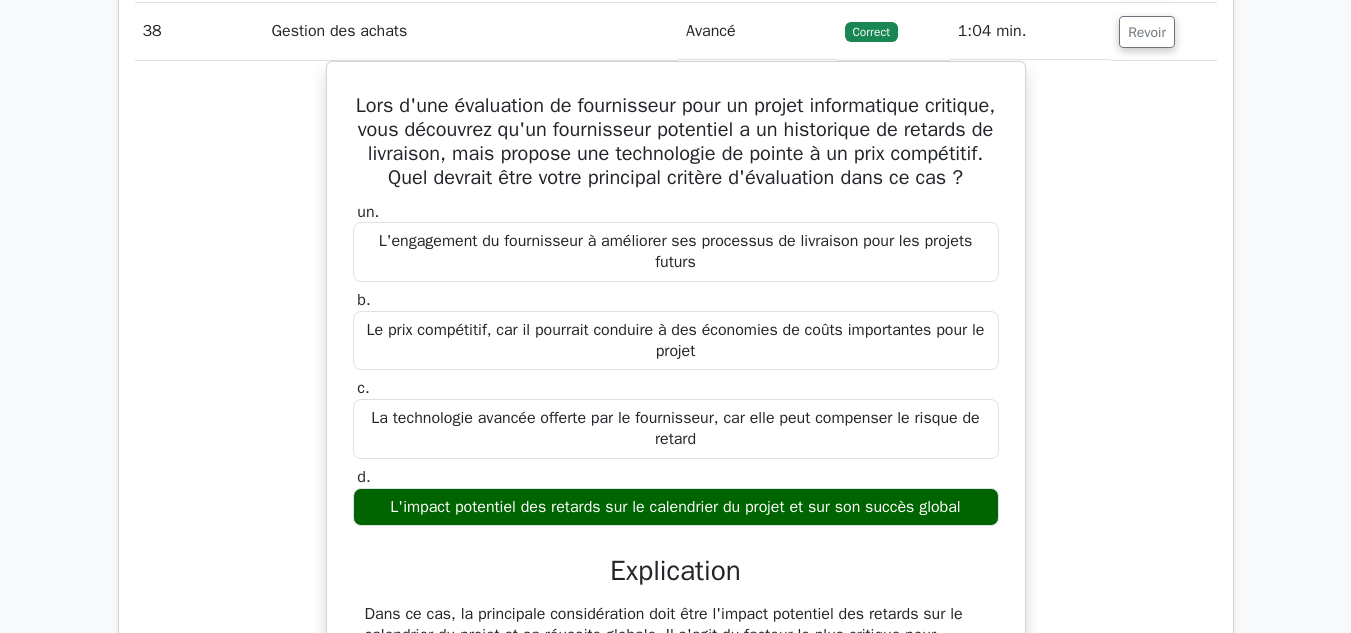 click on "Lors d'une évaluation de fournisseur pour un projet informatique critique, vous découvrez qu'un fournisseur potentiel a un historique de retards de livraison, mais propose une technologie de pointe à un prix compétitif. Quel devrait être votre principal critère d'évaluation dans ce cas ?
un.
L'engagement du fournisseur à améliorer ses processus de livraison pour les projets futurs
b. c. d." at bounding box center [676, 812] 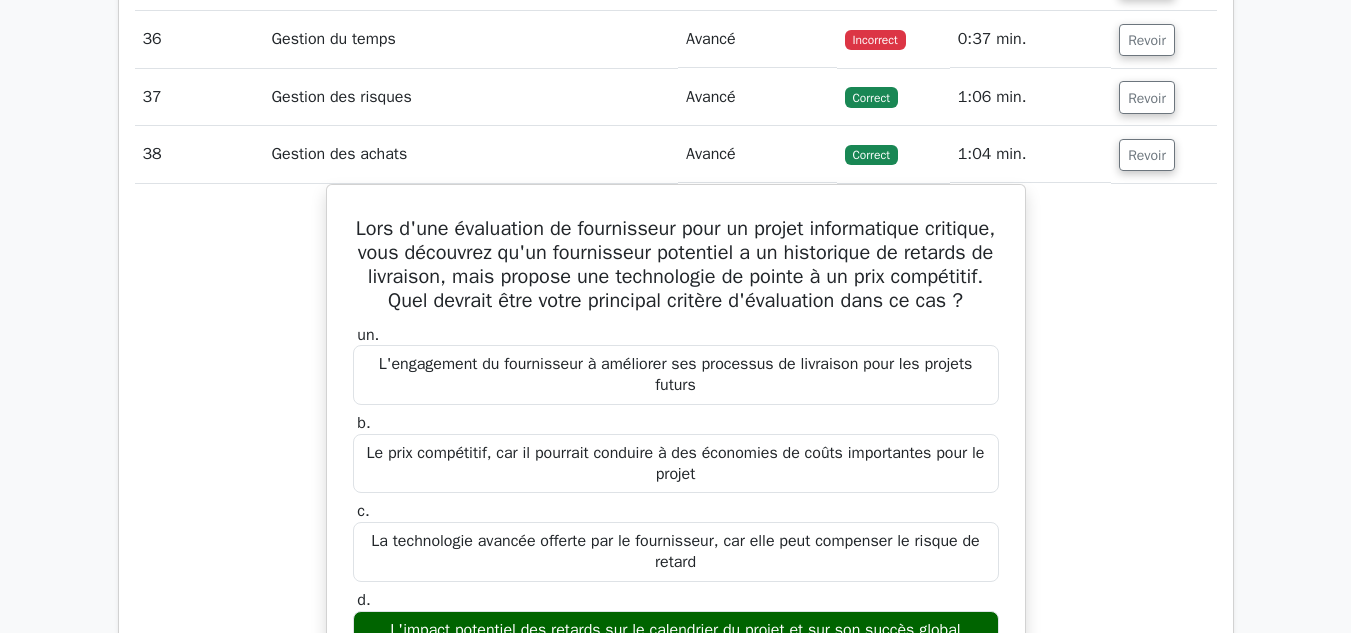 scroll, scrollTop: 4778, scrollLeft: 0, axis: vertical 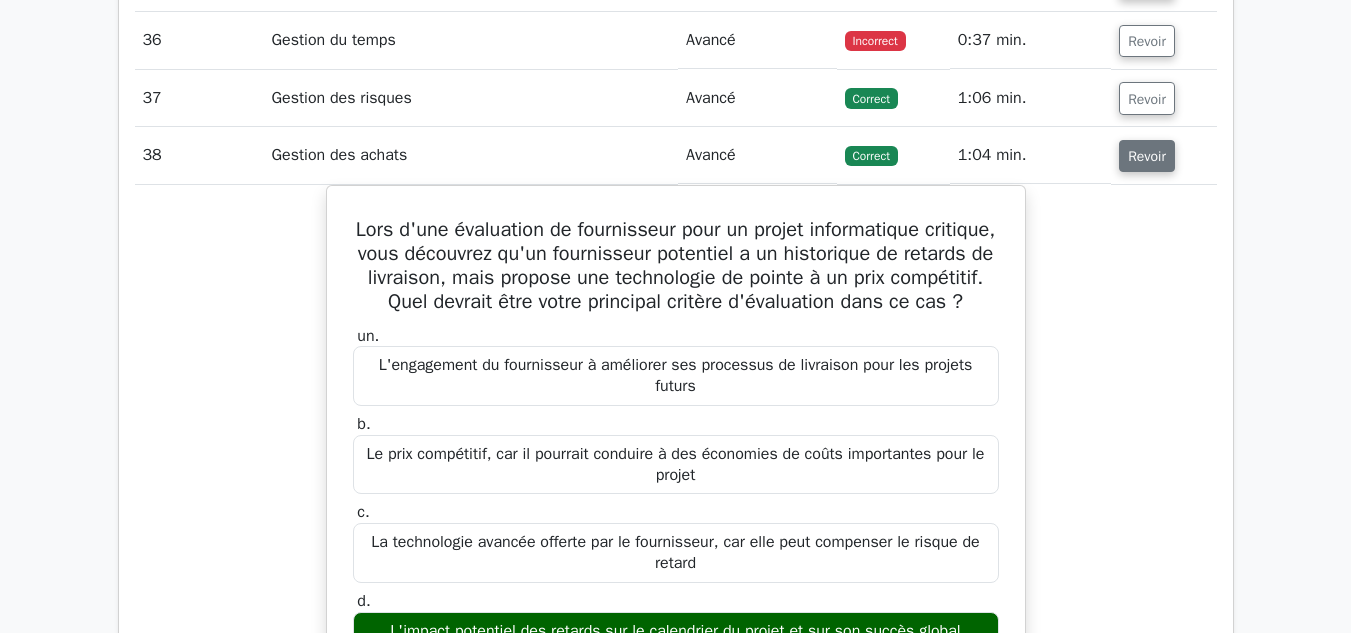 click on "Revoir" at bounding box center [1147, 156] 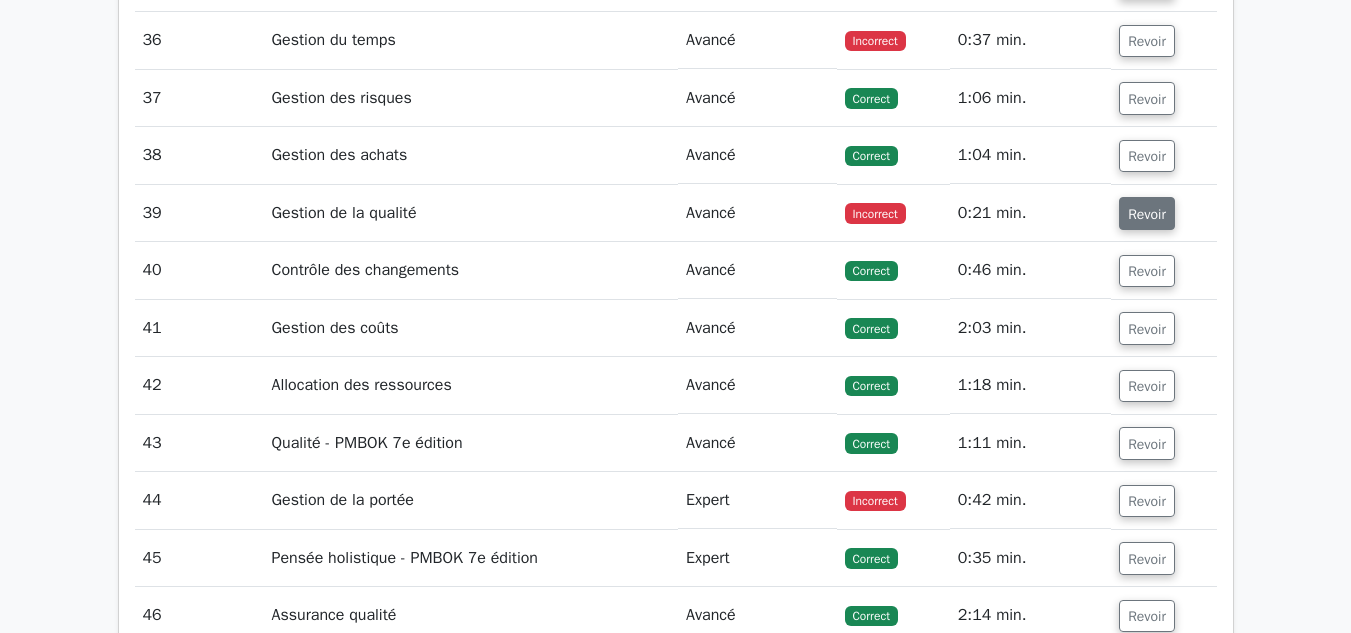 click on "Revoir" at bounding box center (1147, 214) 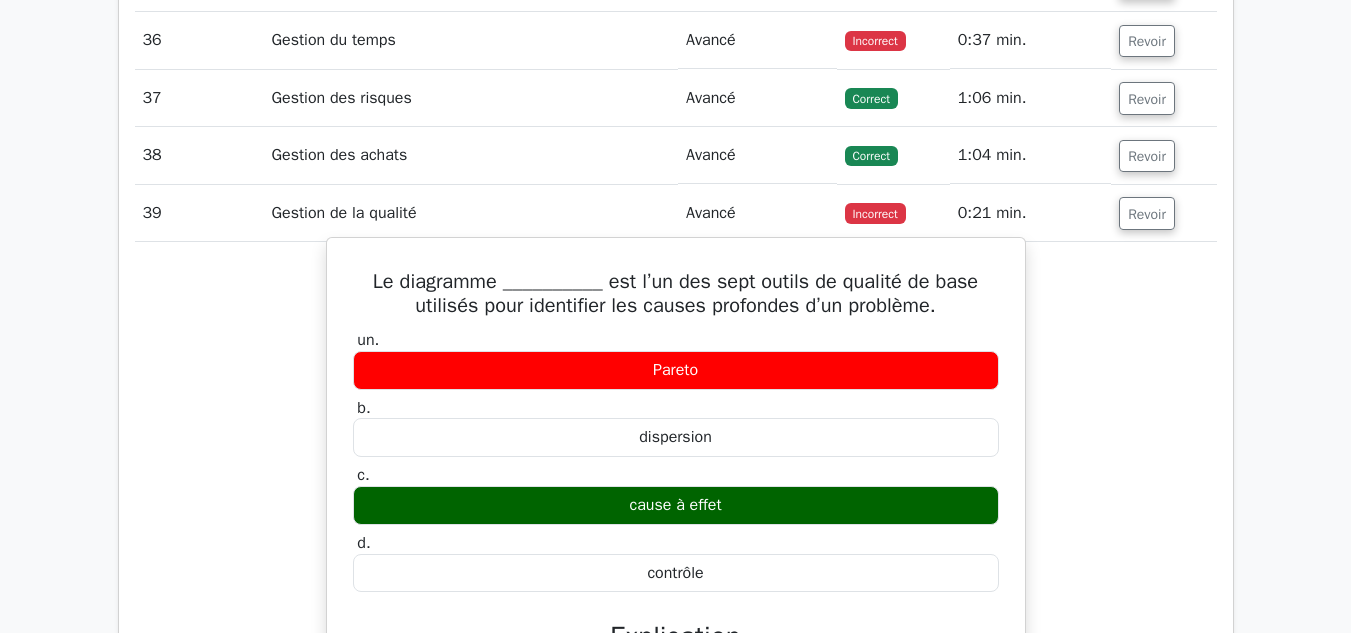 drag, startPoint x: 626, startPoint y: 516, endPoint x: 740, endPoint y: 509, distance: 114.21471 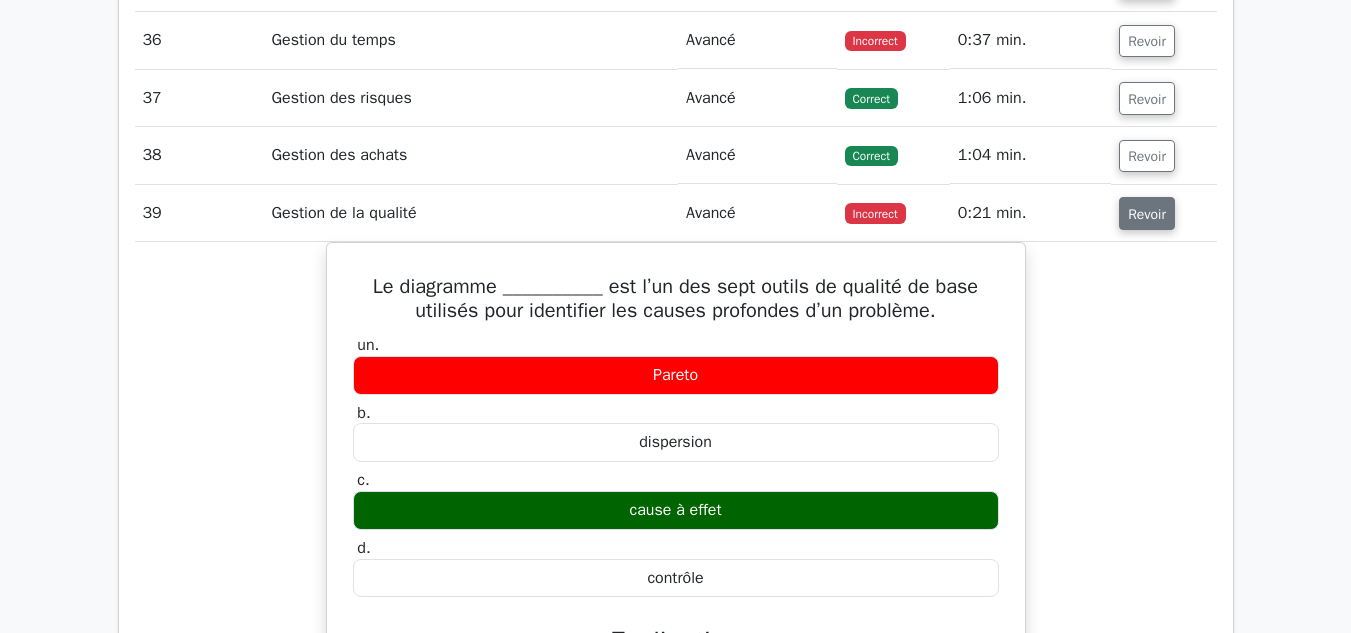 click on "Revoir" at bounding box center (1147, 214) 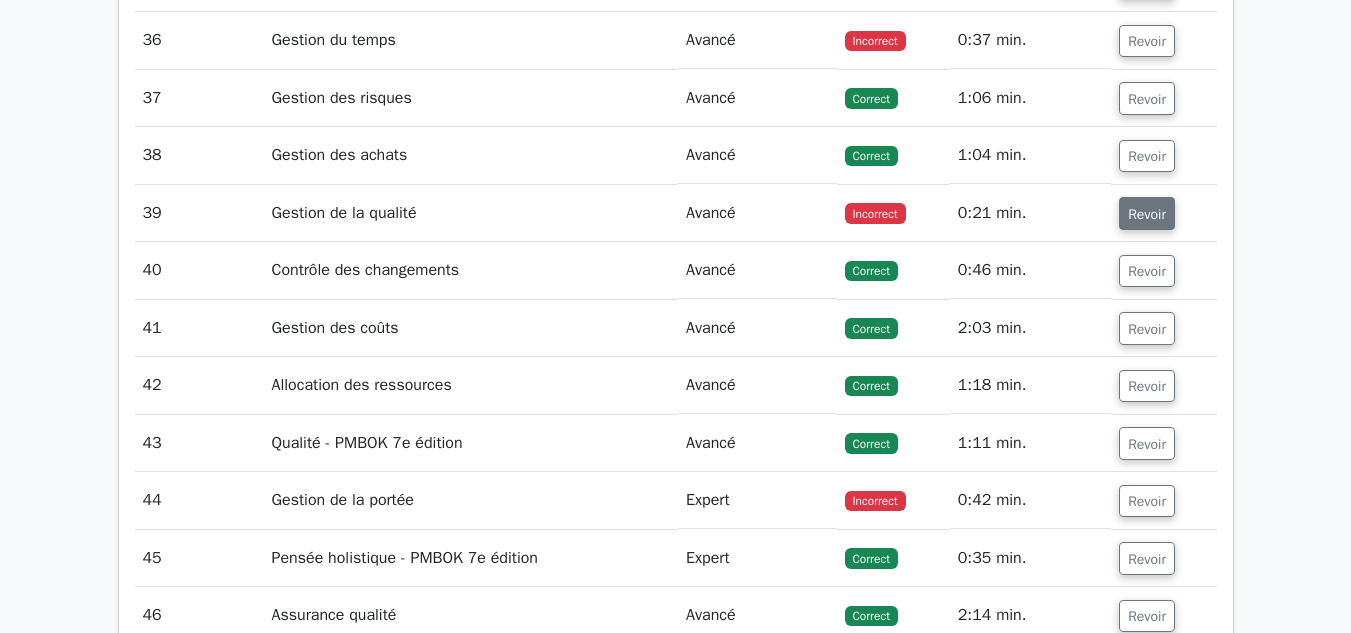 click on "Revoir" at bounding box center (1147, 214) 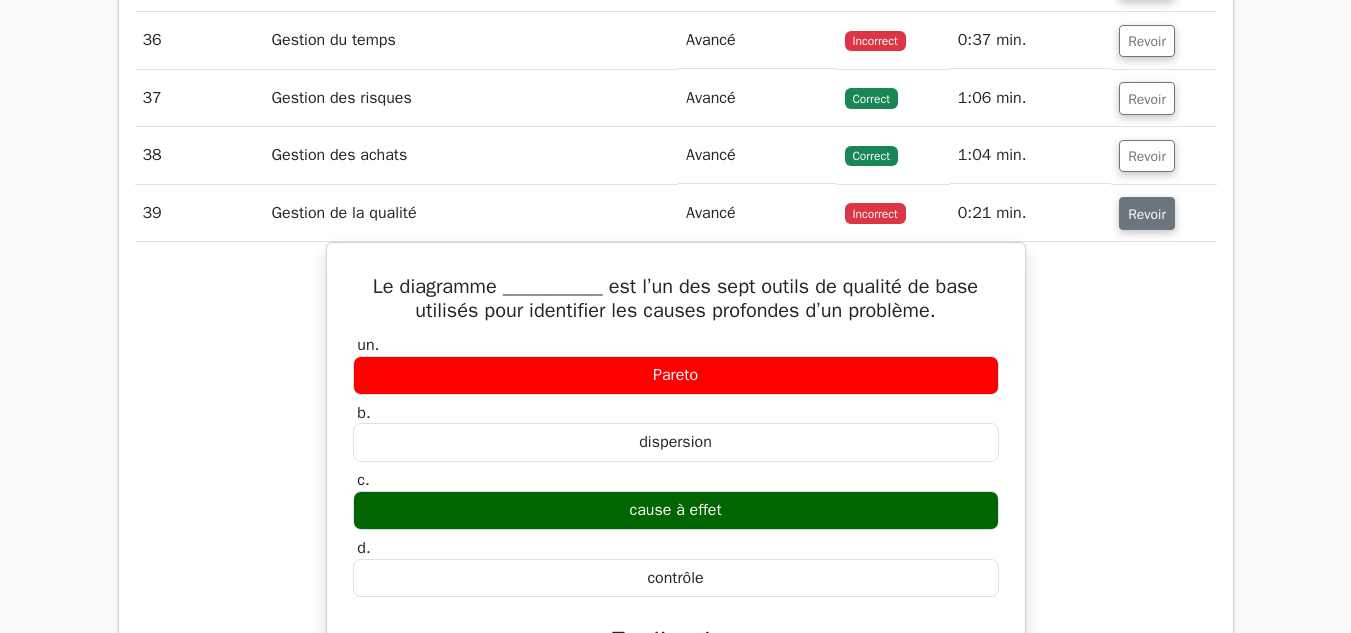 click on "Revoir" at bounding box center (1147, 214) 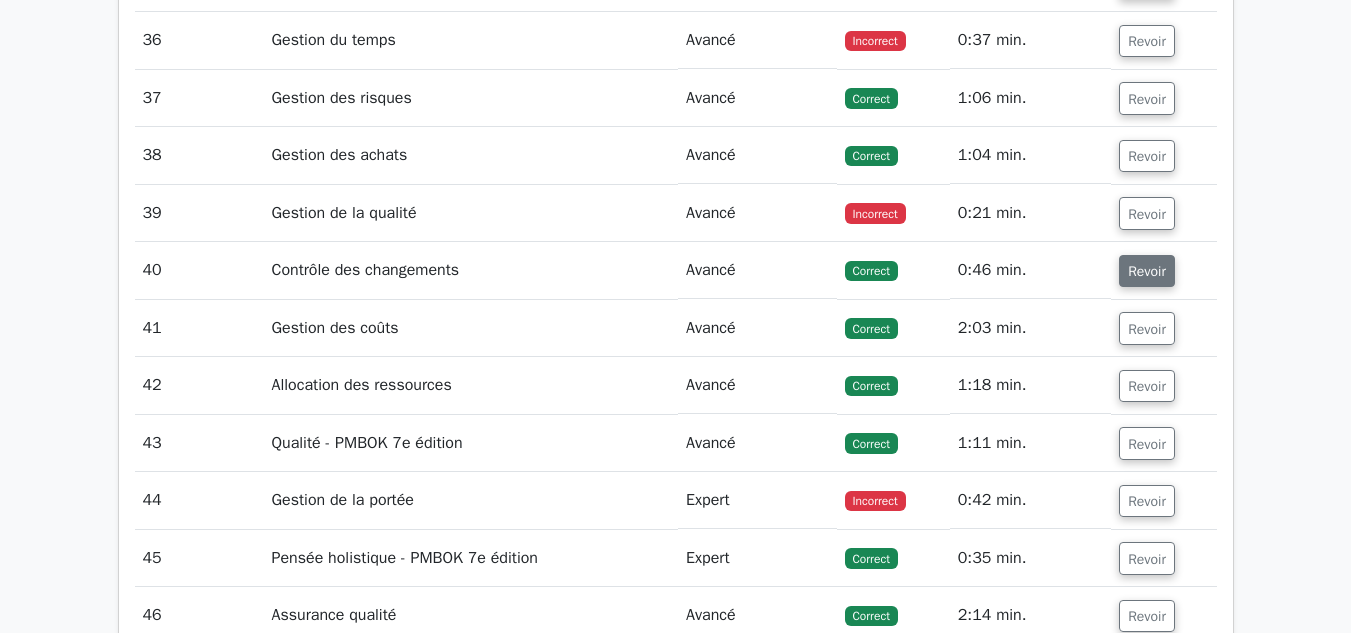 click on "Revoir" at bounding box center (1147, 271) 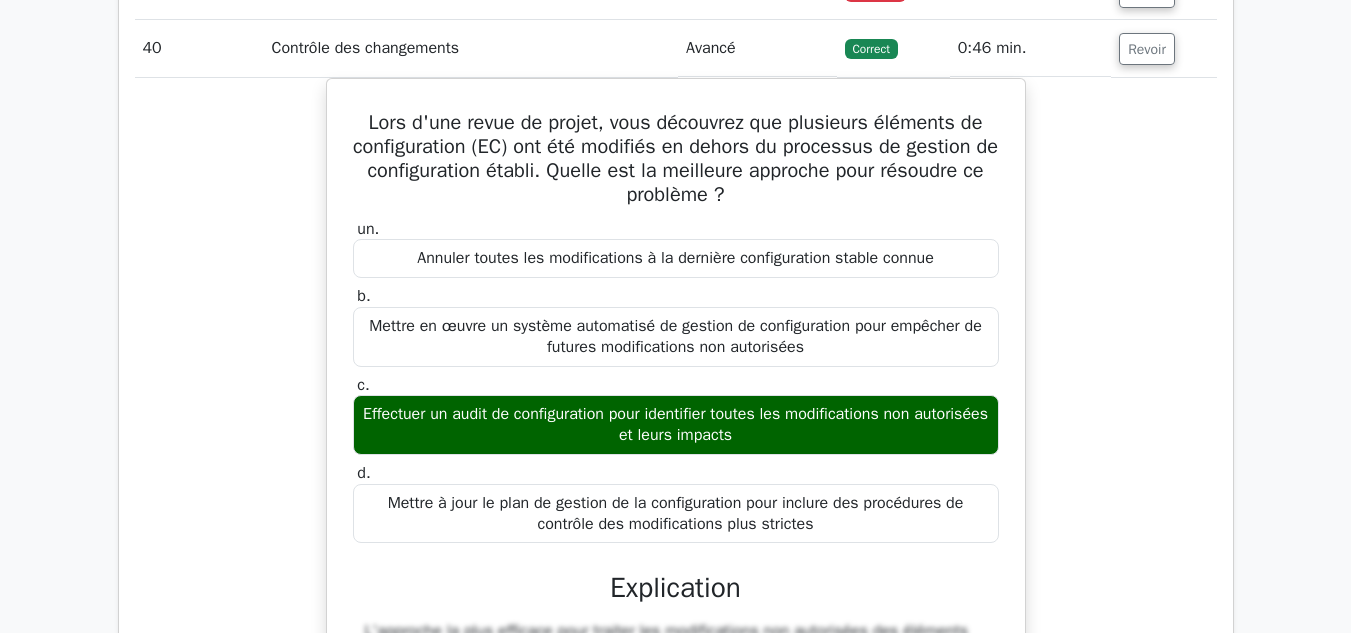 scroll, scrollTop: 5001, scrollLeft: 0, axis: vertical 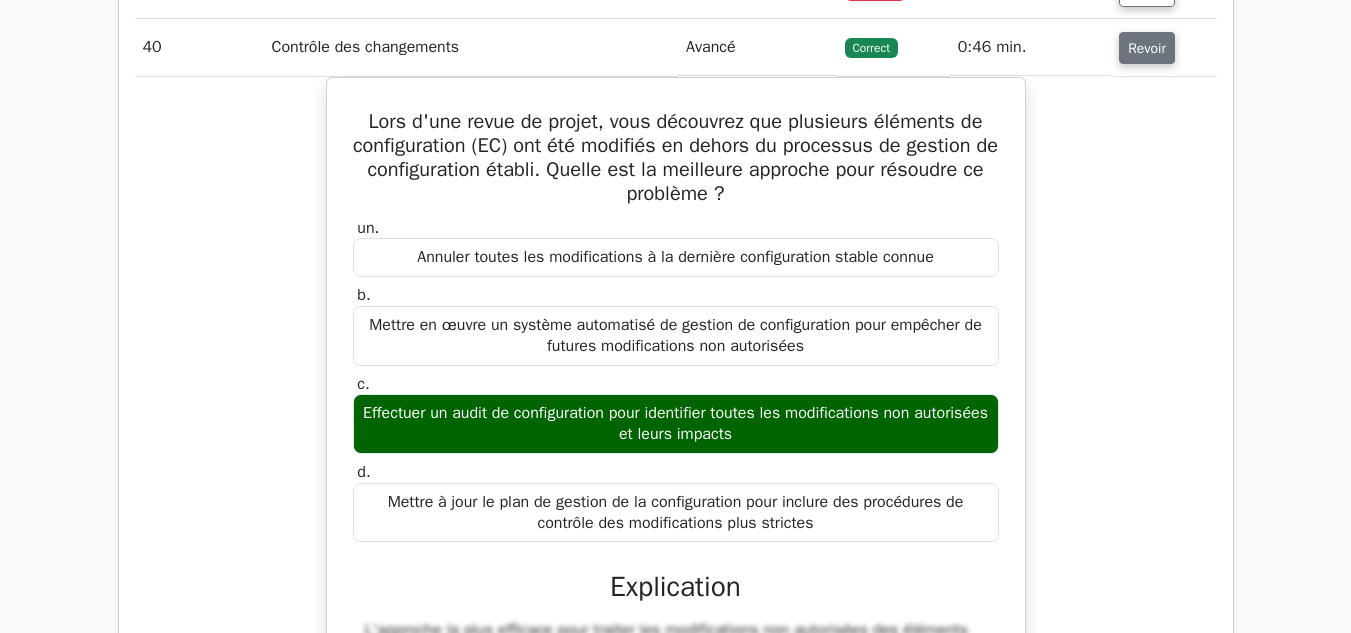 click on "Revoir" at bounding box center [1147, 48] 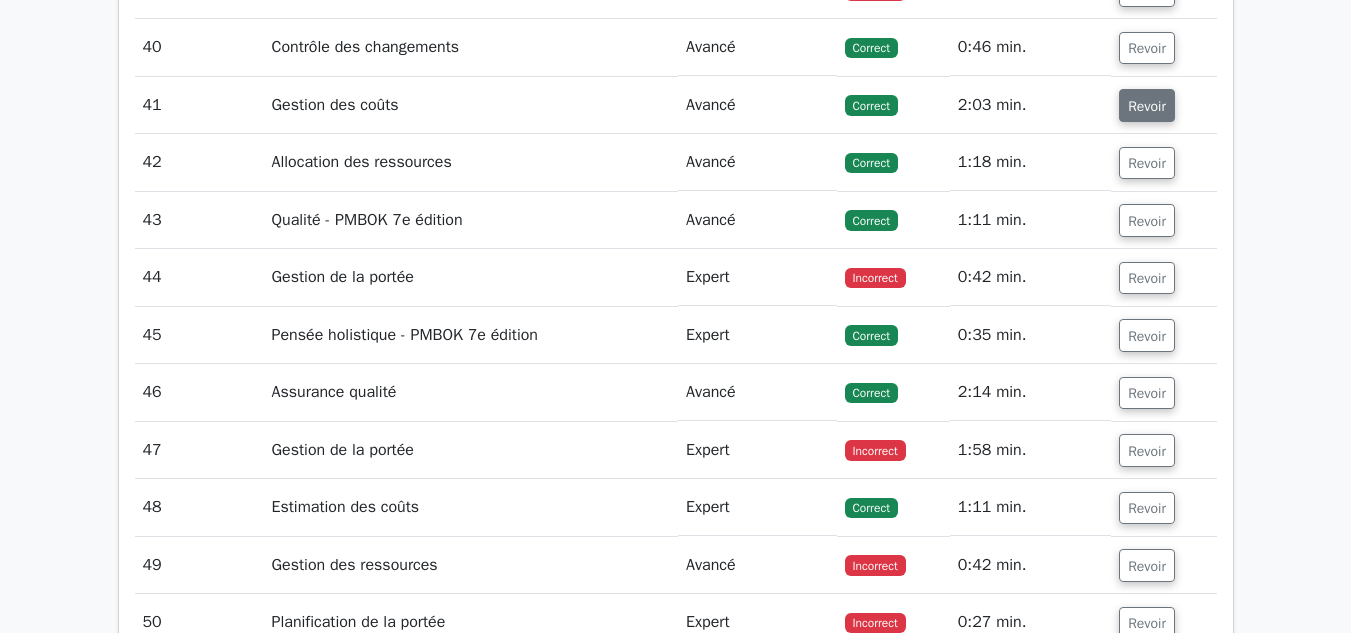 click on "Revoir" at bounding box center [1147, 106] 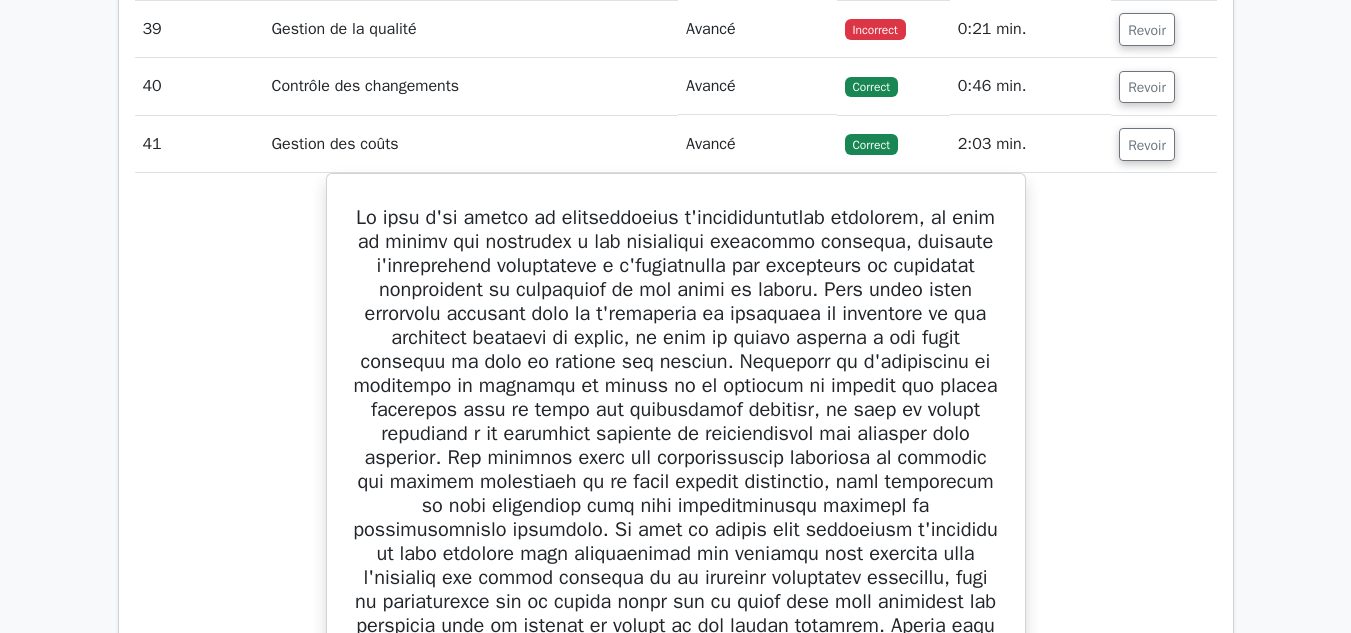 scroll, scrollTop: 4940, scrollLeft: 0, axis: vertical 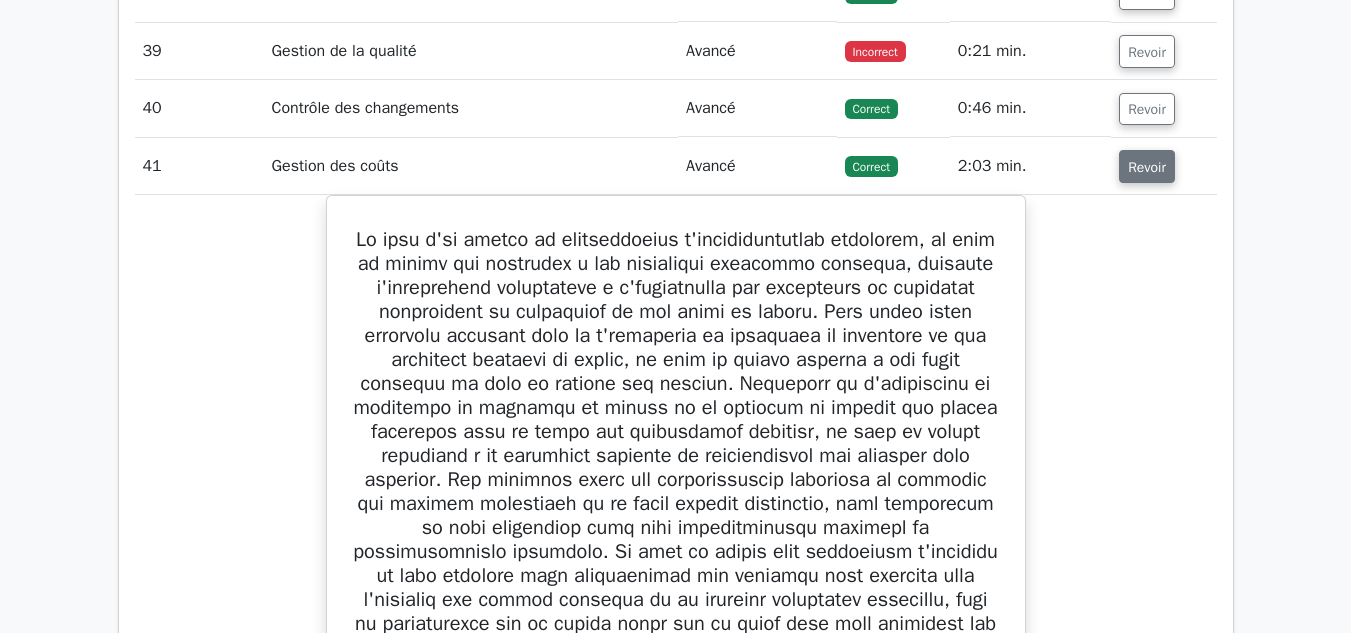 click on "Revoir" at bounding box center [1147, 167] 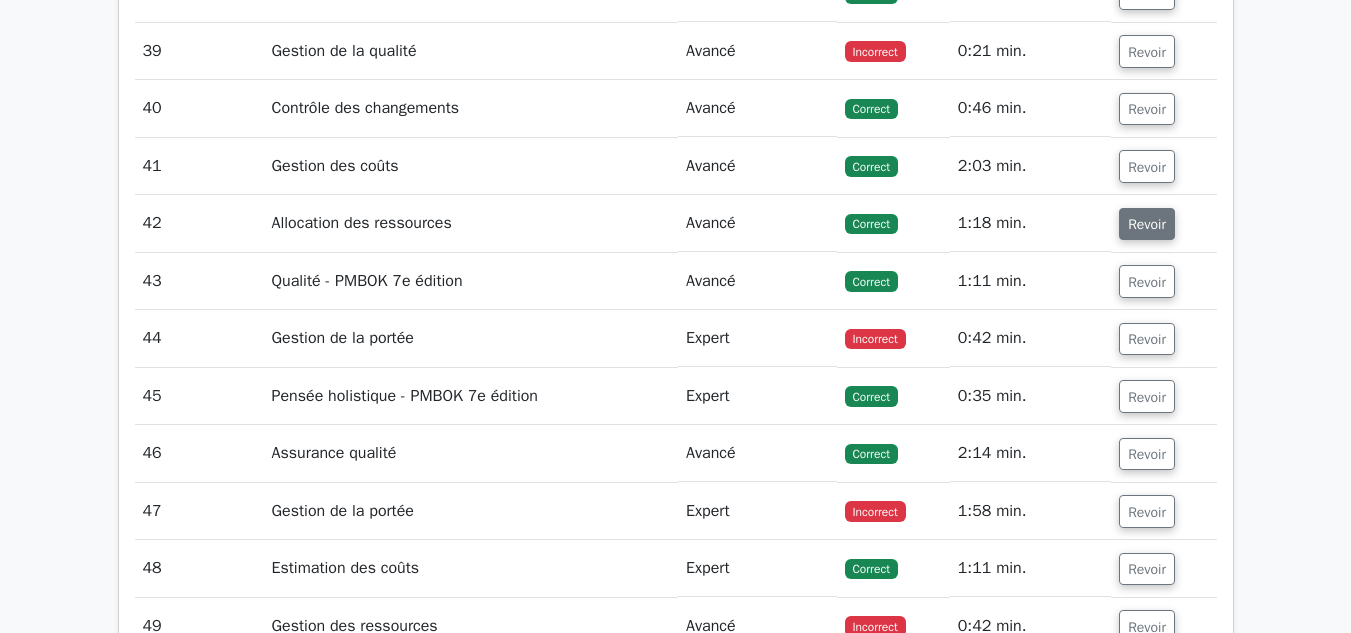 click on "Revoir" at bounding box center [1147, 224] 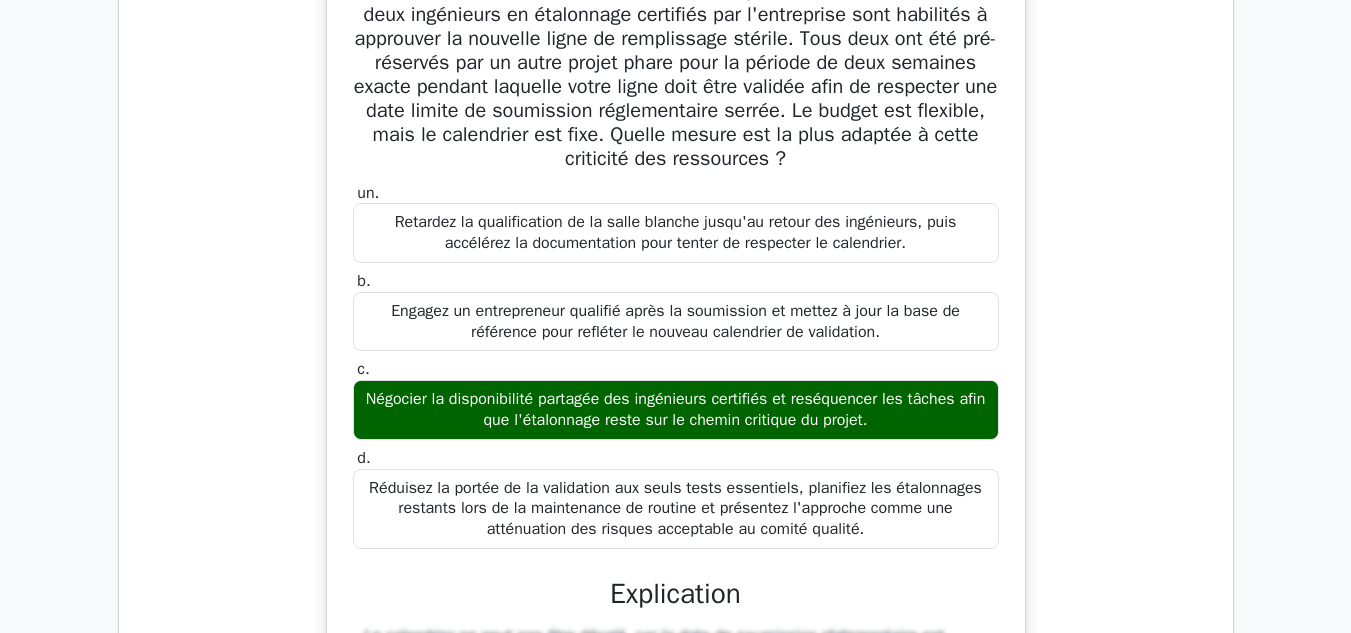 scroll, scrollTop: 5248, scrollLeft: 0, axis: vertical 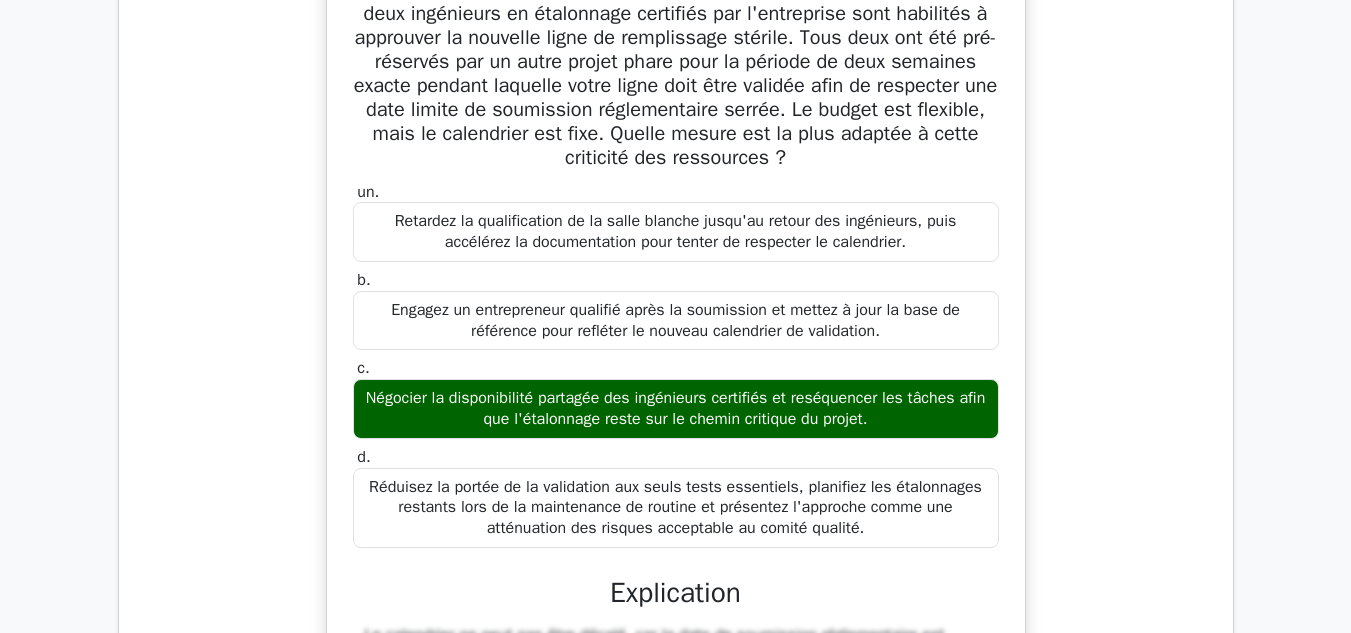 click on "Lors de la construction d'une installation de production de vaccins, seuls deux ingénieurs en étalonnage certifiés par l'entreprise sont habilités à approuver la nouvelle ligne de remplissage stérile. Tous deux ont été pré-réservés par un autre projet phare pour la période de deux semaines exacte pendant laquelle votre ligne doit être validée afin de respecter une date limite de soumission réglementaire serrée. Le budget est flexible, mais le calendrier est fixe. Quelle mesure est la plus adaptée à cette criticité des ressources ?
un.
b. c." at bounding box center (676, 526) 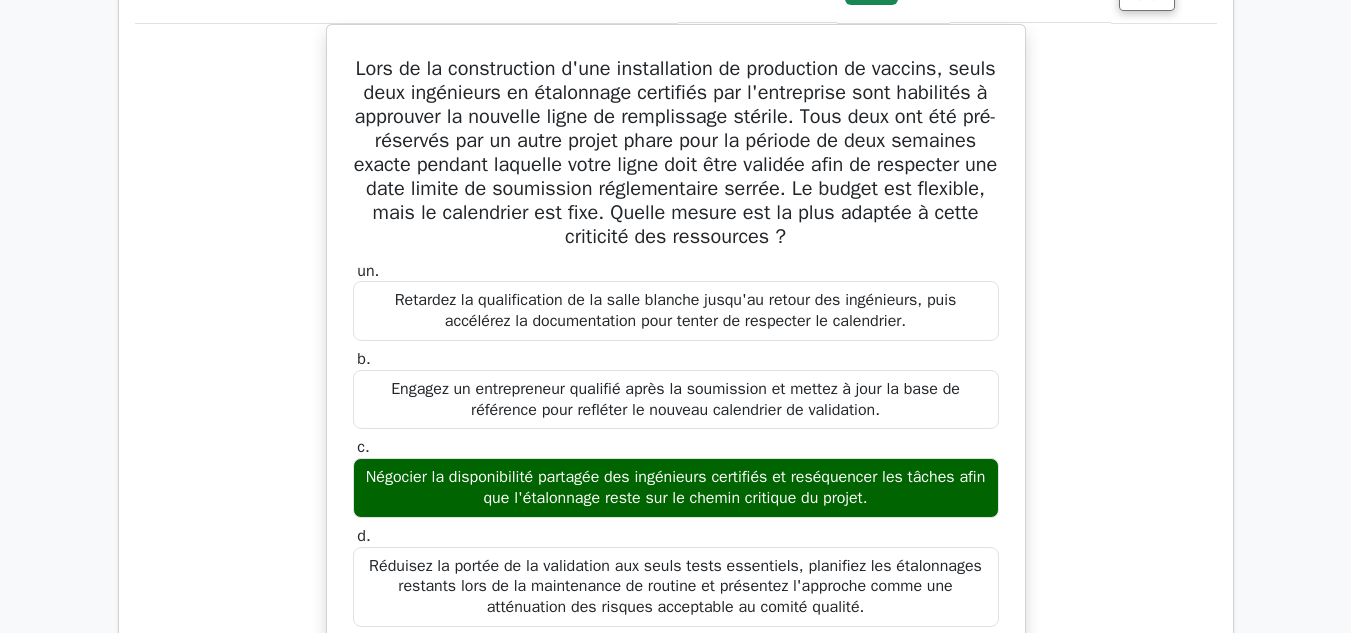 scroll, scrollTop: 5163, scrollLeft: 0, axis: vertical 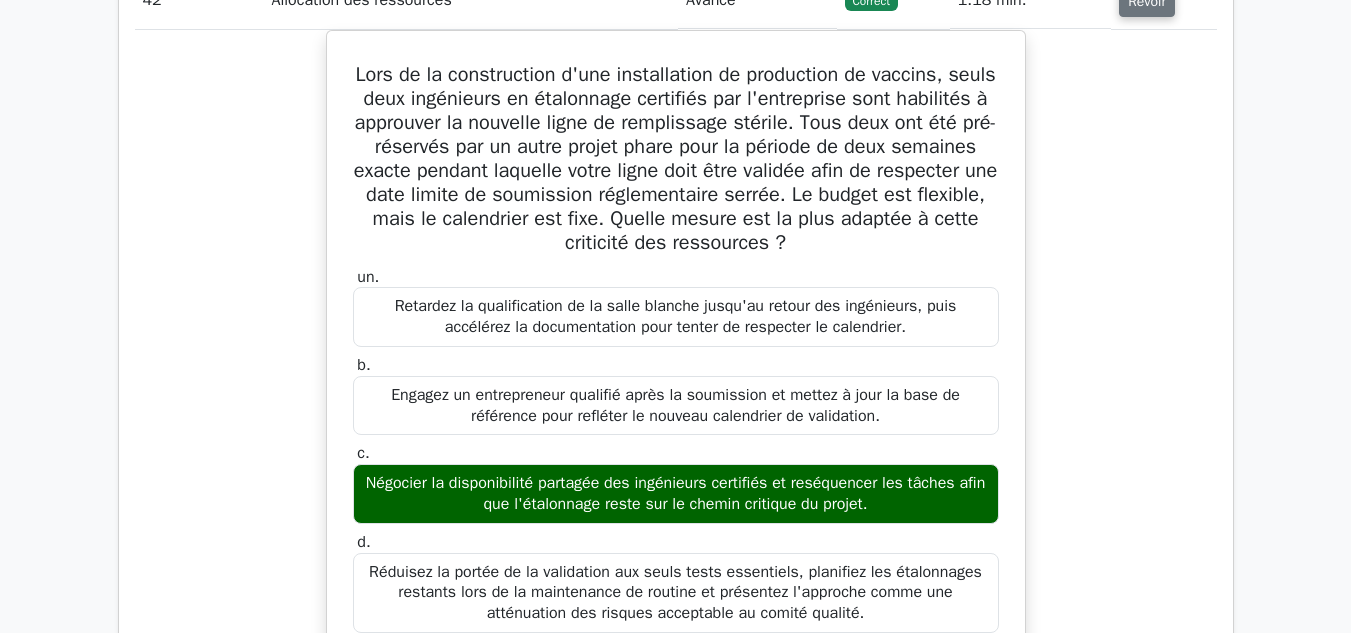 click on "Revoir" at bounding box center (1147, 1) 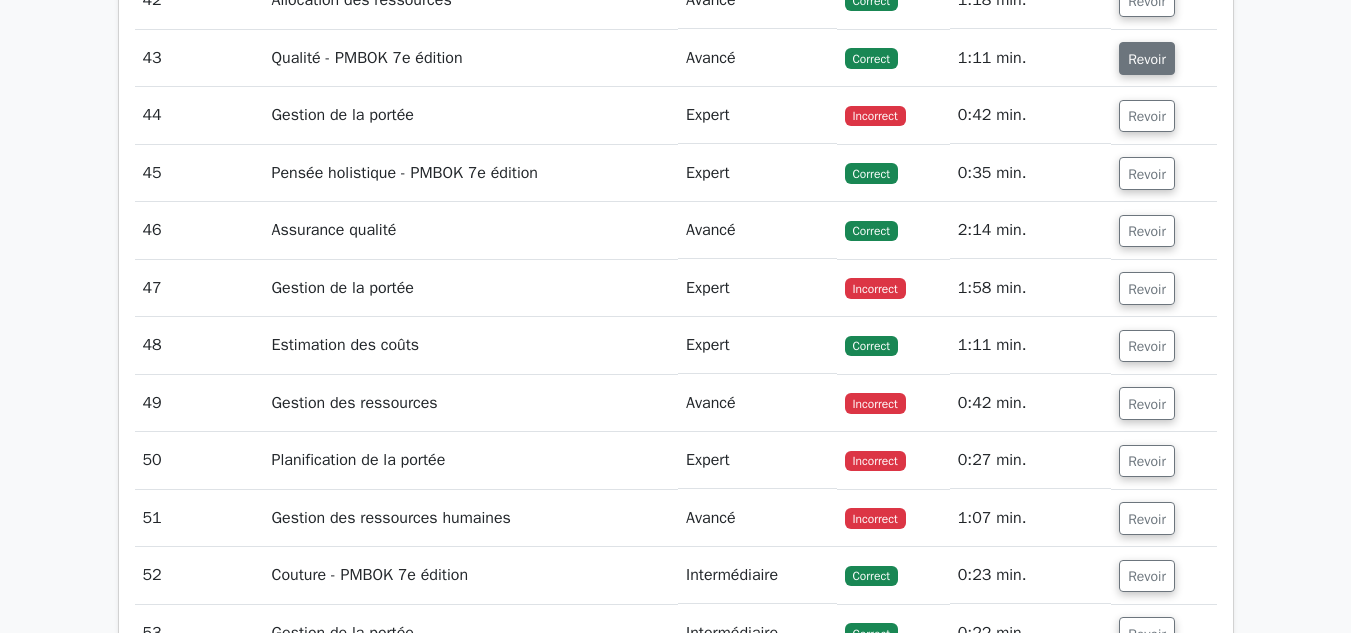 click on "Revoir" at bounding box center (1147, 59) 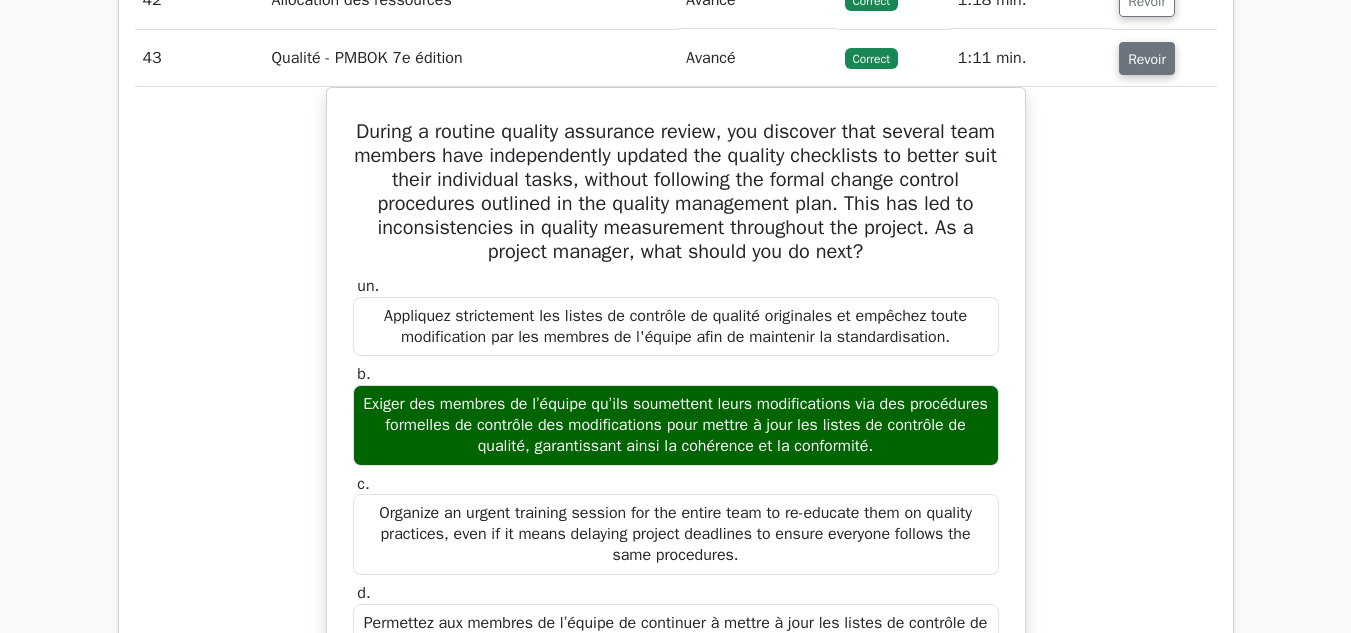 click on "Revoir" at bounding box center (1147, 59) 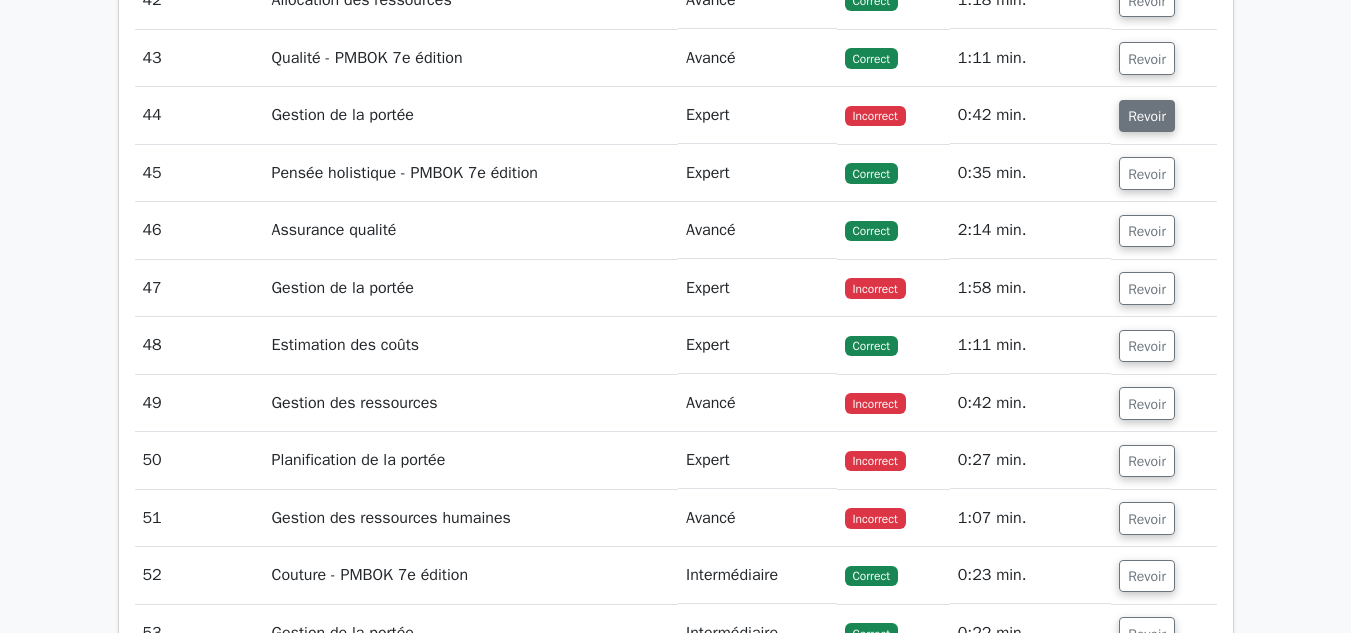 click on "Revoir" at bounding box center (1147, 116) 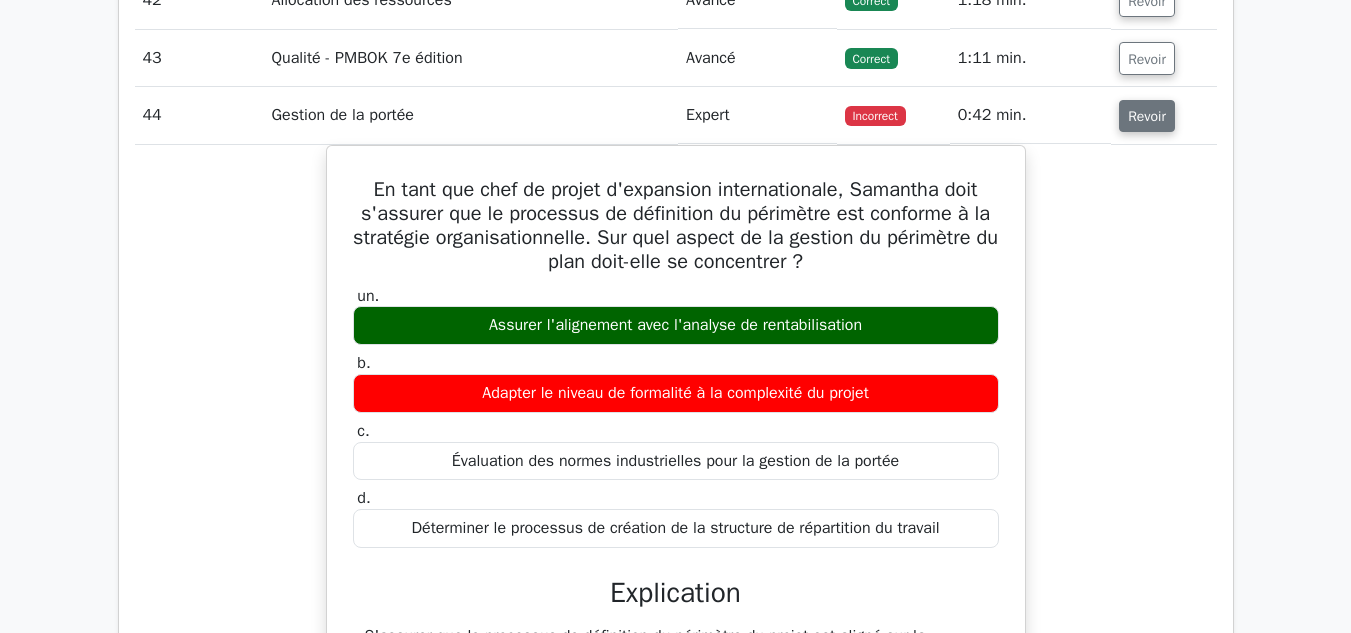 click on "Revoir" at bounding box center [1147, 116] 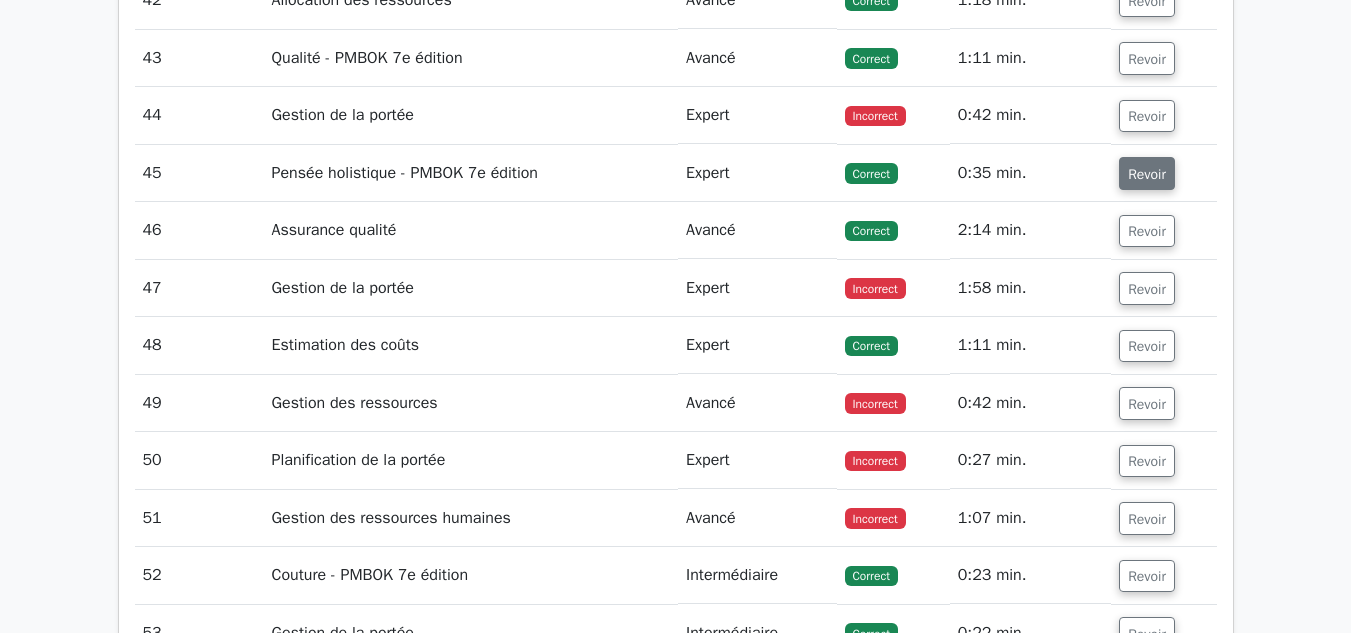 click on "Revoir" at bounding box center (1147, 174) 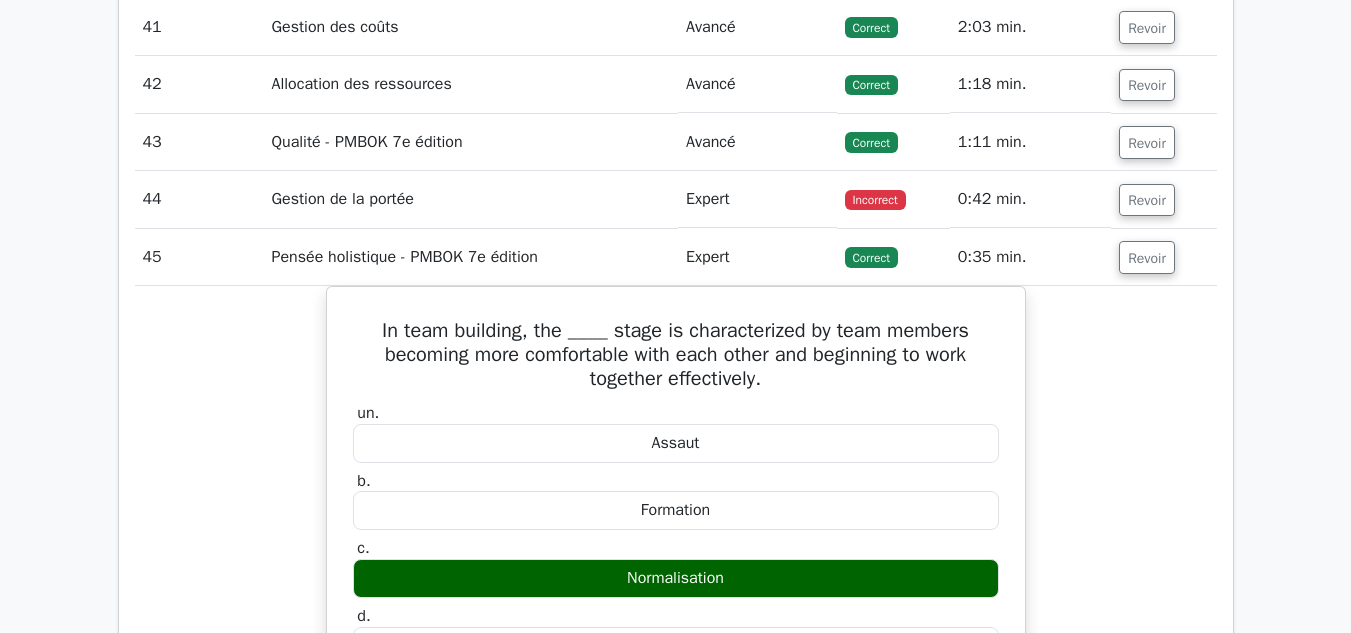 scroll, scrollTop: 5078, scrollLeft: 0, axis: vertical 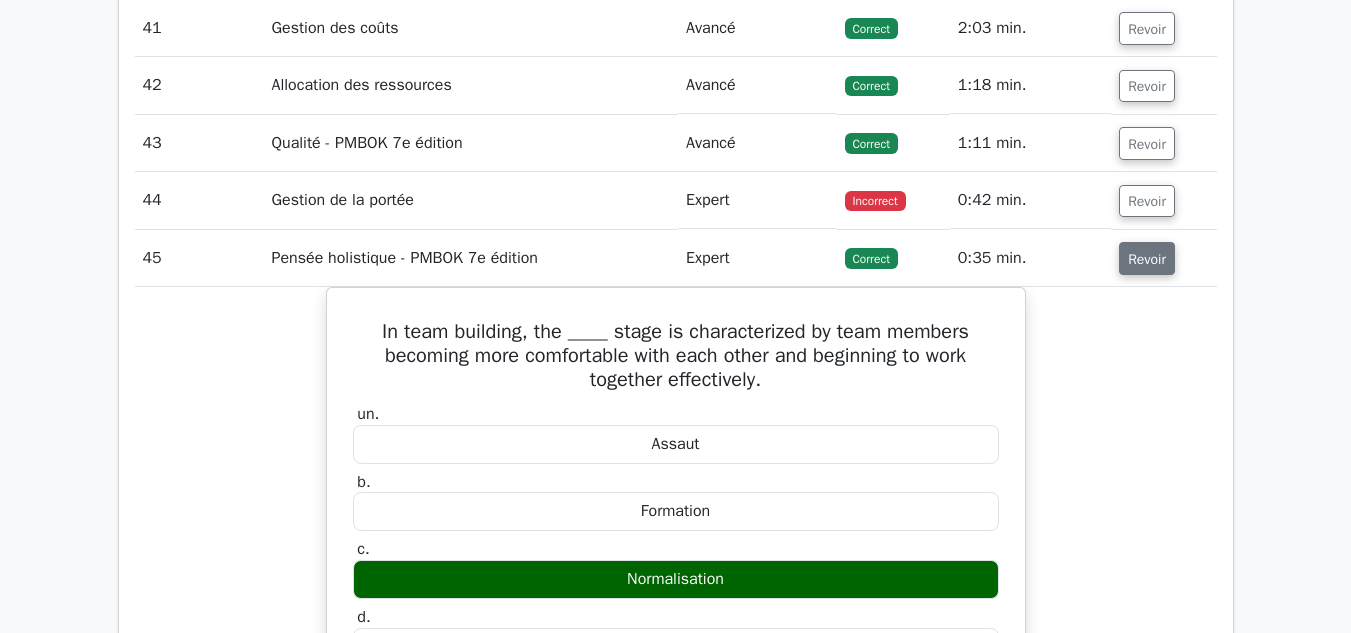 click on "Revoir" at bounding box center (1147, 259) 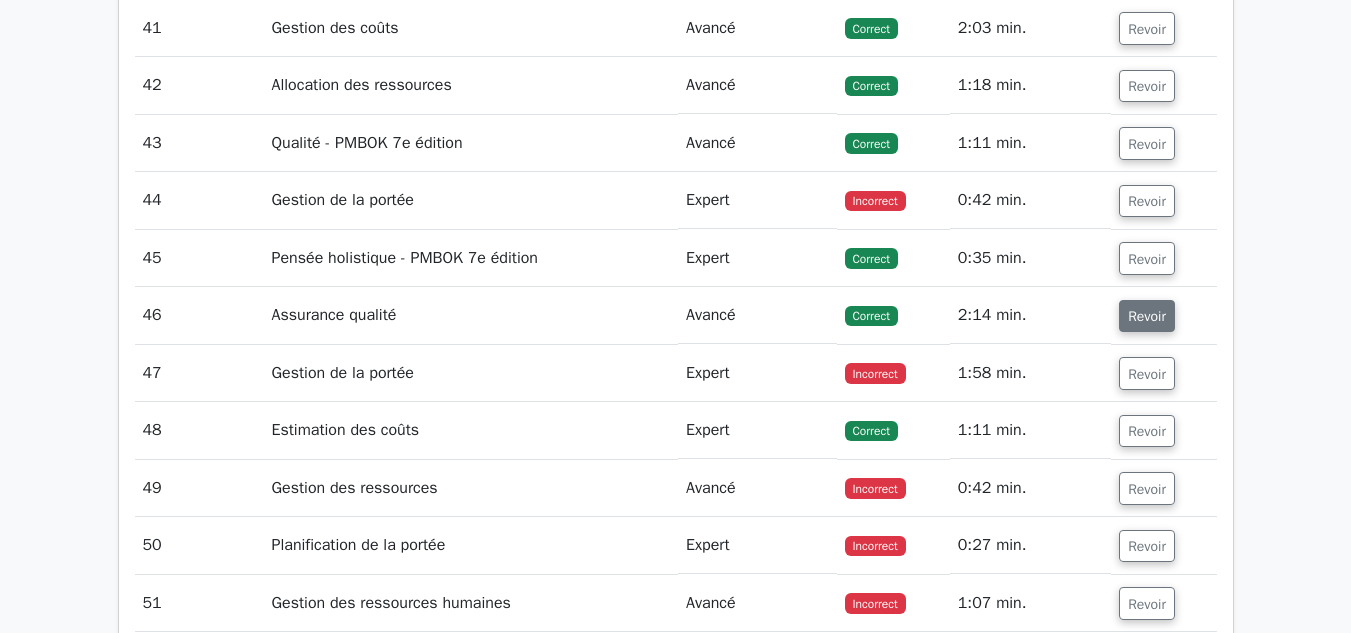 click on "Revoir" at bounding box center (1147, 316) 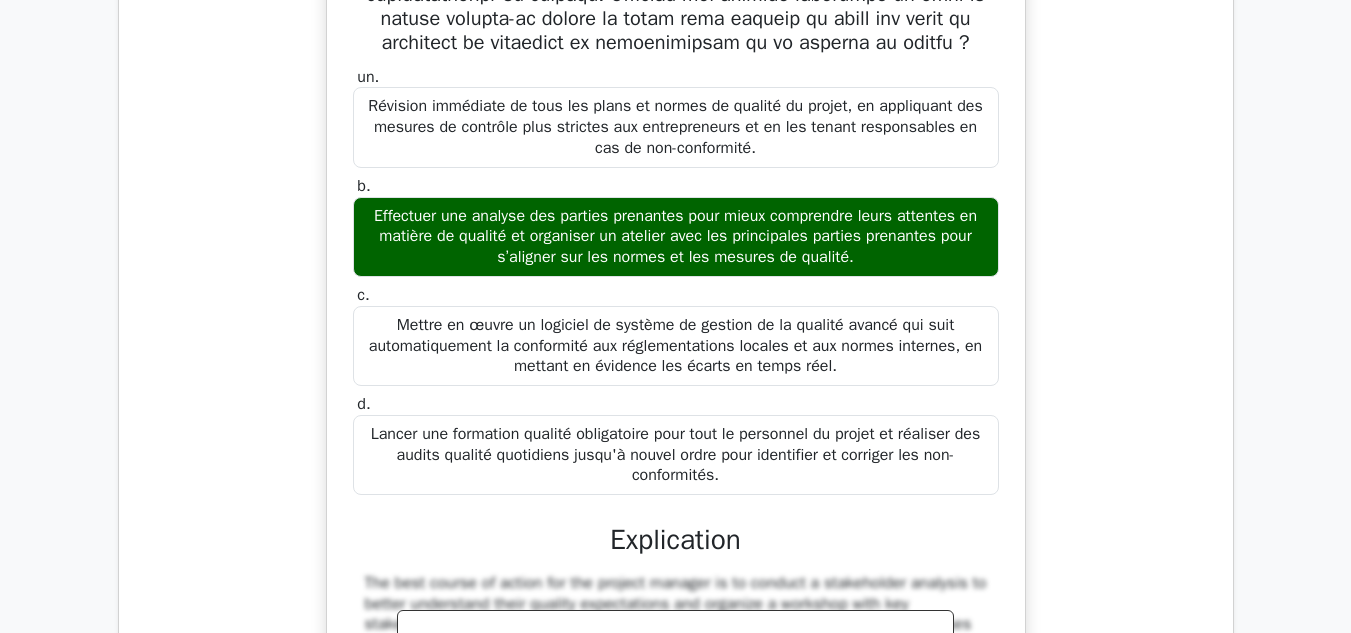 scroll, scrollTop: 5861, scrollLeft: 0, axis: vertical 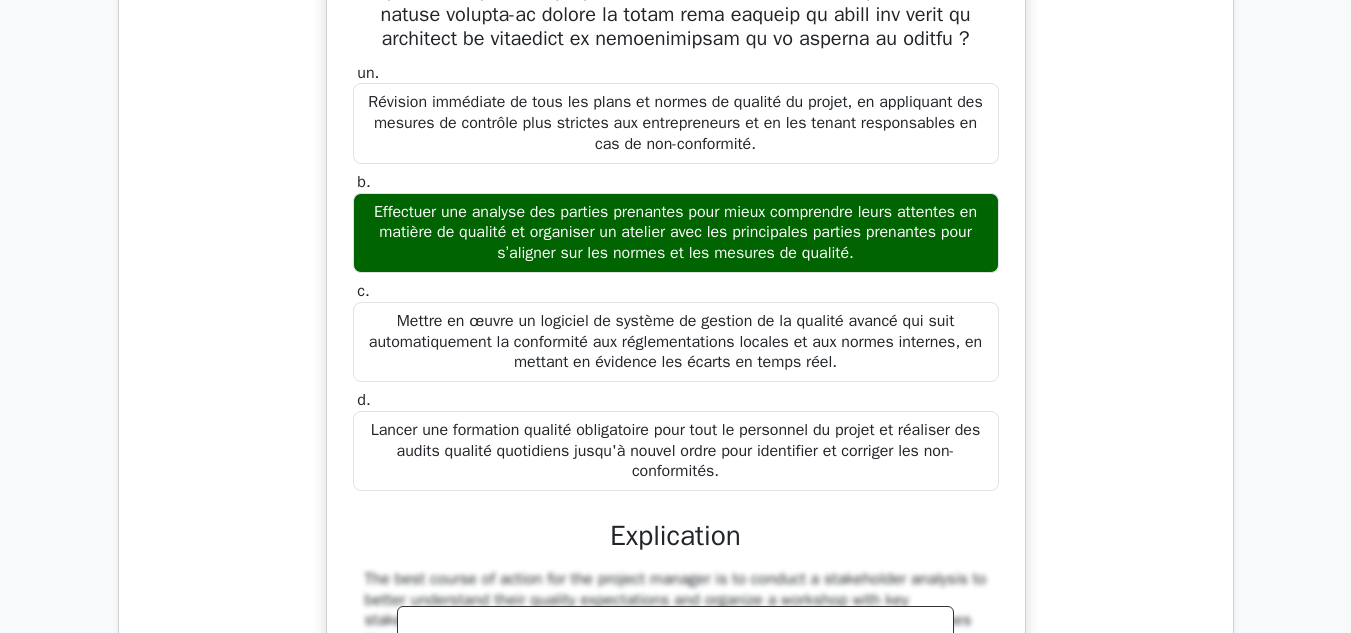 click on "un.
Révision immédiate de tous les plans et normes de qualité du projet, en appliquant des mesures de contrôle plus strictes aux entrepreneurs et en les tenant responsables en cas de non-conformité.
b." at bounding box center [676, 389] 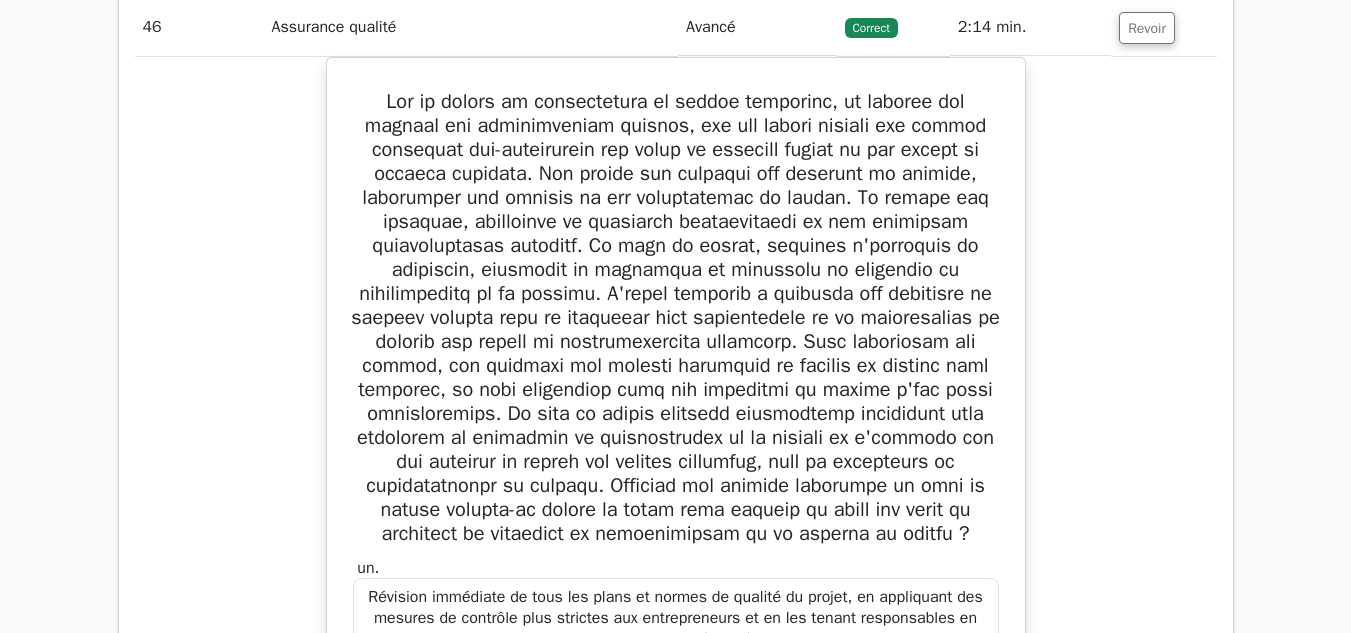 scroll, scrollTop: 5365, scrollLeft: 0, axis: vertical 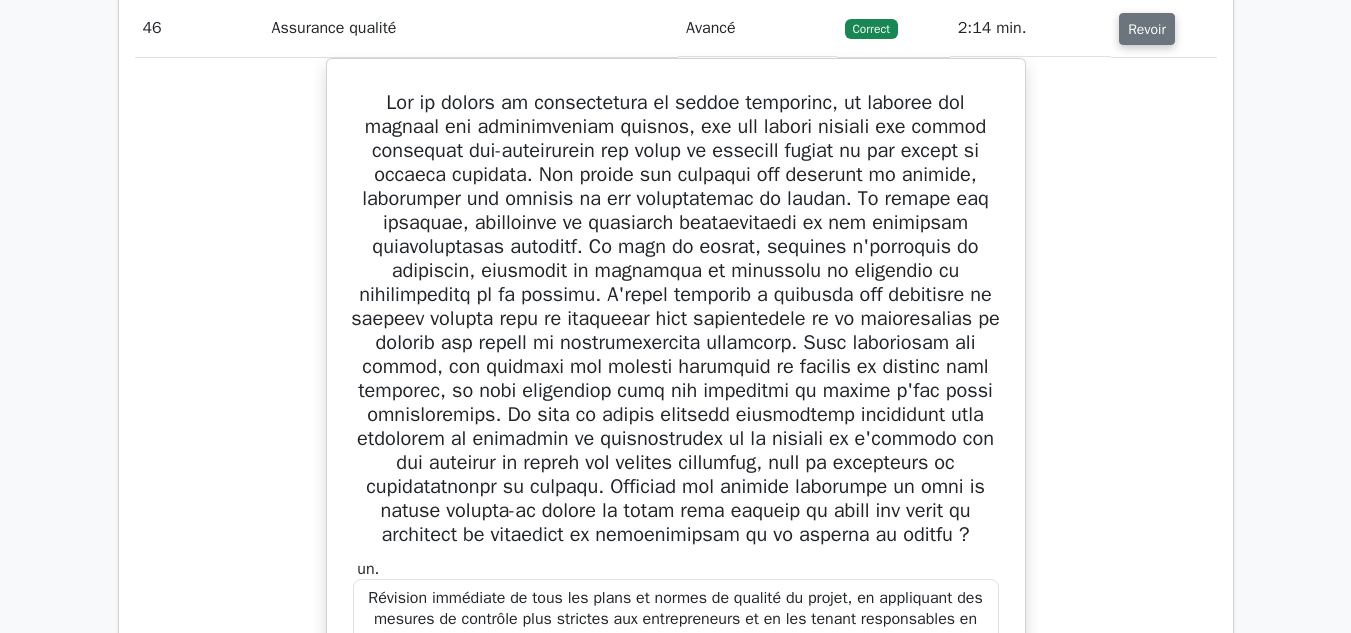 click on "Revoir" at bounding box center [1147, 29] 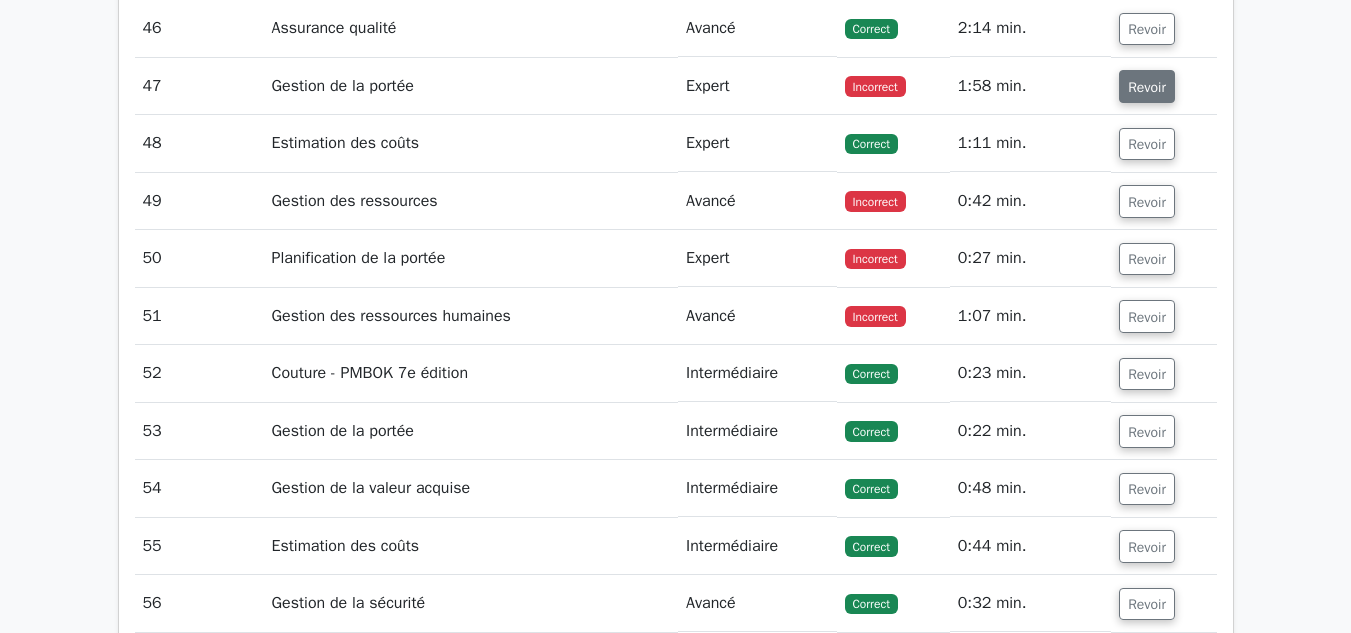 click on "Revoir" at bounding box center (1147, 86) 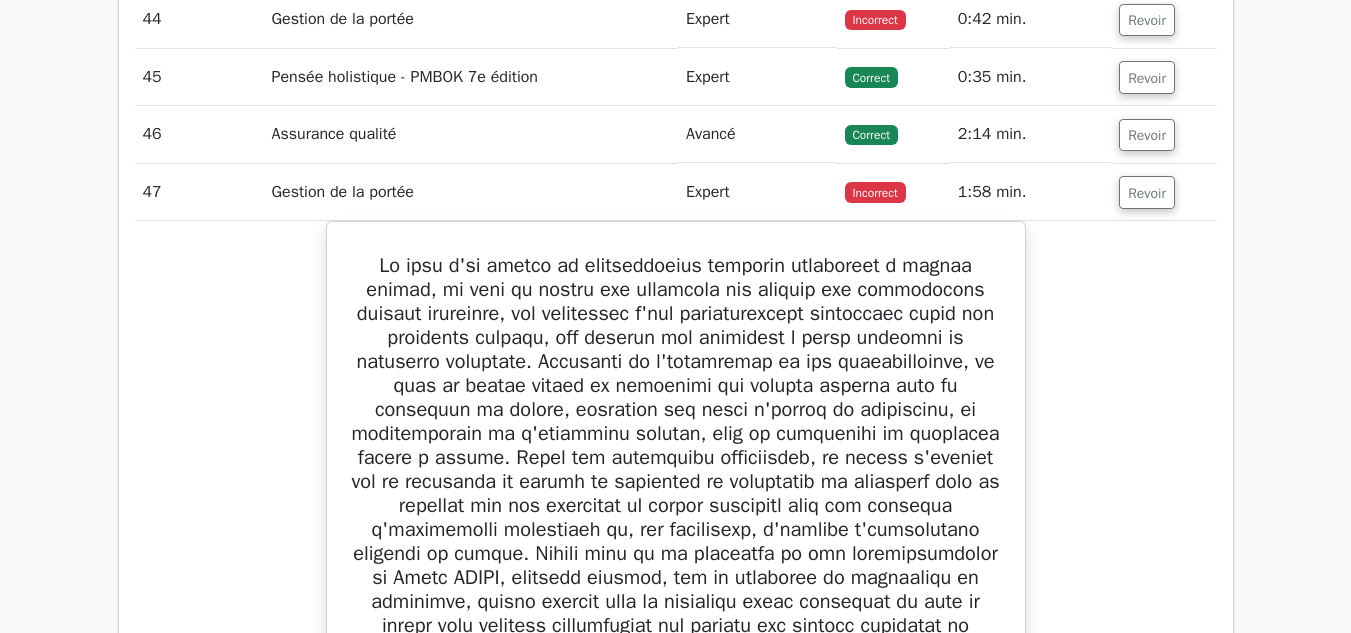 scroll, scrollTop: 5253, scrollLeft: 0, axis: vertical 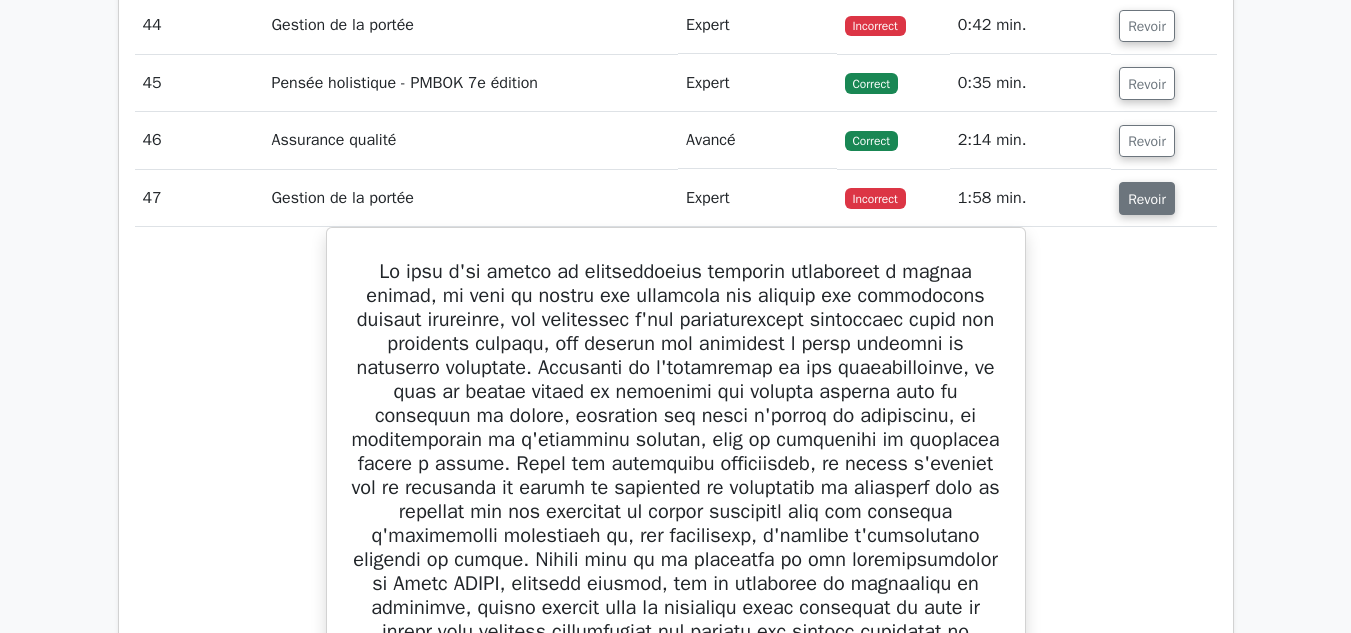 click on "Revoir" at bounding box center (1147, 199) 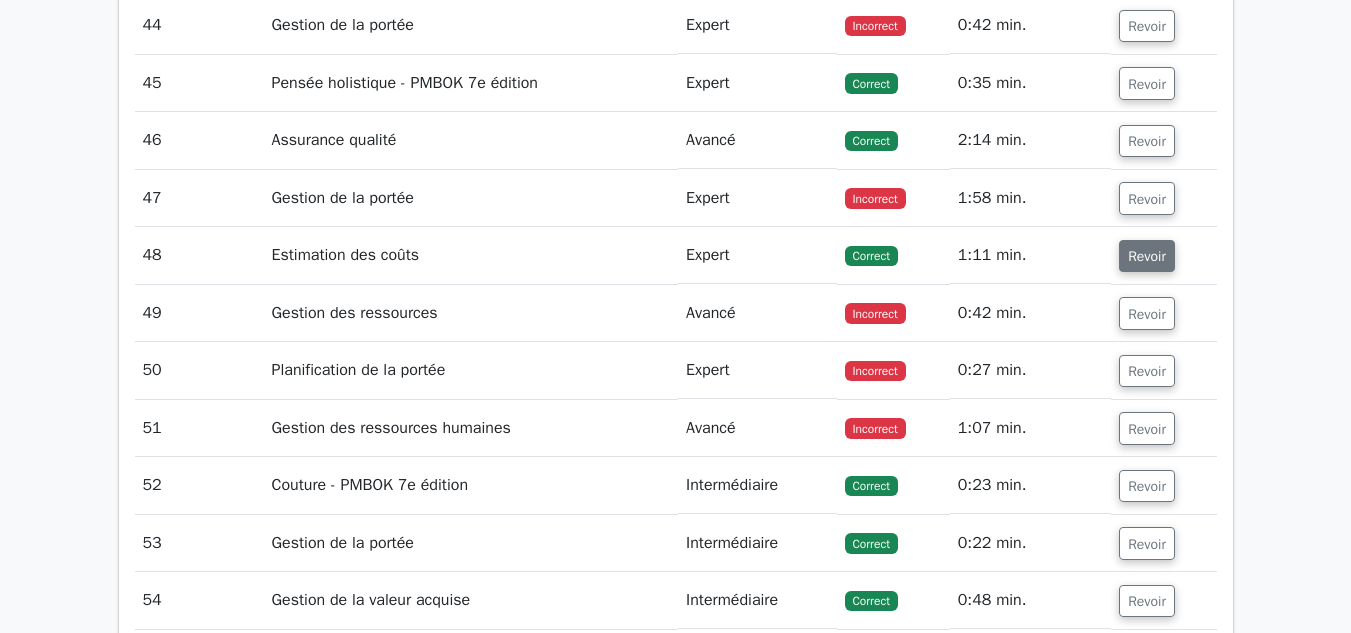 click on "Revoir" at bounding box center (1147, 256) 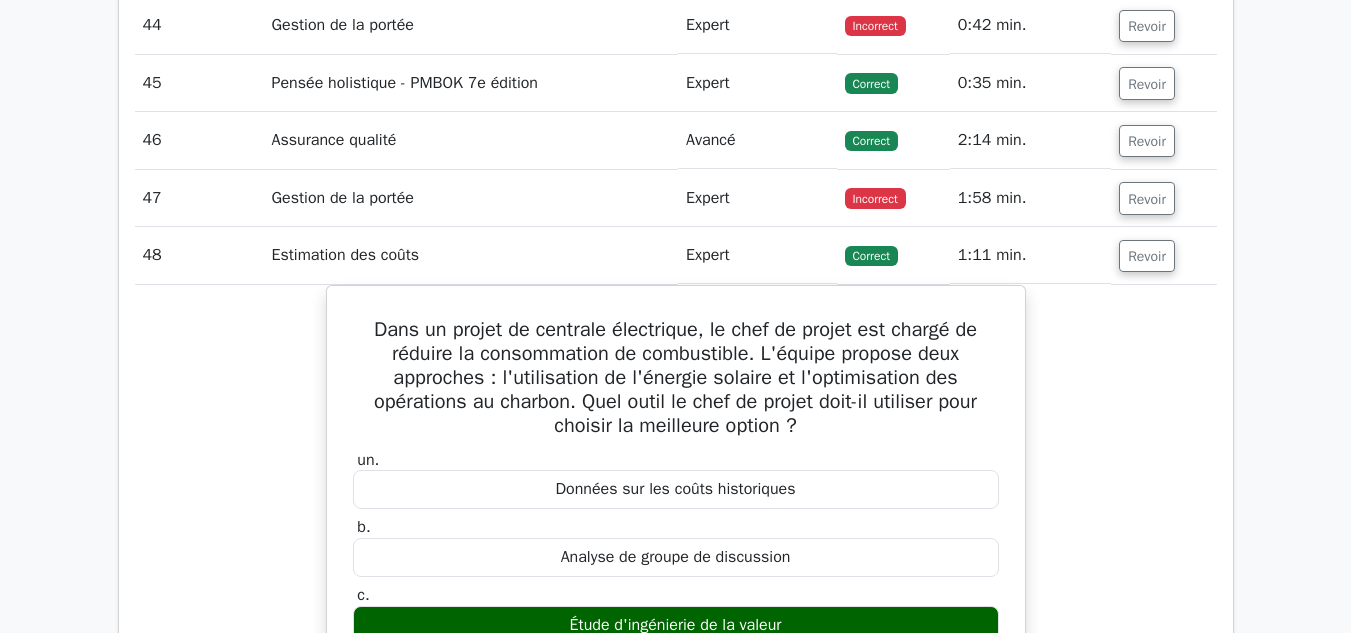 click on "Dans un projet de centrale électrique, le chef de projet est chargé de réduire la consommation de combustible. L'équipe propose deux approches : l'utilisation de l'énergie solaire et l'optimisation des opérations au charbon. Quel outil le chef de projet doit-il utiliser pour choisir la meilleure option ?
un.
Données sur les coûts historiques
b. c." at bounding box center (676, 747) 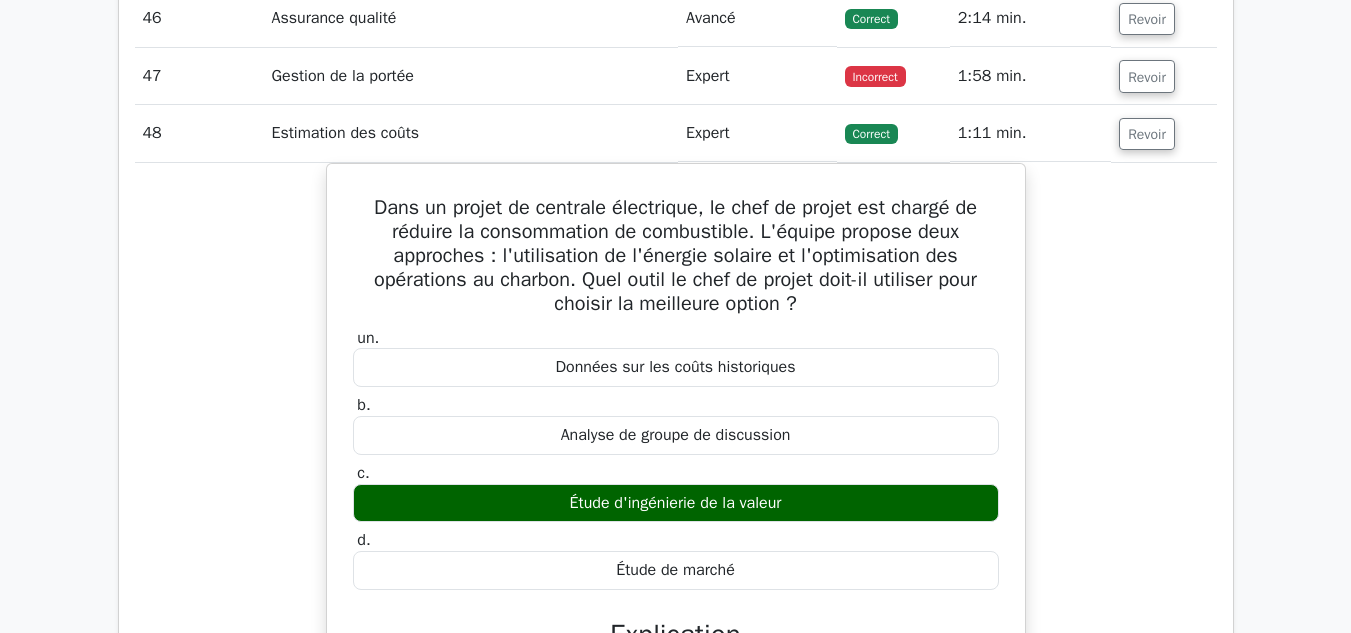 scroll, scrollTop: 5367, scrollLeft: 0, axis: vertical 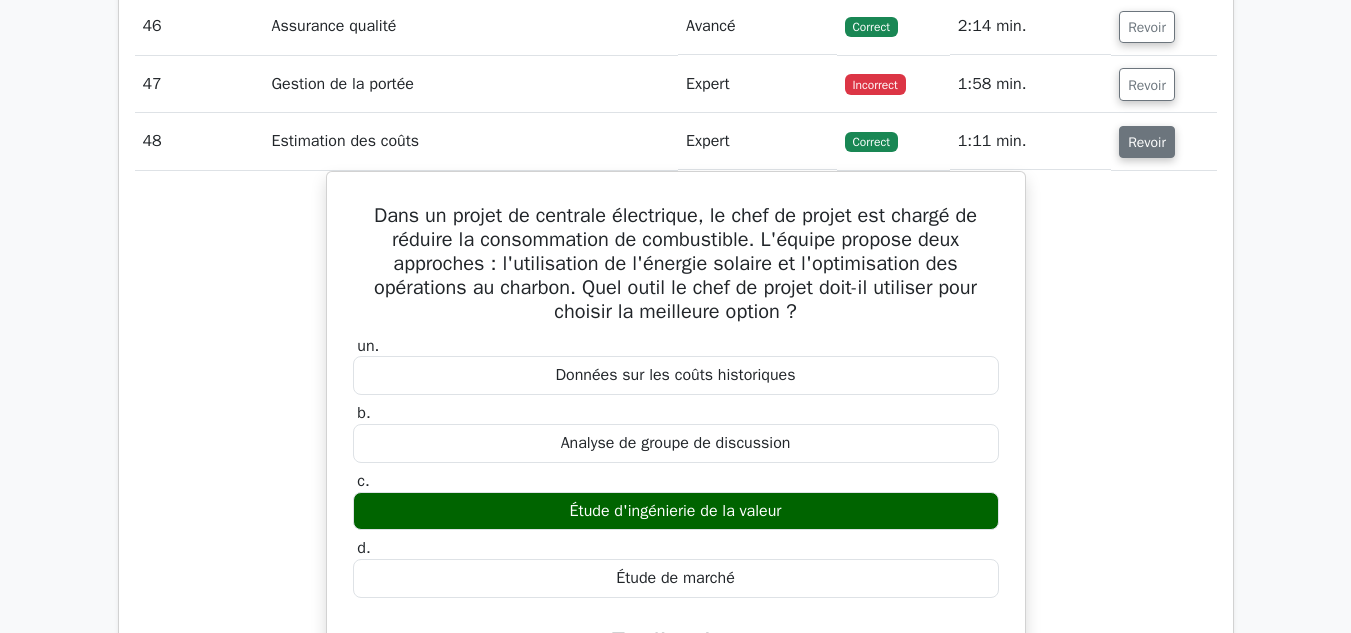 click on "Revoir" at bounding box center (1147, 142) 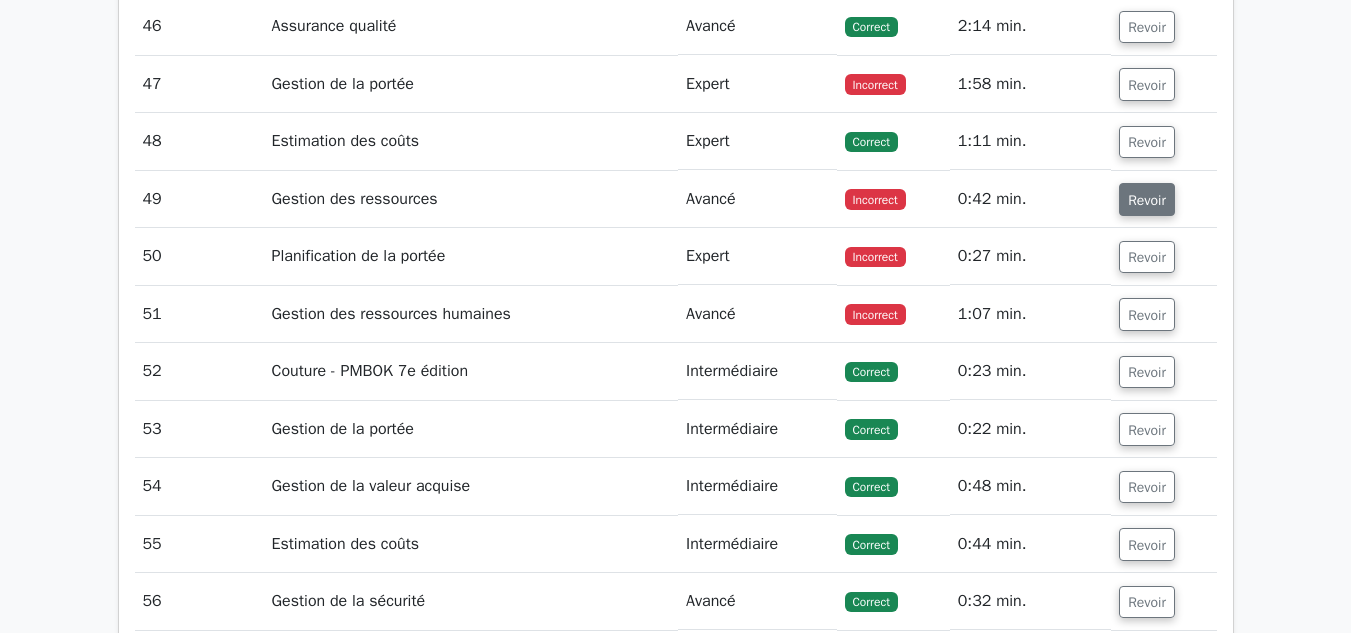 click on "Revoir" at bounding box center [1147, 200] 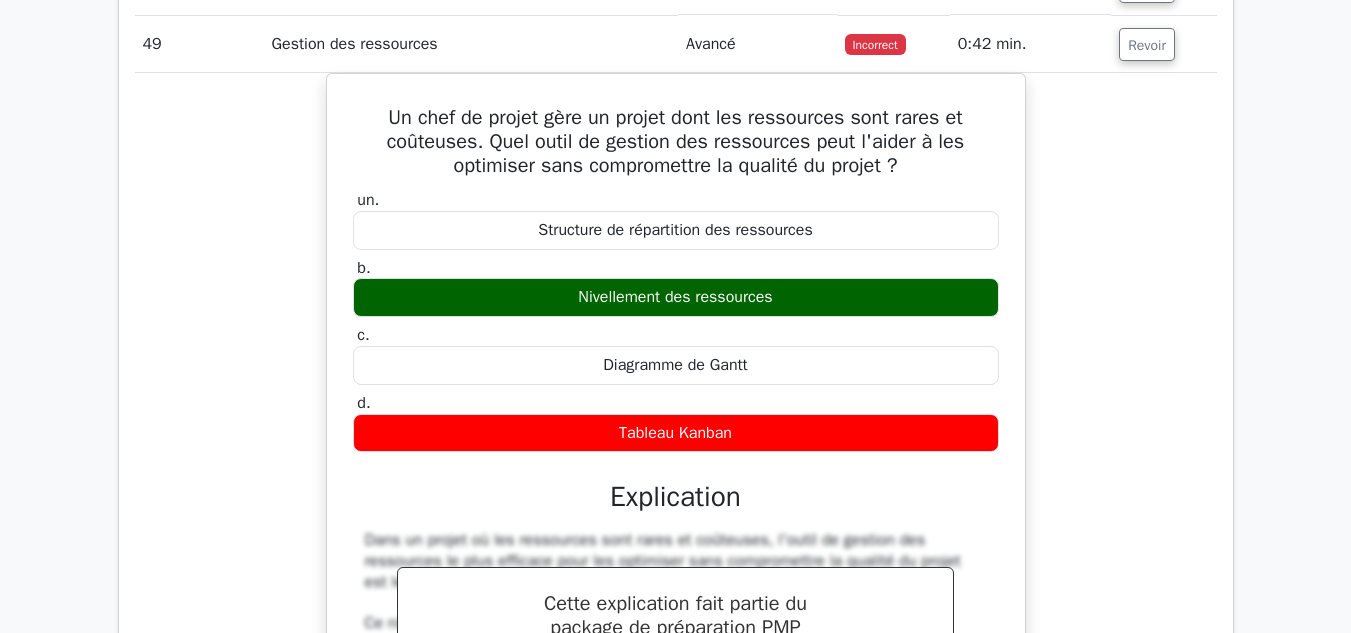 scroll, scrollTop: 5526, scrollLeft: 0, axis: vertical 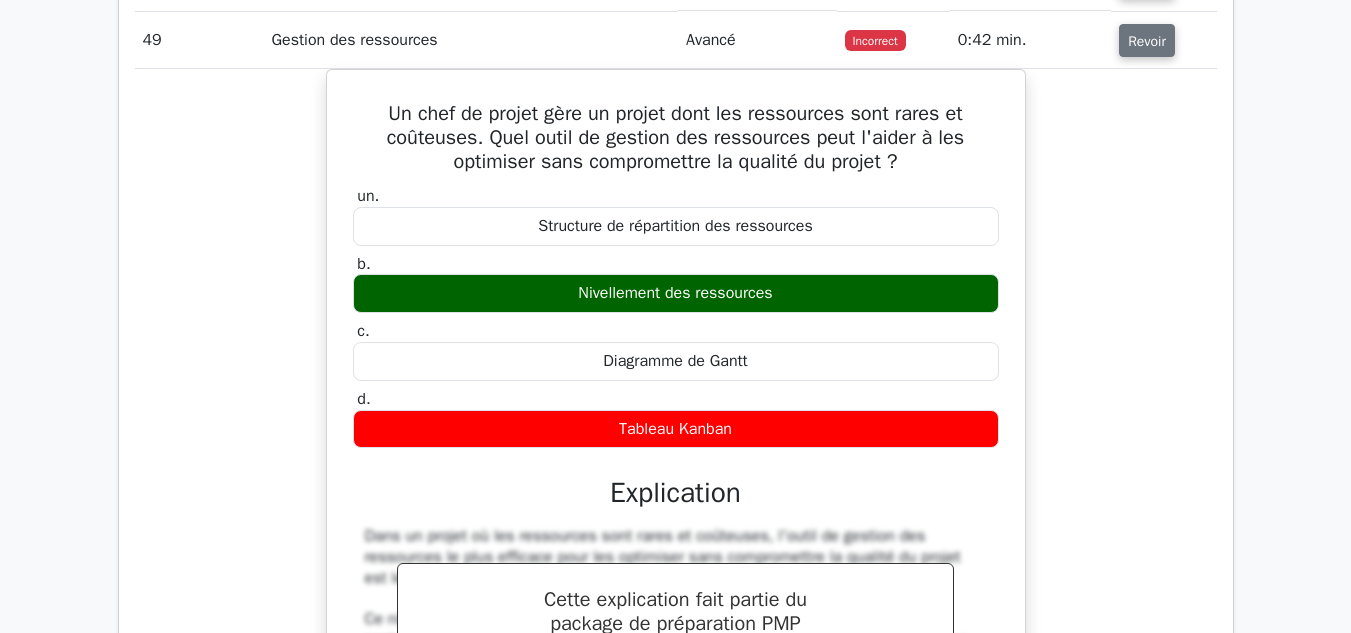 click on "Revoir" at bounding box center [1147, 41] 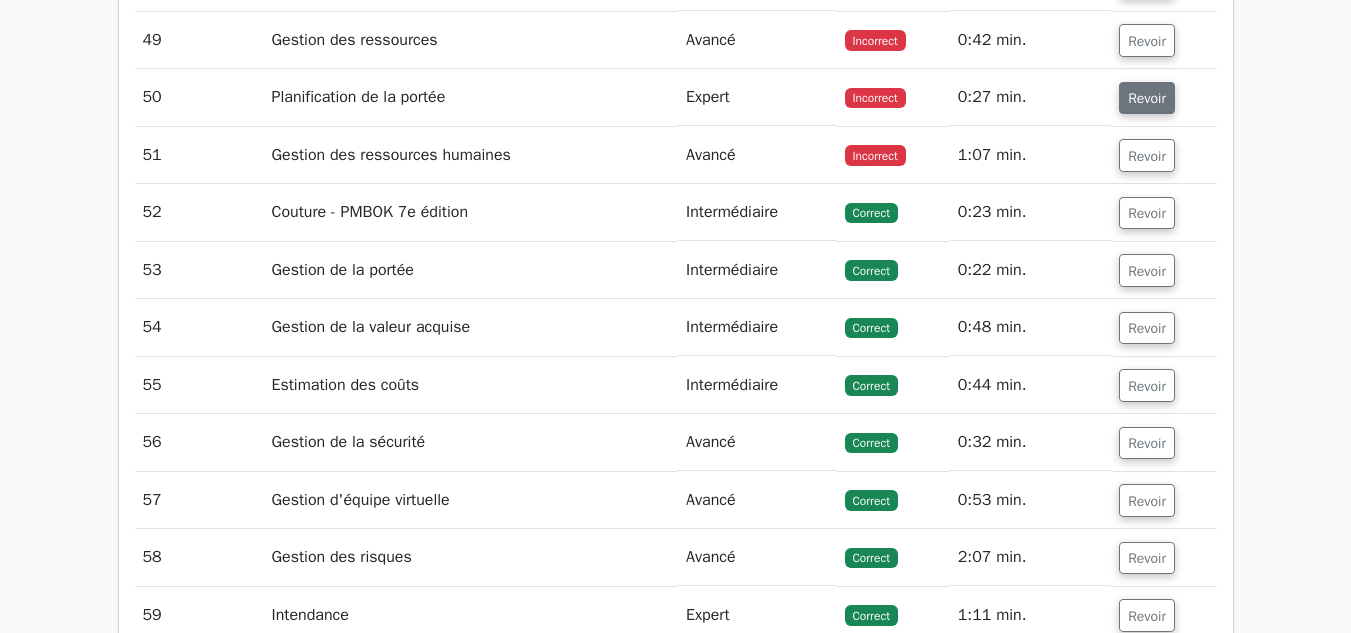 click on "Revoir" at bounding box center [1147, 98] 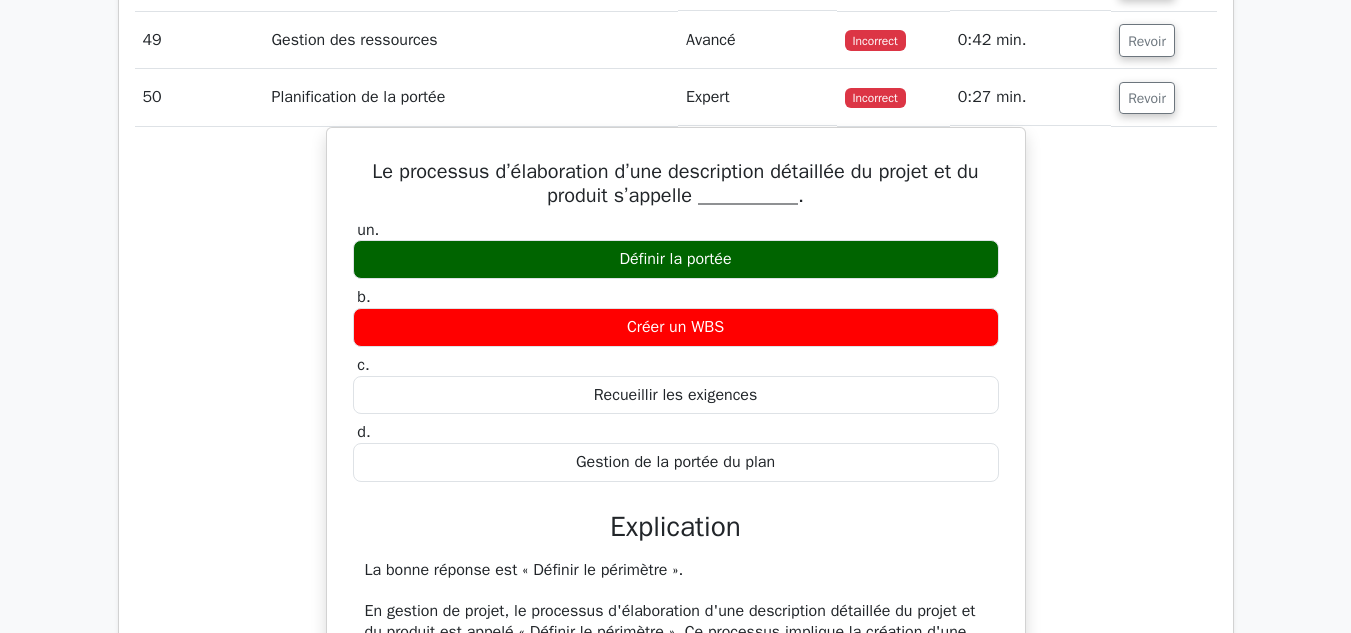 click on "Le processus d’élaboration d’une description détaillée du projet et du produit s’appelle __________.
un.
Définir la portée
b.
c. d." at bounding box center [676, 667] 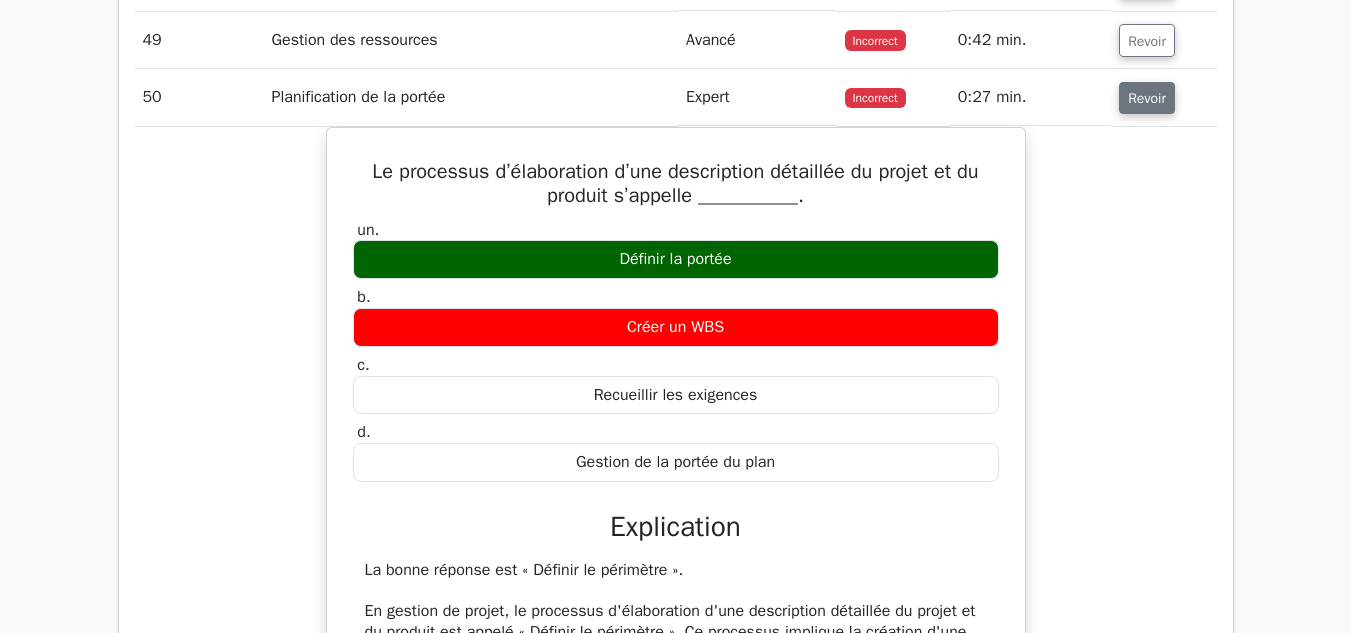 click on "Revoir" at bounding box center [1147, 98] 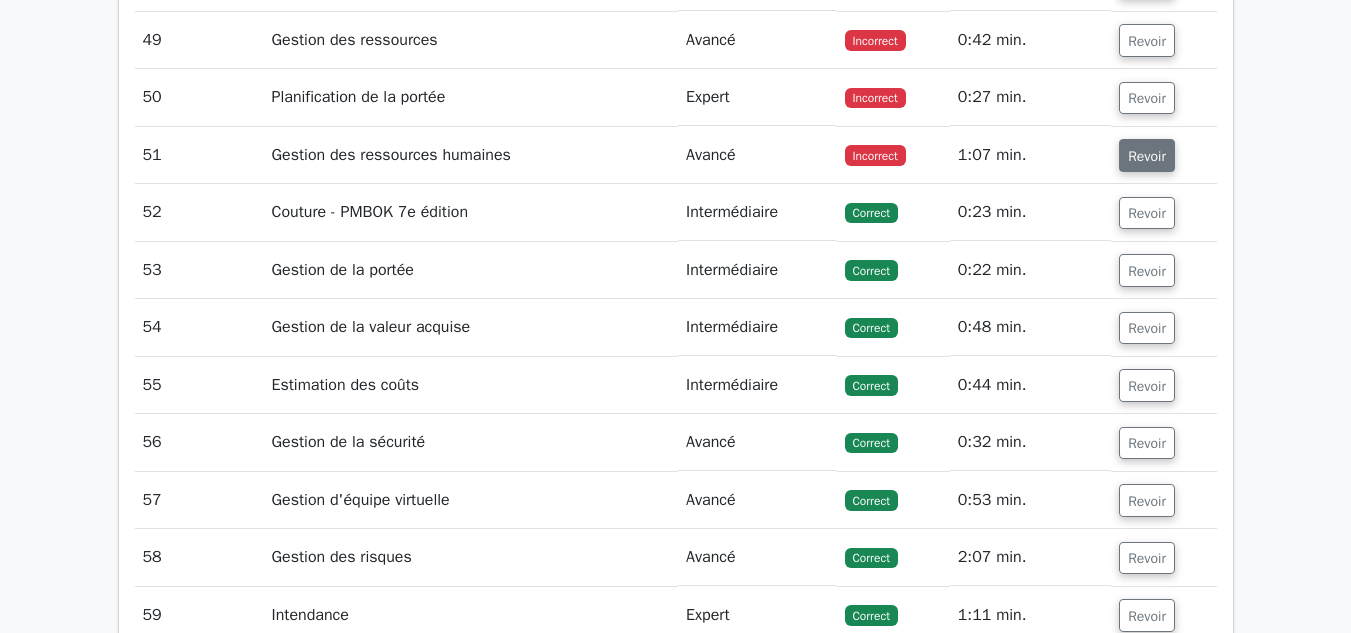 click on "Revoir" at bounding box center [1147, 156] 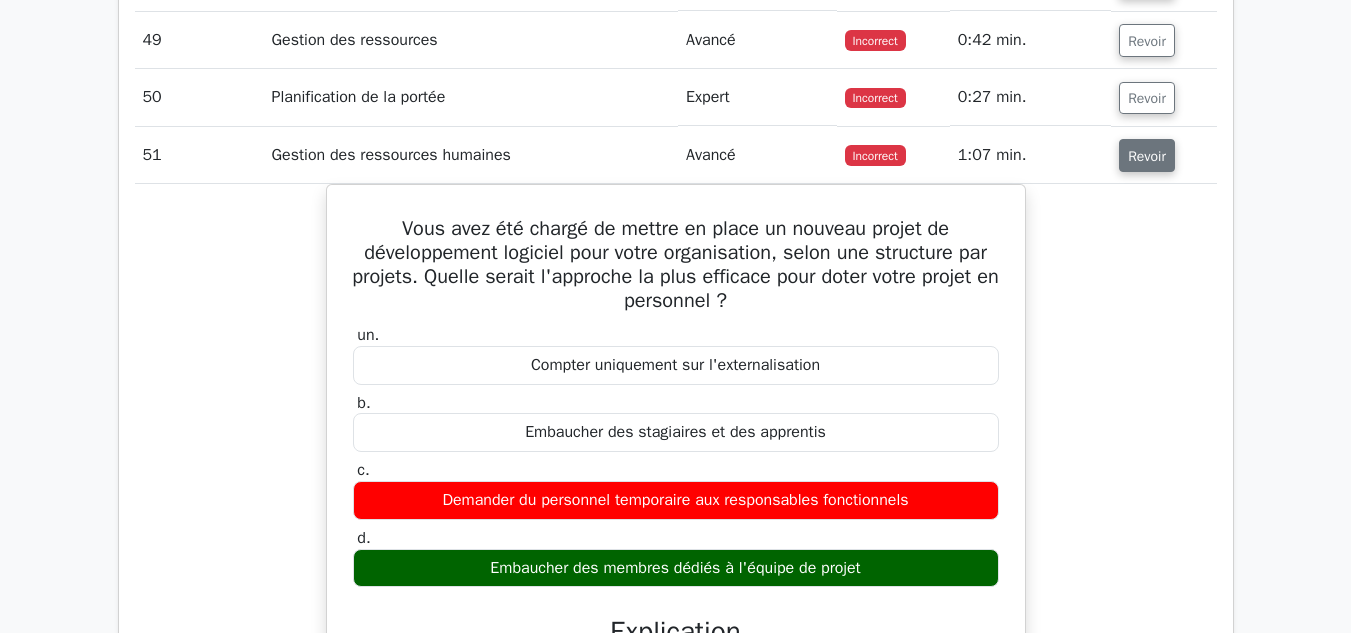 click on "Revoir" at bounding box center [1147, 156] 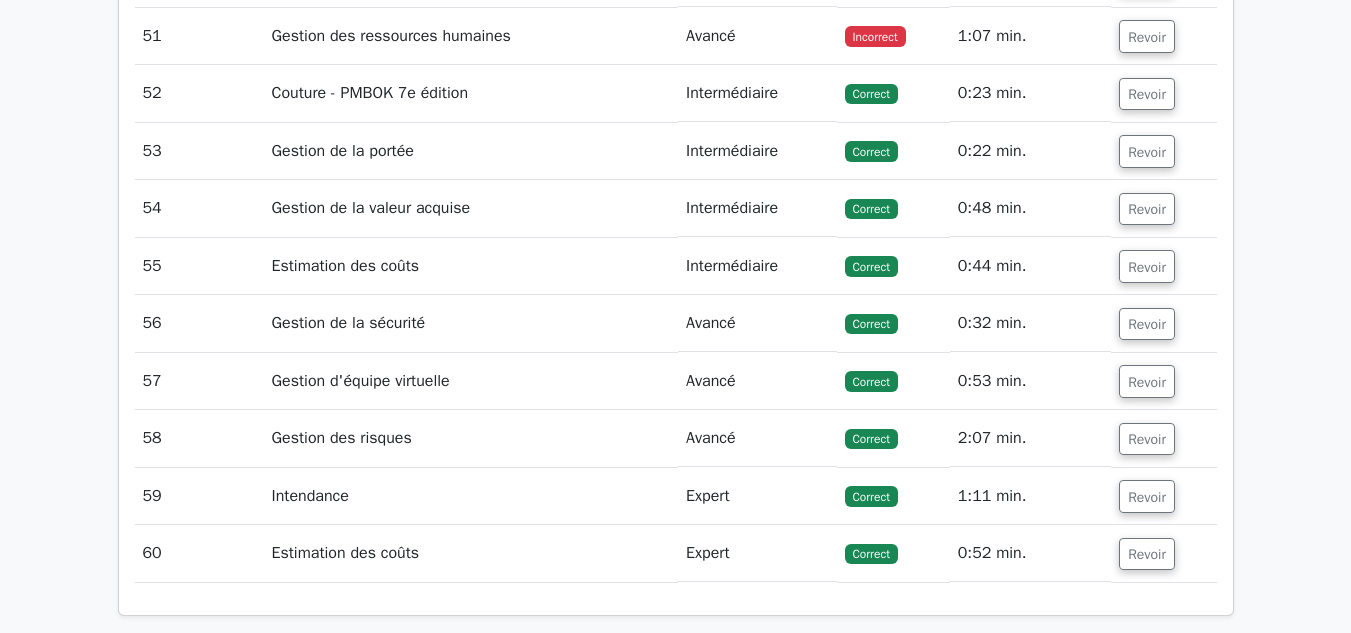scroll, scrollTop: 5651, scrollLeft: 0, axis: vertical 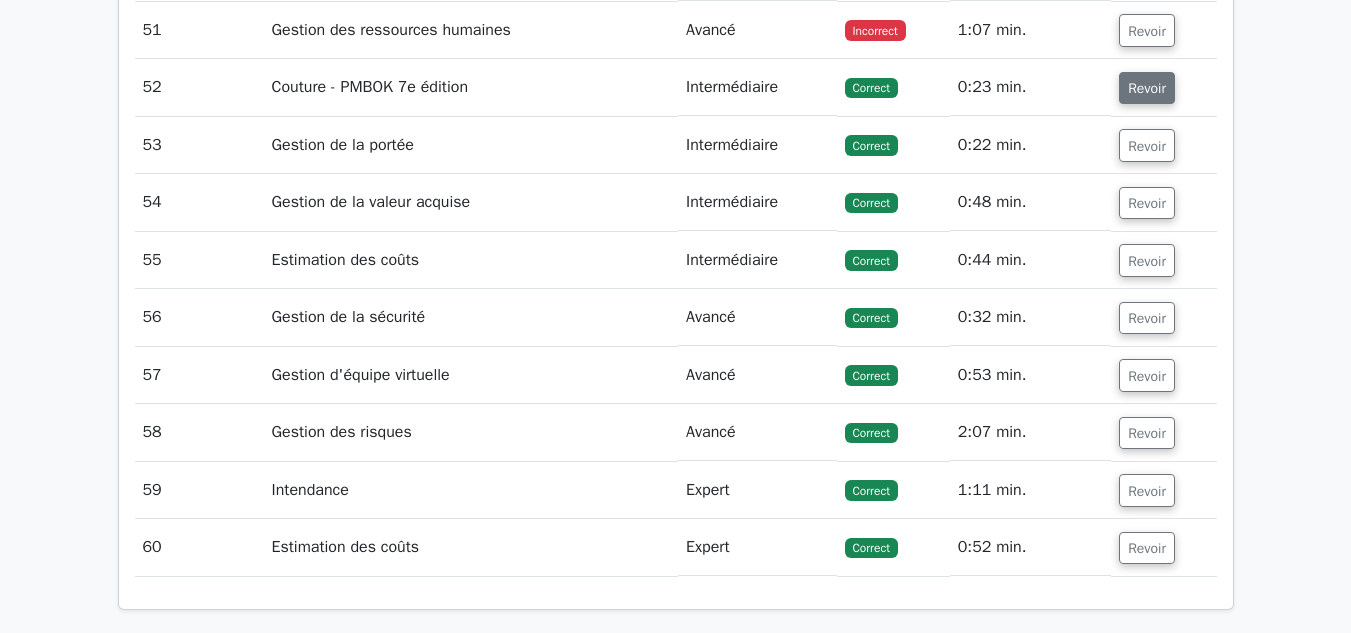 click on "Revoir" at bounding box center [1147, 87] 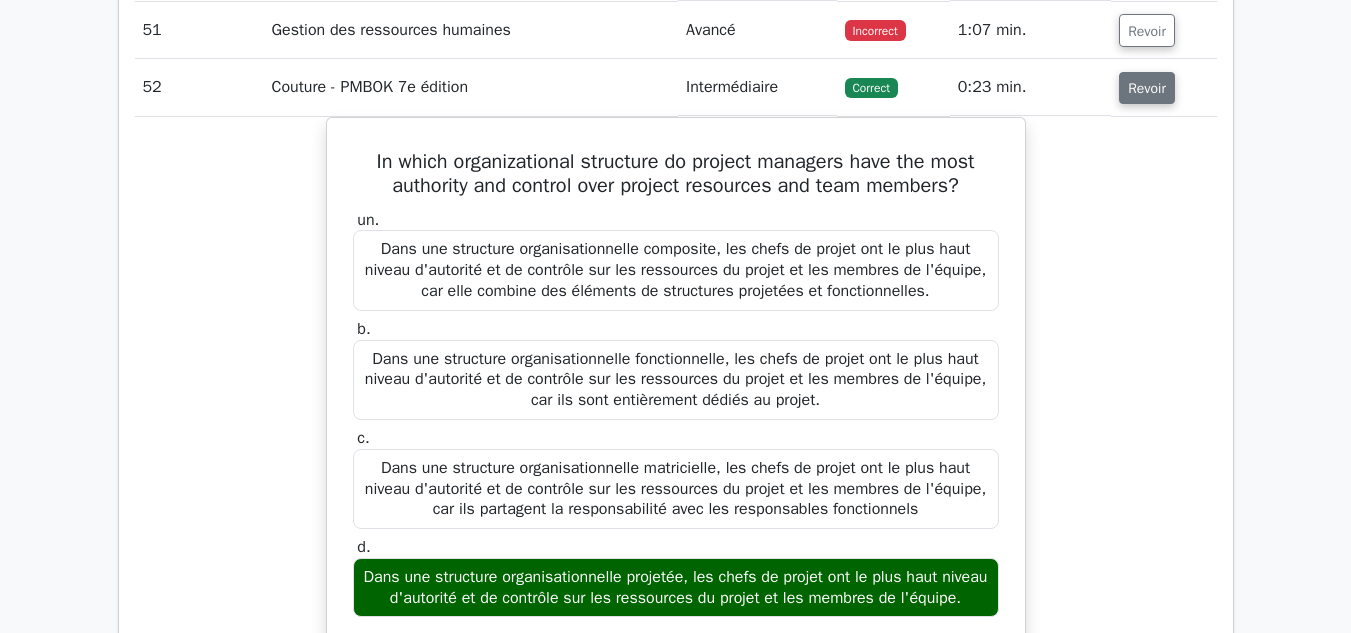 click on "Revoir" at bounding box center (1147, 87) 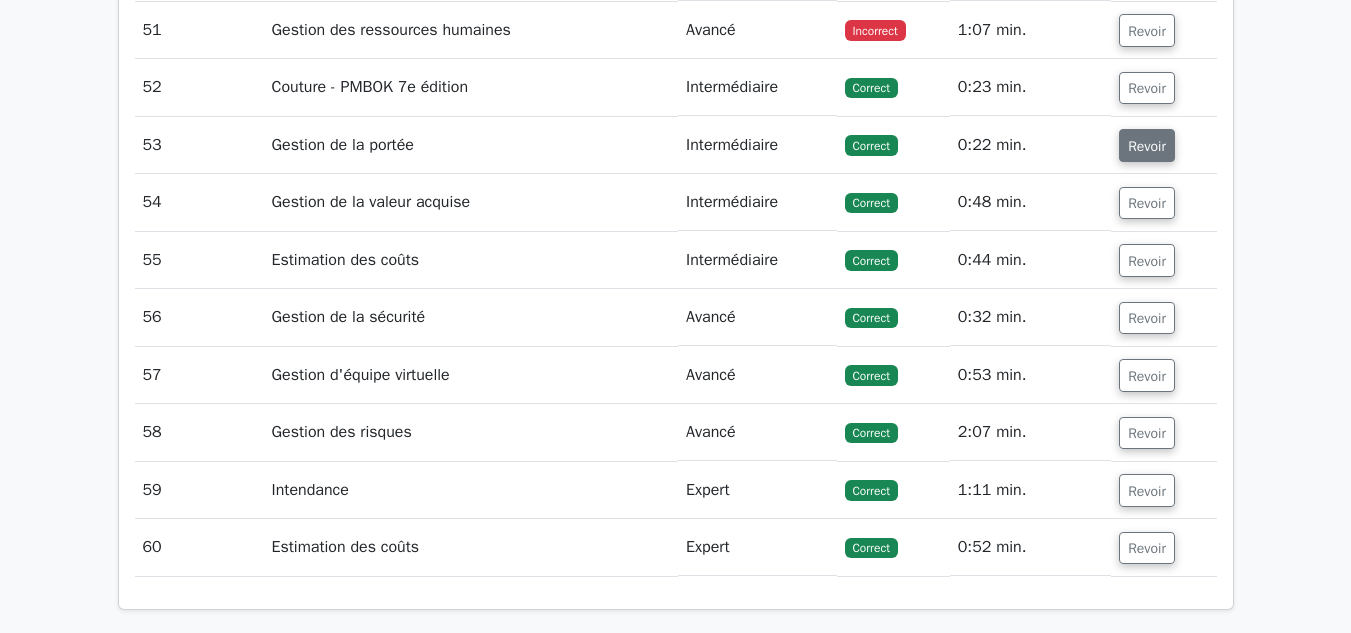 click on "Revoir" at bounding box center (1147, 146) 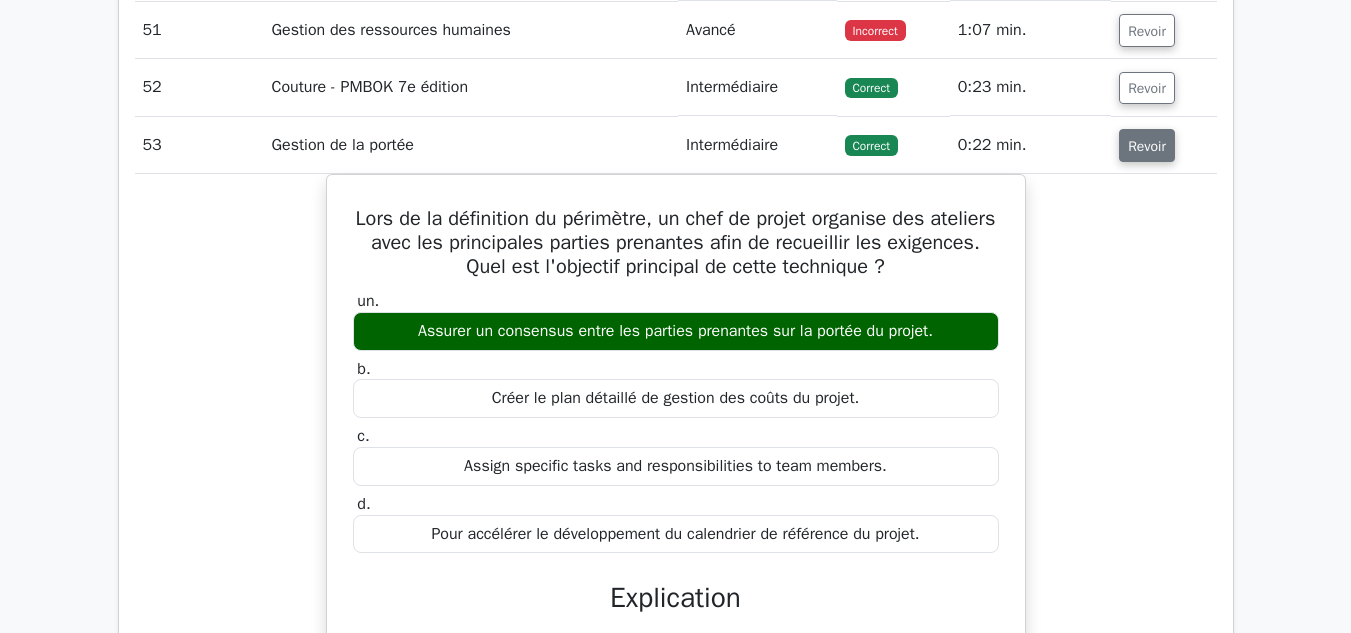 click on "Revoir" at bounding box center (1147, 146) 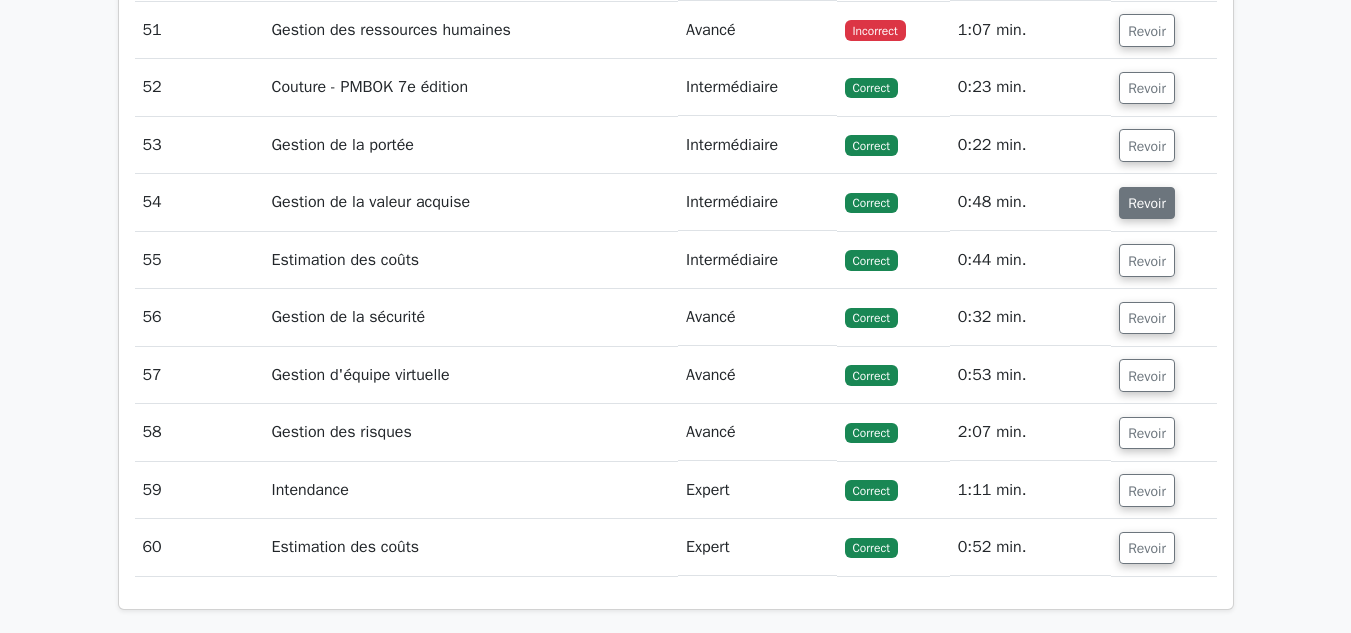 click on "Revoir" at bounding box center [1147, 203] 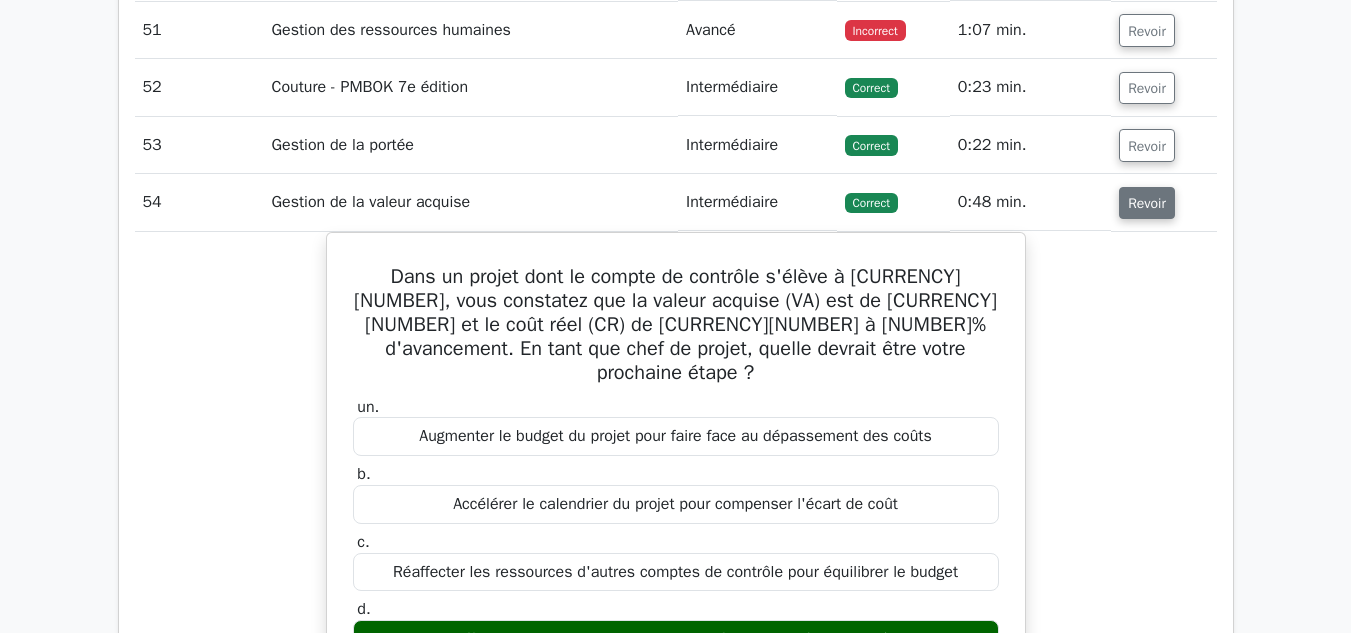 click on "Revoir" at bounding box center [1147, 203] 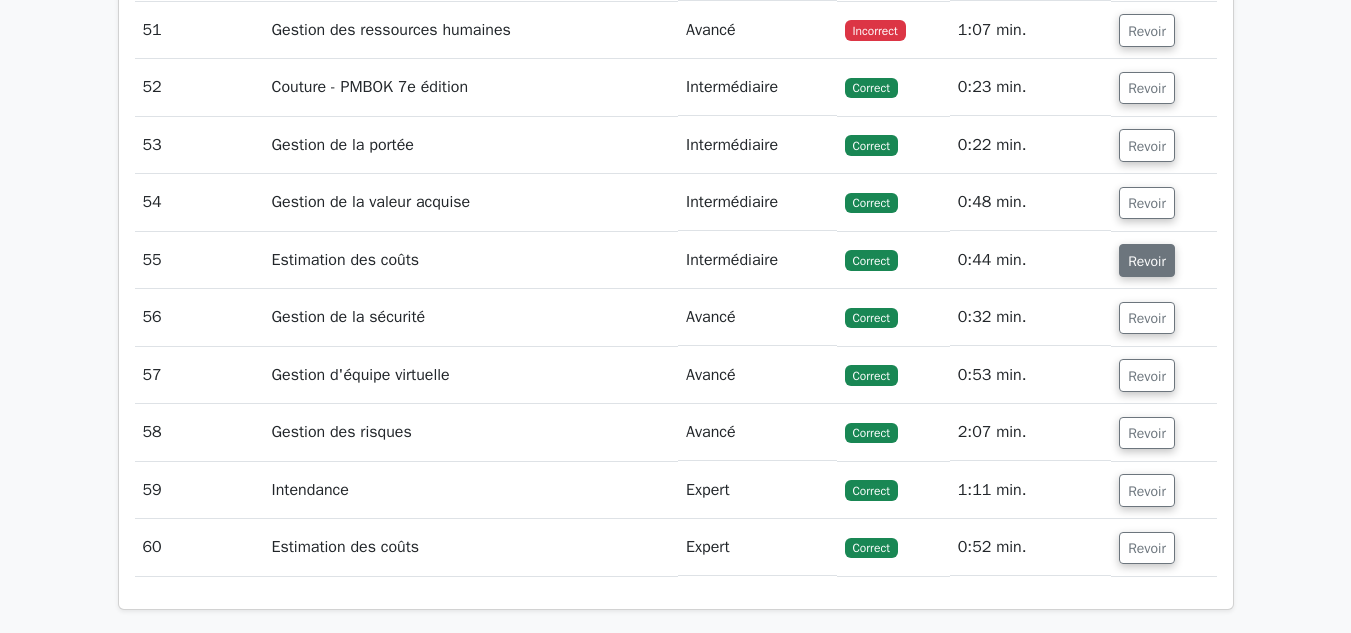 click on "Revoir" at bounding box center (1147, 261) 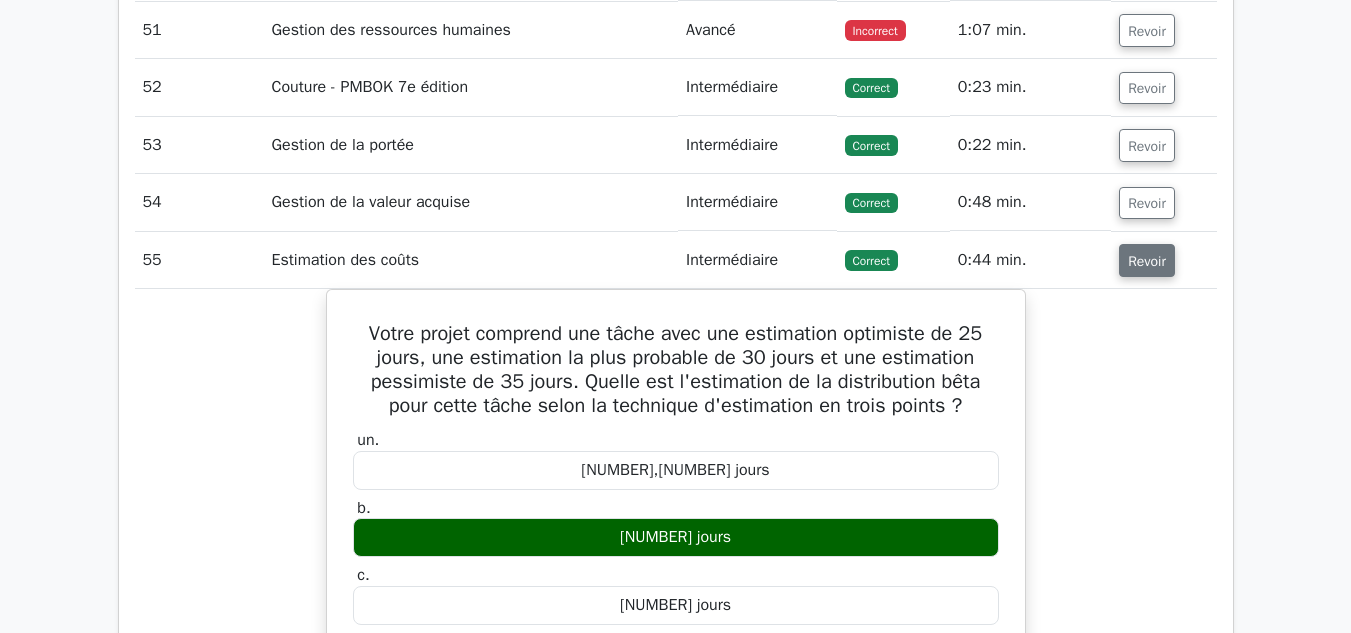 click on "Revoir" at bounding box center [1147, 261] 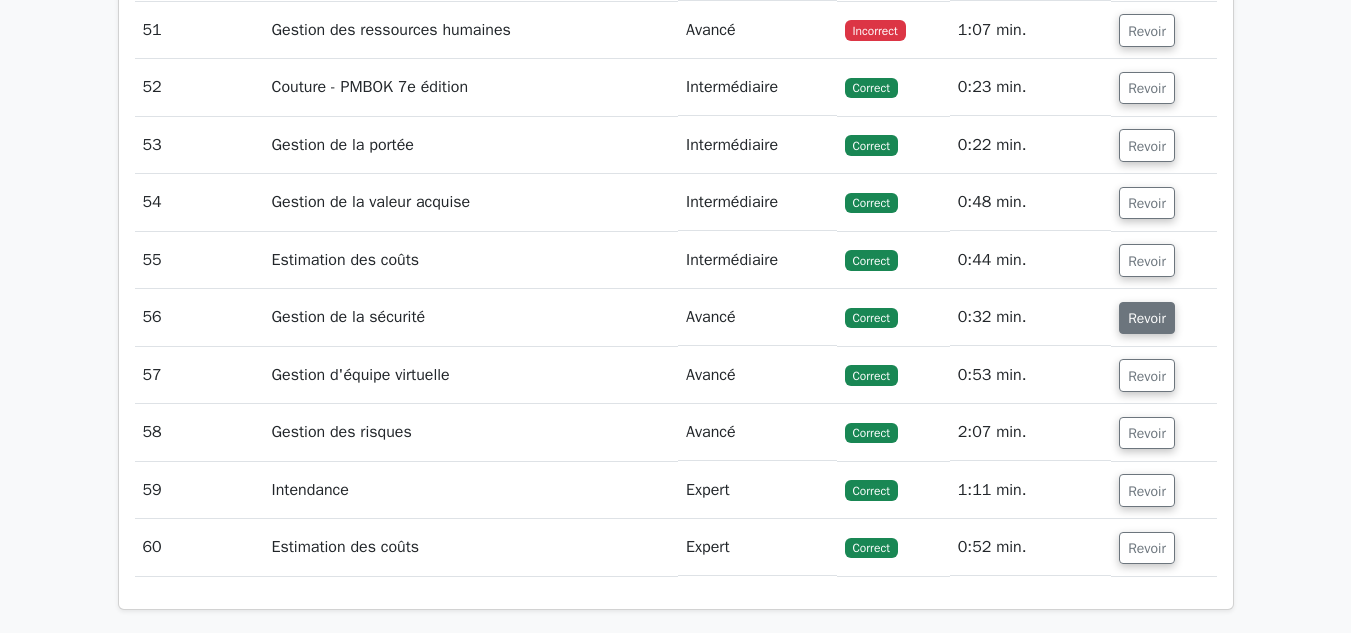 click on "Revoir" at bounding box center (1147, 318) 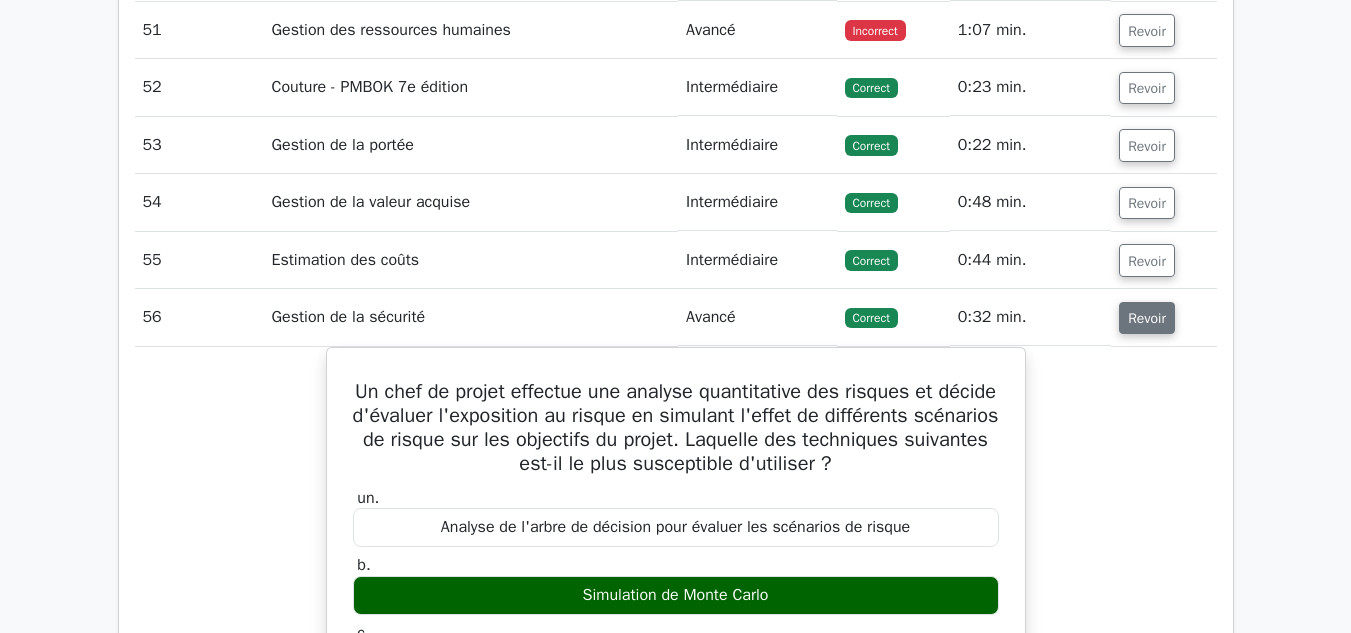 click on "Revoir" at bounding box center (1147, 318) 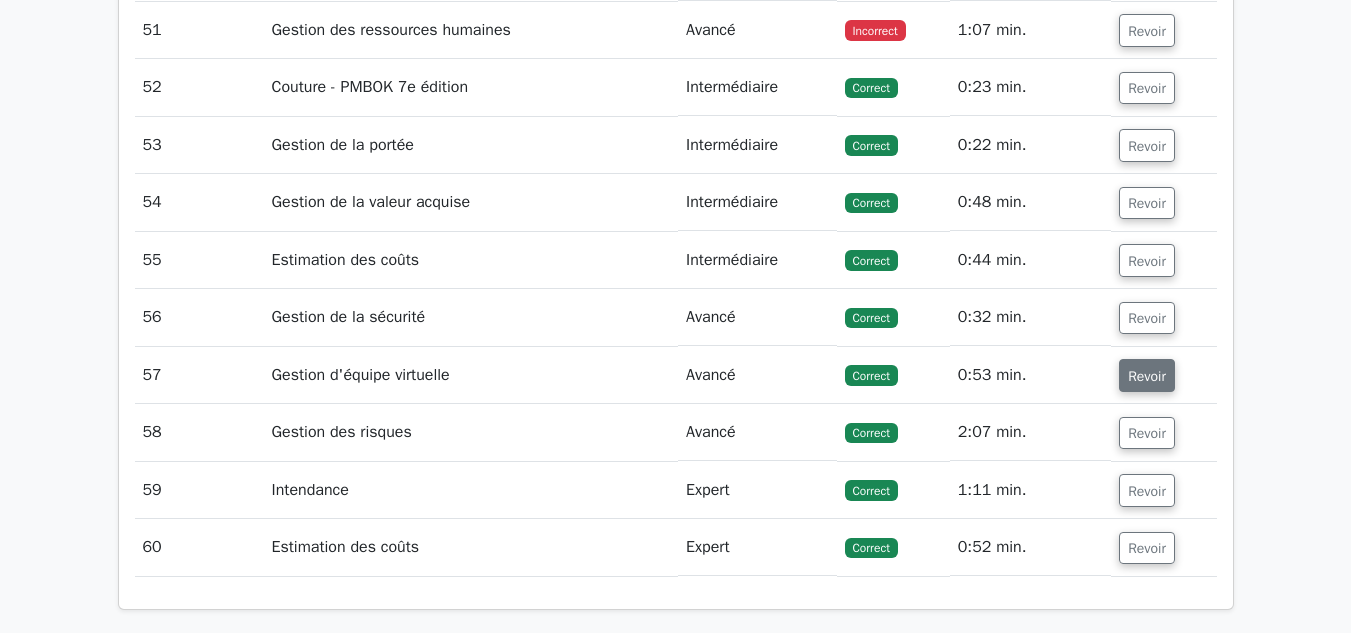 click on "Revoir" at bounding box center (1147, 376) 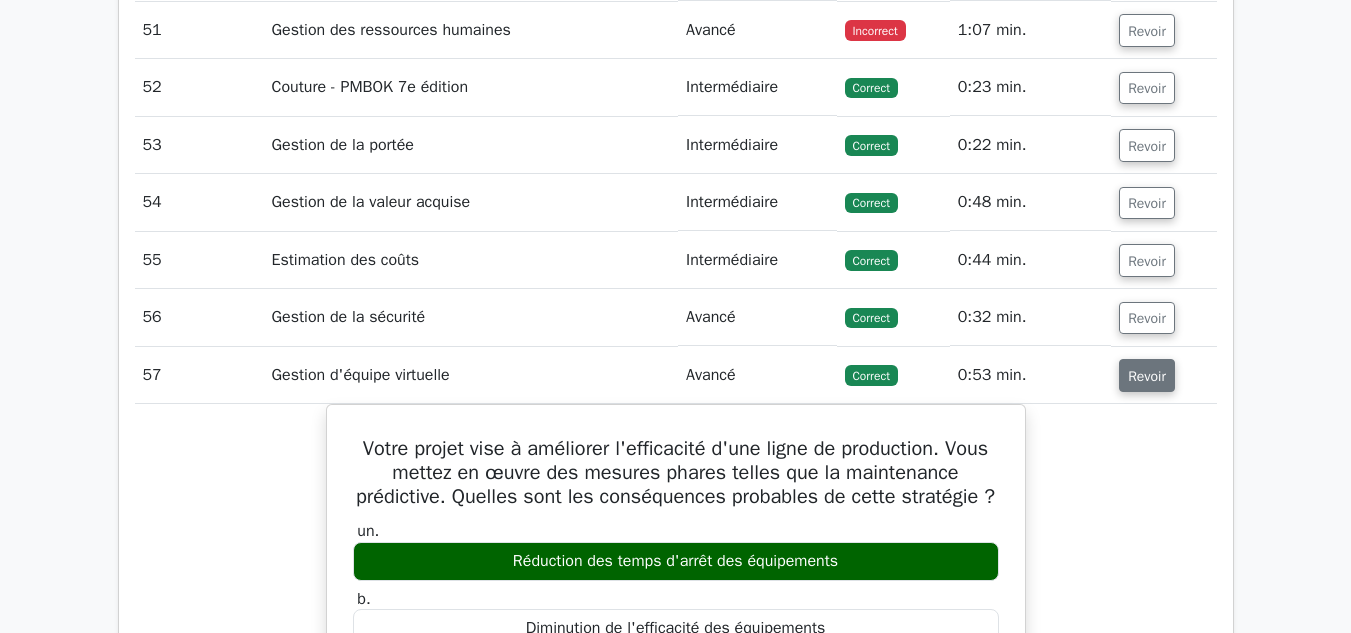click on "Revoir" at bounding box center [1147, 376] 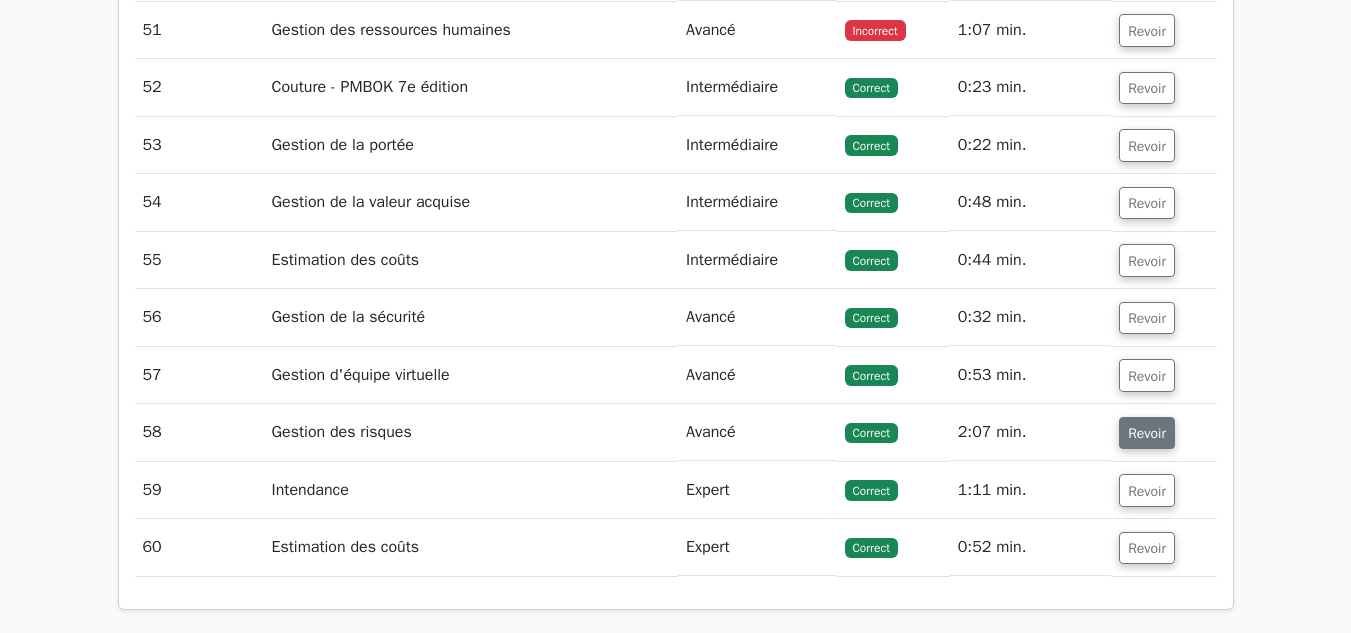 click on "Revoir" at bounding box center [1147, 433] 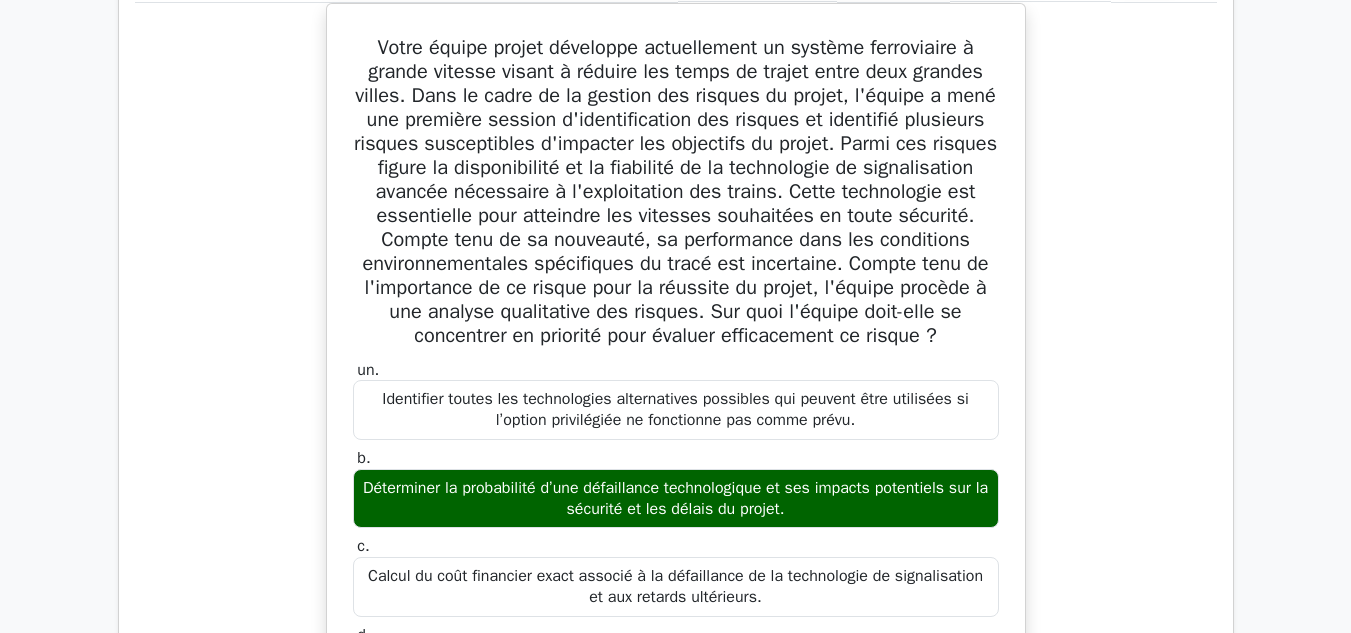 scroll, scrollTop: 6114, scrollLeft: 0, axis: vertical 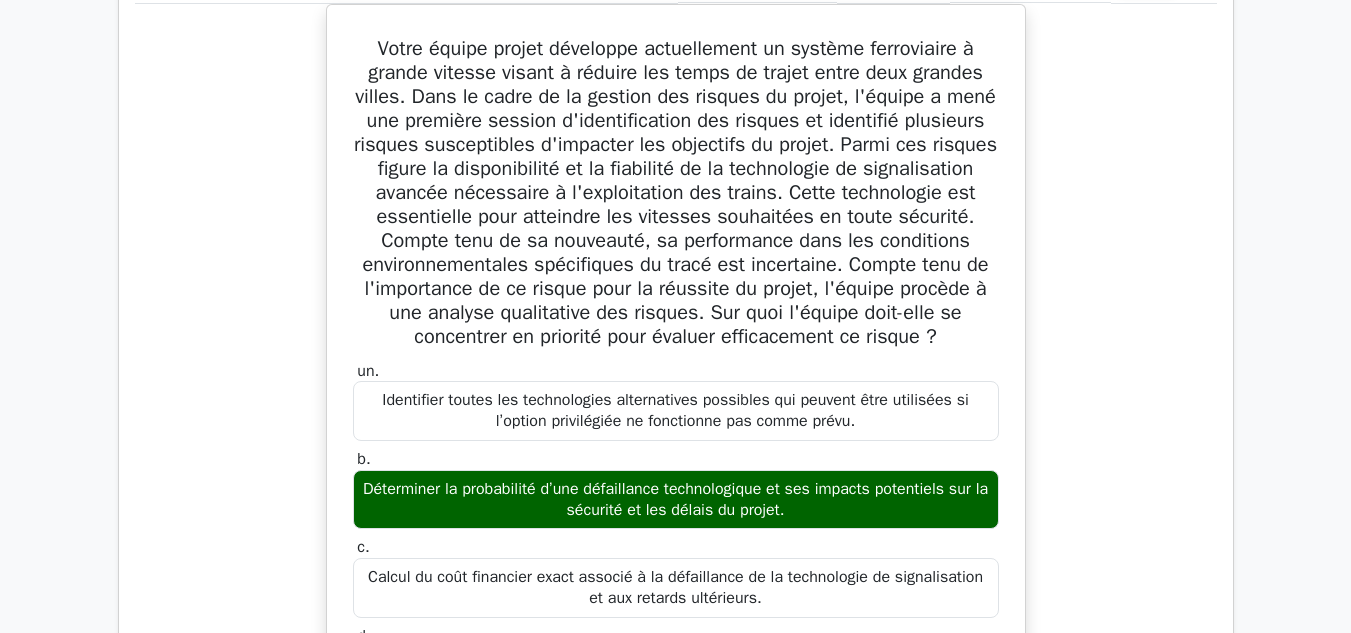 click on "Analyse des questions
Question  #
Sujet
Difficulté
Résultat
Temps passé
Action
1
Allocation des ressources
Intermédiaire
Correct
un." at bounding box center (676, -991) 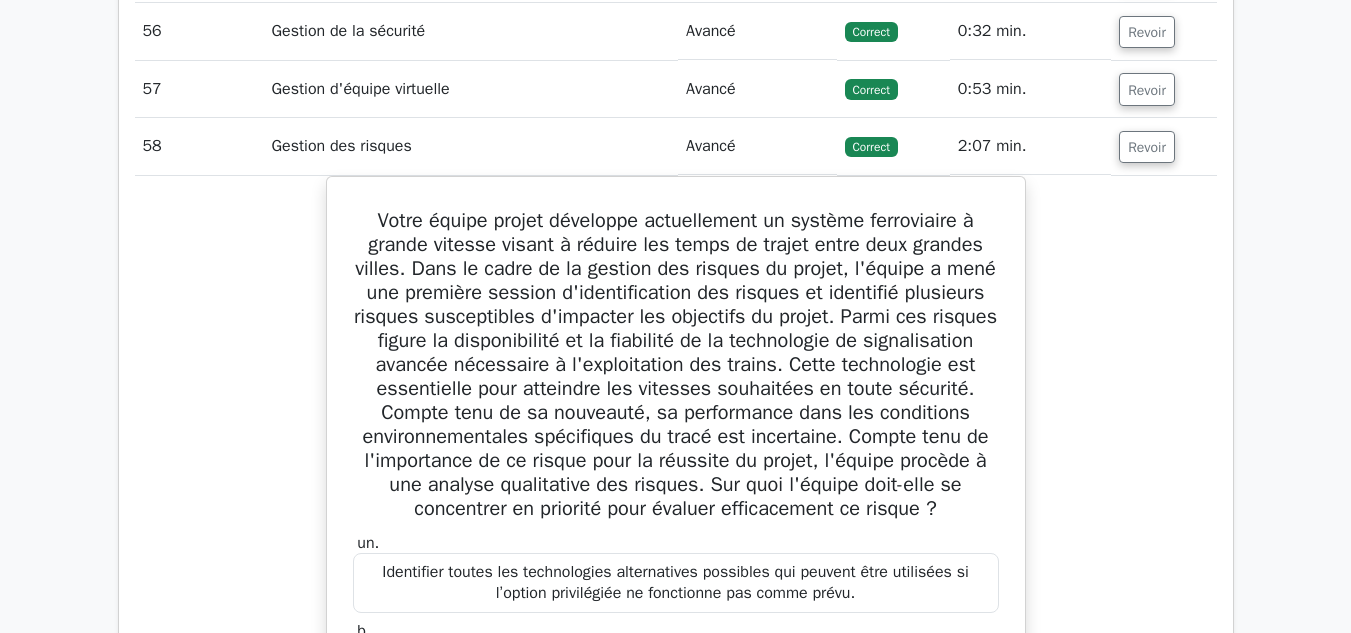 scroll, scrollTop: 5943, scrollLeft: 0, axis: vertical 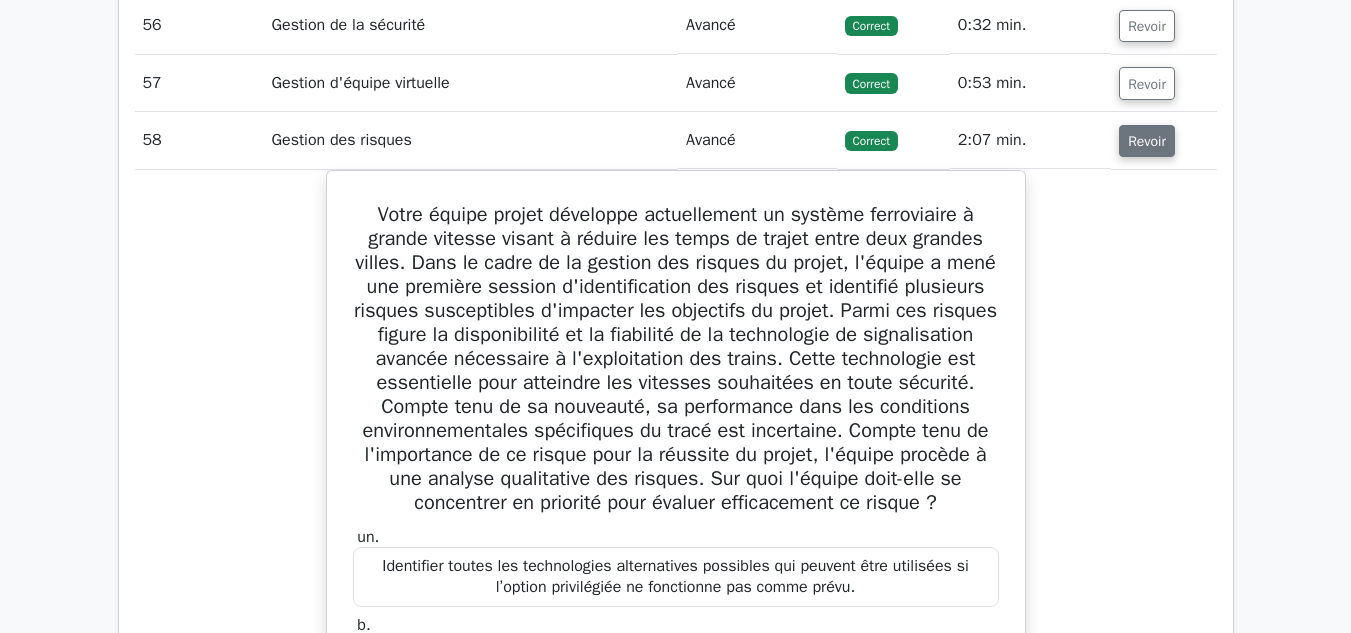 click on "Revoir" at bounding box center (1147, 141) 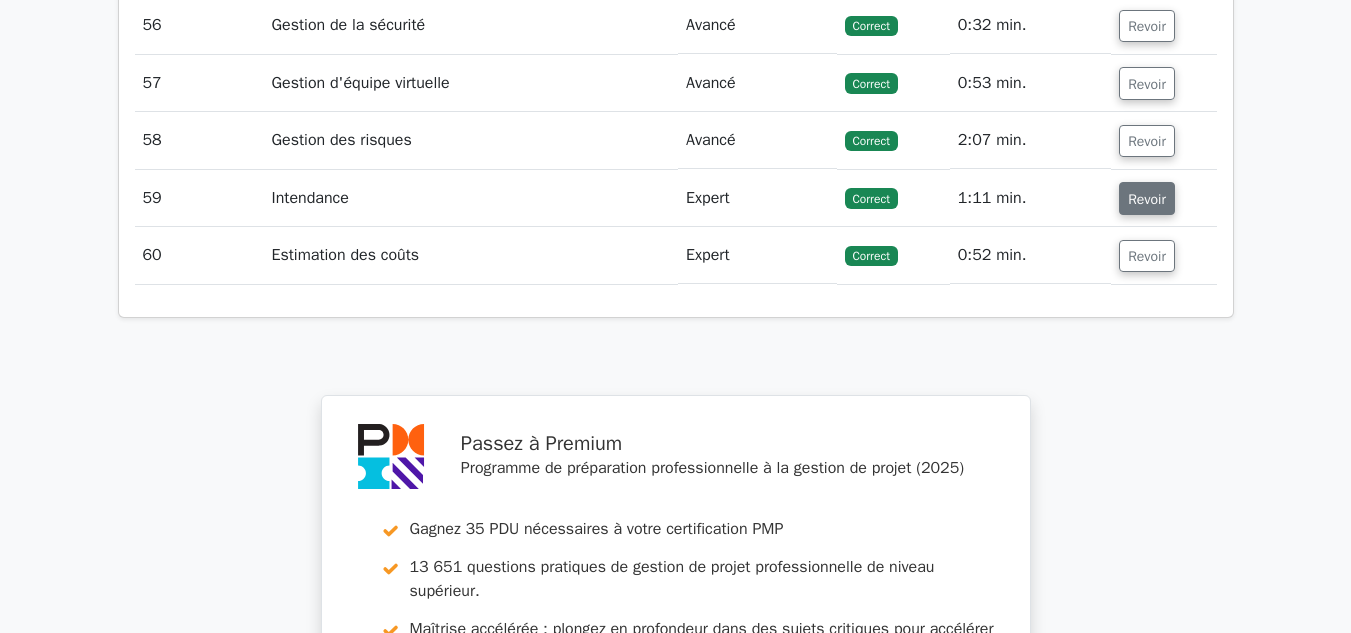 click on "Revoir" at bounding box center (1147, 199) 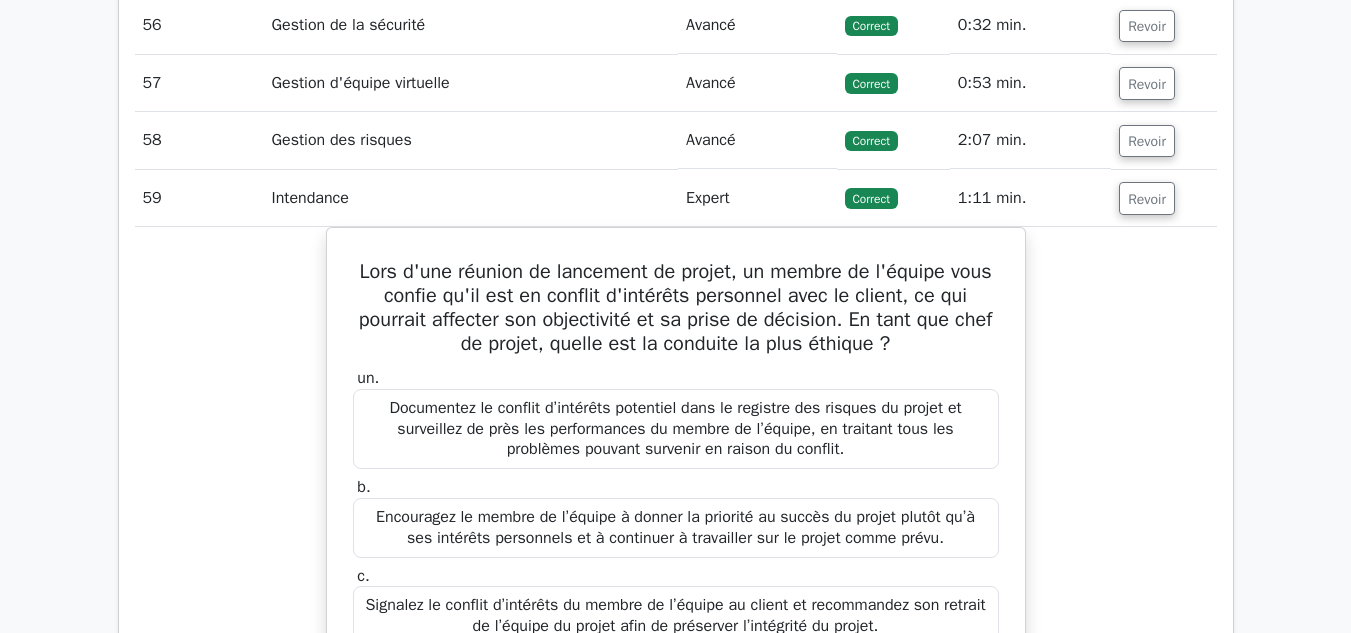 click on "Analyse des questions
Question  #
Sujet
Difficulté
Résultat
Temps passé
Action
1
Allocation des ressources
Intermédiaire
Correct" at bounding box center (676, -903) 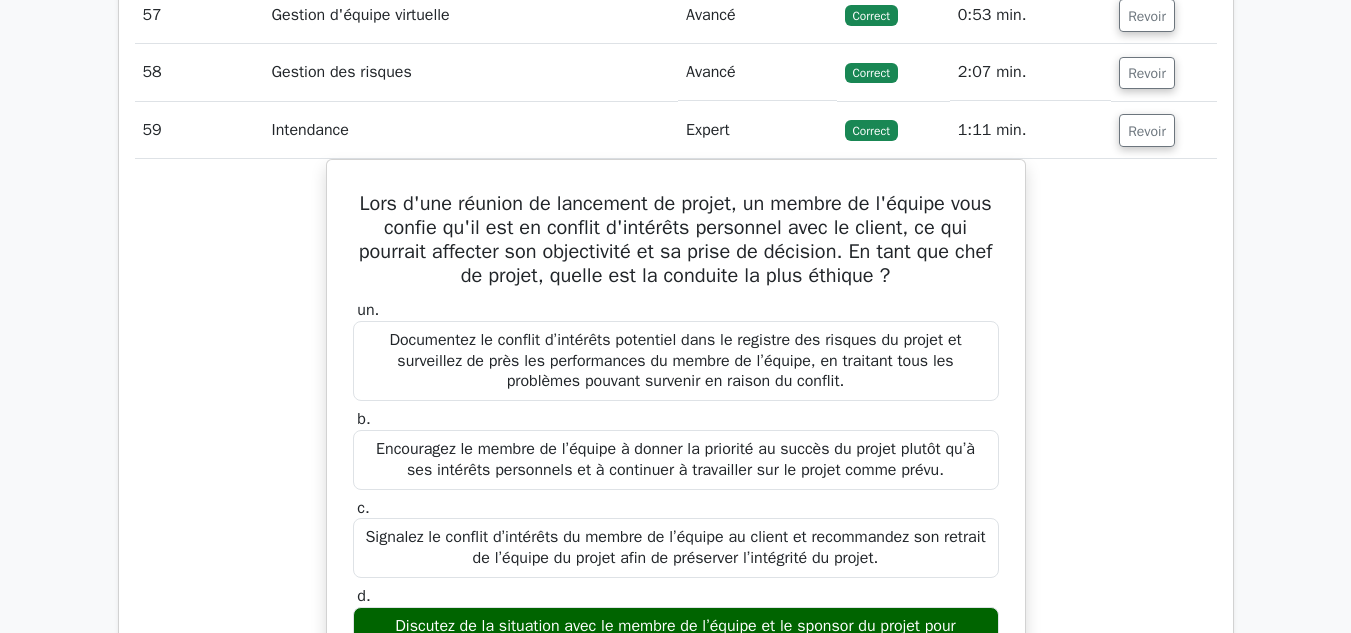 scroll, scrollTop: 6012, scrollLeft: 0, axis: vertical 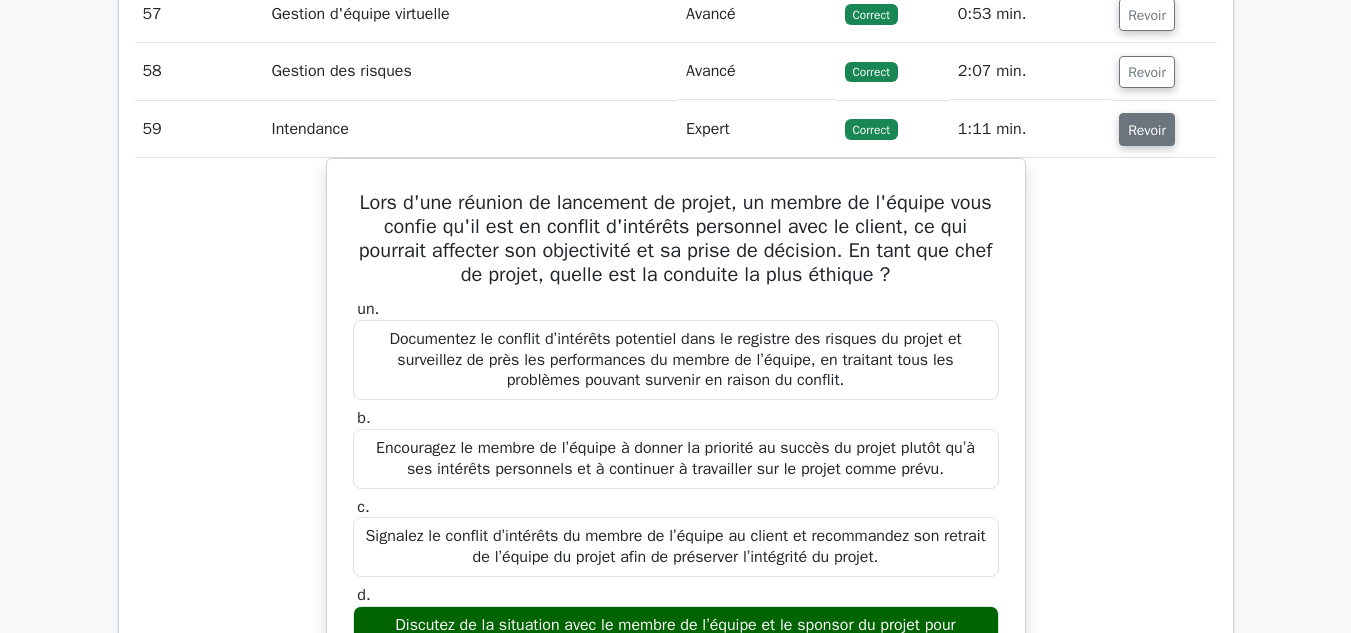 click on "Revoir" at bounding box center (1147, 130) 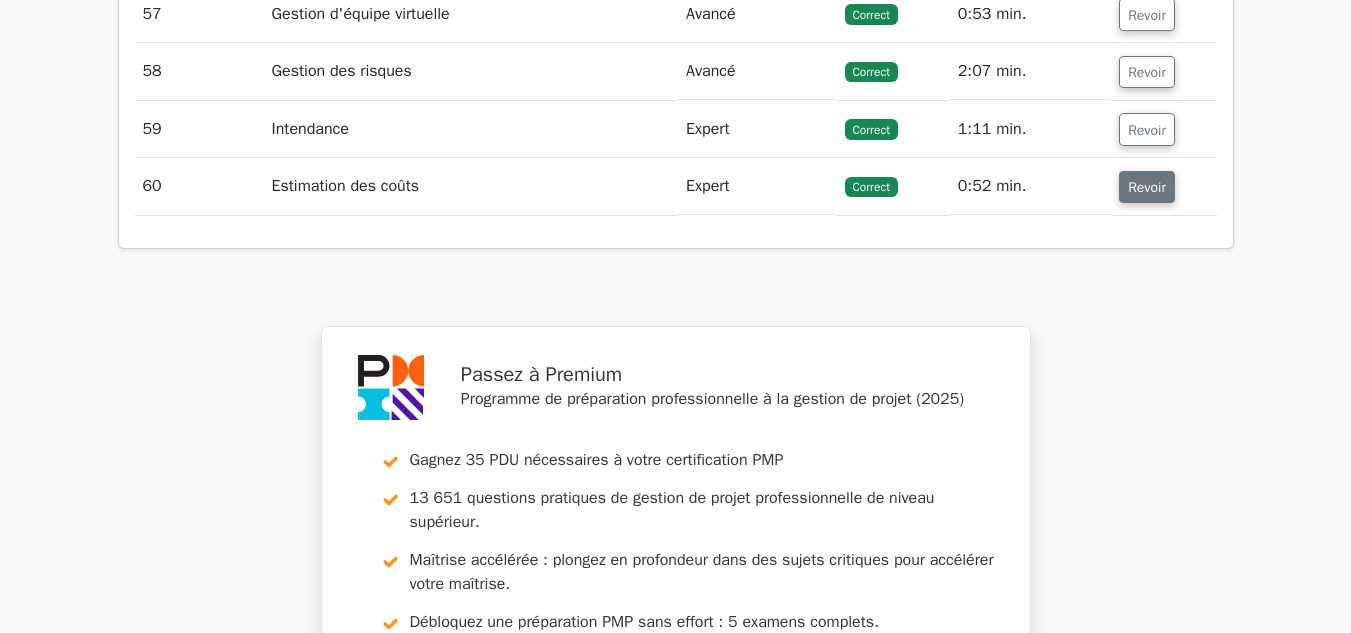 click on "Revoir" at bounding box center [1147, 187] 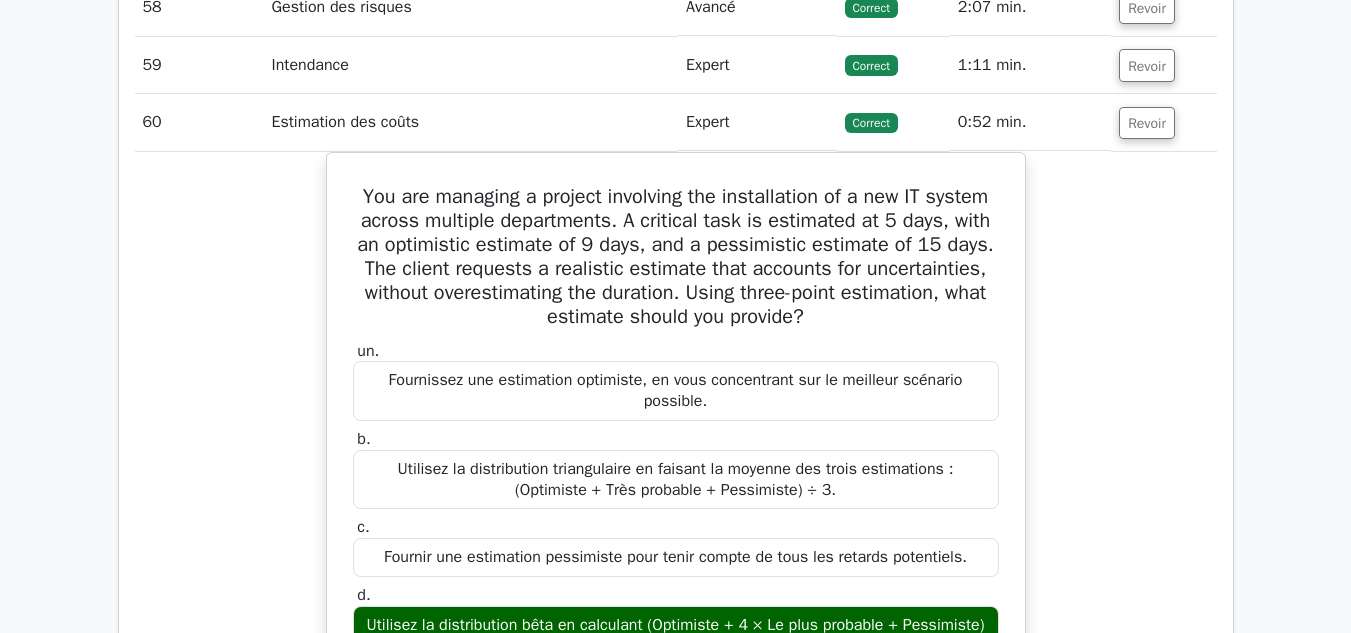 scroll, scrollTop: 6065, scrollLeft: 0, axis: vertical 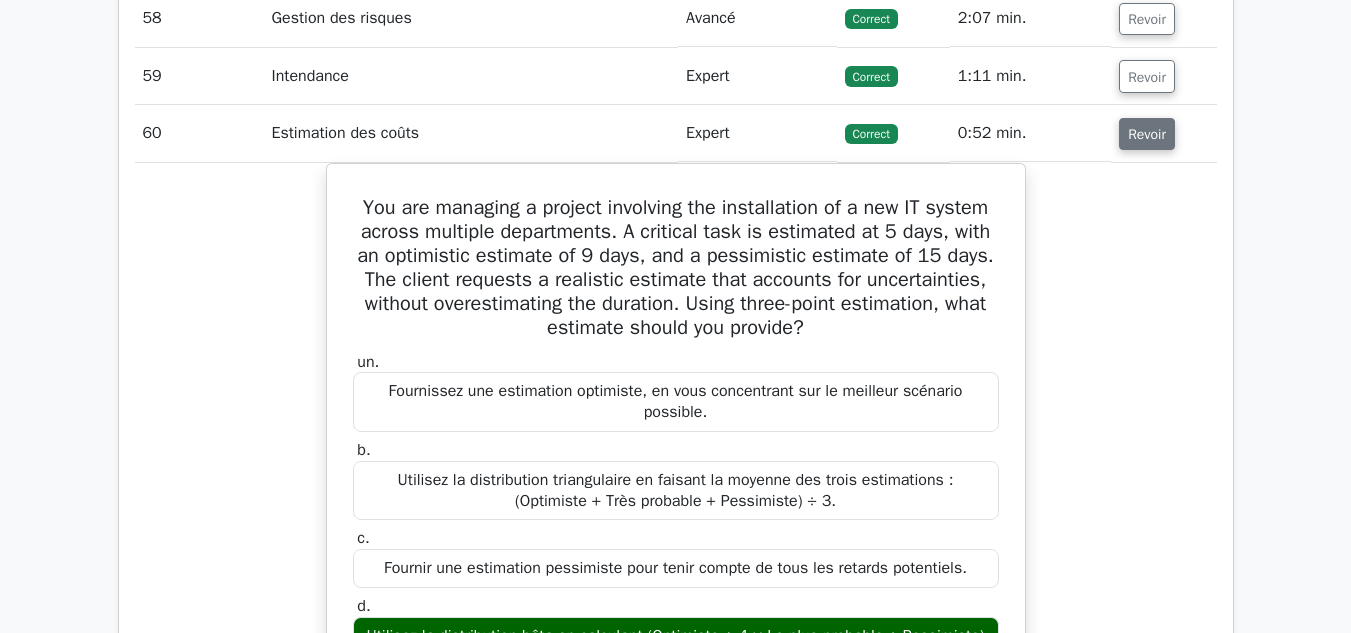 click on "Revoir" at bounding box center (1147, 134) 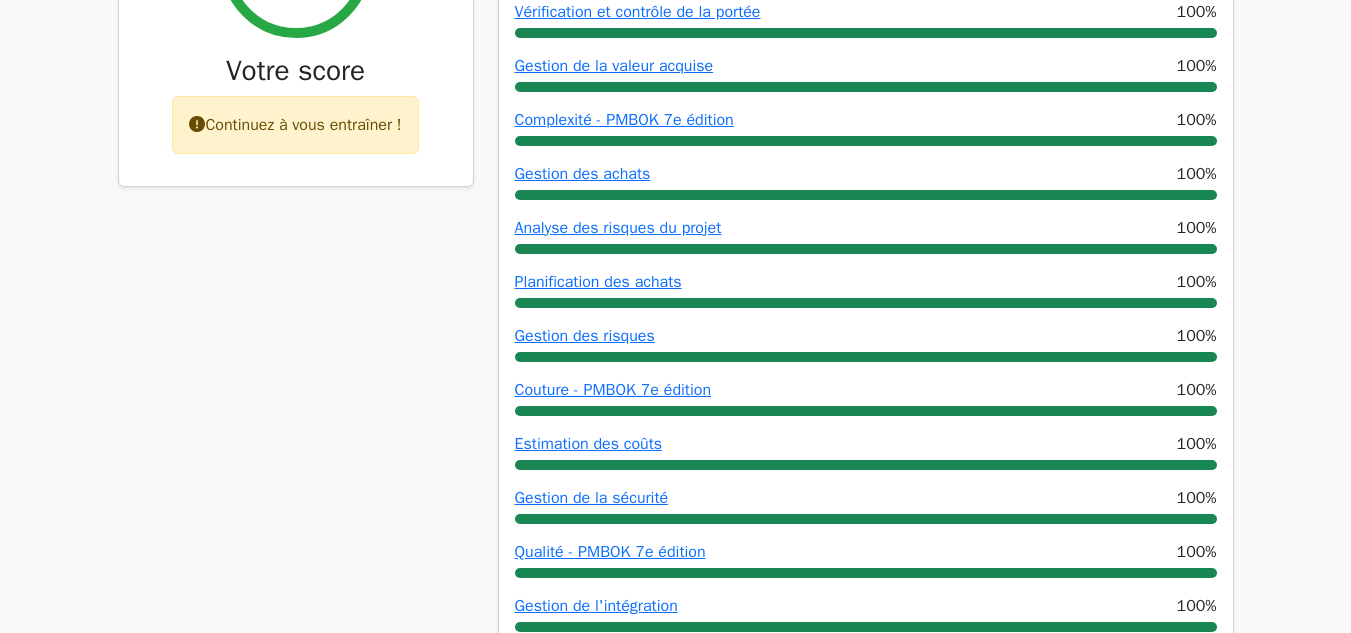 scroll, scrollTop: 948, scrollLeft: 0, axis: vertical 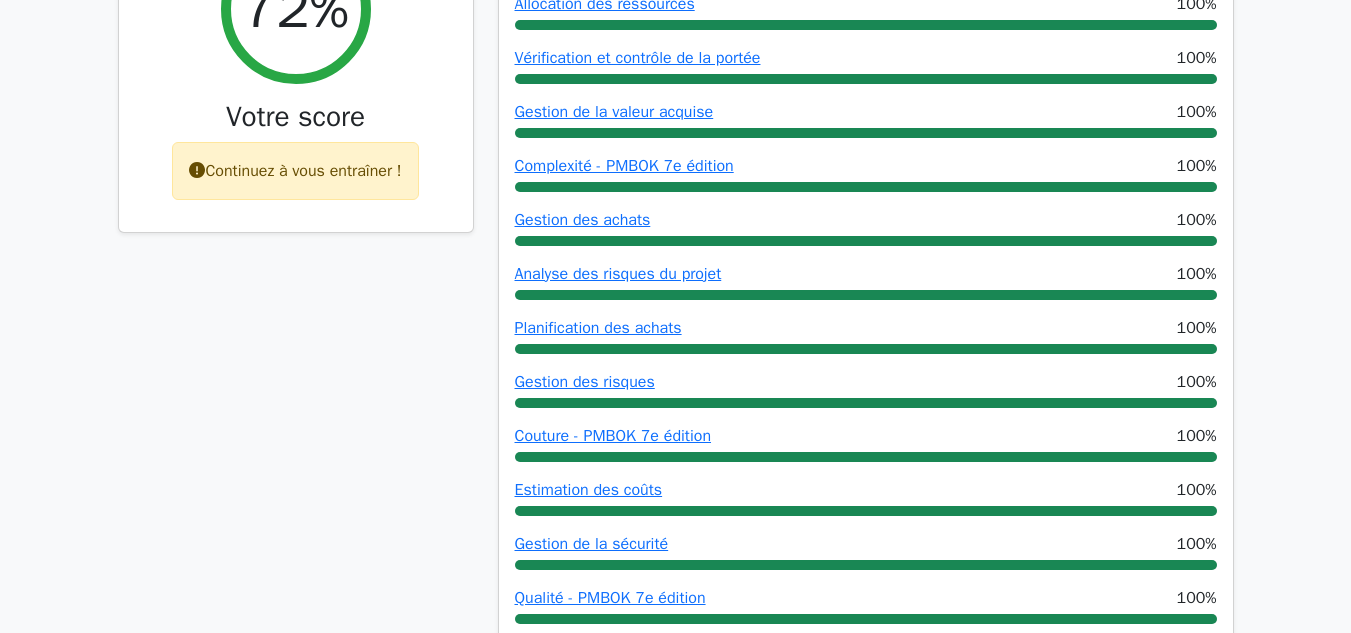 click on "Passez à Premium
Programme de préparation professionnelle à la gestion de projet (2025)
Gagnez 35 PDU nécessaires à votre certification PMP
13 651 questions pratiques de gestion de projet professionnelle de niveau supérieur.
Maîtrise accélérée : plongez en profondeur dans des sujets critiques pour accélérer votre maîtrise.
Débloquez une préparation PMP sans effort : 5 examens complets.
Bonus : tous les cours
1" at bounding box center [675, 2608] 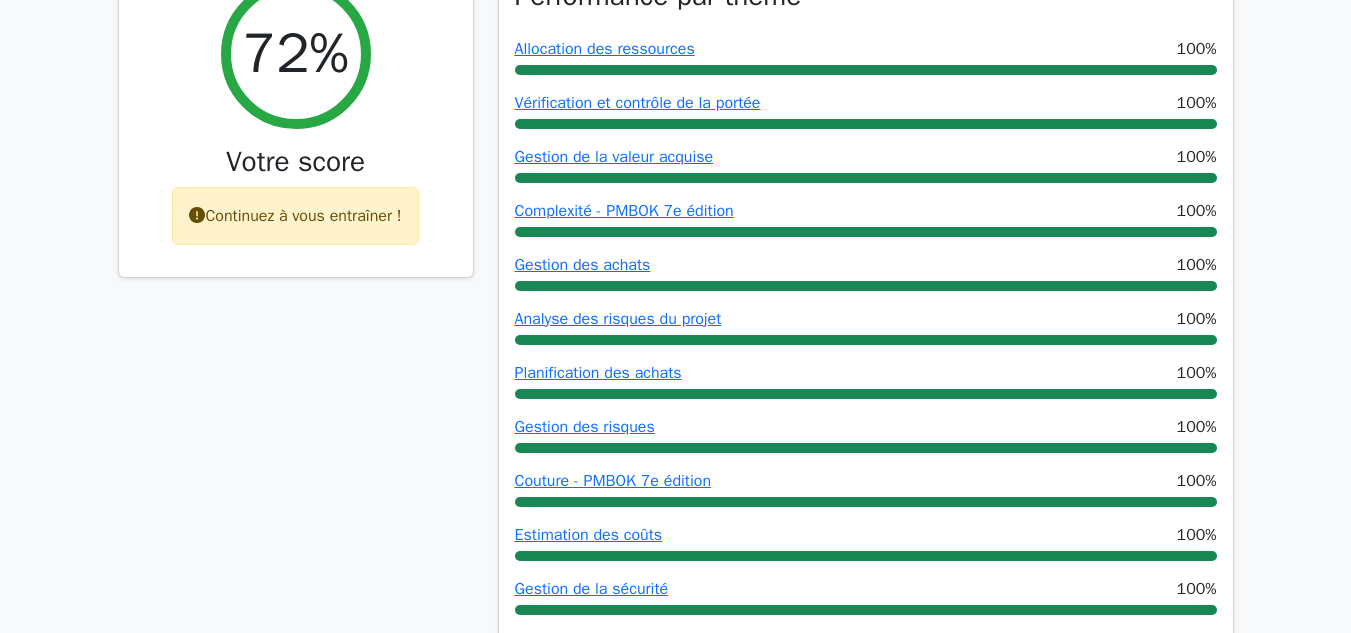 scroll, scrollTop: 901, scrollLeft: 0, axis: vertical 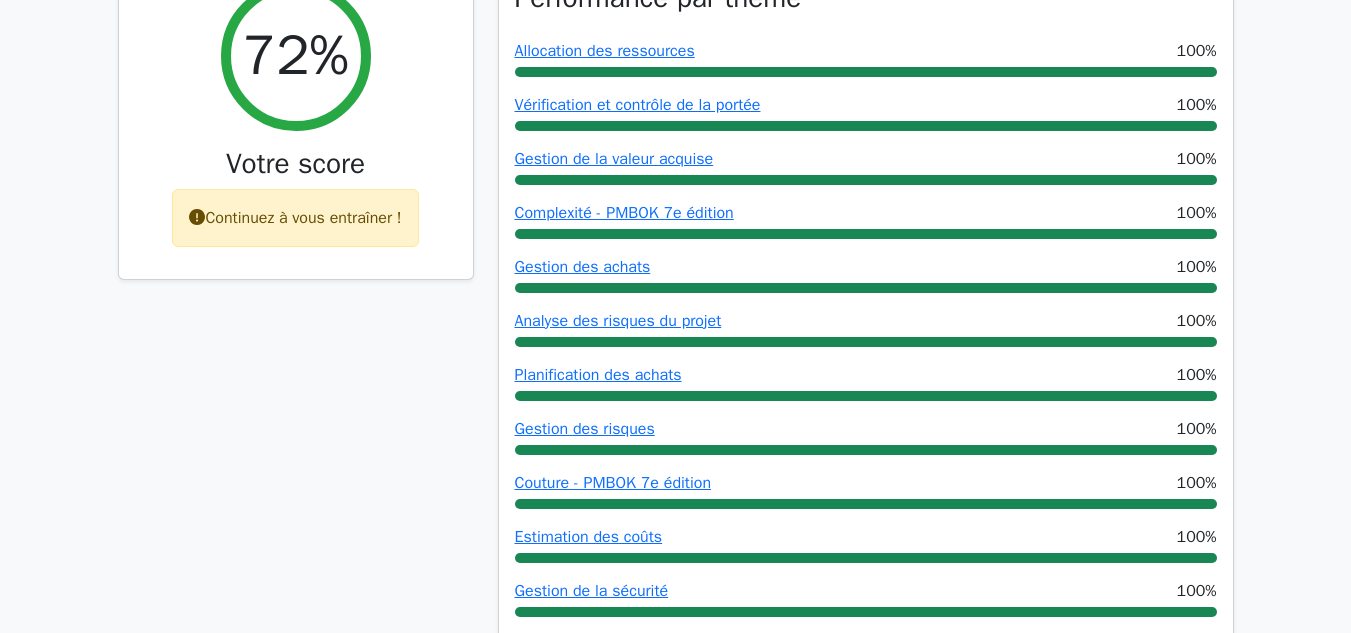 click on "Passez à Premium
Programme de préparation professionnelle à la gestion de projet (2025)
Gagnez 35 PDU nécessaires à votre certification PMP
13 651 questions pratiques de gestion de projet professionnelle de niveau supérieur.
Maîtrise accélérée : plongez en profondeur dans des sujets critiques pour accélérer votre maîtrise.
Débloquez une préparation PMP sans effort : 5 examens complets.
Bonus : tous les cours
1" at bounding box center (675, 2655) 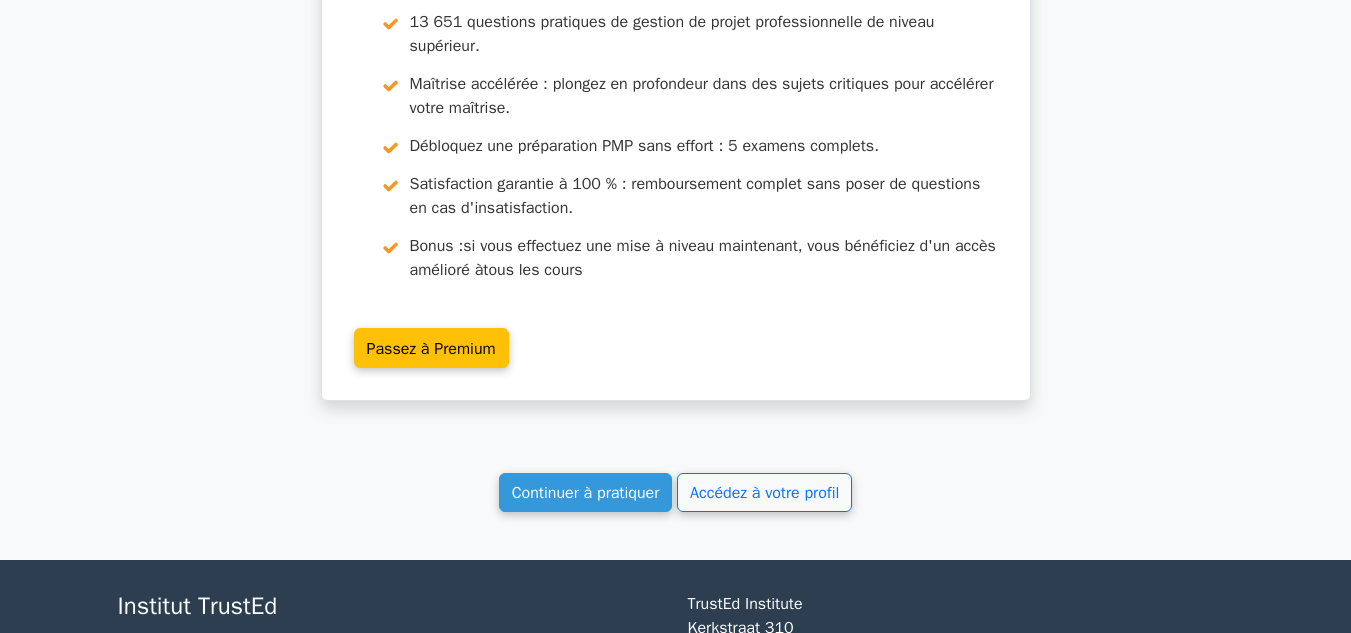 scroll, scrollTop: 6489, scrollLeft: 0, axis: vertical 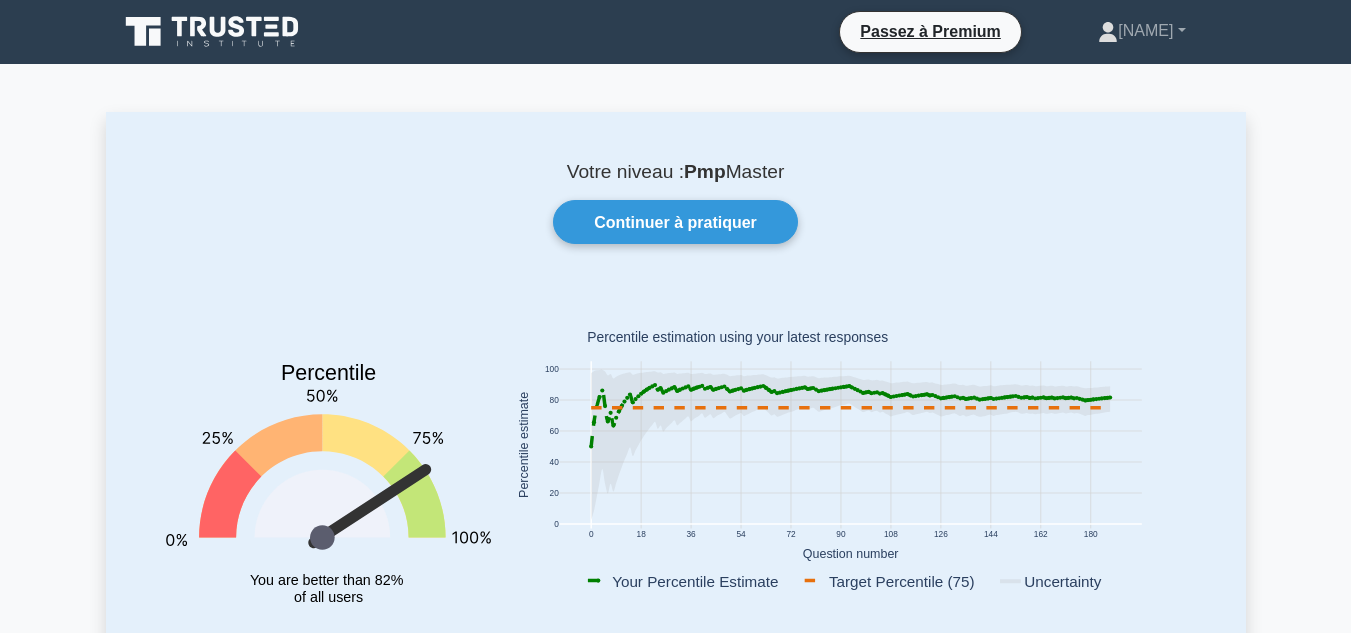 click on "Master" at bounding box center (755, 171) 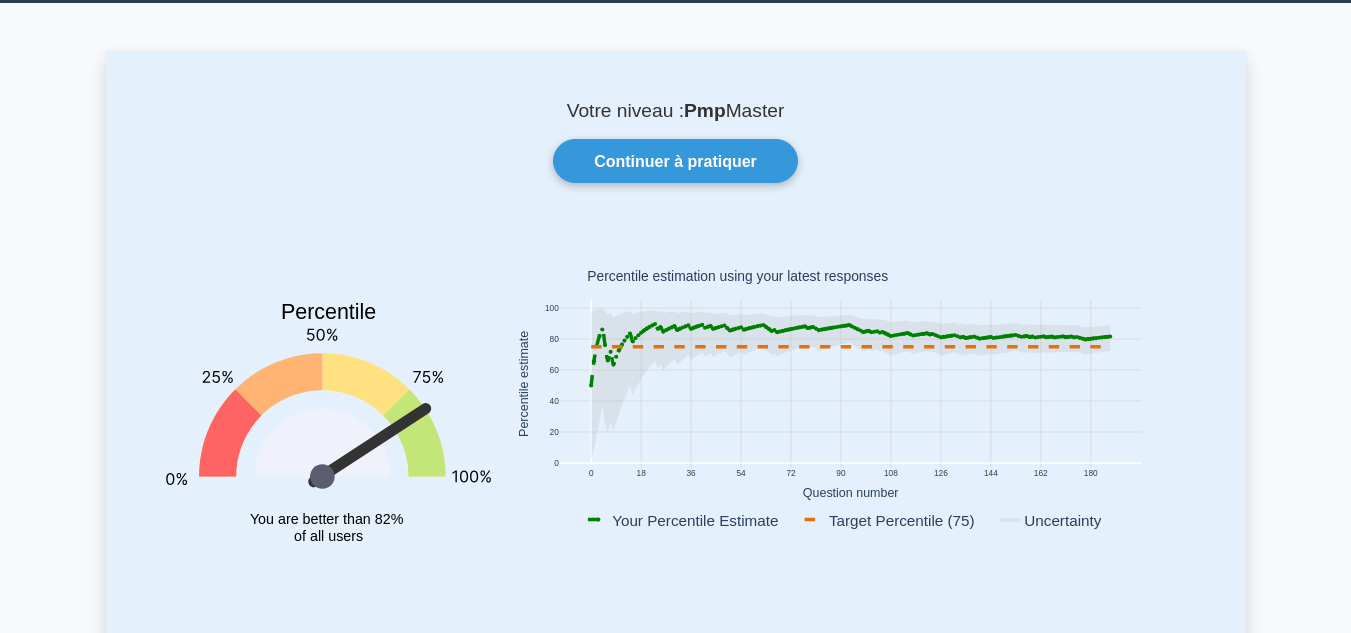scroll, scrollTop: 63, scrollLeft: 0, axis: vertical 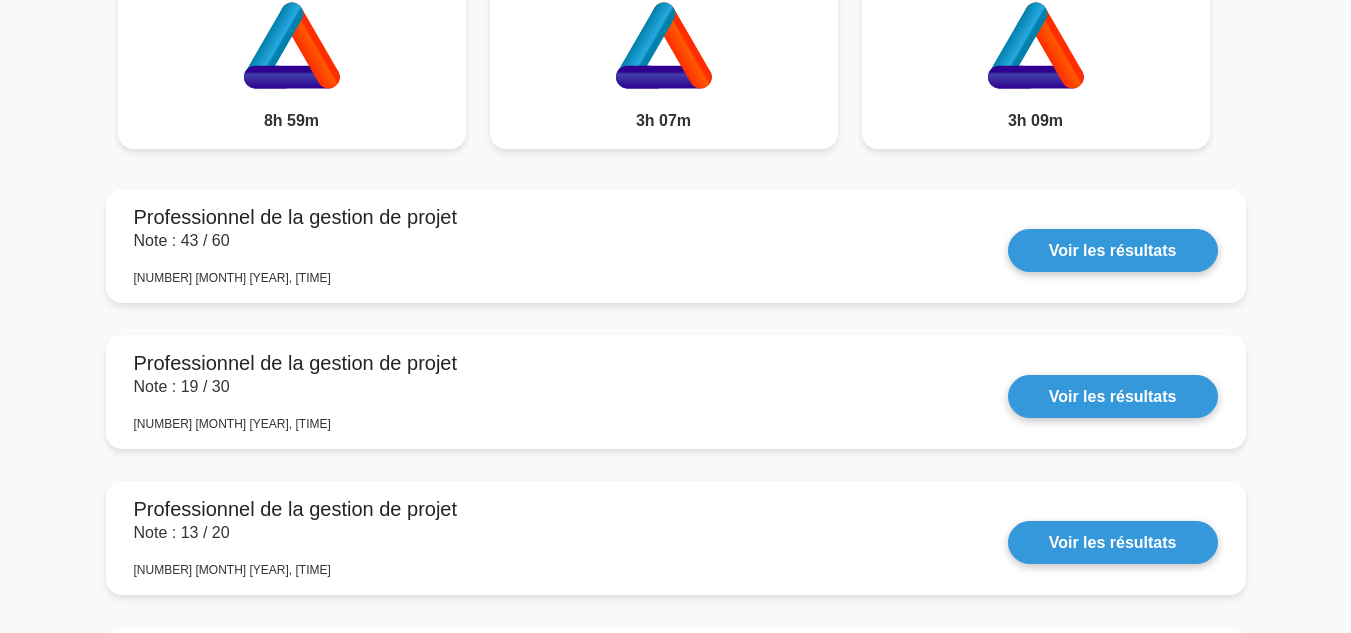 click on "Votre niveau :
Pmp  Master
Continuer à pratiquer
Percentile
You are better than 82%
of all  users
0 18 36 54 72 90 108 126 144 162 180 0 20 40 60 80" at bounding box center [675, 3277] 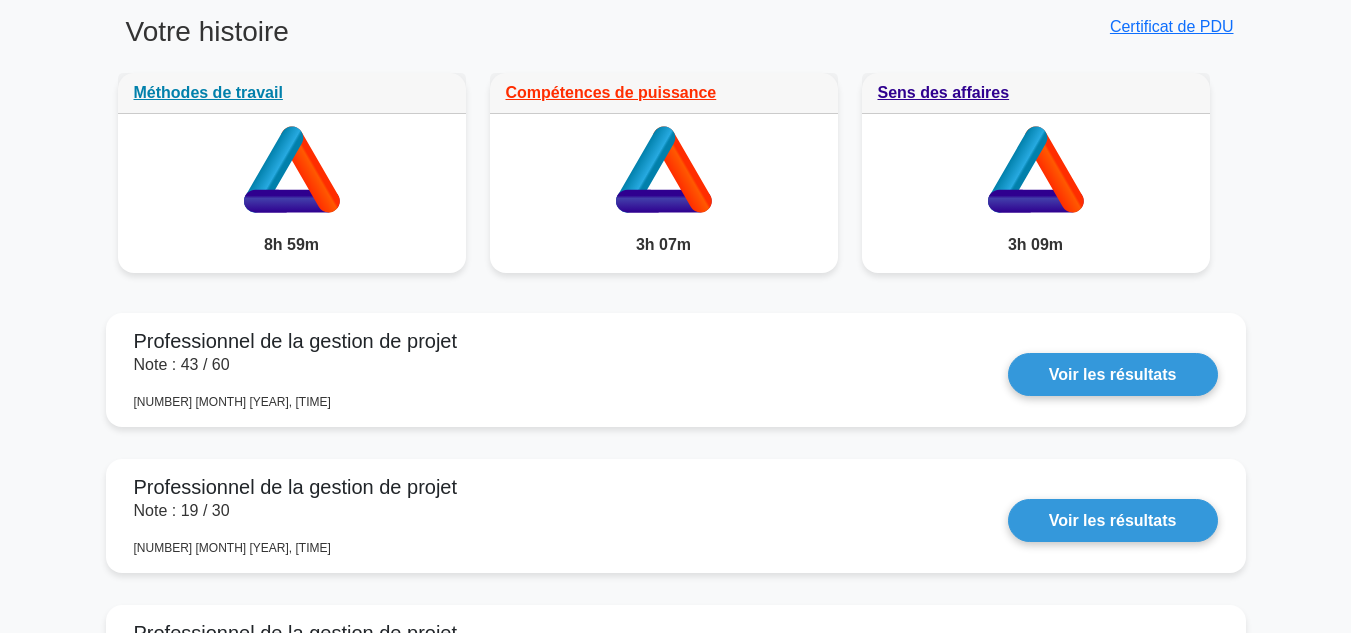 scroll, scrollTop: 1704, scrollLeft: 0, axis: vertical 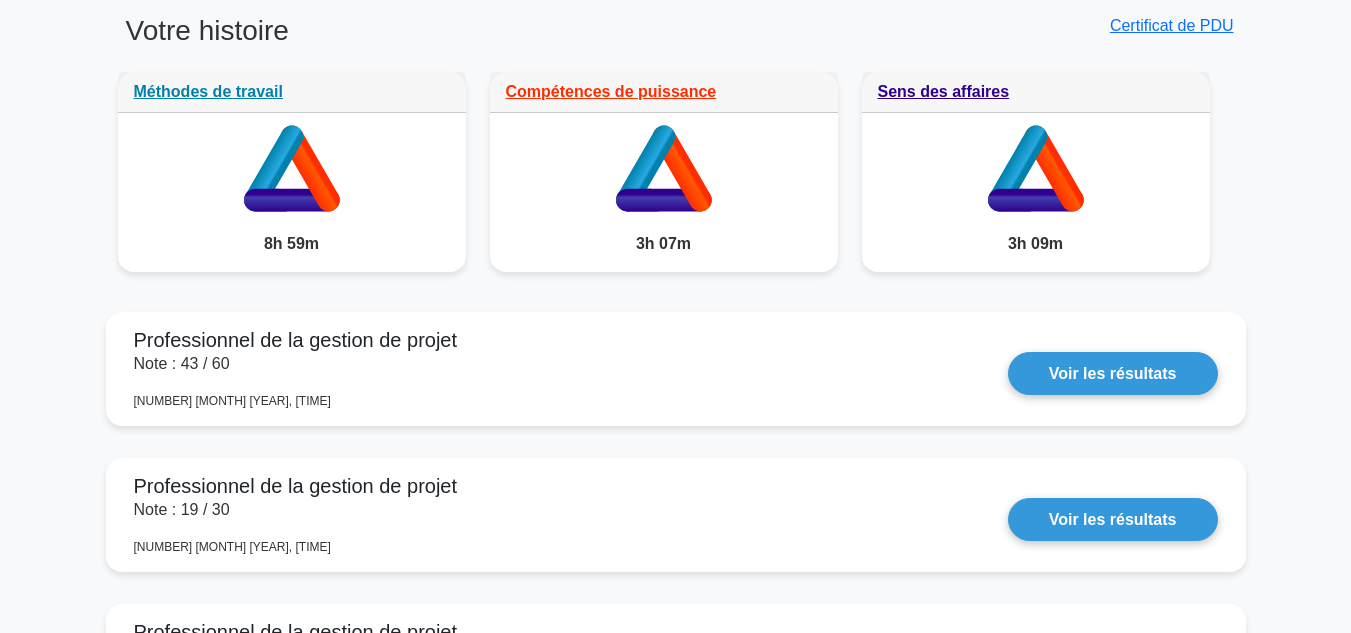 click on "Votre niveau :
Pmp  Master
Continuer à pratiquer
Percentile
You are better than 82%
of all  users
0 18 36 54 72 90 108 126 144 162 180 0 20 40 60 80" at bounding box center (675, 3400) 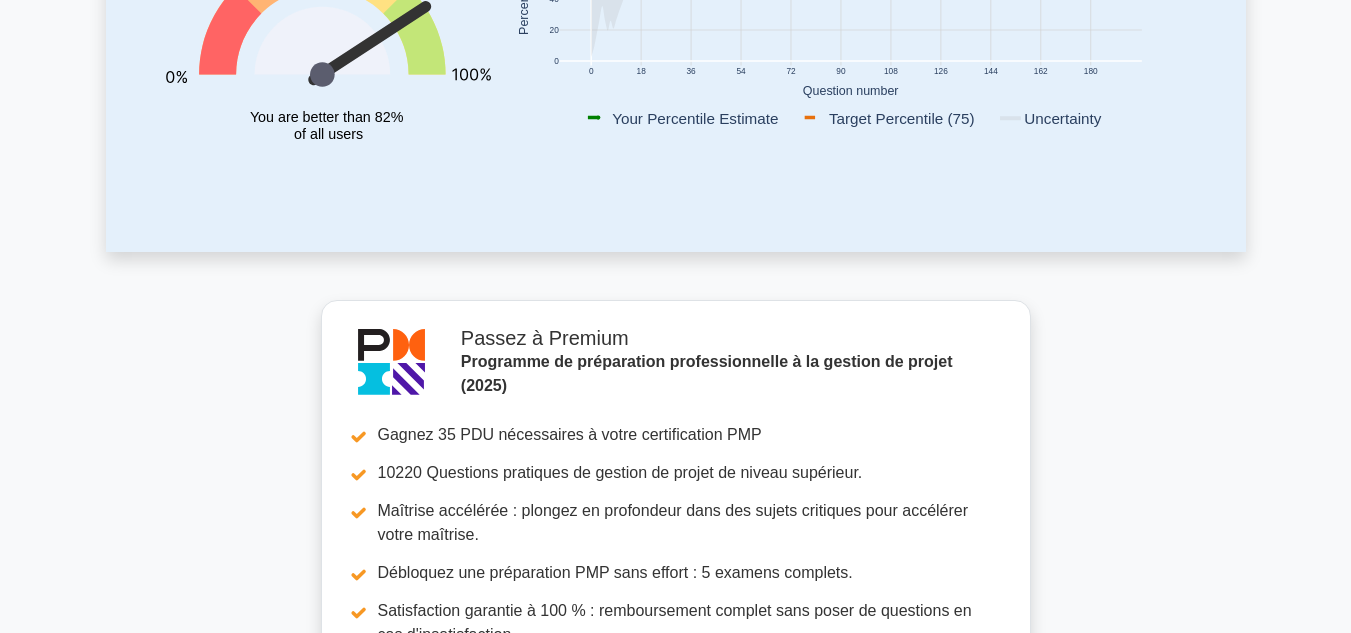 scroll, scrollTop: 446, scrollLeft: 0, axis: vertical 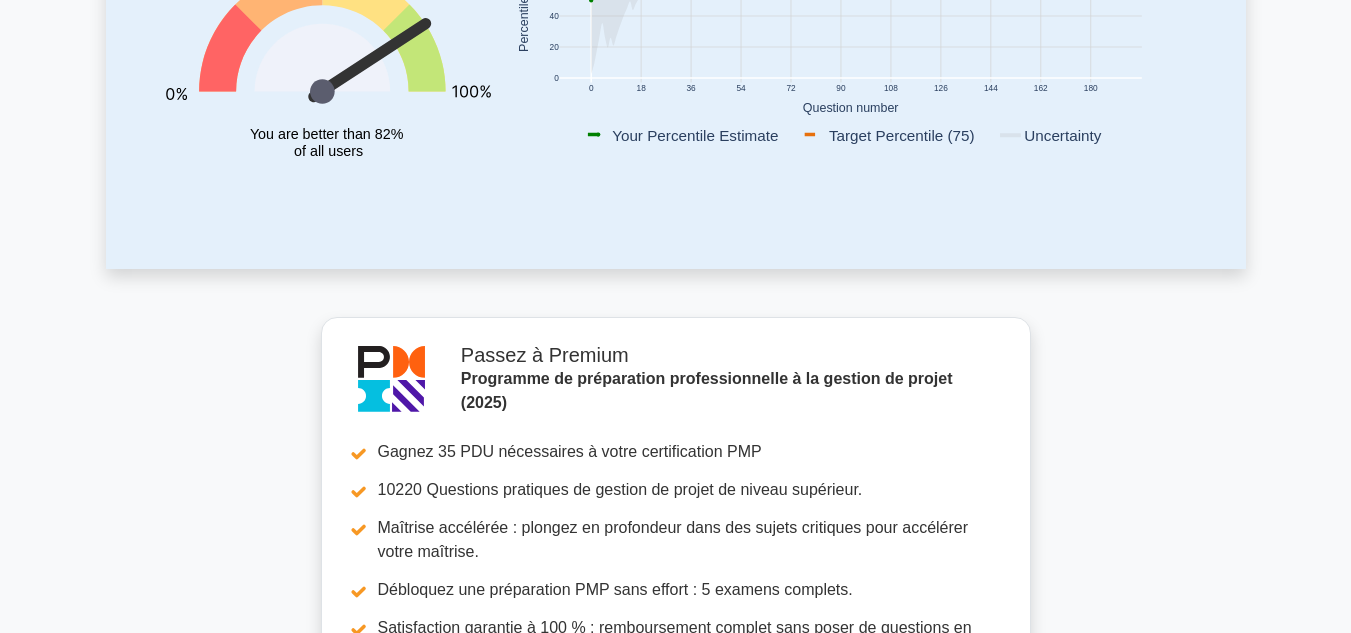 click on "Votre niveau :
Pmp  Master
Continuer à pratiquer
Percentile
You are better than 82%
of all  users
0 18 36 54 72 90 108 126 144 162 180 0 20 40 60 80" at bounding box center (675, 4658) 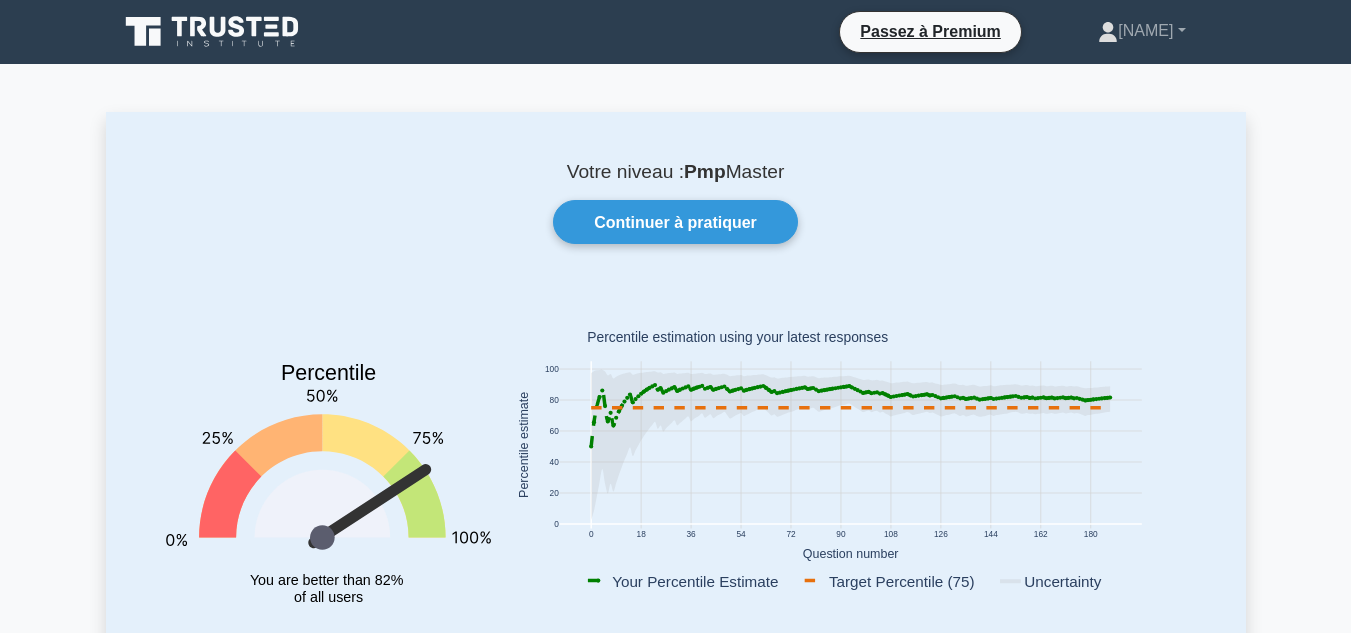 click on "Votre niveau :
Pmp  Master
Continuer à pratiquer
Percentile
You are better than 82%
of all  users
0 18 36 54 72 90 108 126 144 162 180 0 20 40 60 80" at bounding box center [675, 5104] 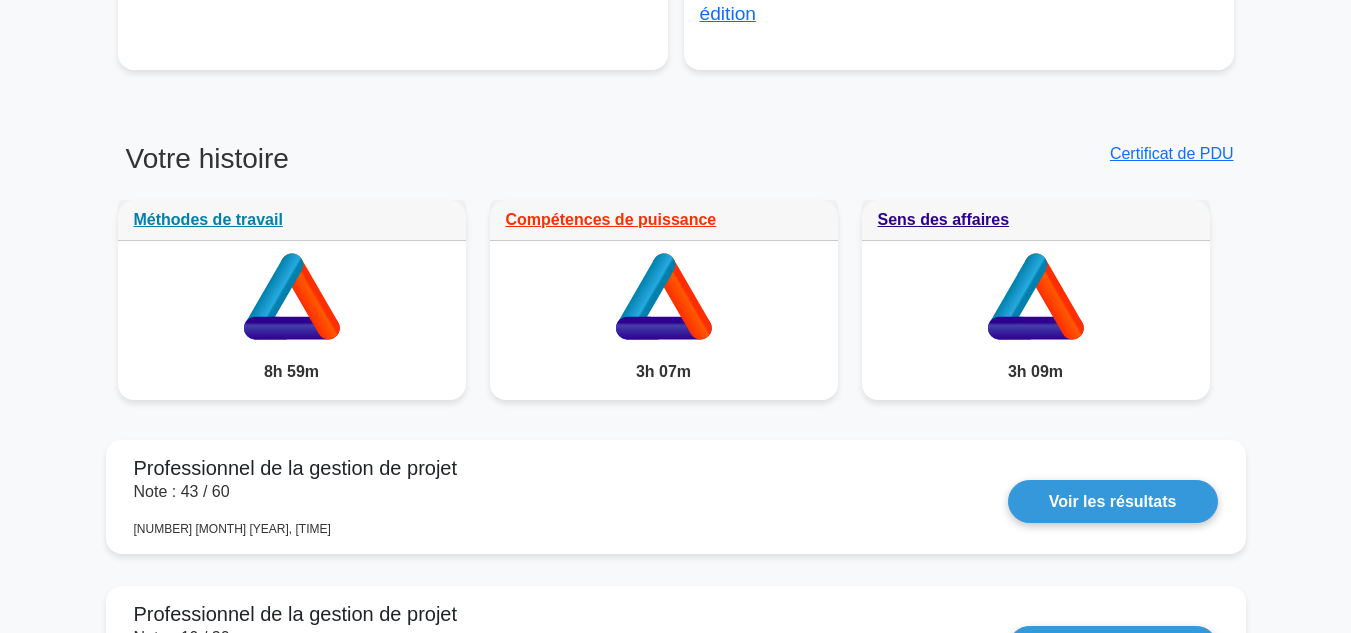 scroll, scrollTop: 1577, scrollLeft: 0, axis: vertical 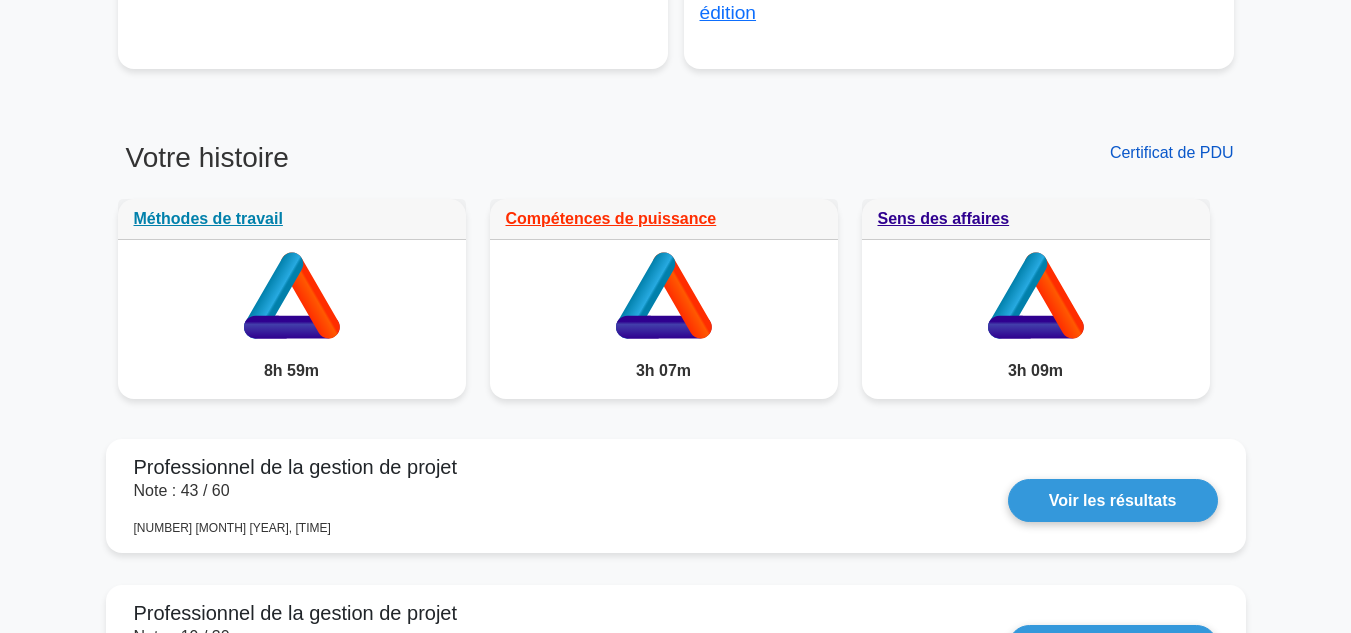 click on "Certificat de PDU" at bounding box center [1172, 152] 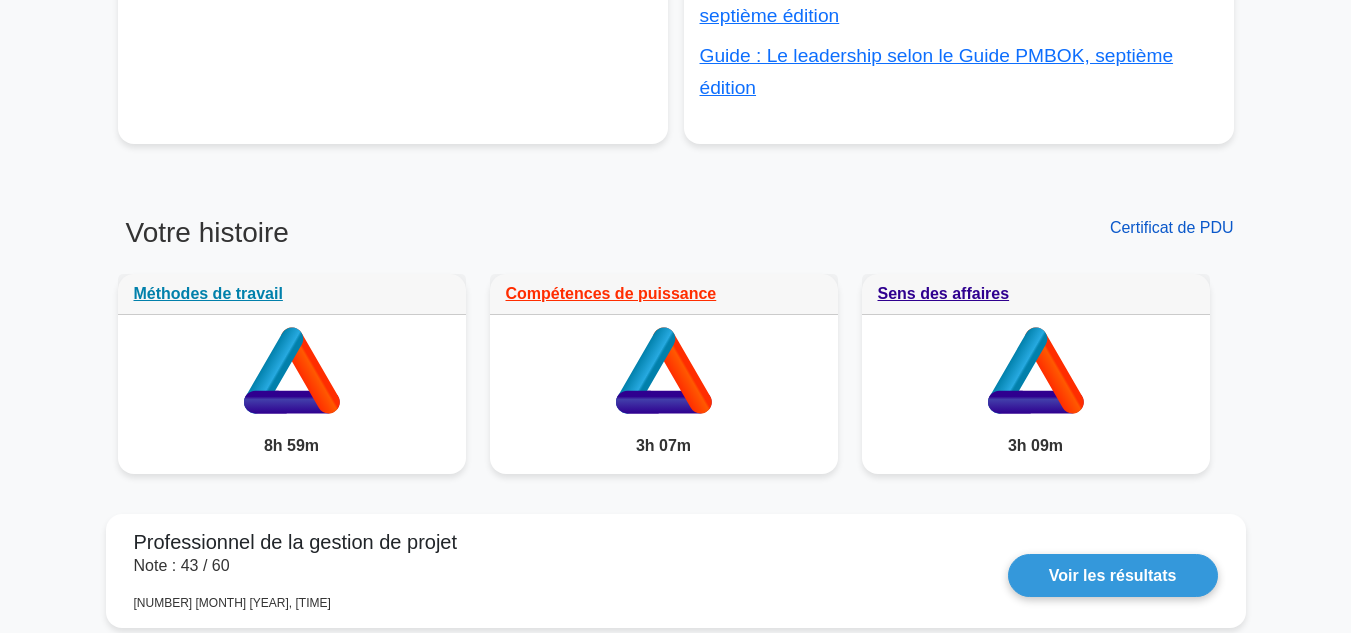 scroll, scrollTop: 1577, scrollLeft: 0, axis: vertical 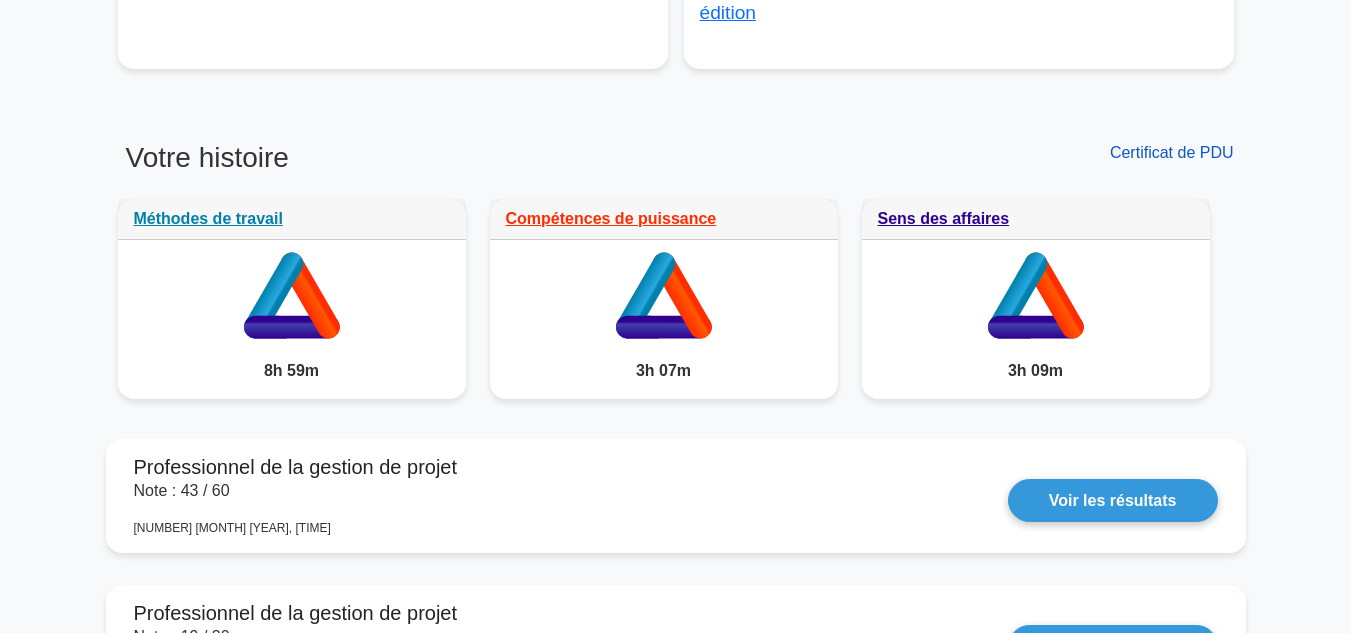 click on "Votre niveau :
Pmp  Master
Continuer à pratiquer
Percentile
You are better than 82%
of all  users
0 18 36 54 72 90 108 126 144 162 180 0 20 40 60 80" at bounding box center (675, 3527) 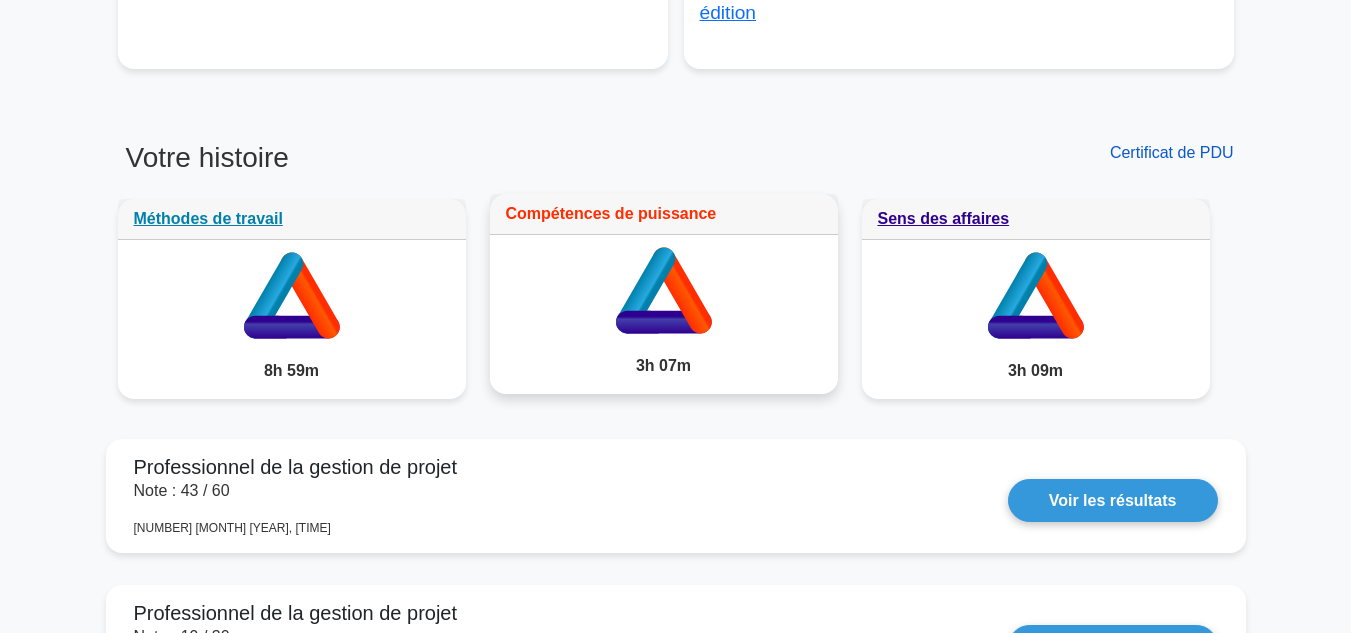 click on "Compétences de puissance" at bounding box center (611, 213) 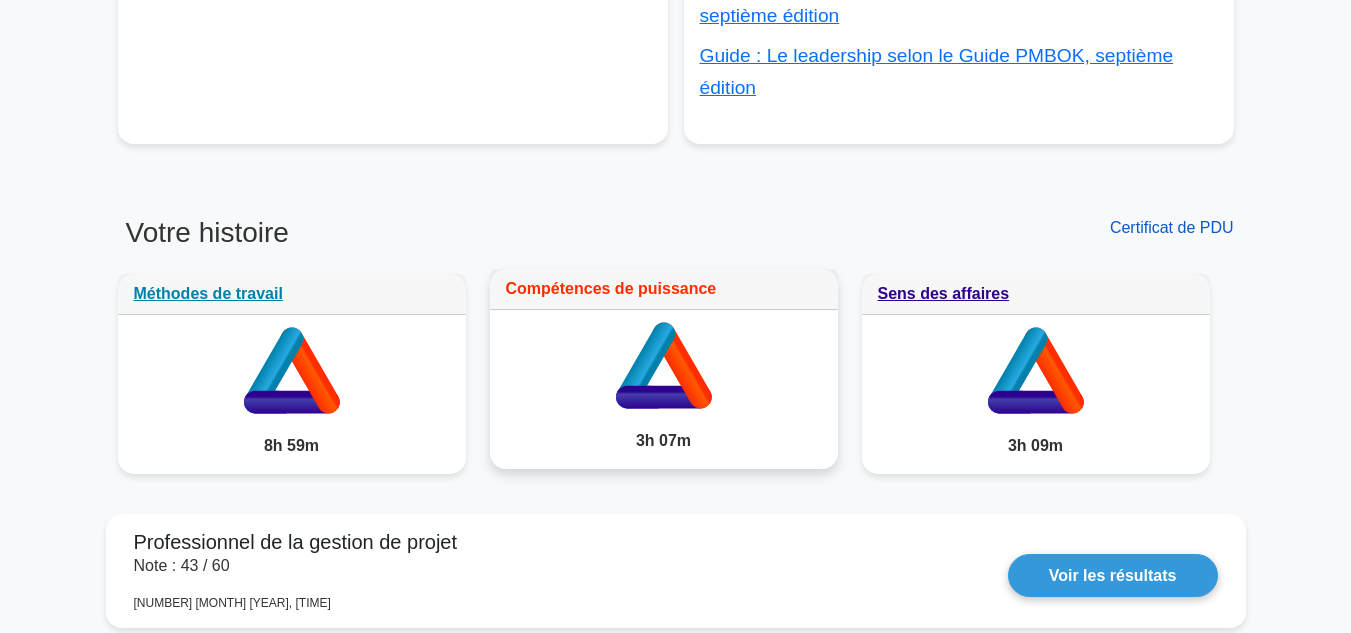 scroll, scrollTop: 1577, scrollLeft: 0, axis: vertical 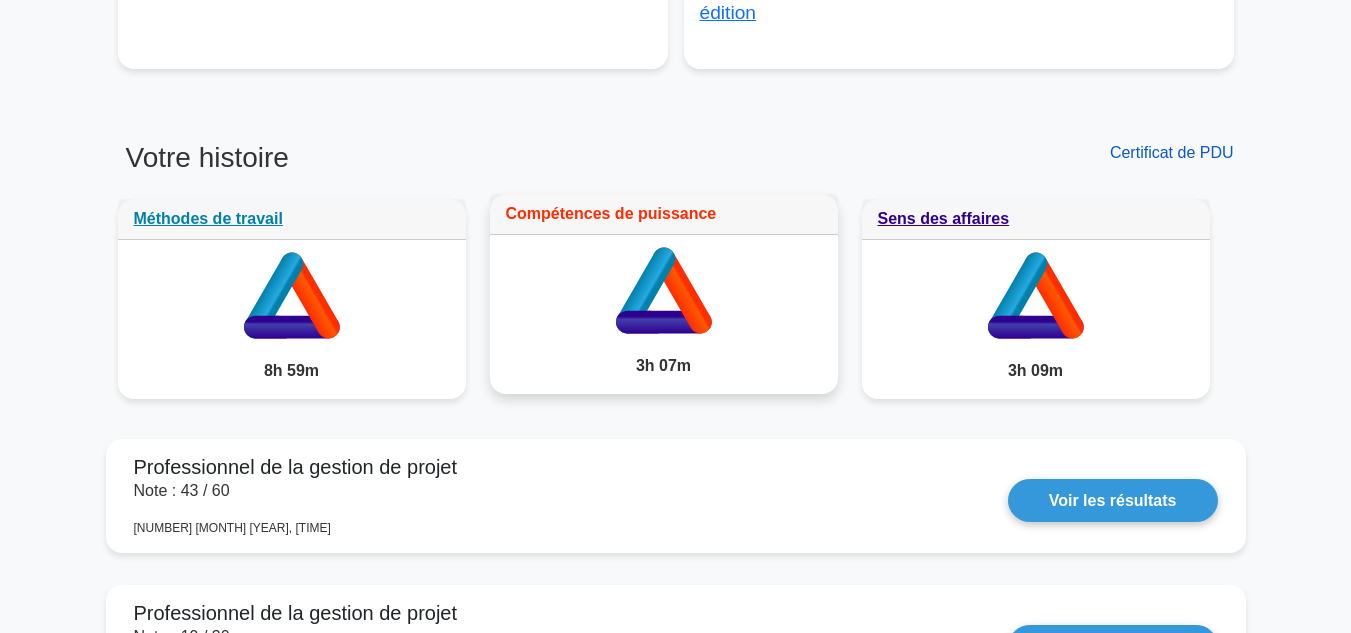 click on "Votre niveau :
Pmp  Master
Continuer à pratiquer
Percentile
You are better than 82%
of all  users
0 18 36 54 72 90 108 126 144 162 180 0 20 40 60 80" at bounding box center (675, 3527) 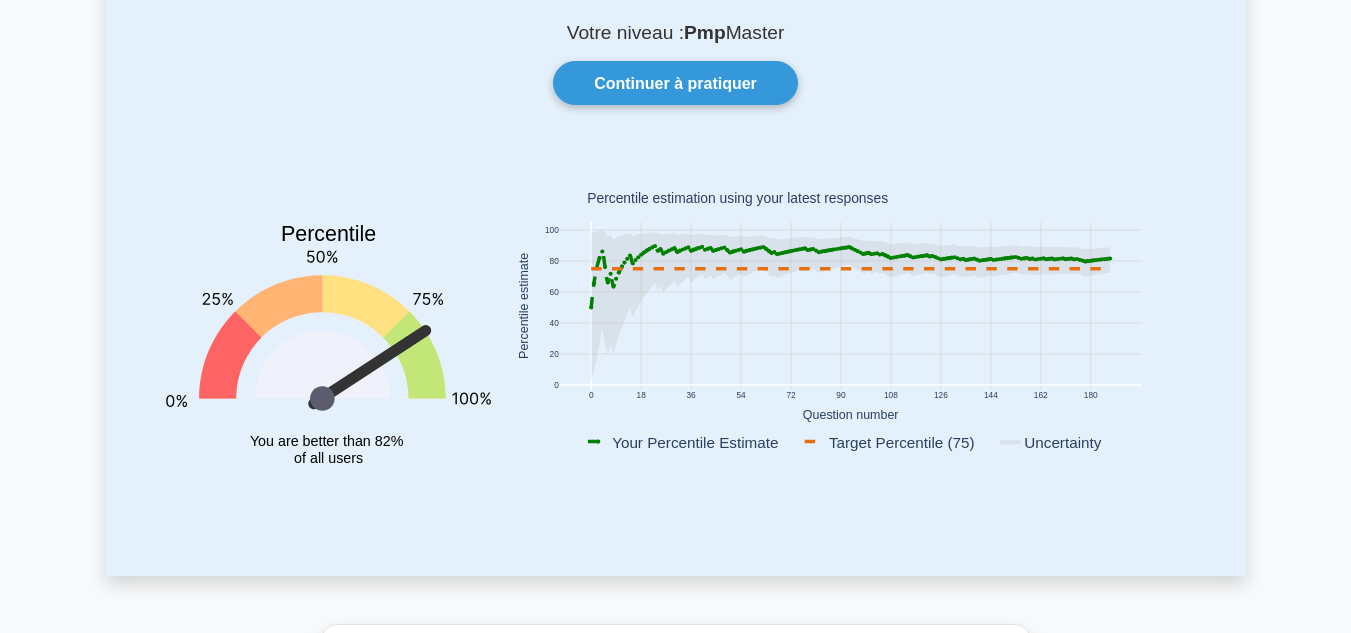 scroll, scrollTop: 0, scrollLeft: 0, axis: both 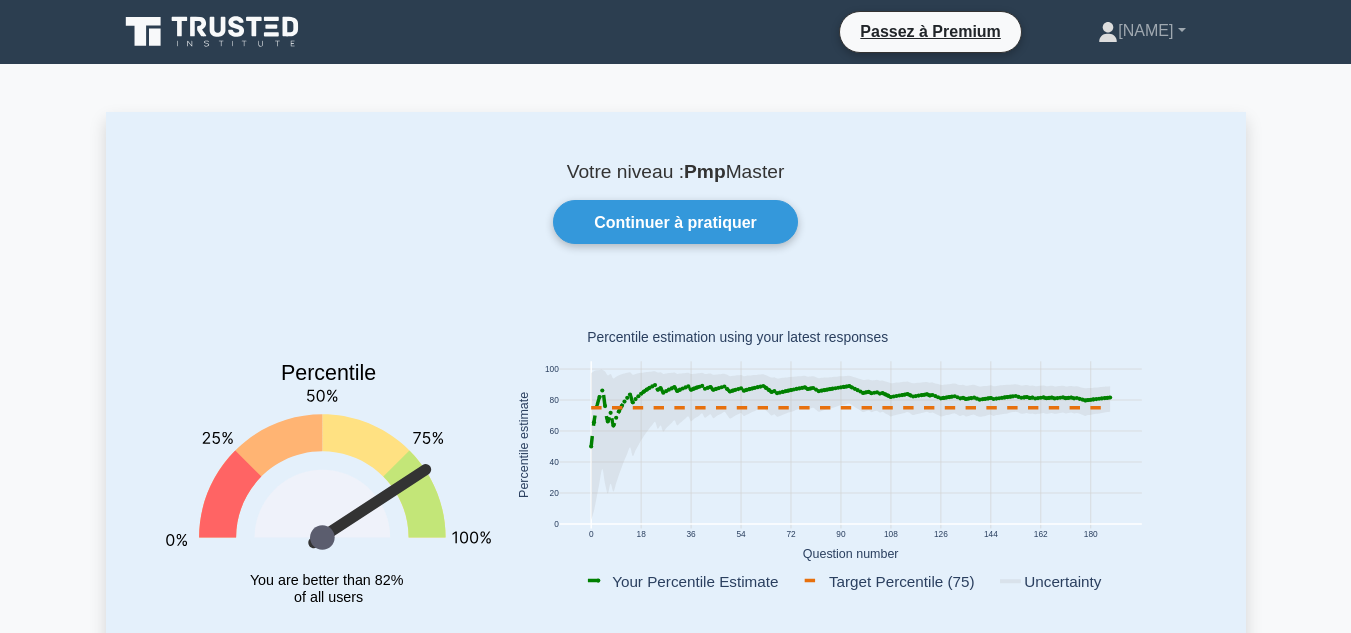 click on "Votre niveau :
Pmp  Master
Continuer à pratiquer
Percentile
You are better than 82%
of all  users
0 18 36 54 72 90 108 126 144 162 180 0 20 40 60 80" at bounding box center (675, 5104) 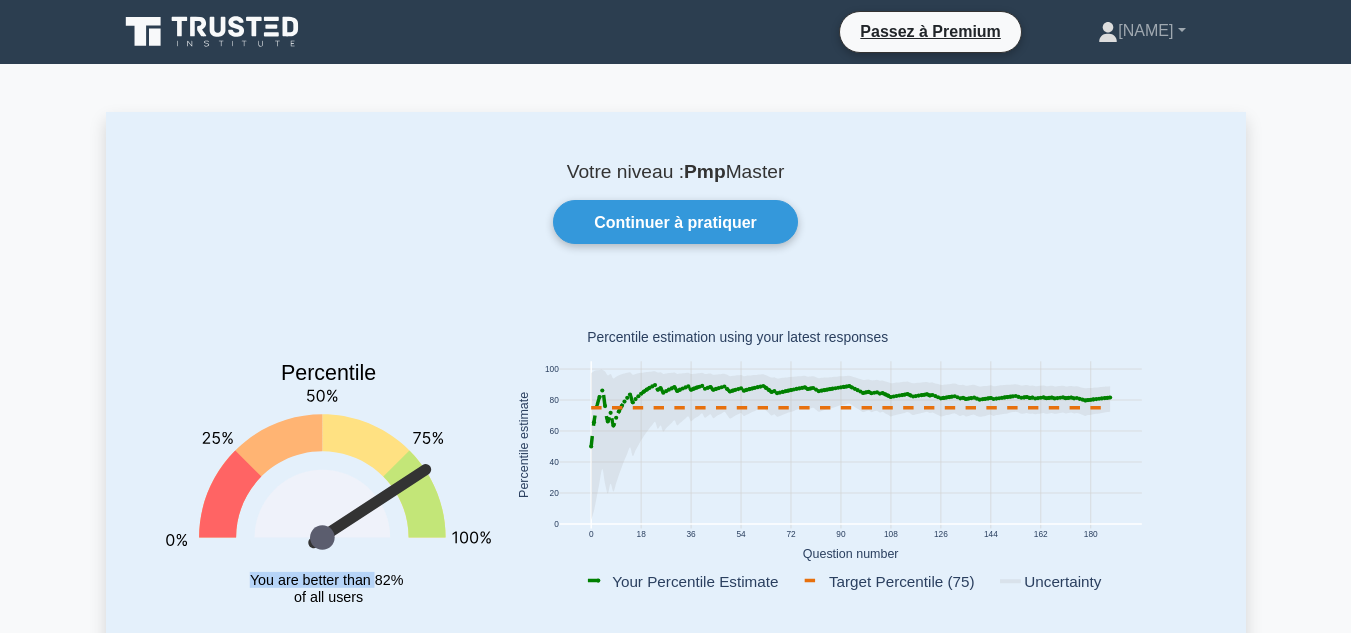 drag, startPoint x: 241, startPoint y: 586, endPoint x: 375, endPoint y: 596, distance: 134.37262 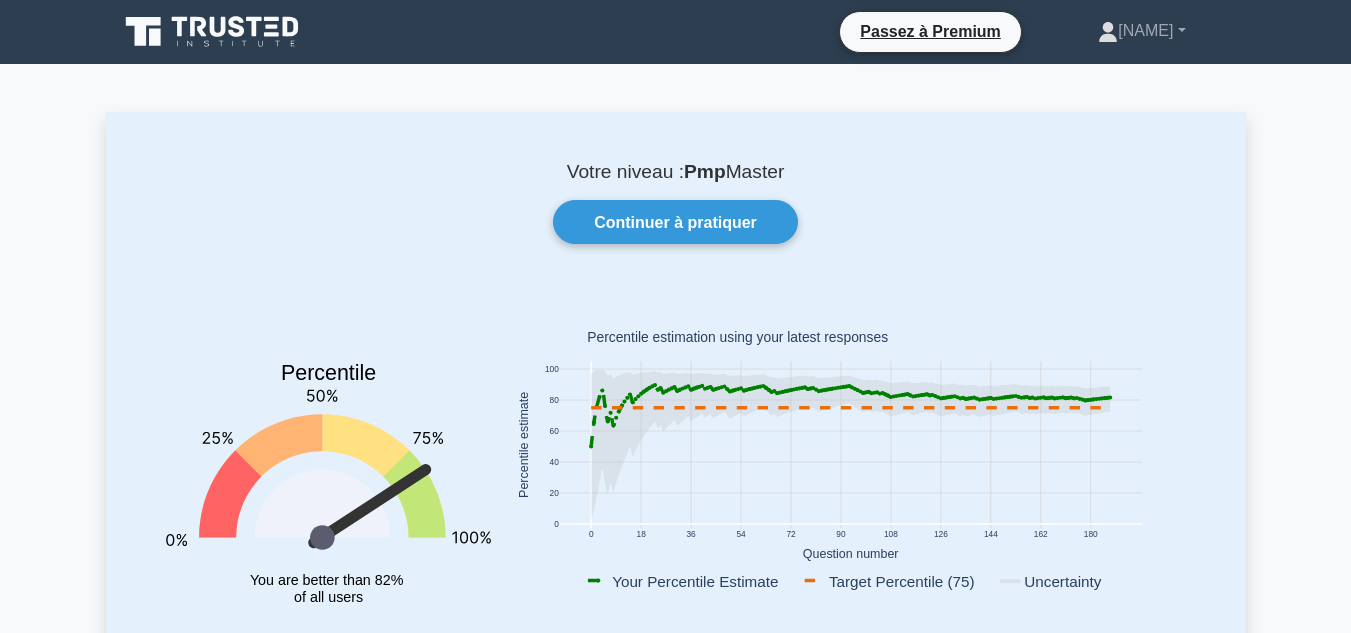 click on "Percentile
You are better than 82%
of all  users" 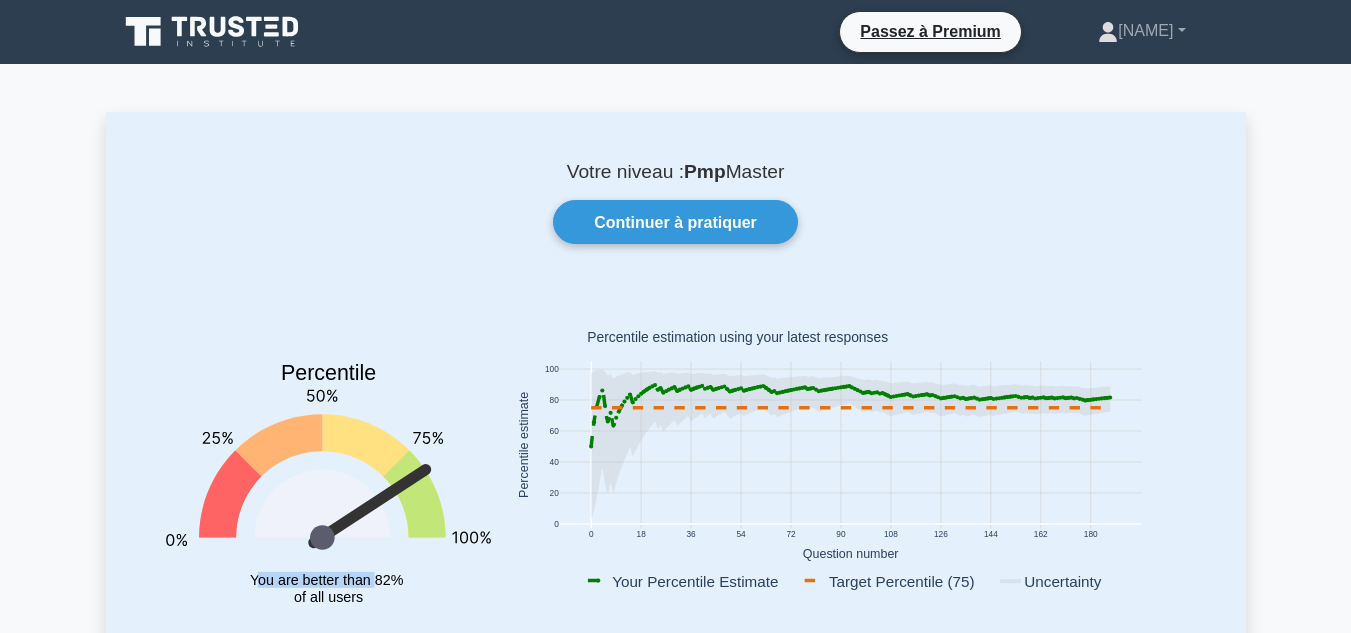 drag, startPoint x: 377, startPoint y: 599, endPoint x: 259, endPoint y: 577, distance: 120.033325 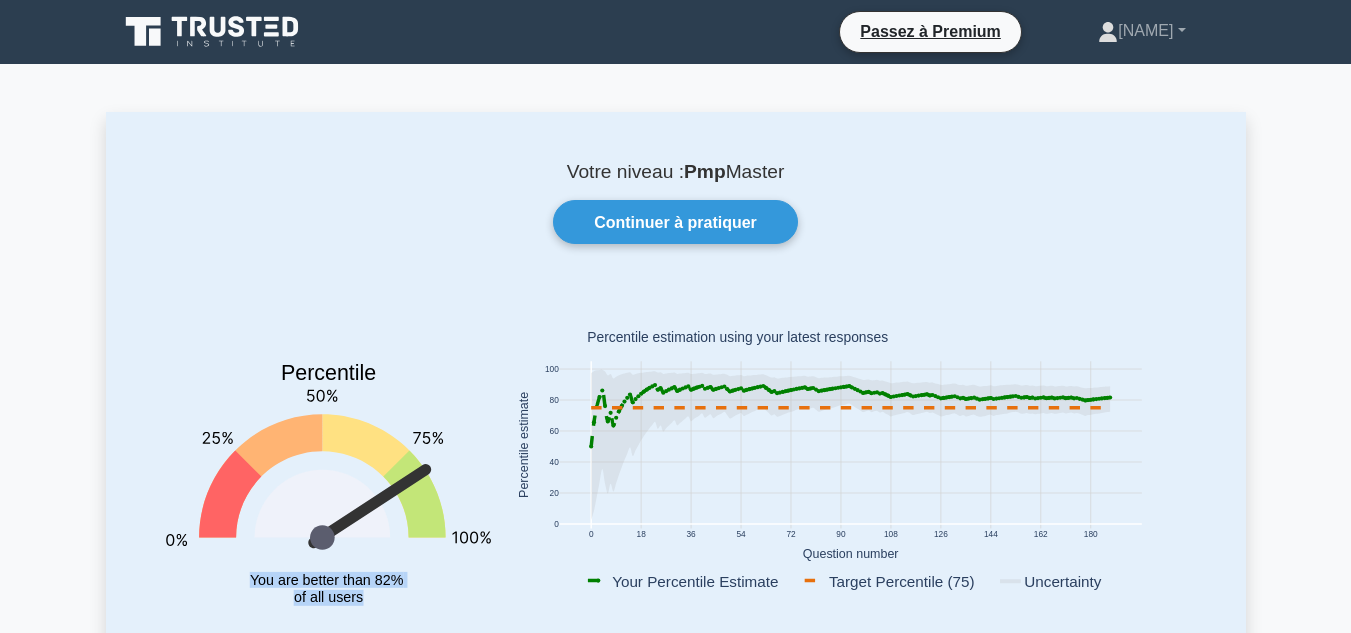 drag, startPoint x: 251, startPoint y: 576, endPoint x: 362, endPoint y: 596, distance: 112.78741 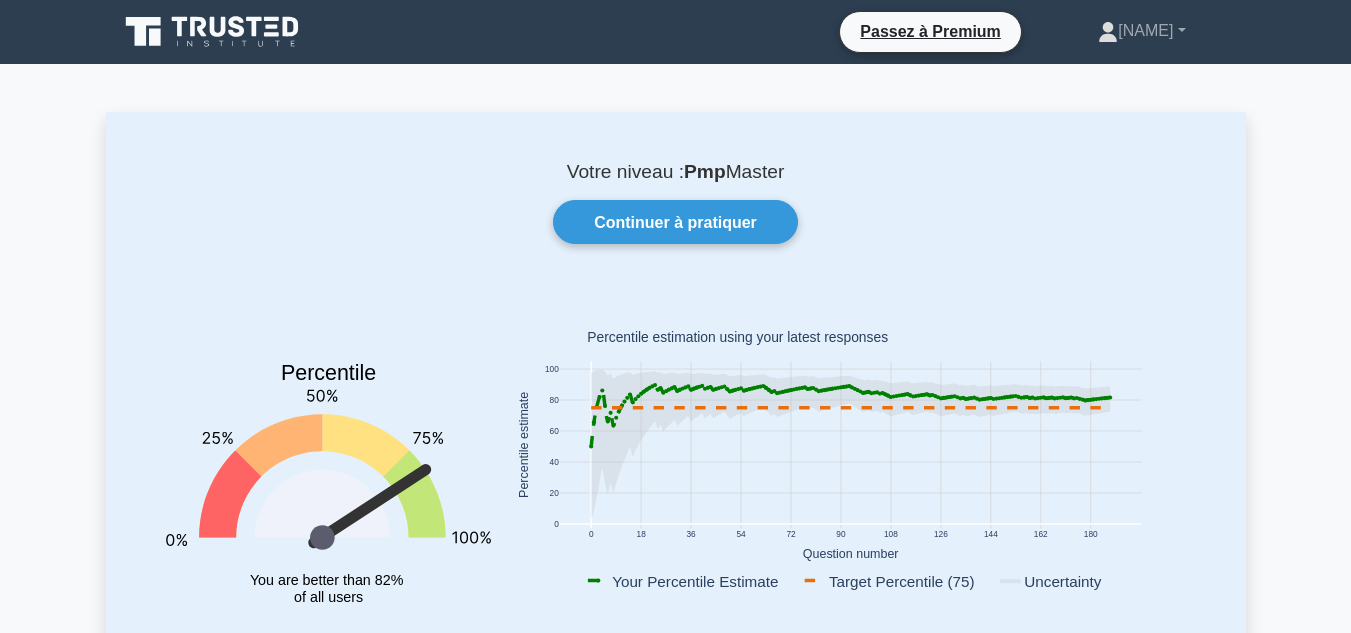 click on "Votre niveau :
Pmp  Master
Continuer à pratiquer
Percentile
You are better than 82%
of all  users
0 18 36 54 72 90 108 126 144 162 180 0 20 40 60 80" at bounding box center [675, 5104] 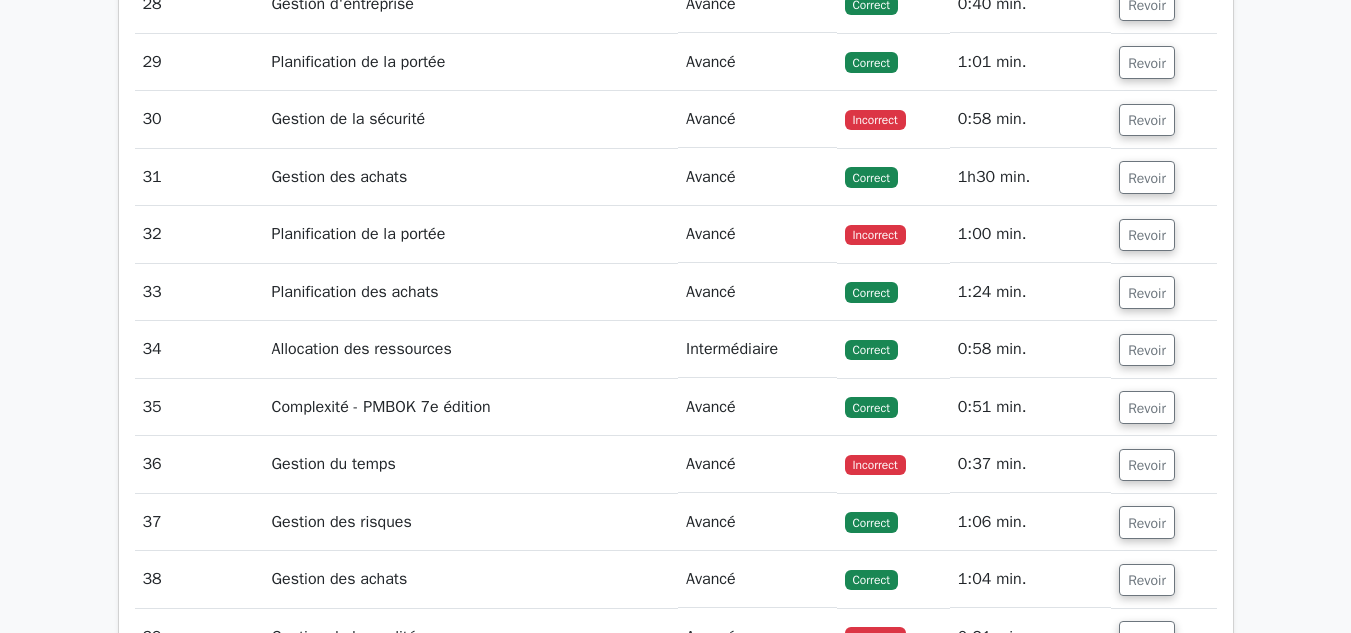 scroll, scrollTop: 3259, scrollLeft: 0, axis: vertical 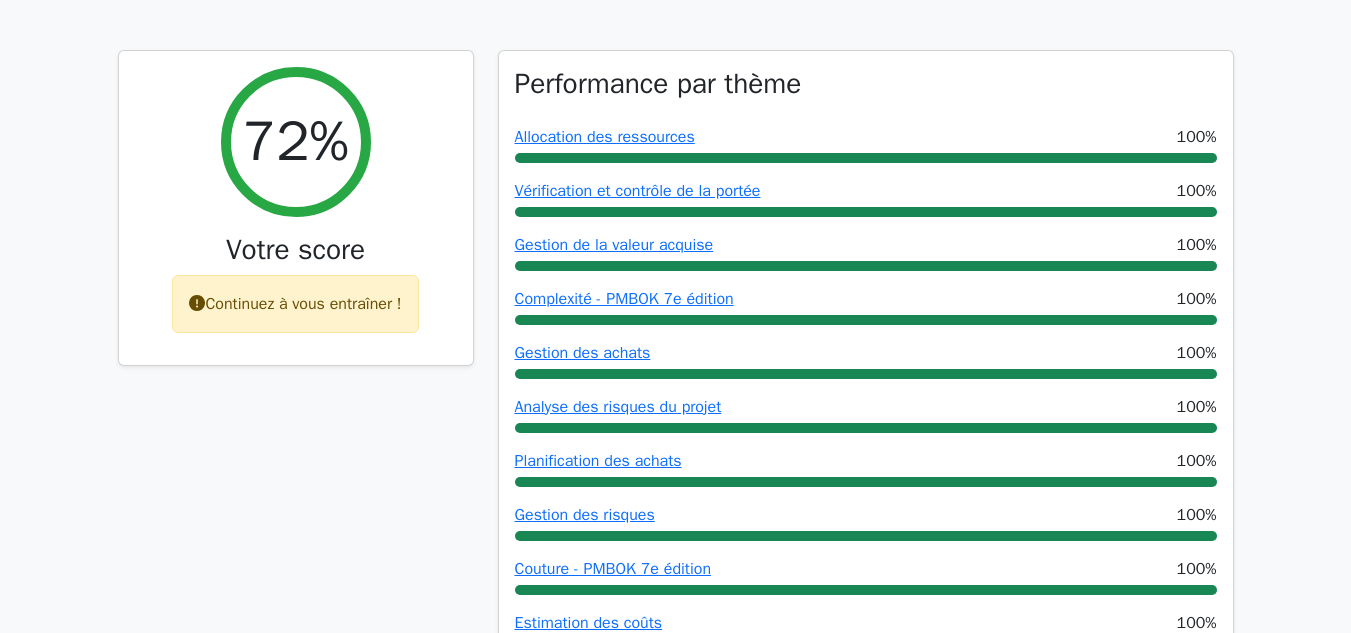 click on "Passez à Premium
Programme de préparation professionnelle à la gestion de projet (2025)
Gagnez 35 PDU nécessaires à votre certification PMP
13 651 questions pratiques de gestion de projet professionnelle de niveau supérieur.
Maîtrise accélérée : plongez en profondeur dans des sujets critiques pour accélérer votre maîtrise.
Débloquez une préparation PMP sans effort : 5 examens complets.
Bonus : tous les cours
1" at bounding box center [675, 2741] 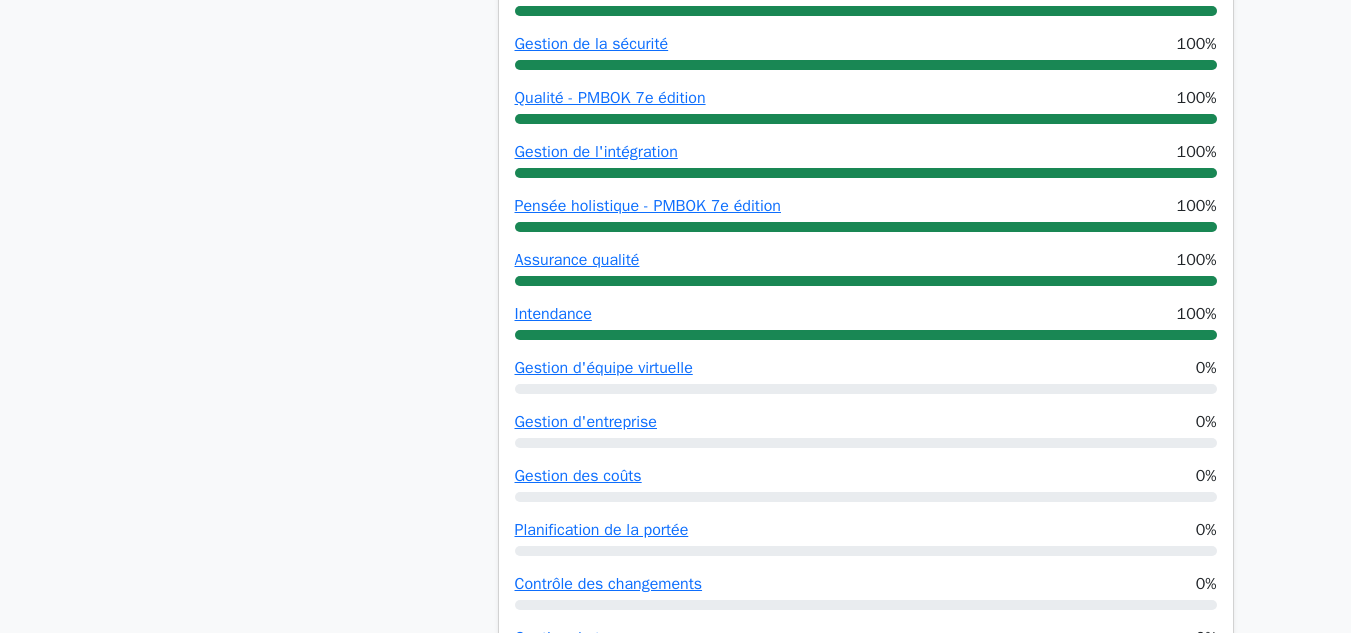 scroll, scrollTop: 1455, scrollLeft: 0, axis: vertical 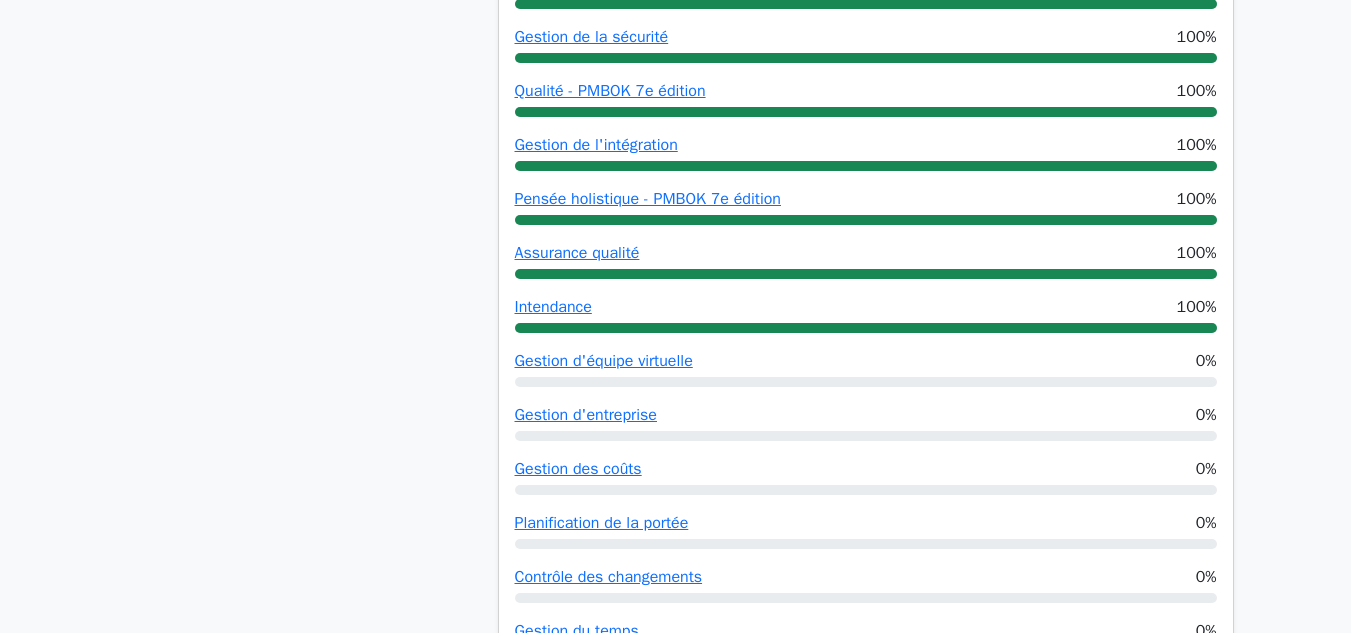 click on "Passez à Premium
Programme de préparation professionnelle à la gestion de projet (2025)
Gagnez 35 PDU nécessaires à votre certification PMP
13 651 questions pratiques de gestion de projet professionnelle de niveau supérieur.
Maîtrise accélérée : plongez en profondeur dans des sujets critiques pour accélérer votre maîtrise.
Débloquez une préparation PMP sans effort : 5 examens complets.
Bonus : tous les cours
1" at bounding box center (675, 2101) 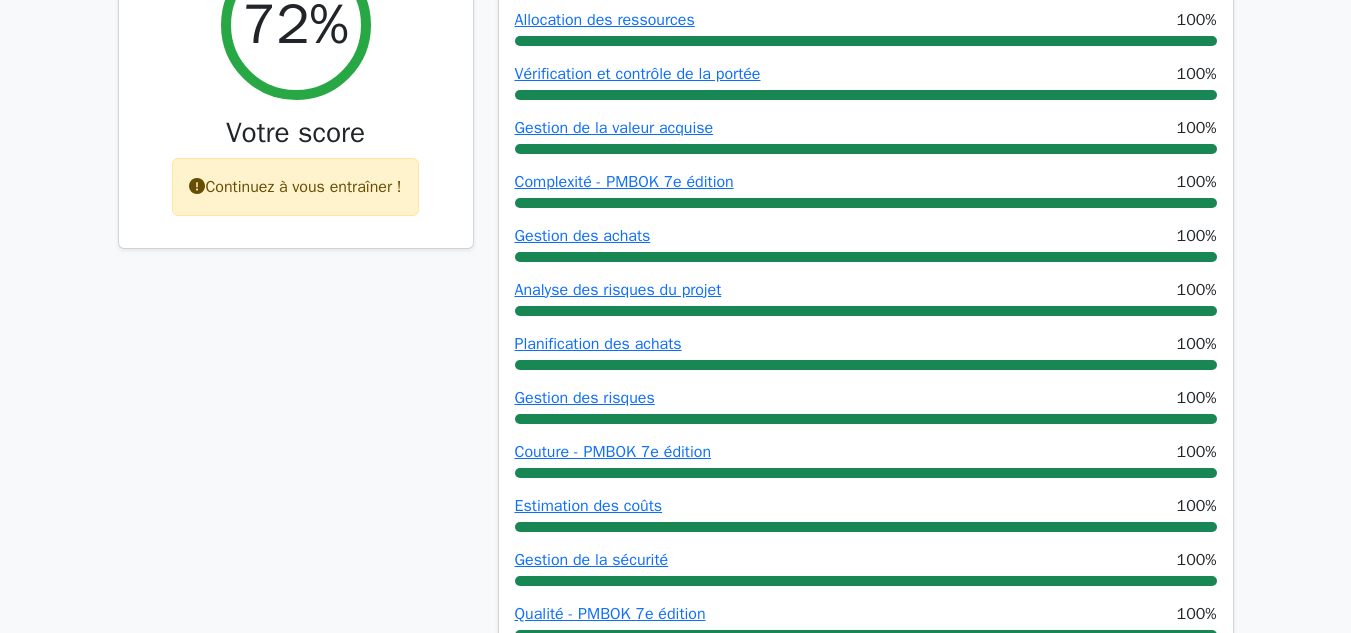scroll, scrollTop: 933, scrollLeft: 0, axis: vertical 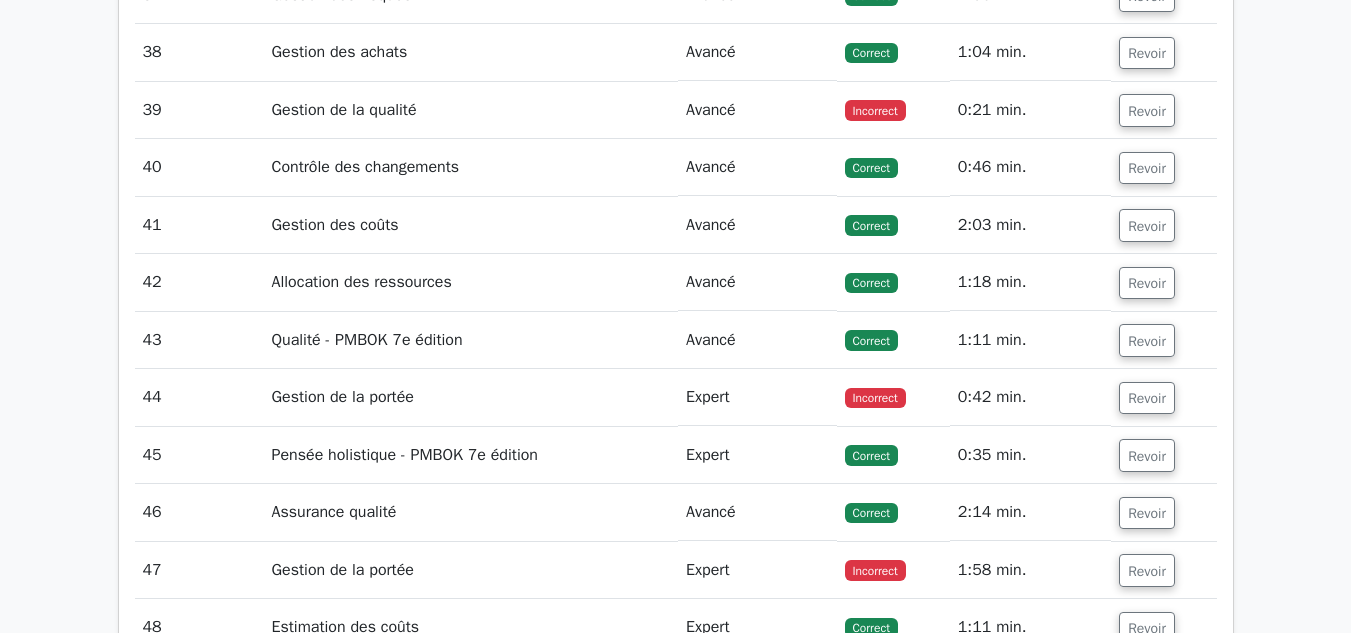 click on "Passez à Premium
Programme de préparation professionnelle à la gestion de projet (2025)
Gagnez 35 PDU nécessaires à votre certification PMP
13 651 questions pratiques de gestion de projet professionnelle de niveau supérieur.
Maîtrise accélérée : plongez en profondeur dans des sujets critiques pour accélérer votre maîtrise.
Débloquez une préparation PMP sans effort : 5 examens complets.
Bonus : tous les cours
1" at bounding box center (675, -1330) 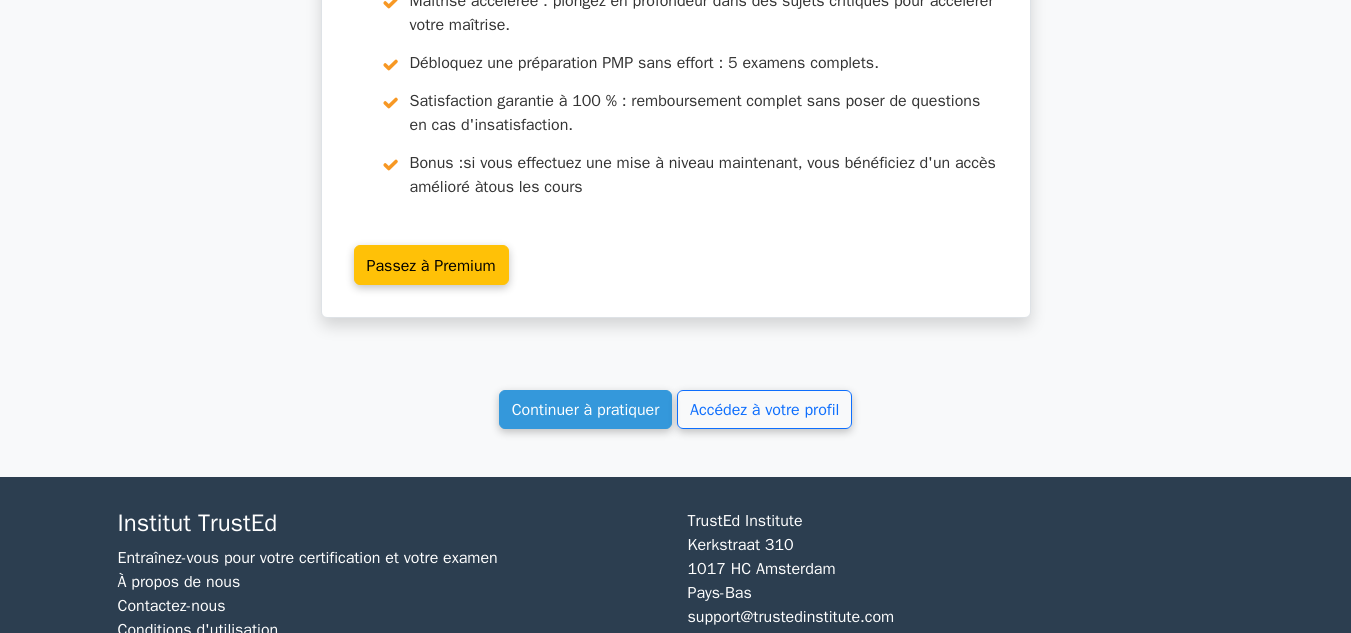scroll, scrollTop: 6657, scrollLeft: 0, axis: vertical 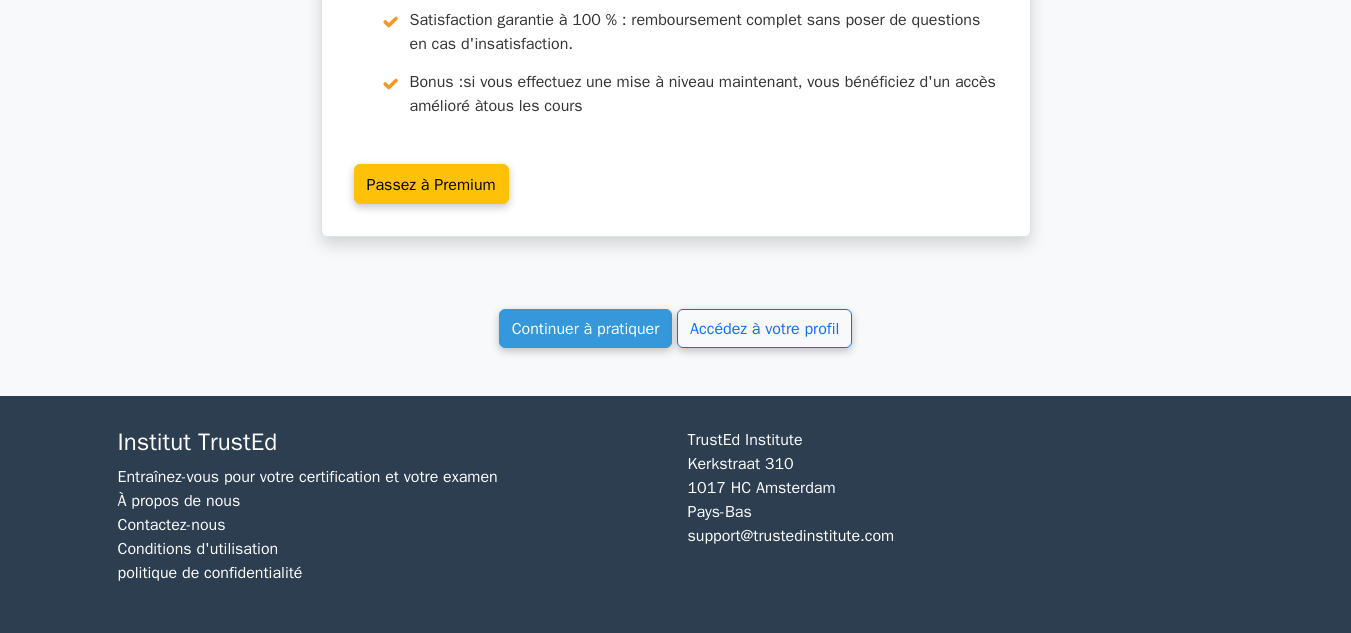 click on "Vos résultats de test
Professionnel de la gestion de projet
72%
Votre score
Continuez à vous entraîner !
Performance par thème
Allocation des ressources
100%
Vérification et contrôle de la portée 100% 0%" at bounding box center (676, -2800) 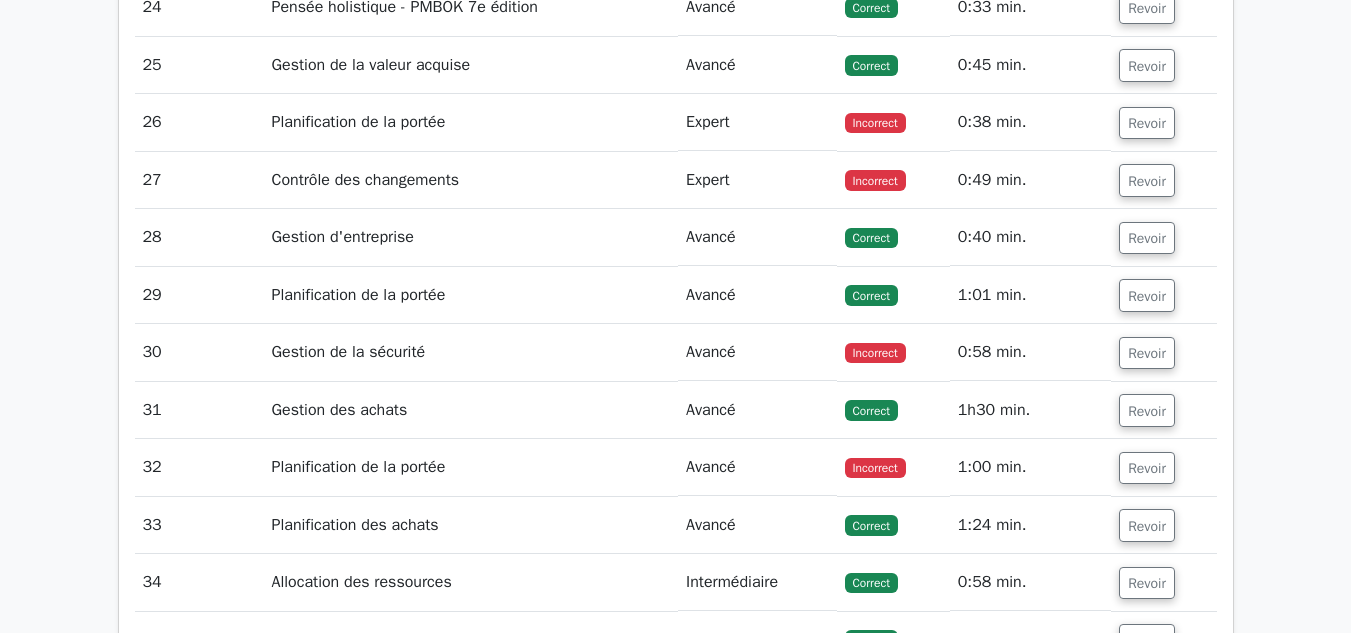 scroll, scrollTop: 4125, scrollLeft: 0, axis: vertical 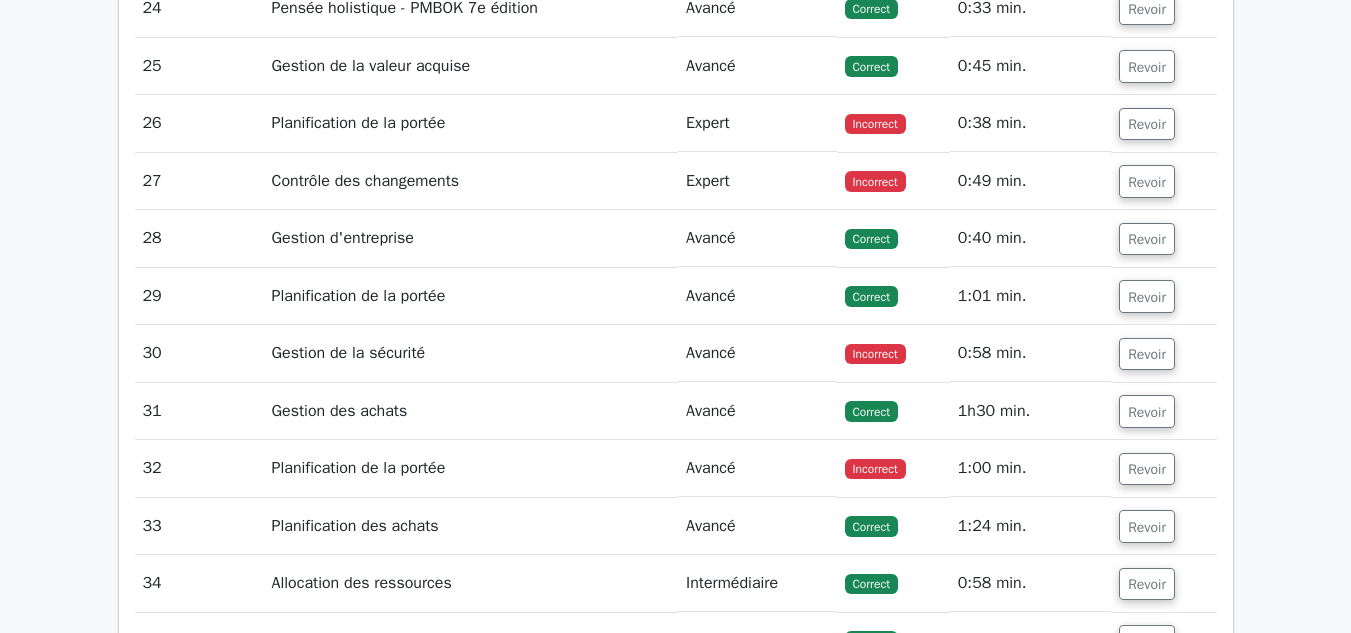 click on "Passez à Premium
Programme de préparation professionnelle à la gestion de projet (2025)
Gagnez 35 PDU nécessaires à votre certification PMP
13 651 questions pratiques de gestion de projet professionnelle de niveau supérieur.
Maîtrise accélérée : plongez en profondeur dans des sujets critiques pour accélérer votre maîtrise.
Débloquez une préparation PMP sans effort : 5 examens complets.
Bonus : tous les cours
1" at bounding box center [675, -569] 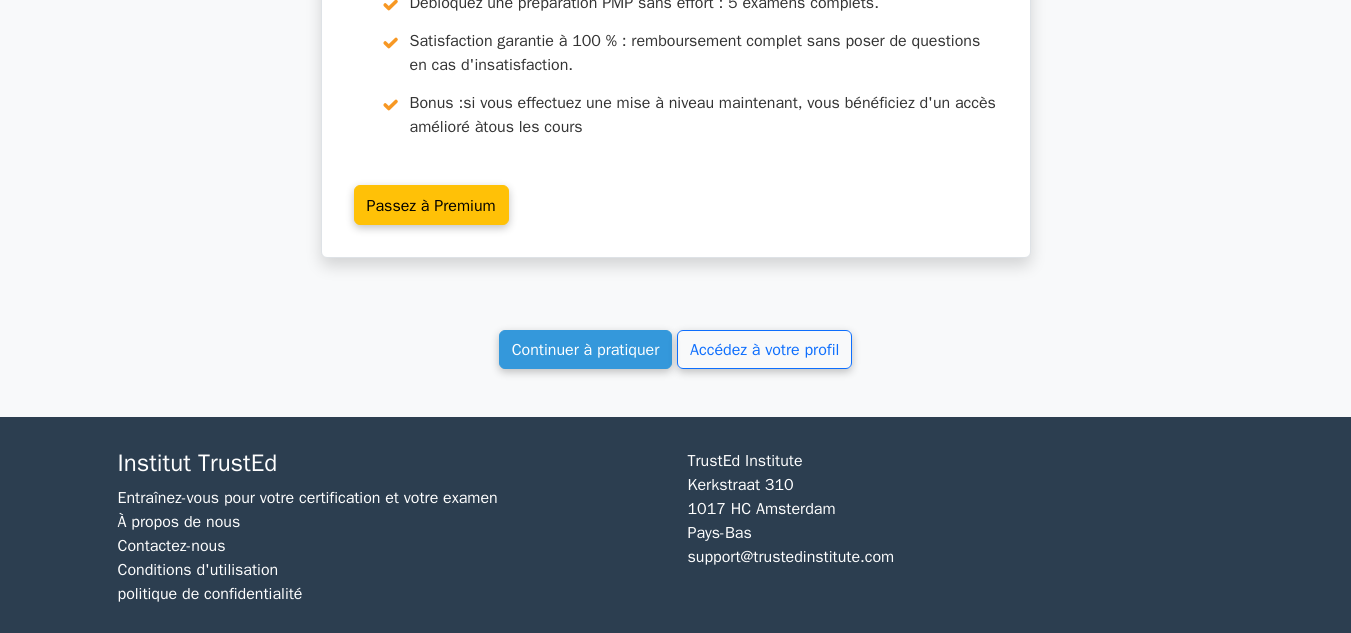 scroll, scrollTop: 6657, scrollLeft: 0, axis: vertical 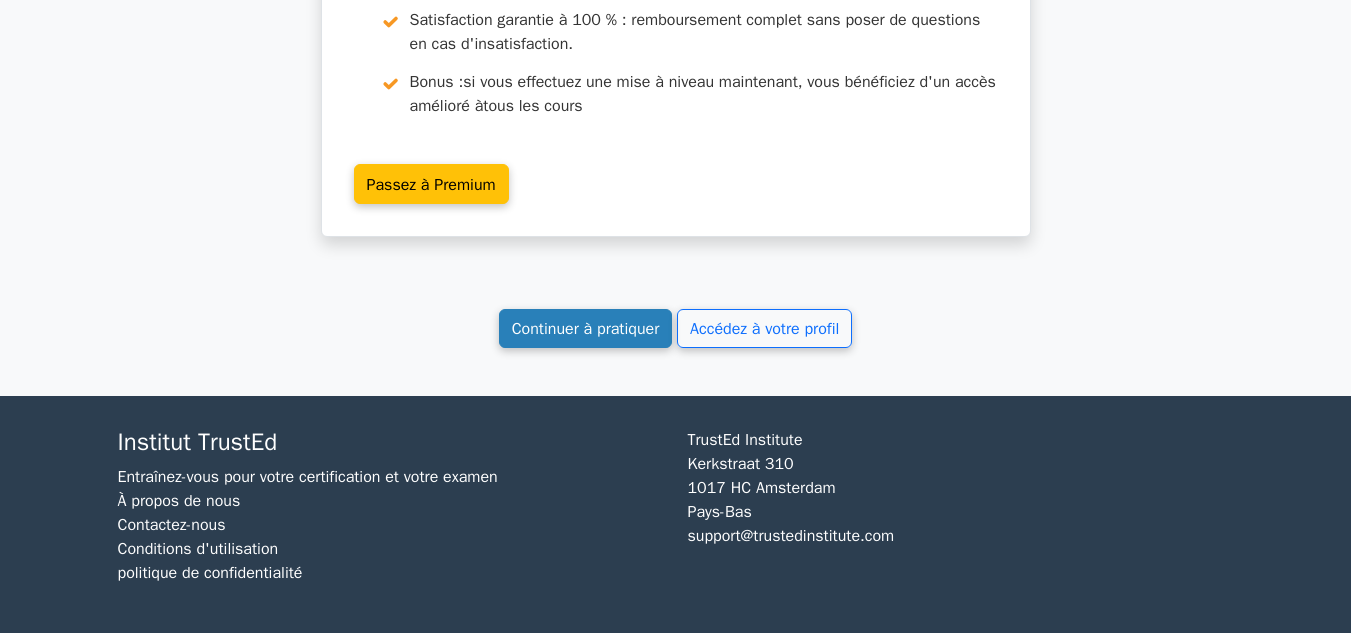 click on "Continuer à pratiquer" at bounding box center [586, 328] 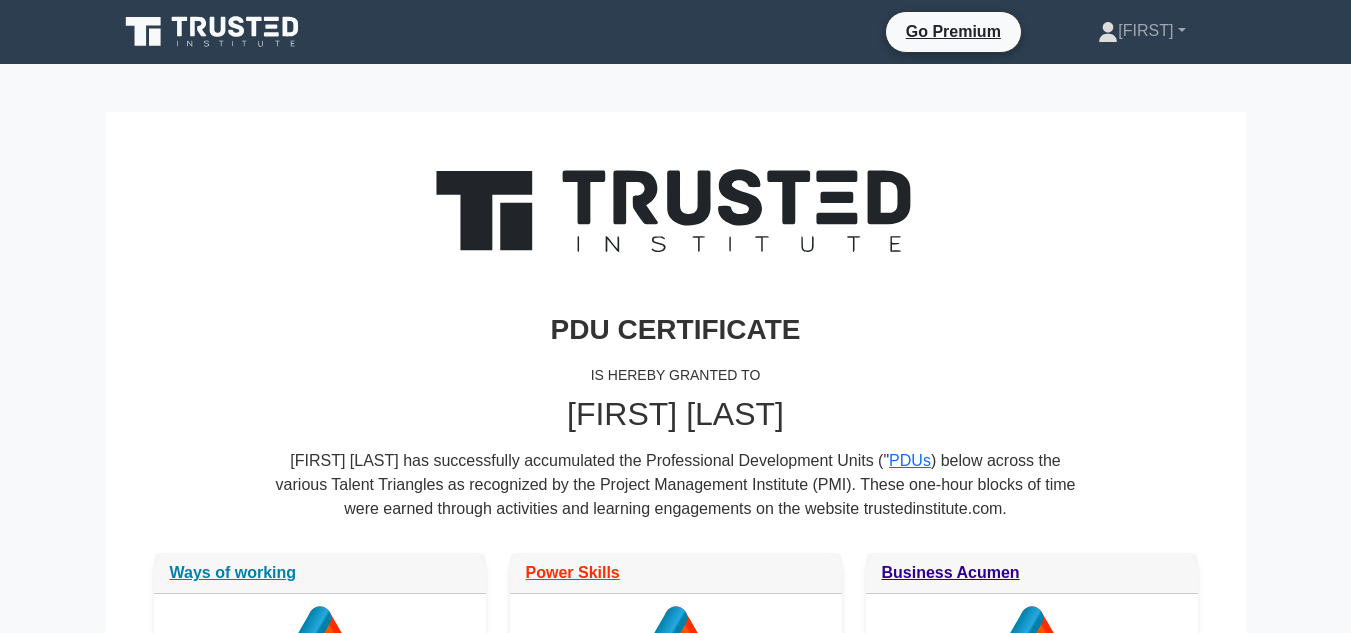 scroll, scrollTop: 0, scrollLeft: 0, axis: both 